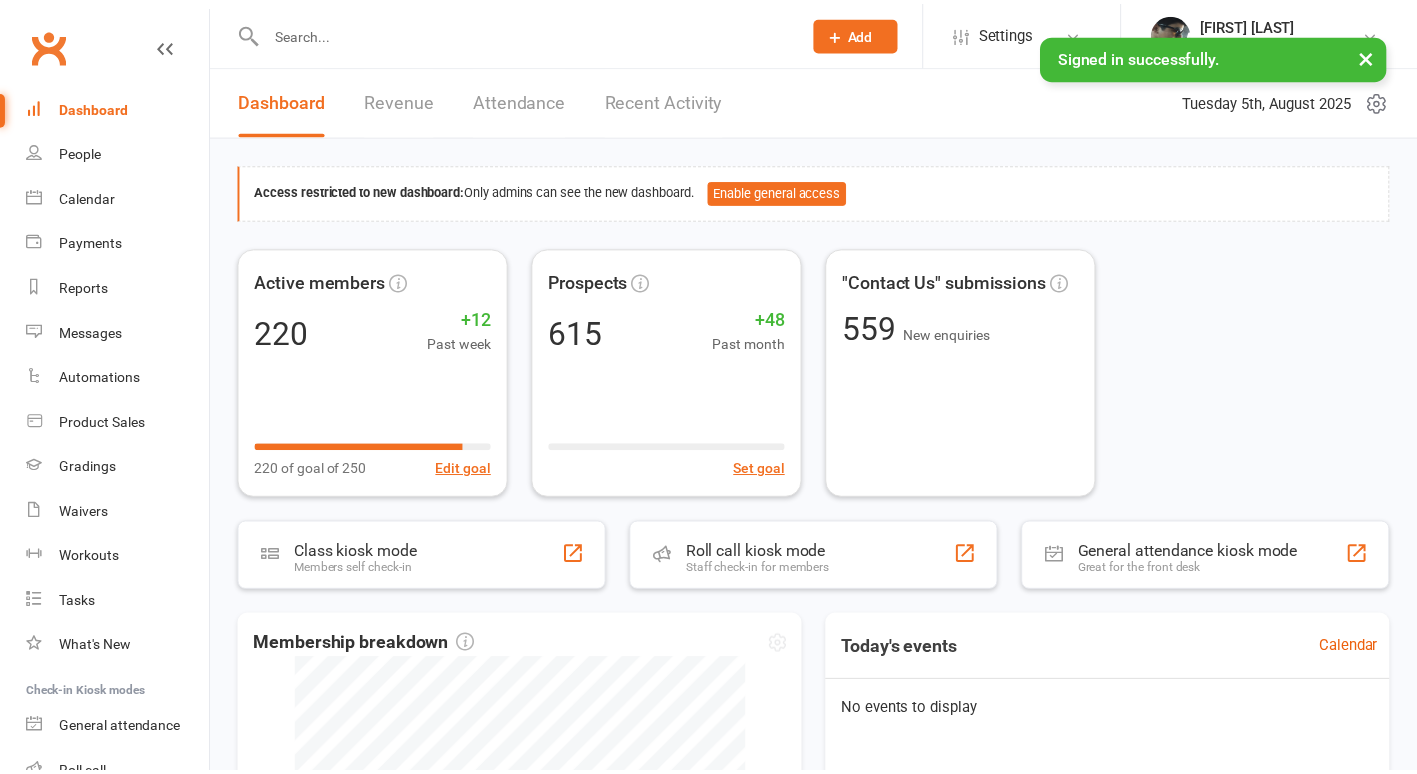 scroll, scrollTop: 0, scrollLeft: 0, axis: both 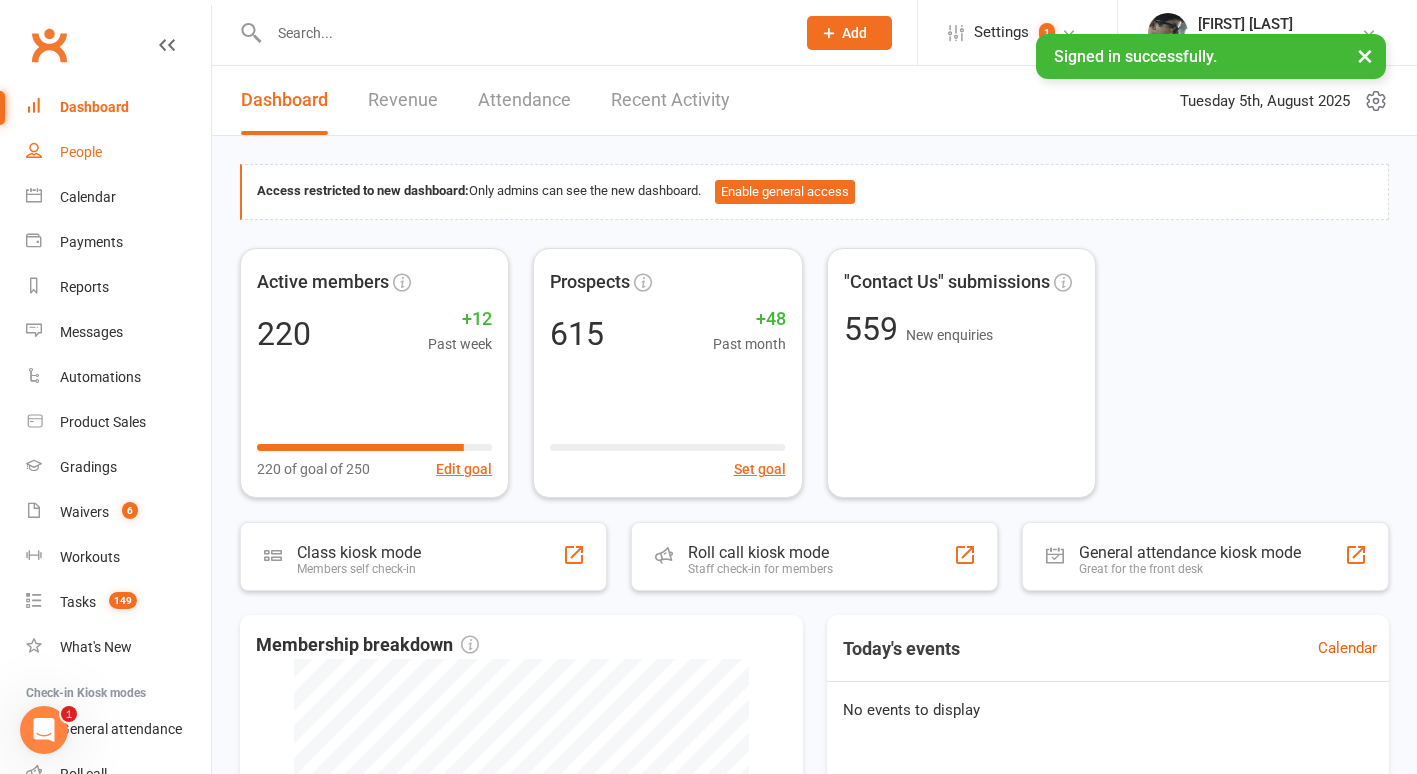 click on "People" at bounding box center (118, 152) 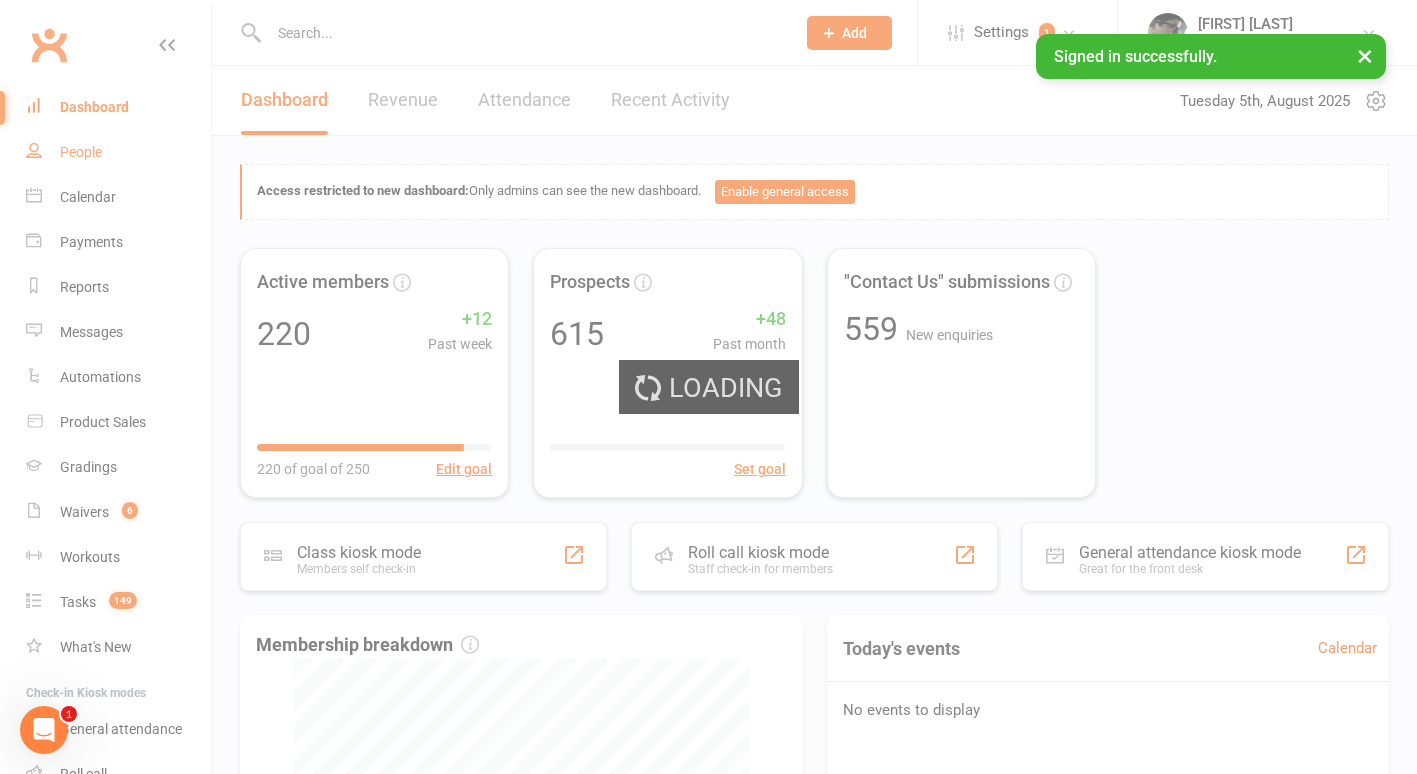 select on "100" 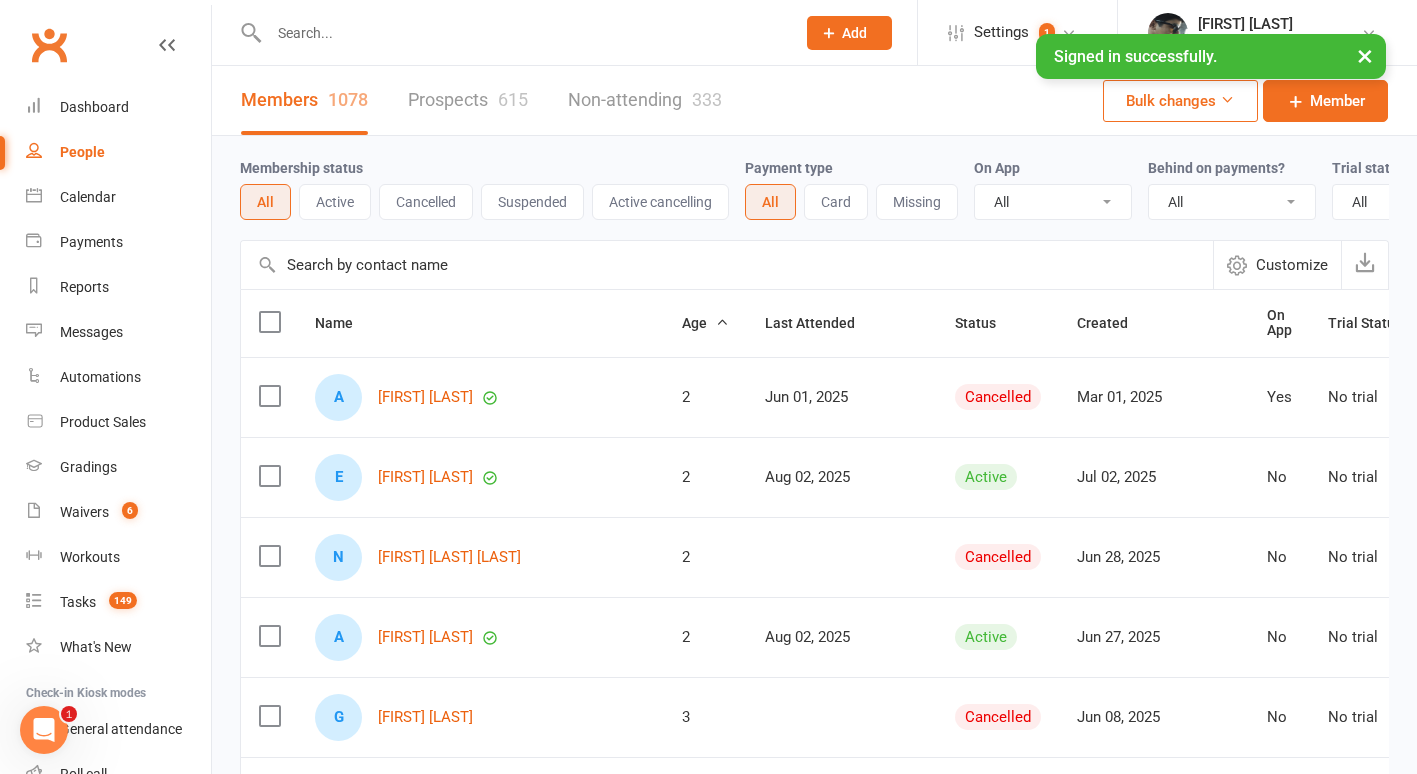 click on "Prospects 615" at bounding box center (468, 100) 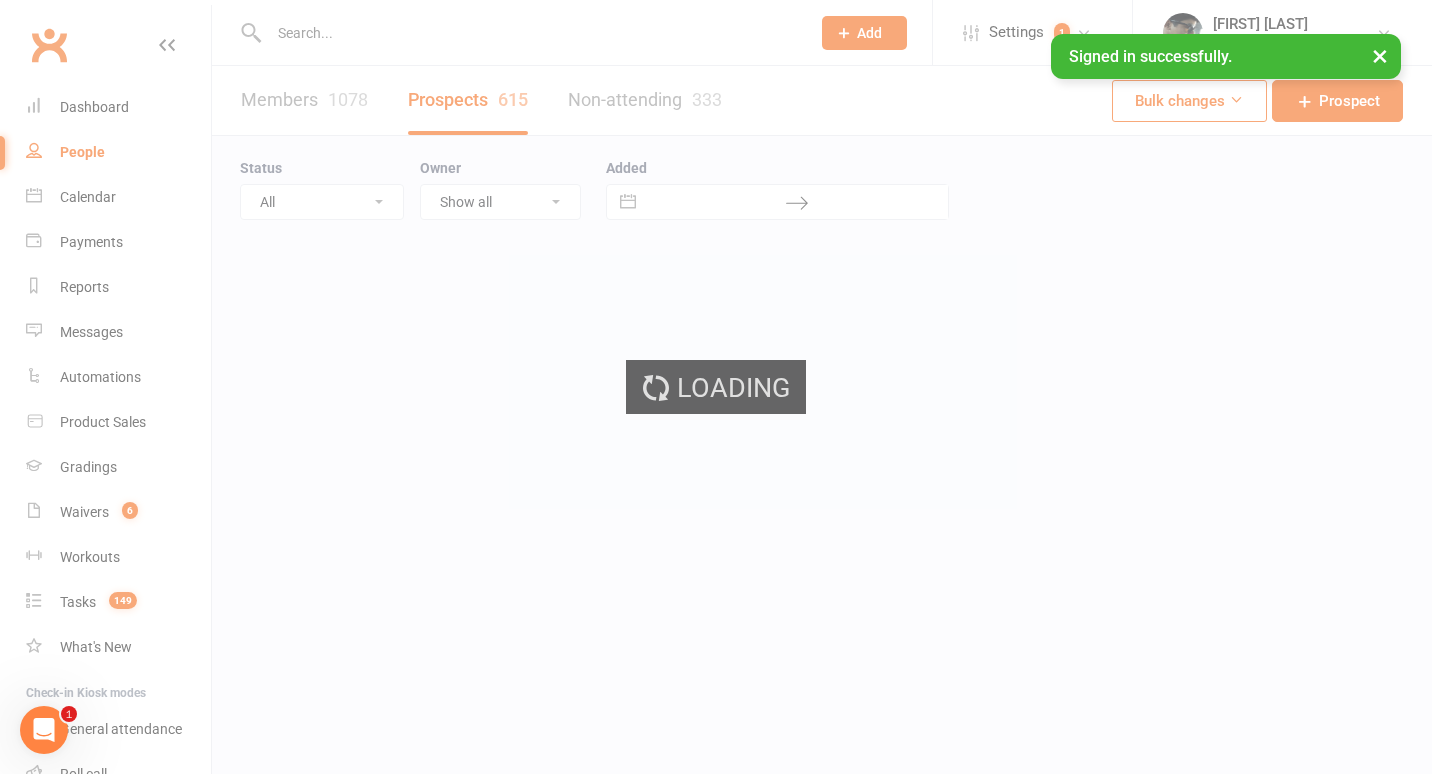 select on "100" 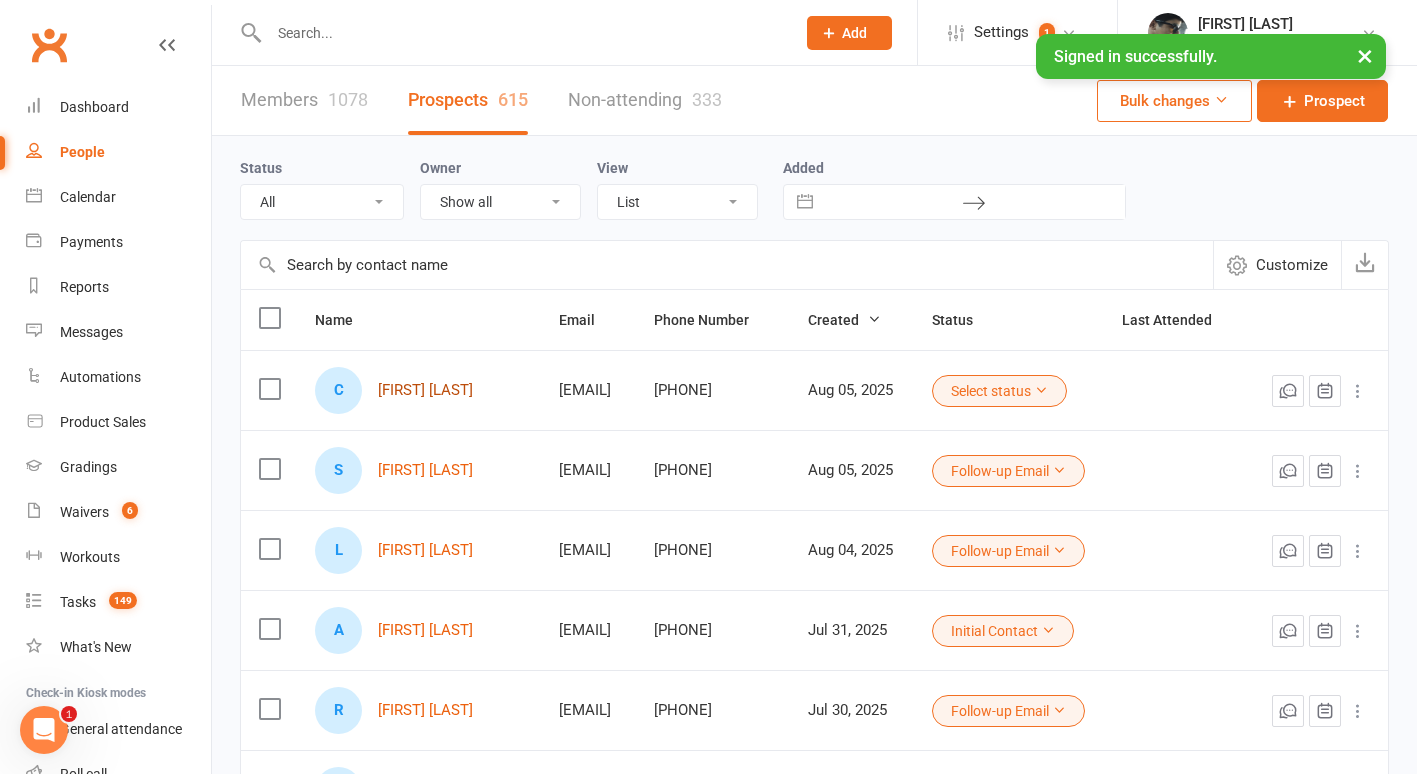 click on "Christine Unruh" at bounding box center [425, 390] 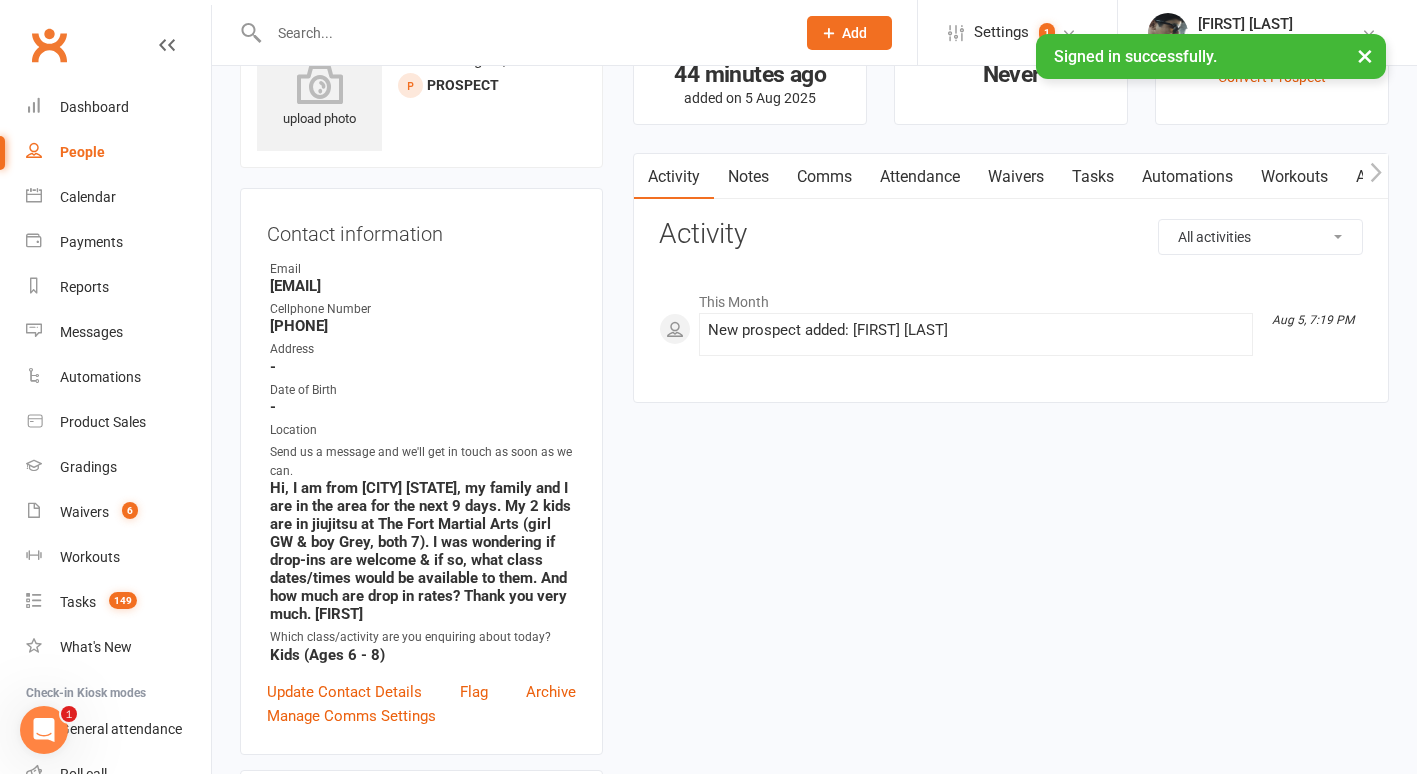 scroll, scrollTop: 0, scrollLeft: 0, axis: both 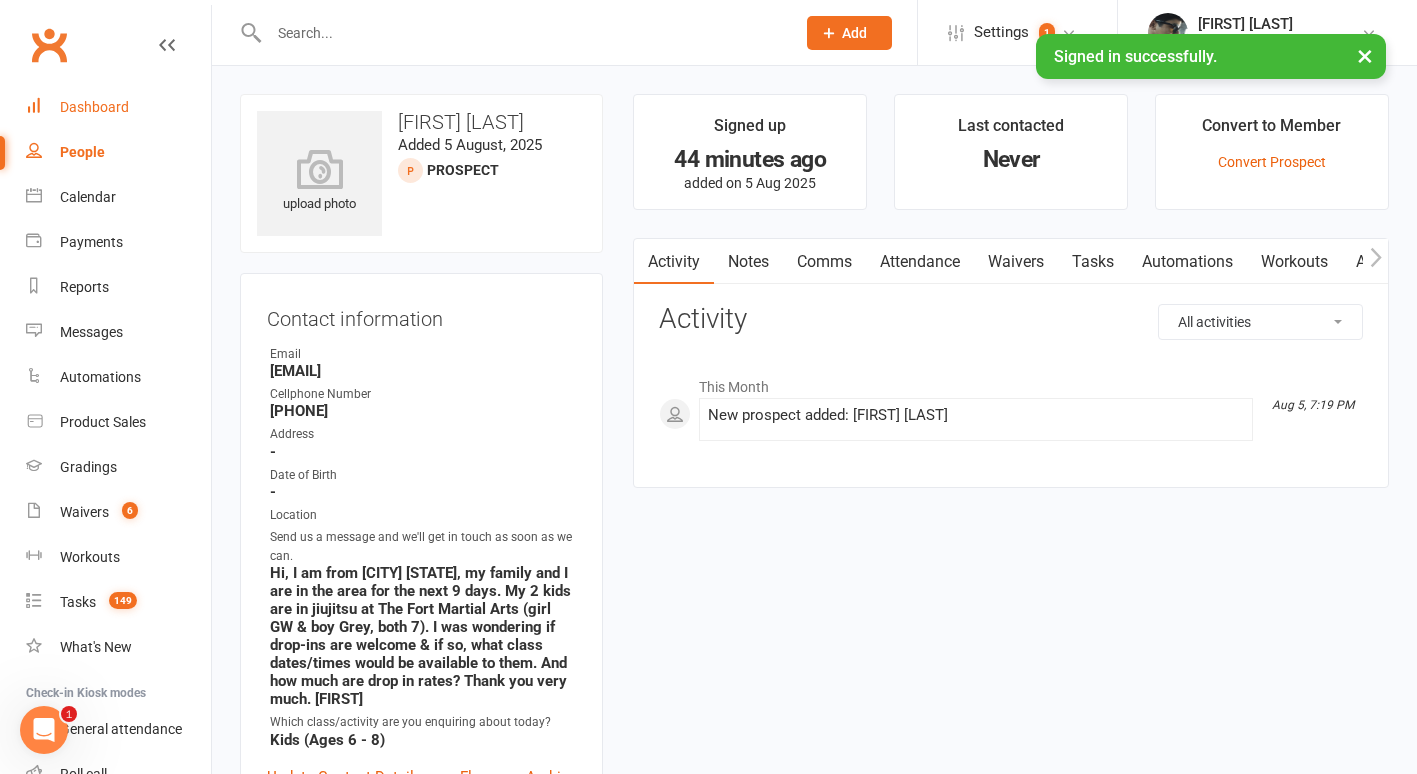 click on "Dashboard" at bounding box center (94, 107) 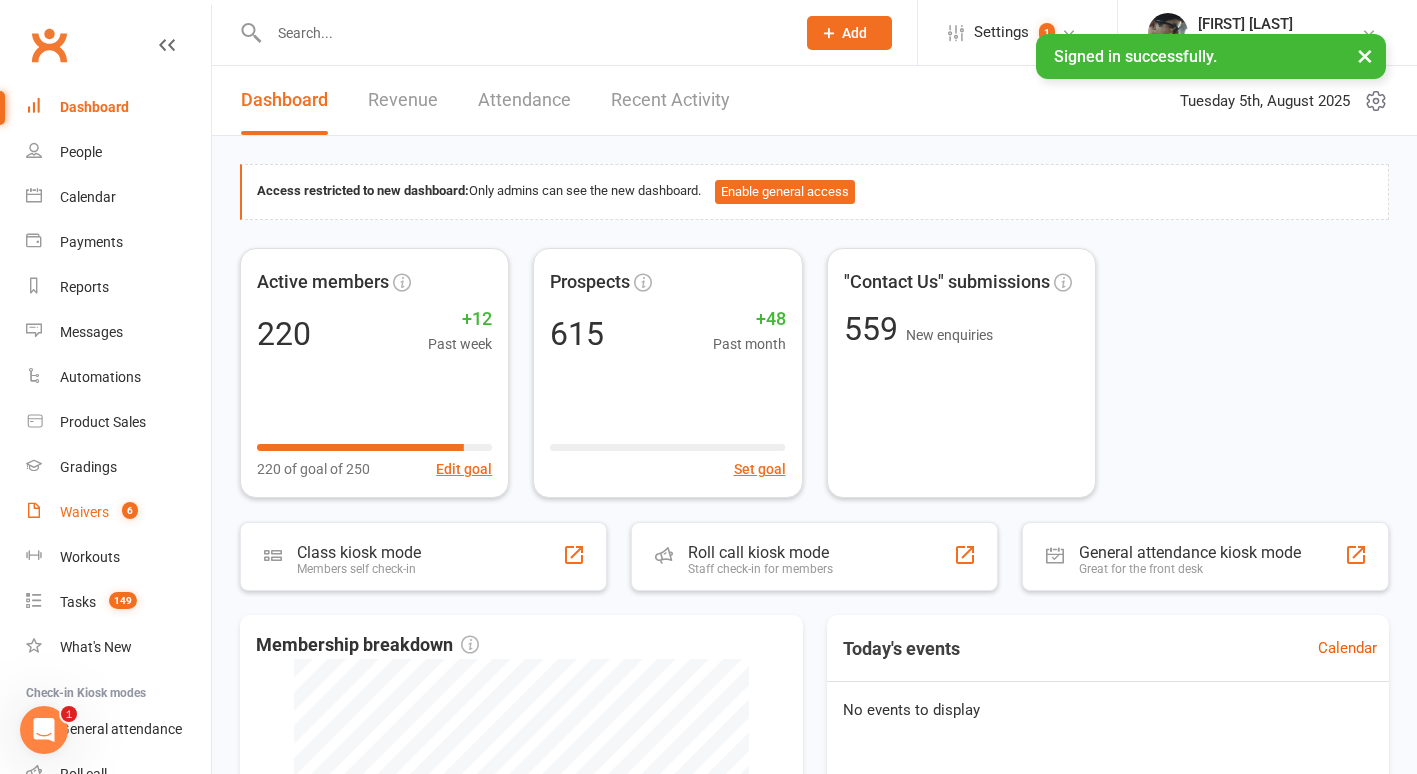 click on "Waivers   6" at bounding box center (118, 512) 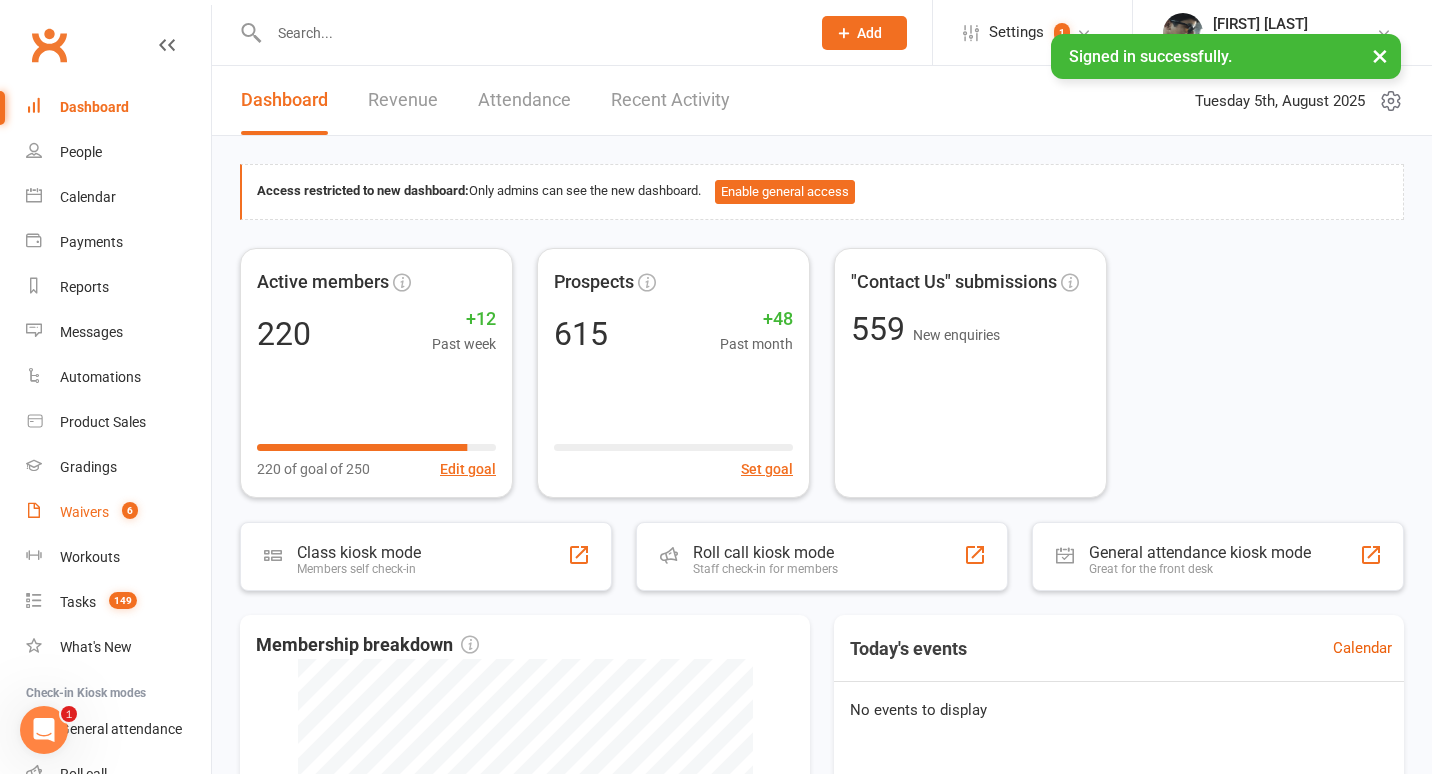 select on "100" 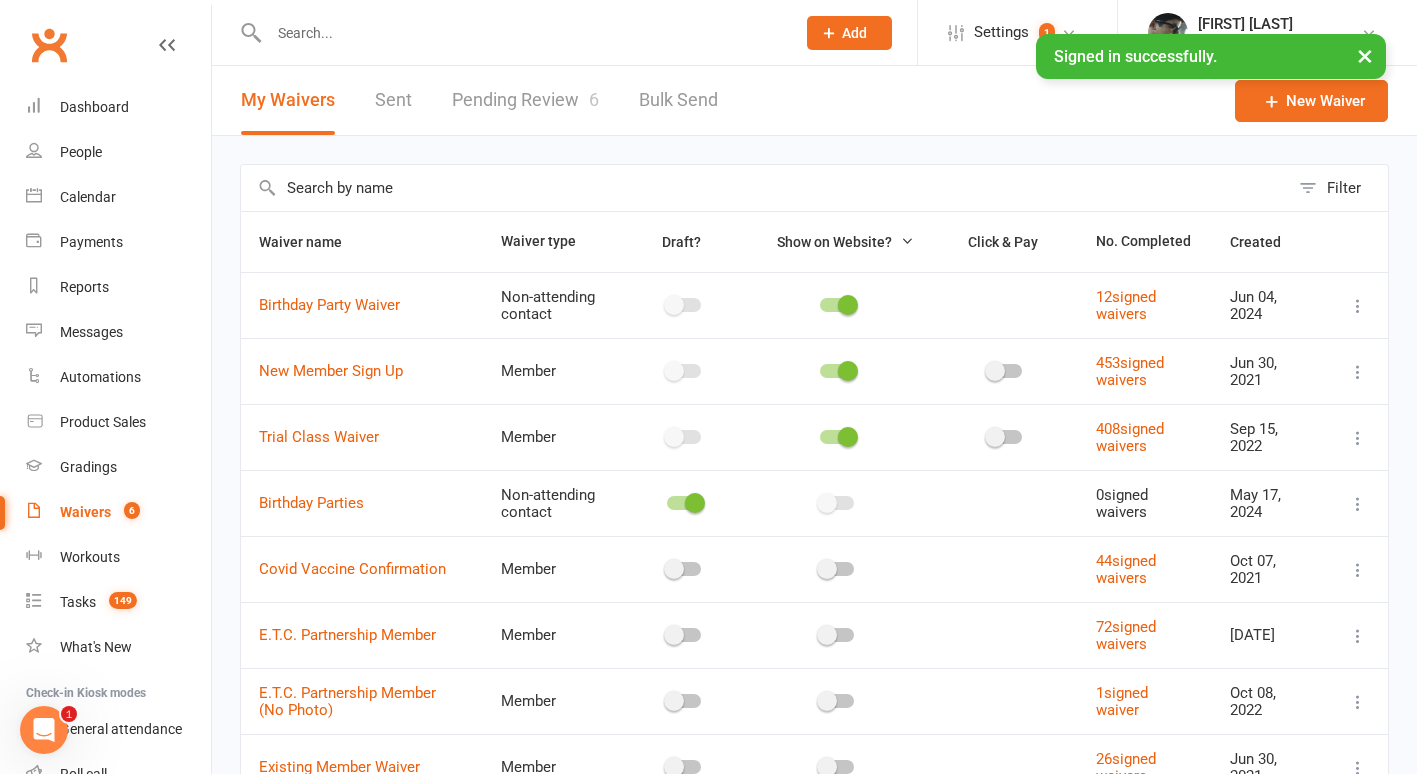 click on "Pending Review 6" at bounding box center (525, 100) 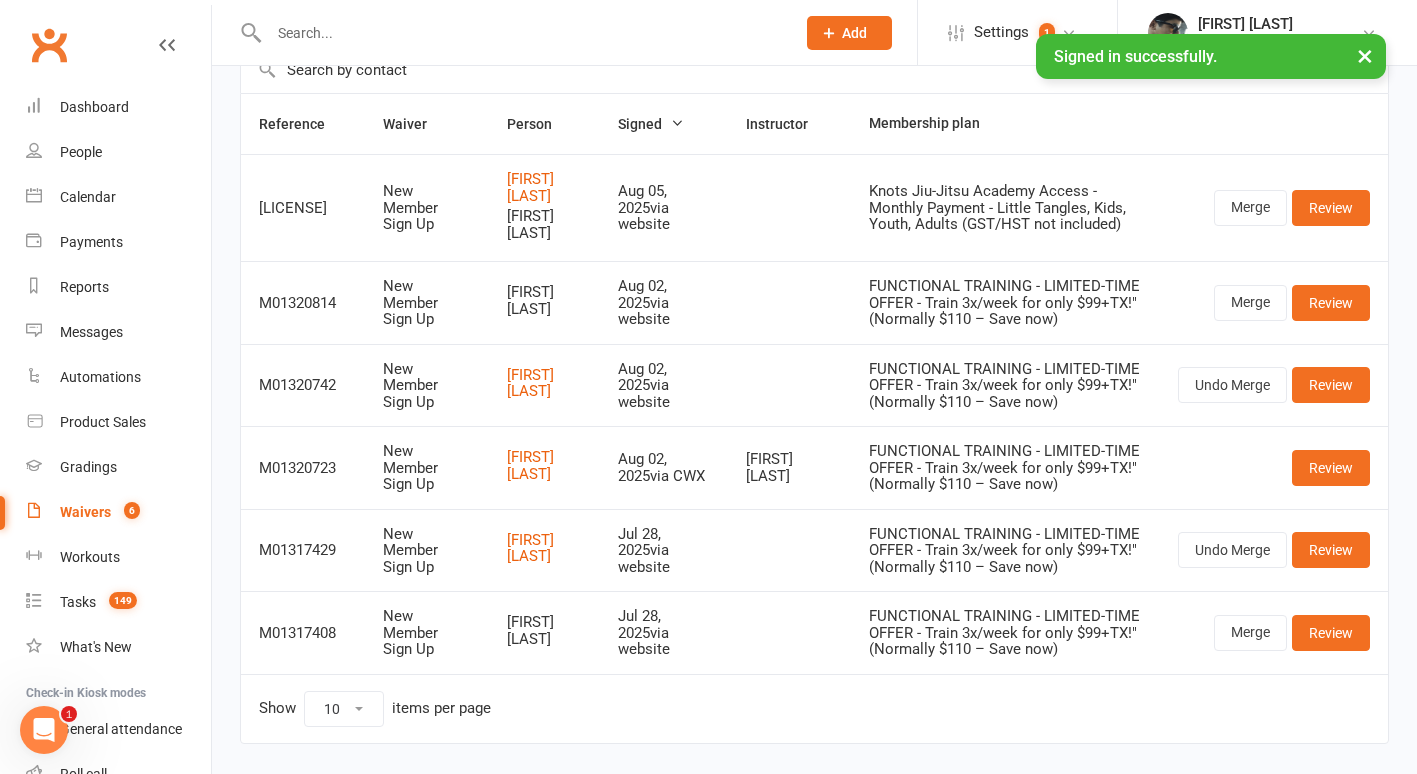 scroll, scrollTop: 168, scrollLeft: 0, axis: vertical 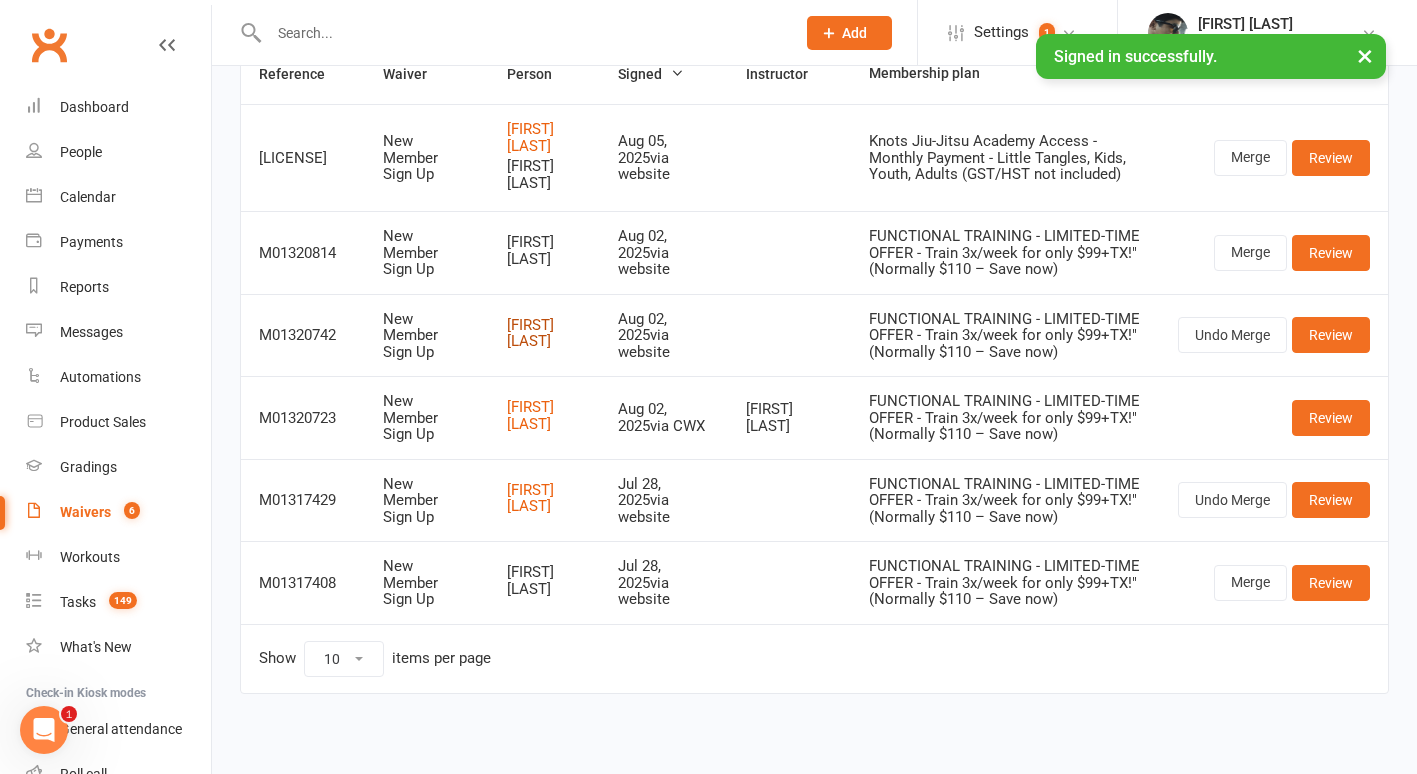 click on "Marianna Bueno" at bounding box center (544, 333) 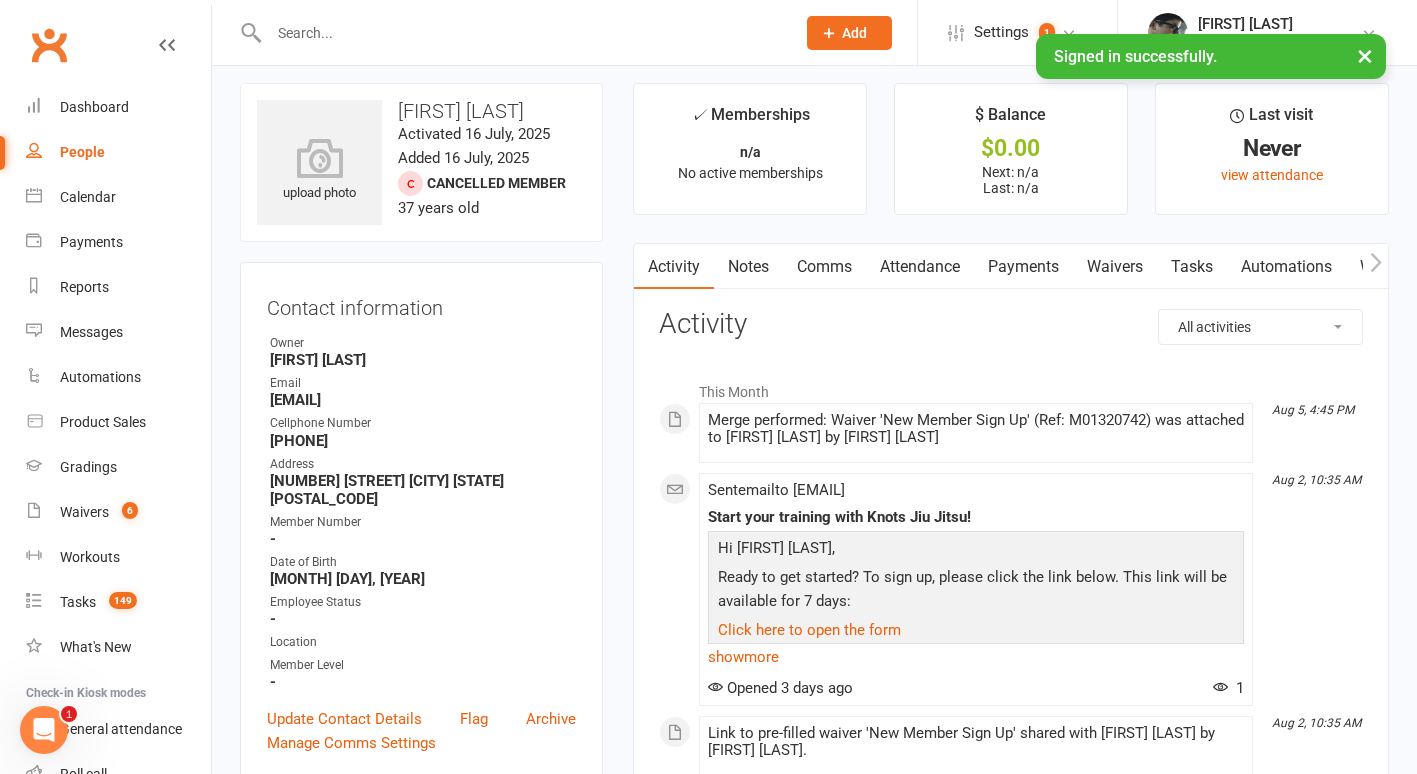 scroll, scrollTop: 0, scrollLeft: 0, axis: both 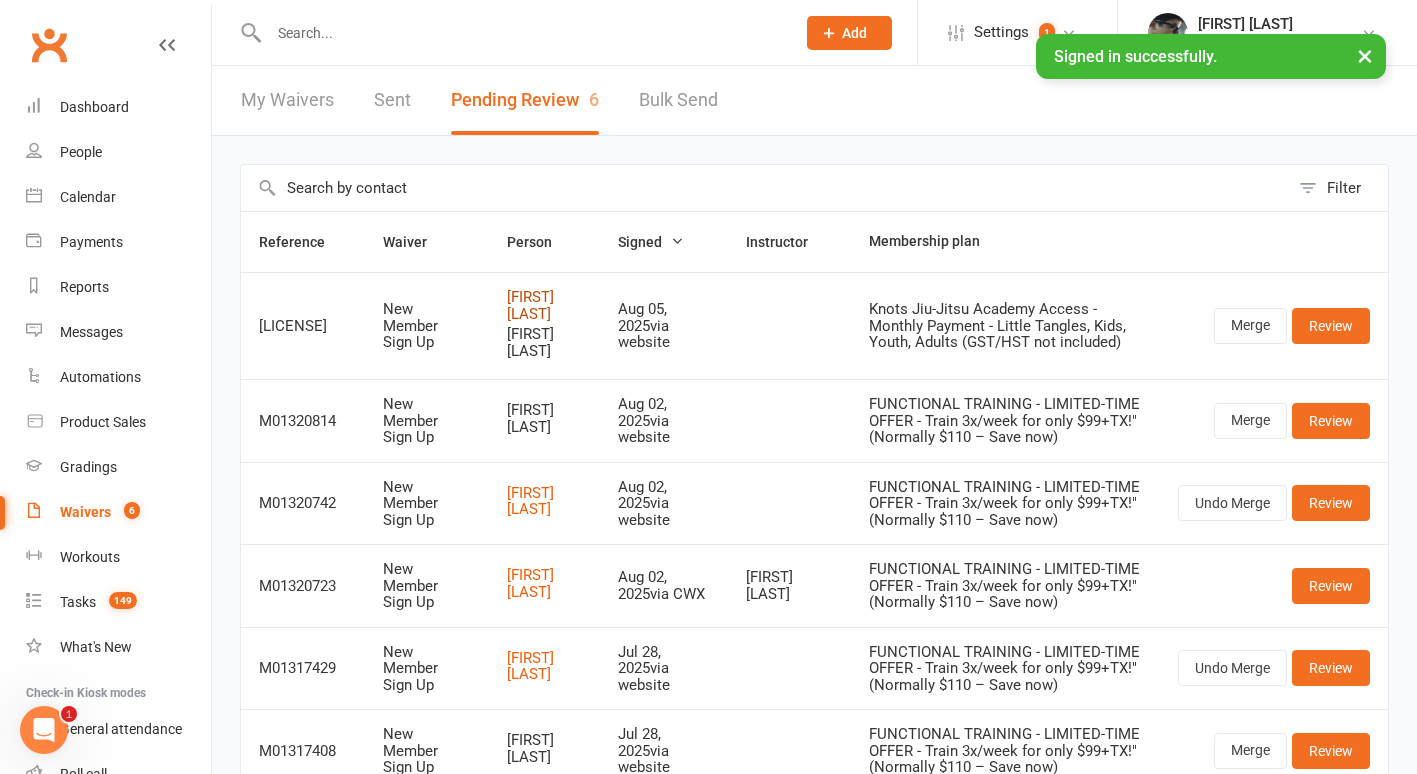click on "Pawan Joshi" at bounding box center (544, 305) 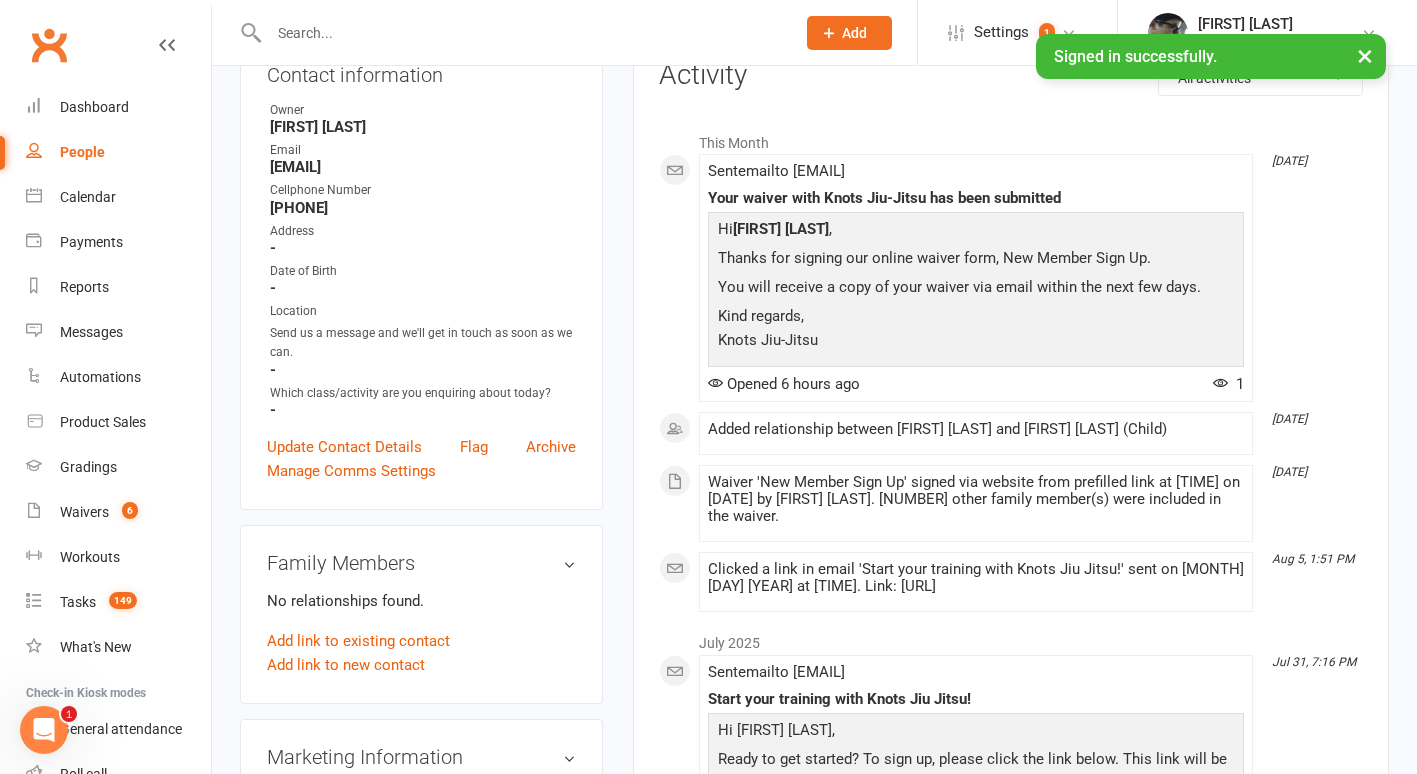 scroll, scrollTop: 0, scrollLeft: 0, axis: both 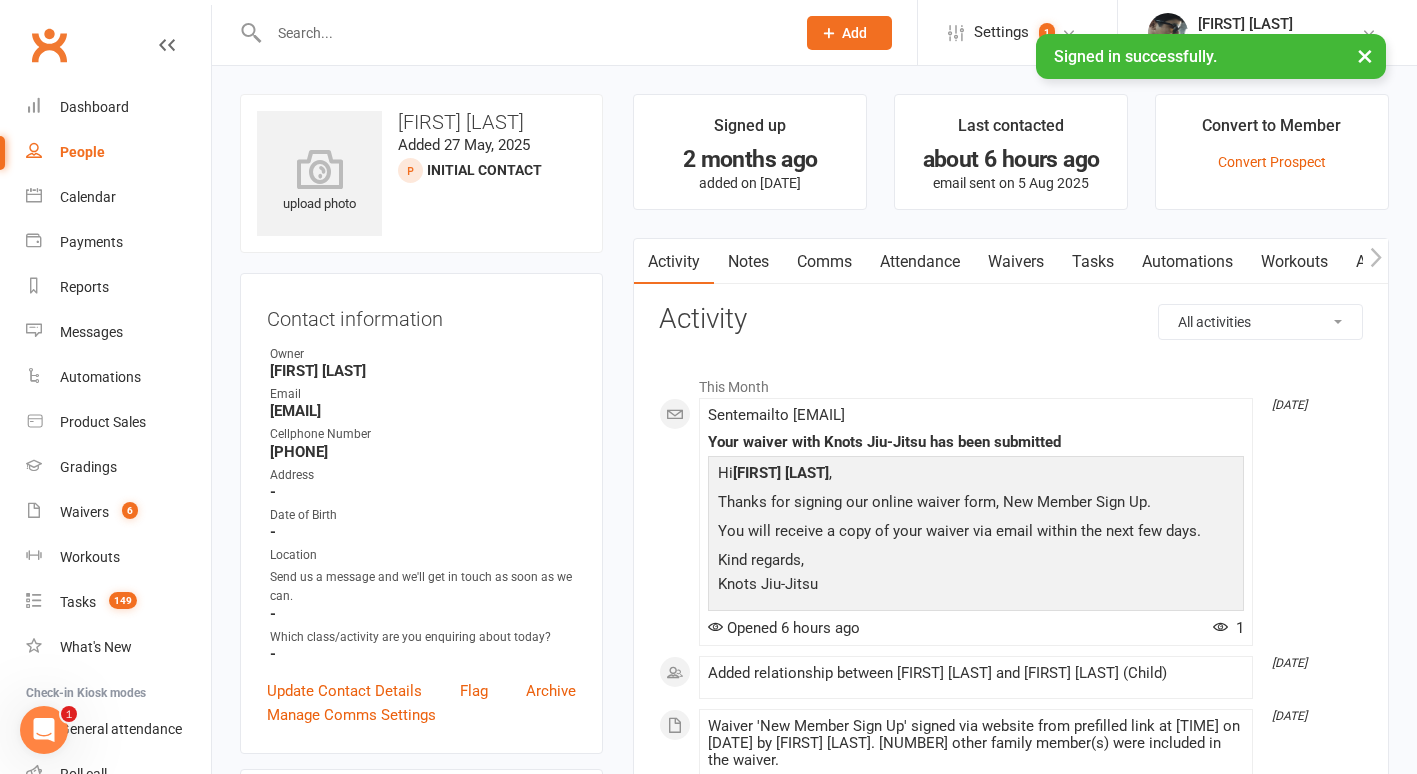 click on "People" at bounding box center (82, 152) 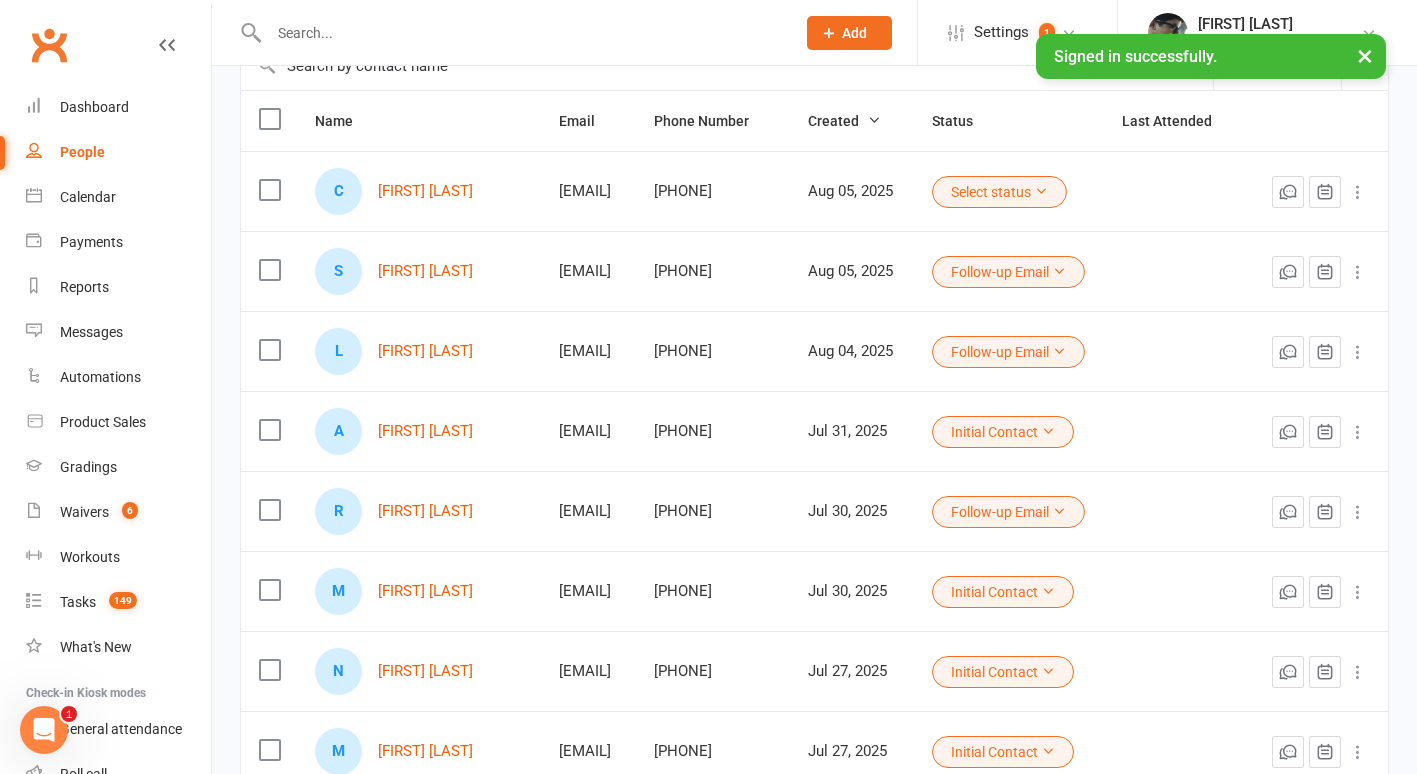 scroll, scrollTop: 0, scrollLeft: 0, axis: both 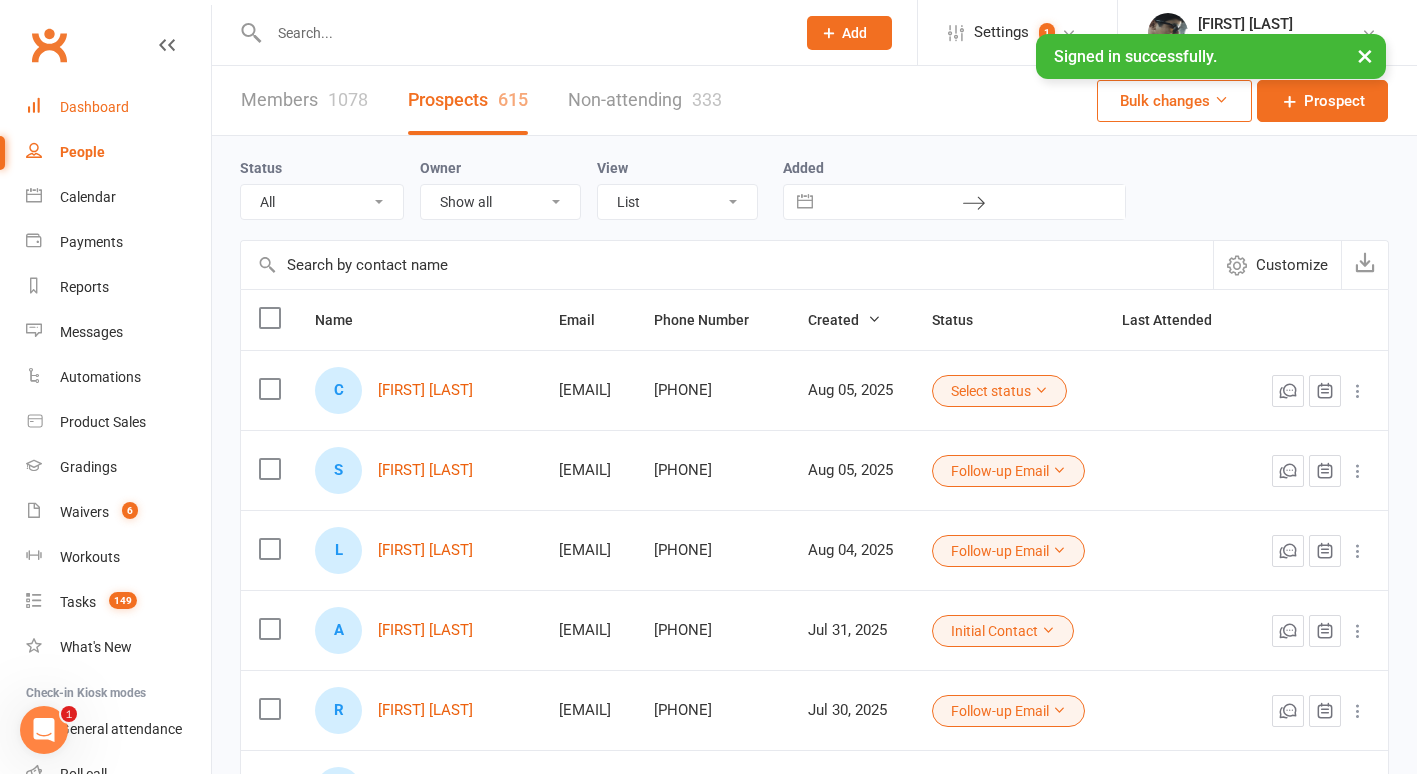 click on "Dashboard" at bounding box center (118, 107) 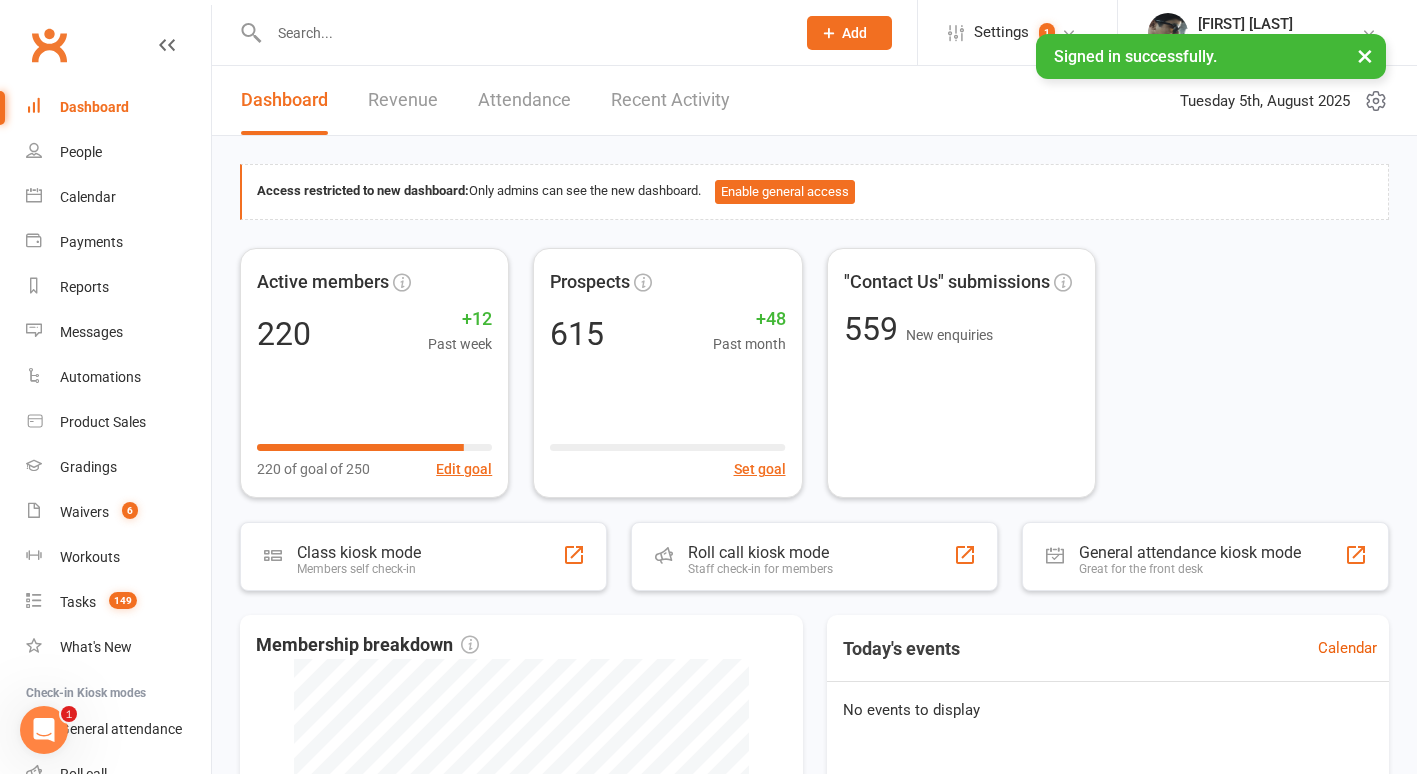 click on "Recent Activity" at bounding box center (670, 100) 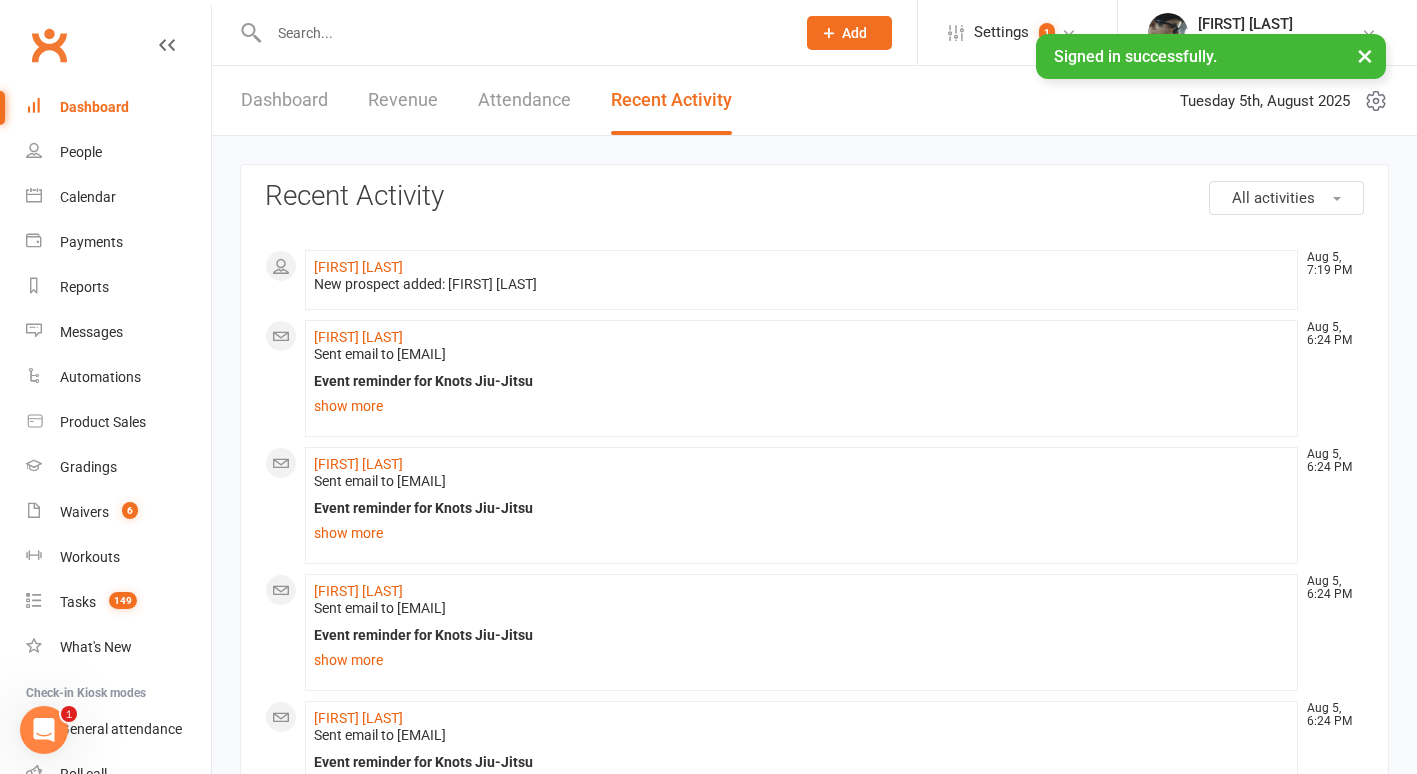 click on "Dashboard" at bounding box center [94, 107] 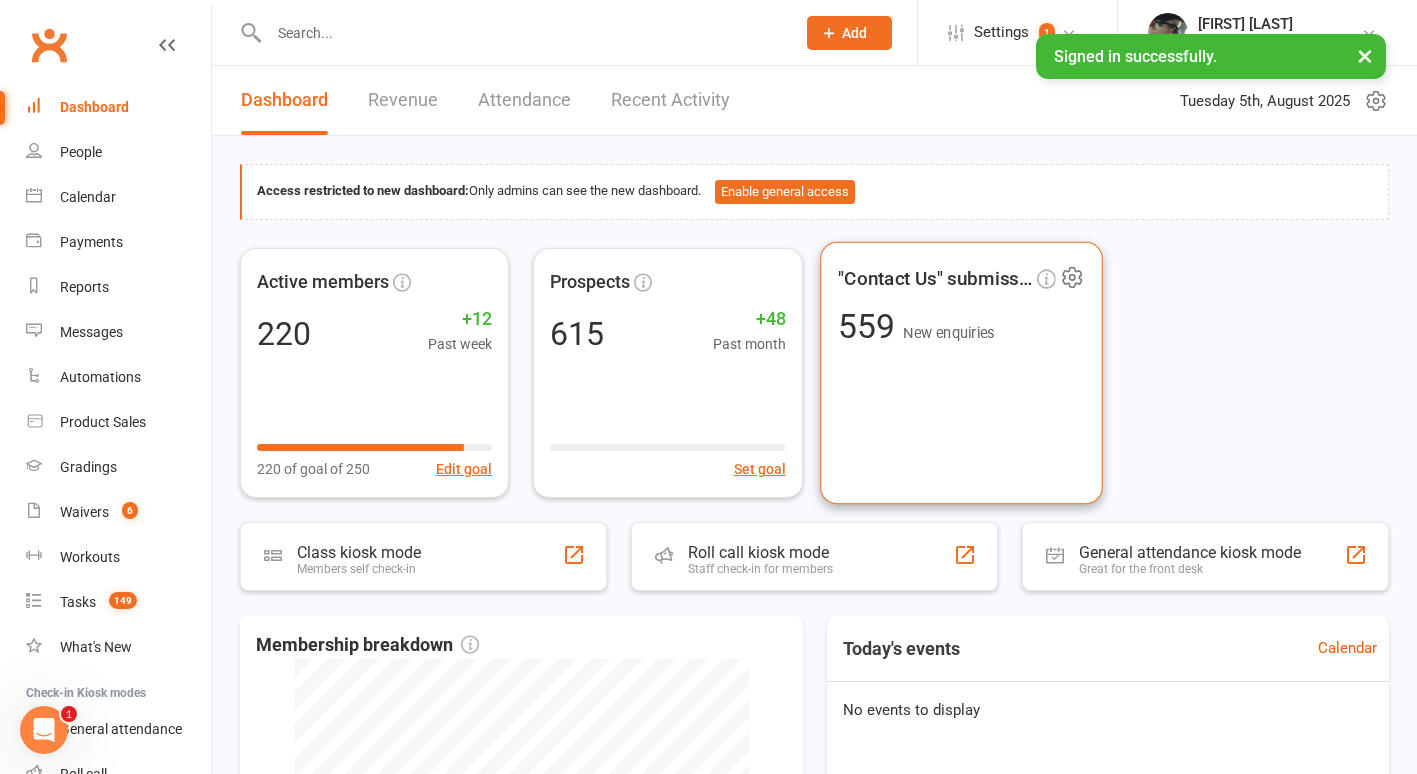 click on ""Contact Us" submissions   559   New enquiries" at bounding box center (961, 372) 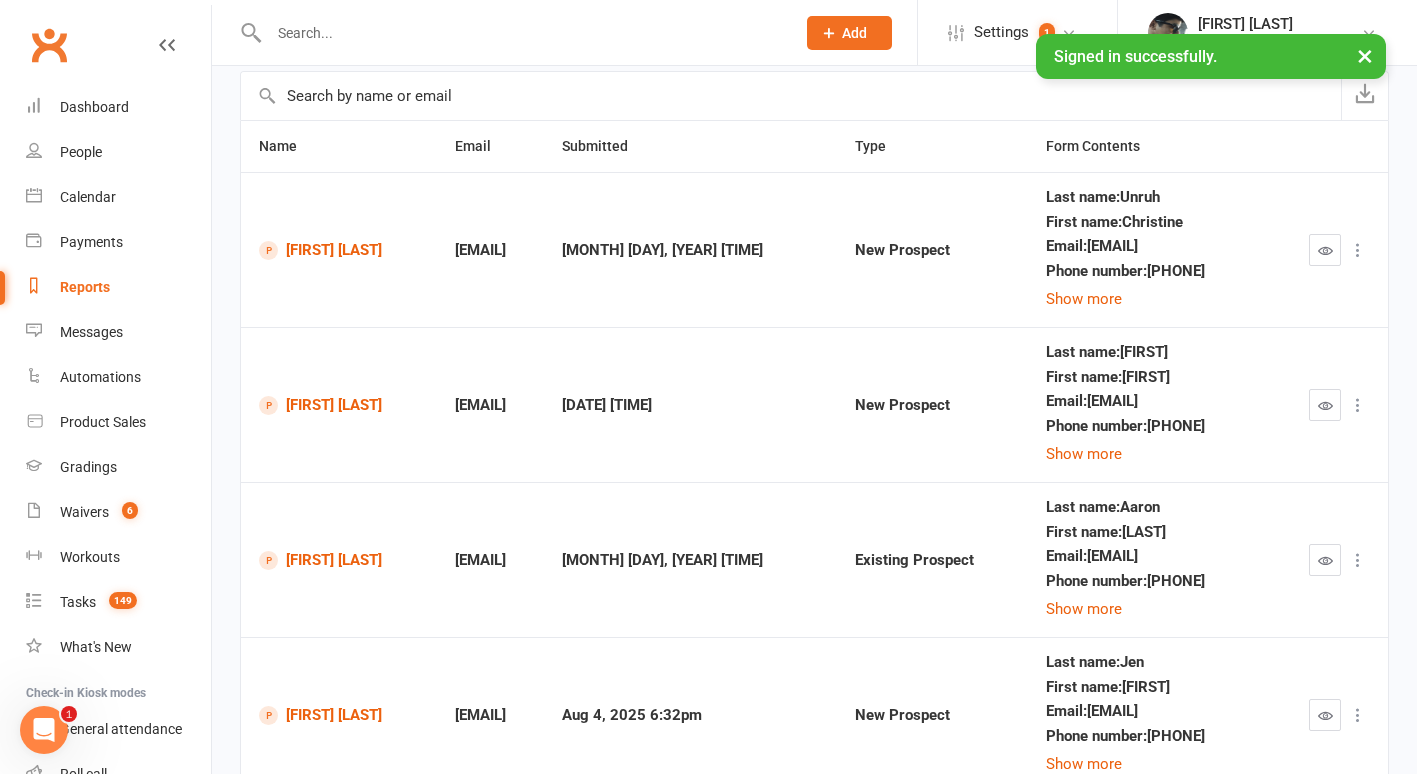 scroll, scrollTop: 155, scrollLeft: 0, axis: vertical 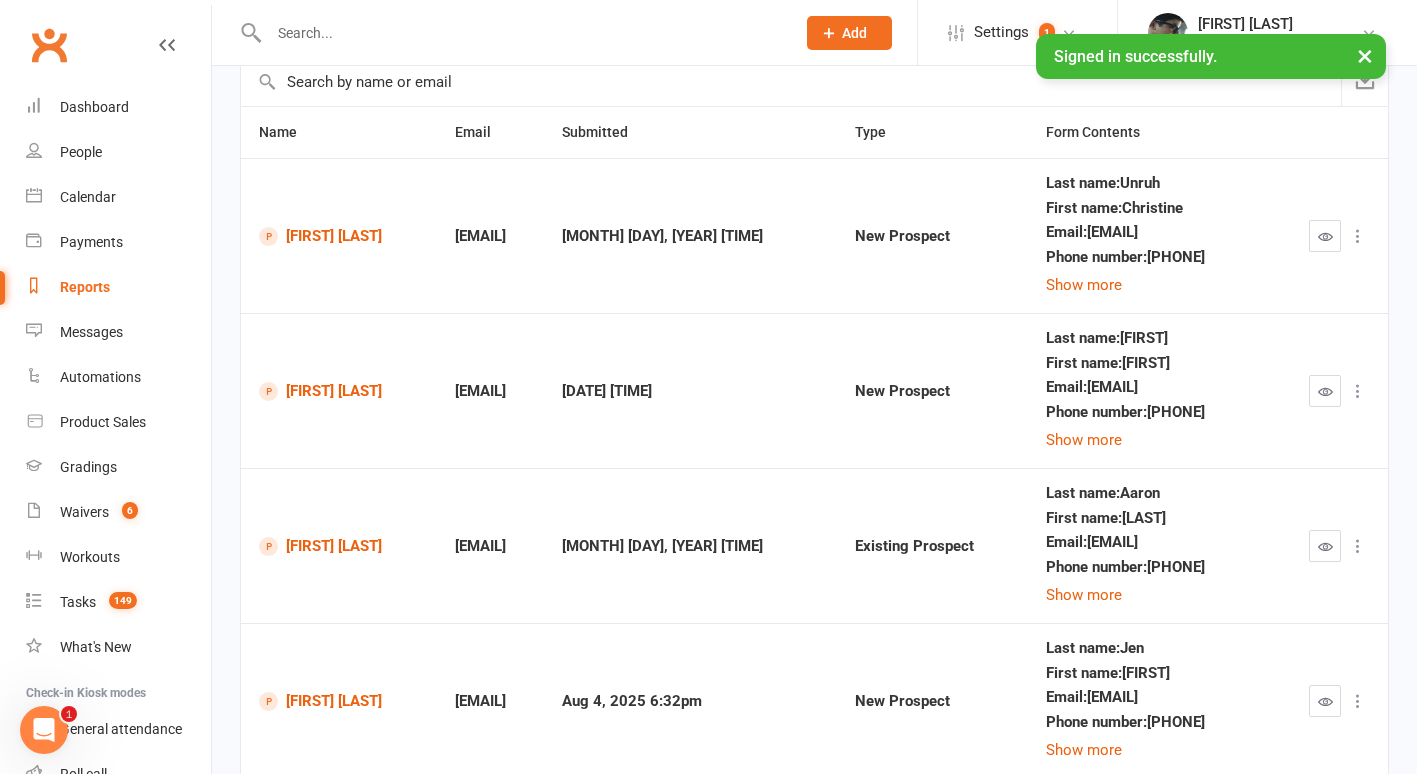 click on "Aaron Fulton" at bounding box center (339, 545) 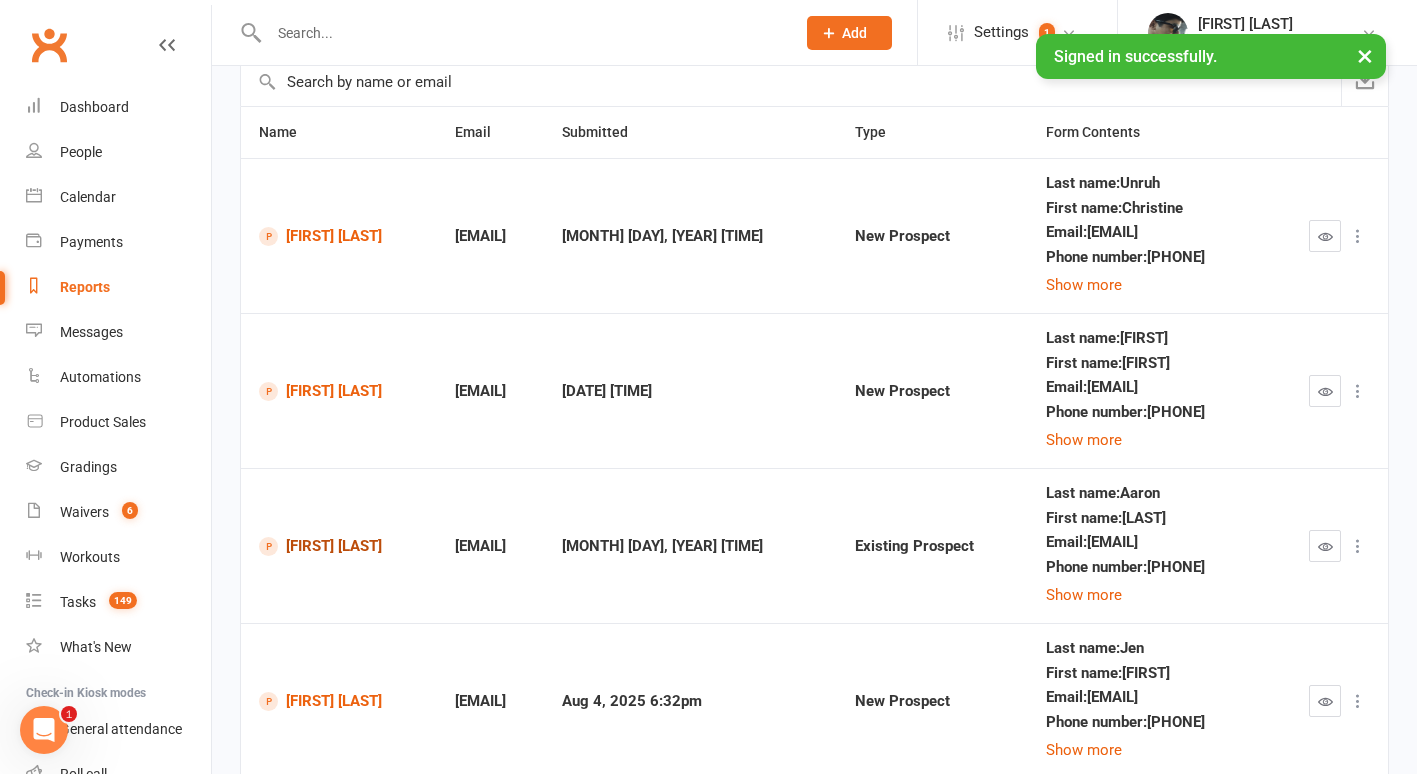 click on "Aaron Fulton" at bounding box center (339, 546) 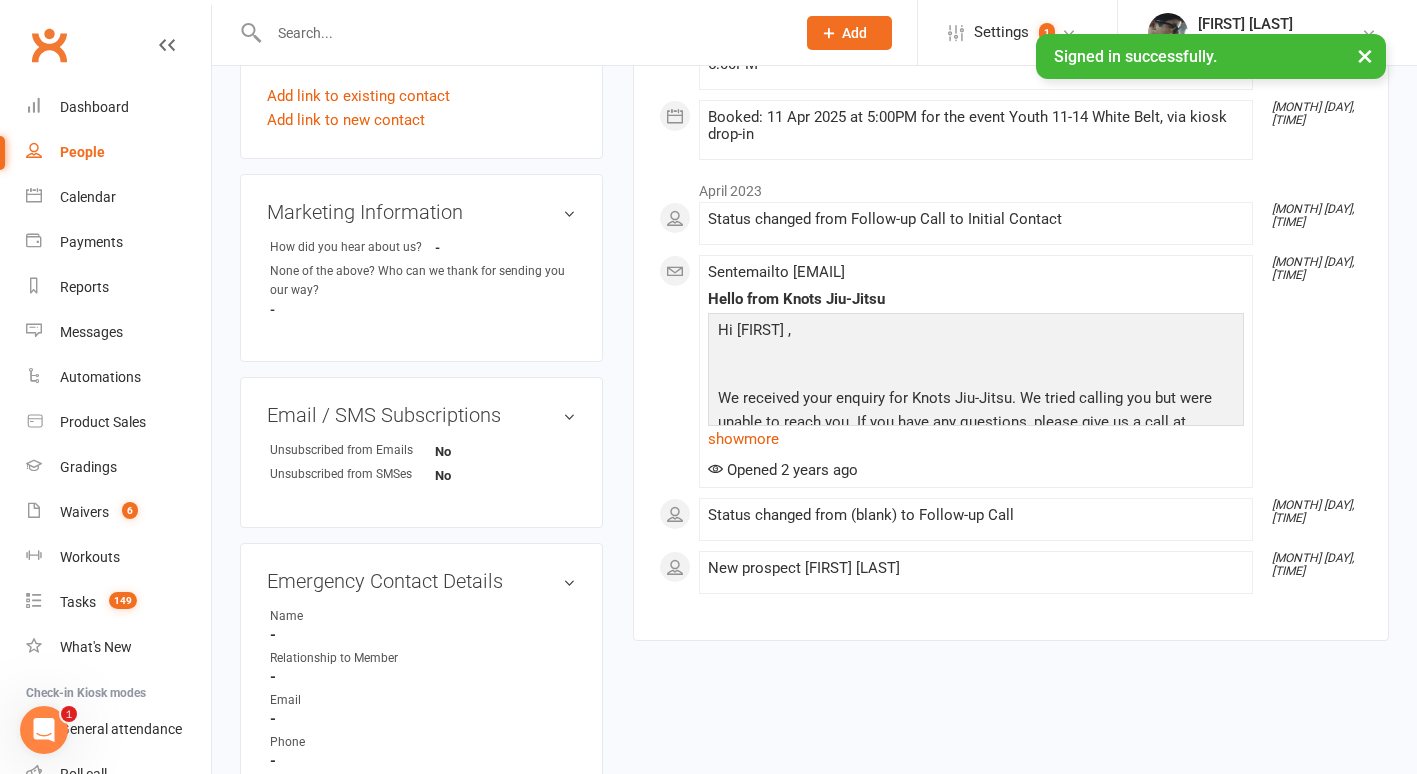 scroll, scrollTop: 748, scrollLeft: 0, axis: vertical 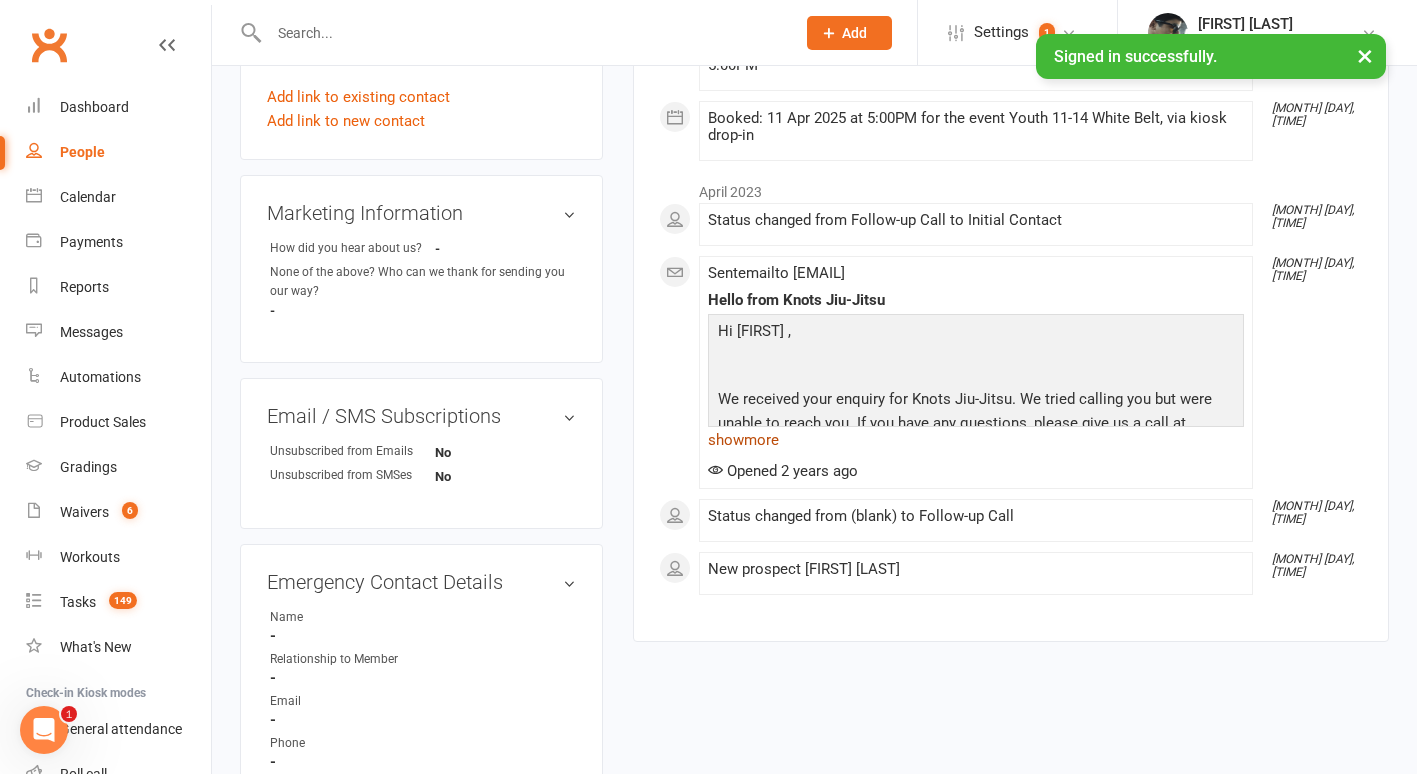click on "show  more" at bounding box center [976, 440] 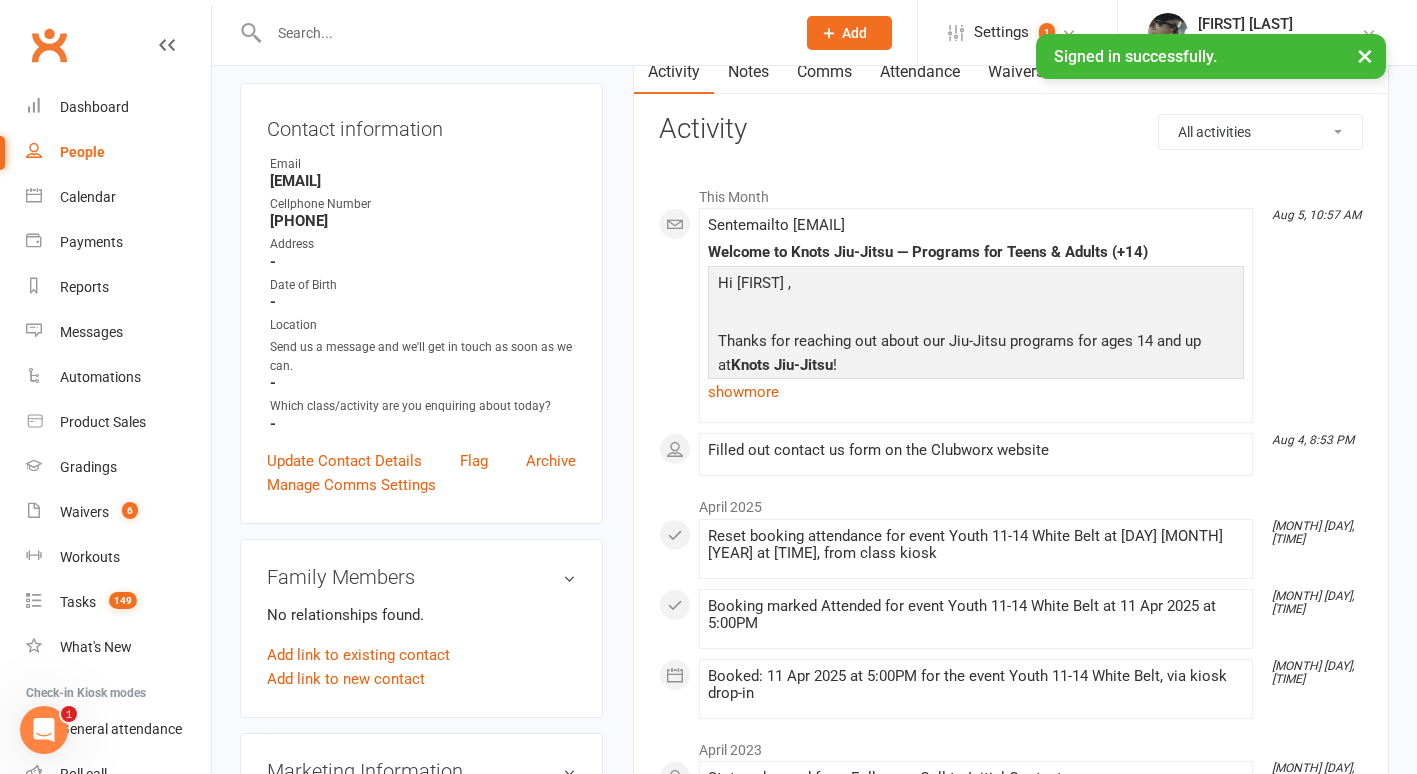 scroll, scrollTop: 191, scrollLeft: 0, axis: vertical 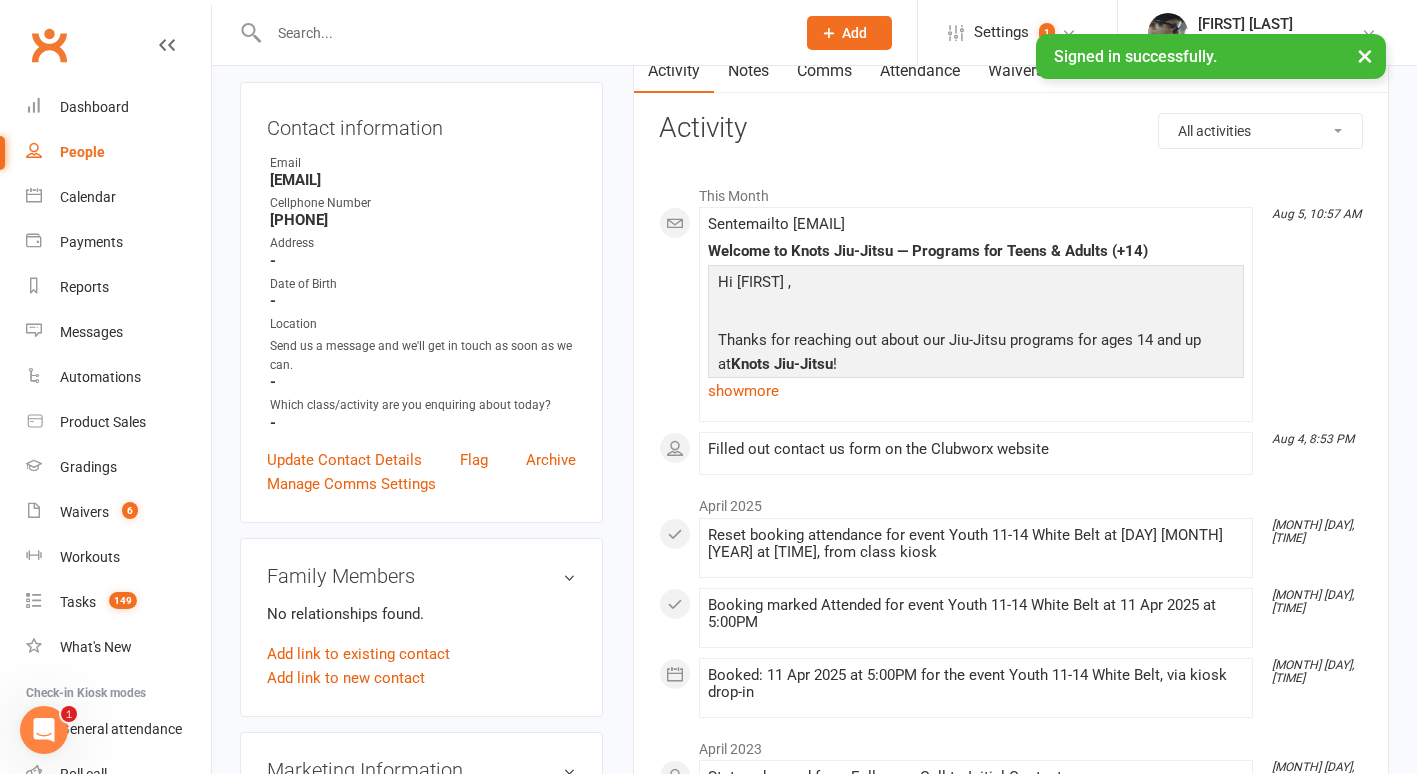 click on "People" at bounding box center (82, 152) 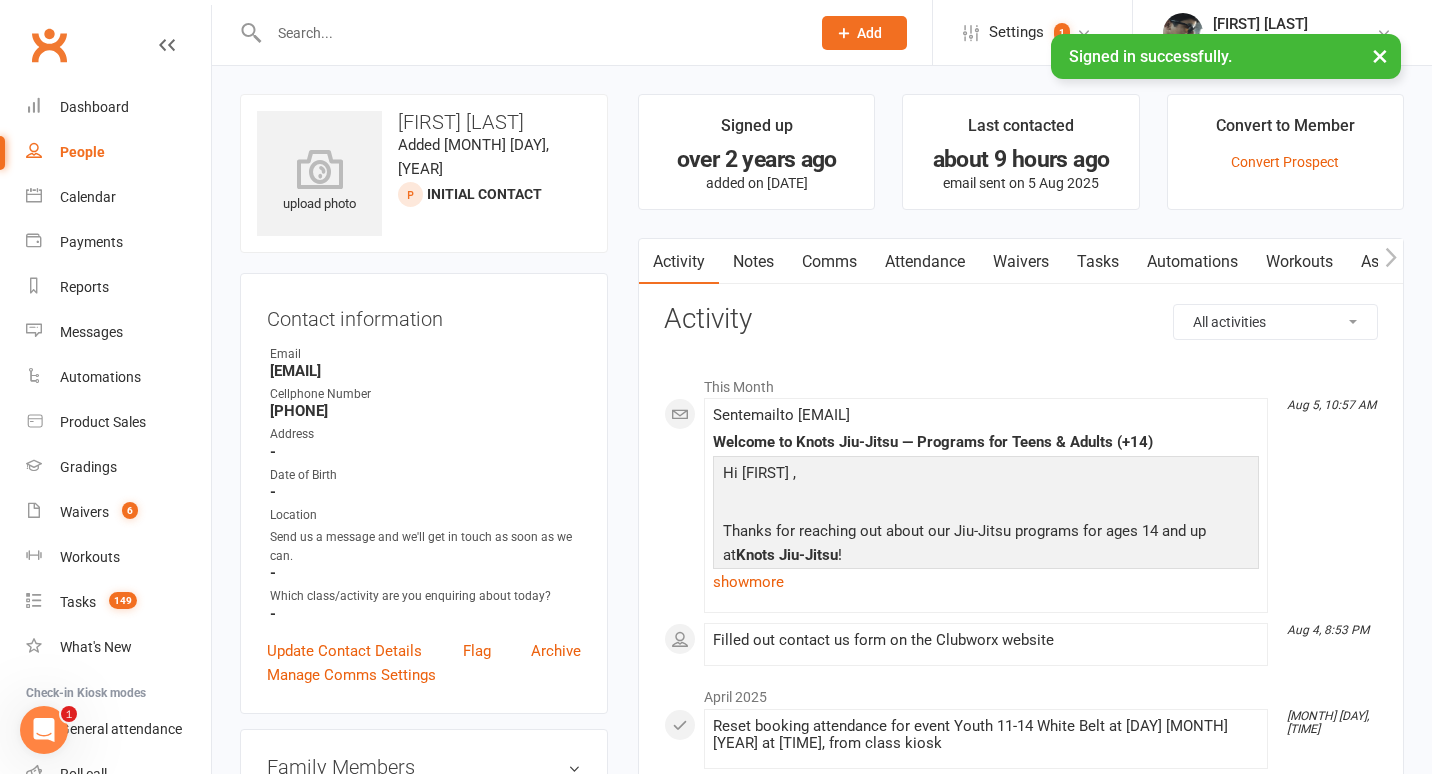 select on "100" 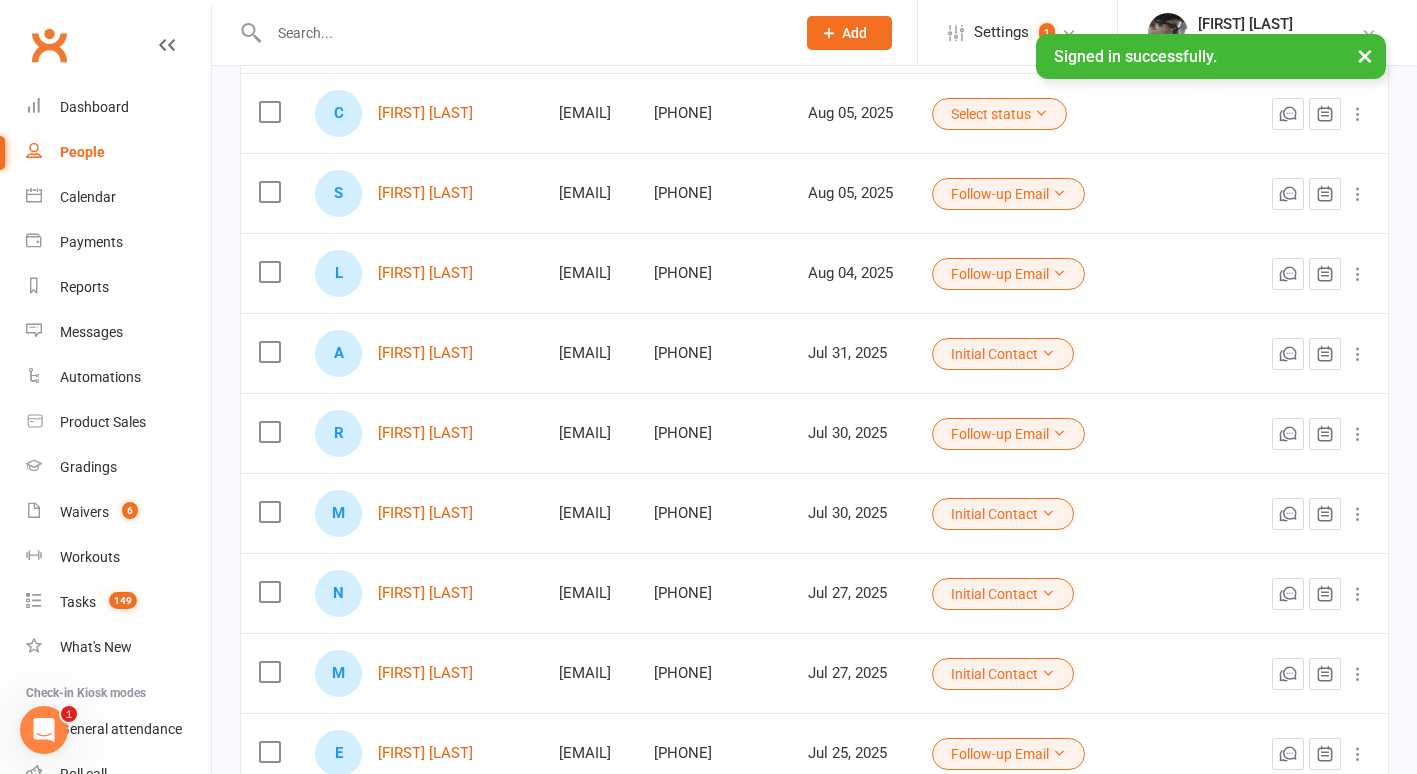 scroll, scrollTop: 281, scrollLeft: 0, axis: vertical 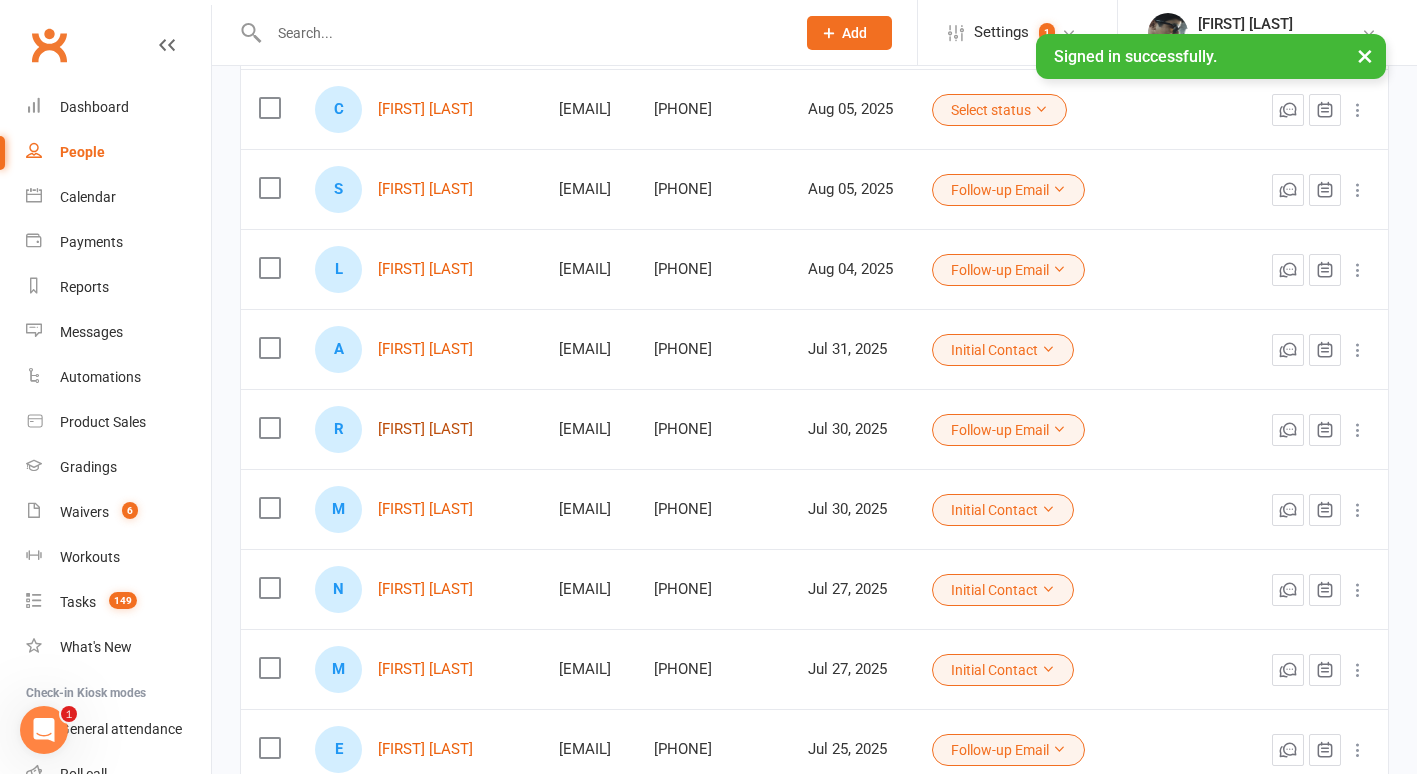 click on "Ravneet Kaur" at bounding box center [425, 429] 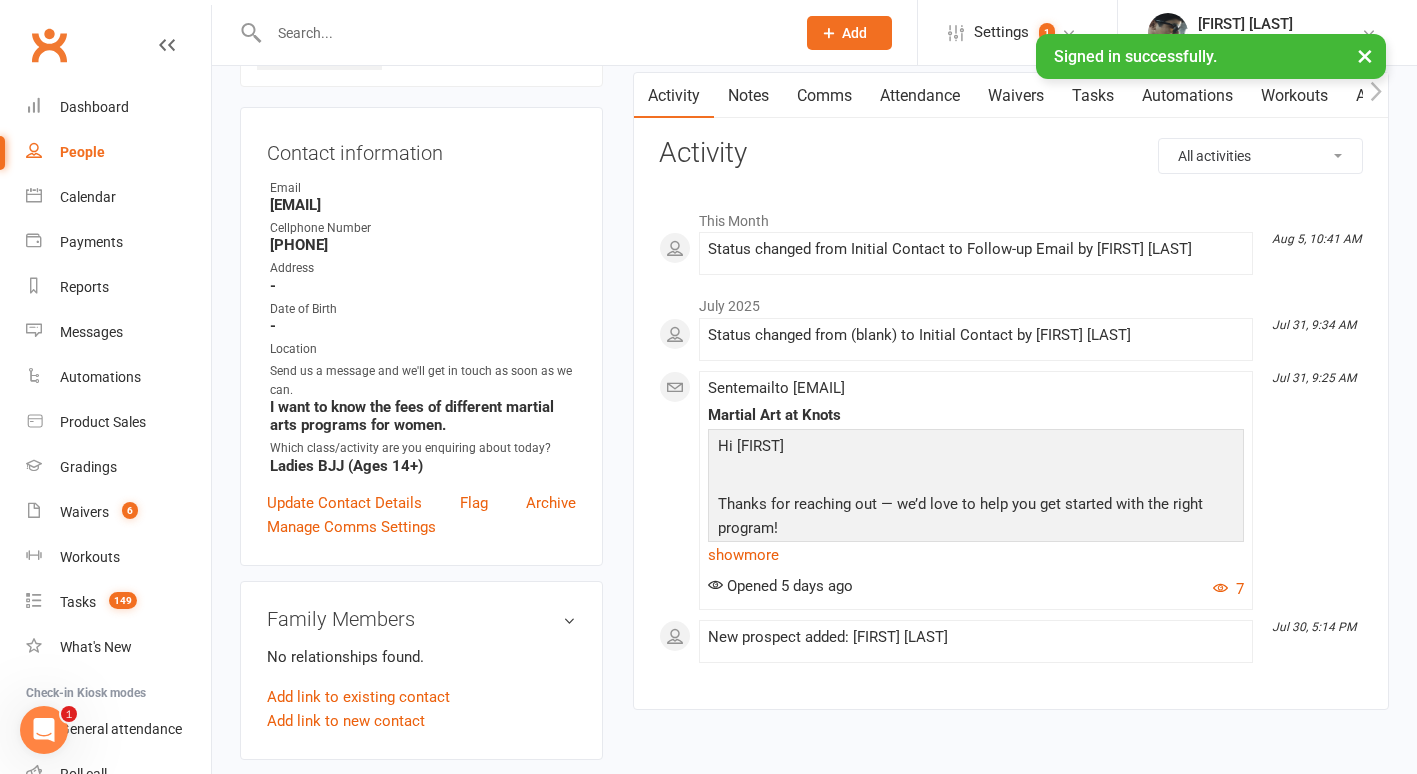 scroll, scrollTop: 167, scrollLeft: 0, axis: vertical 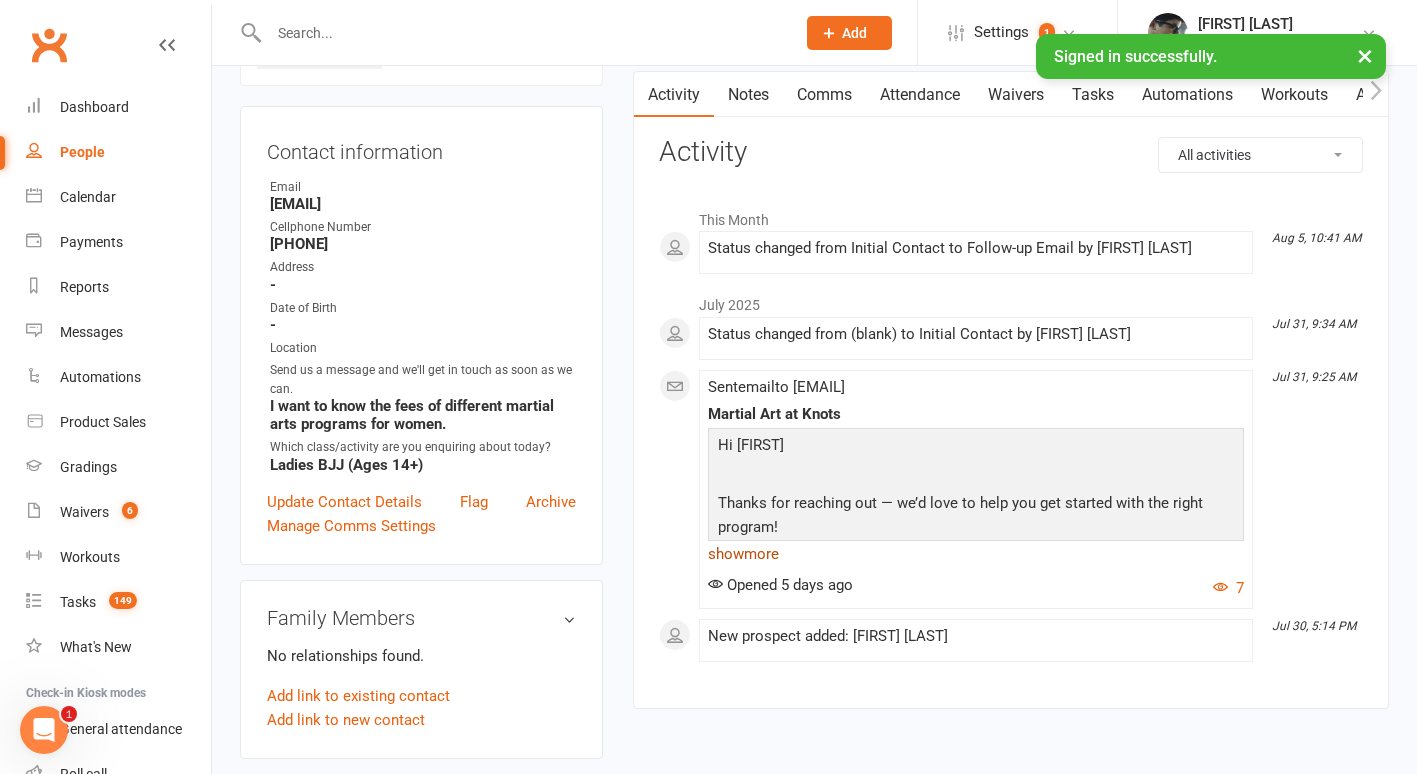 click on "show  more" at bounding box center [976, 554] 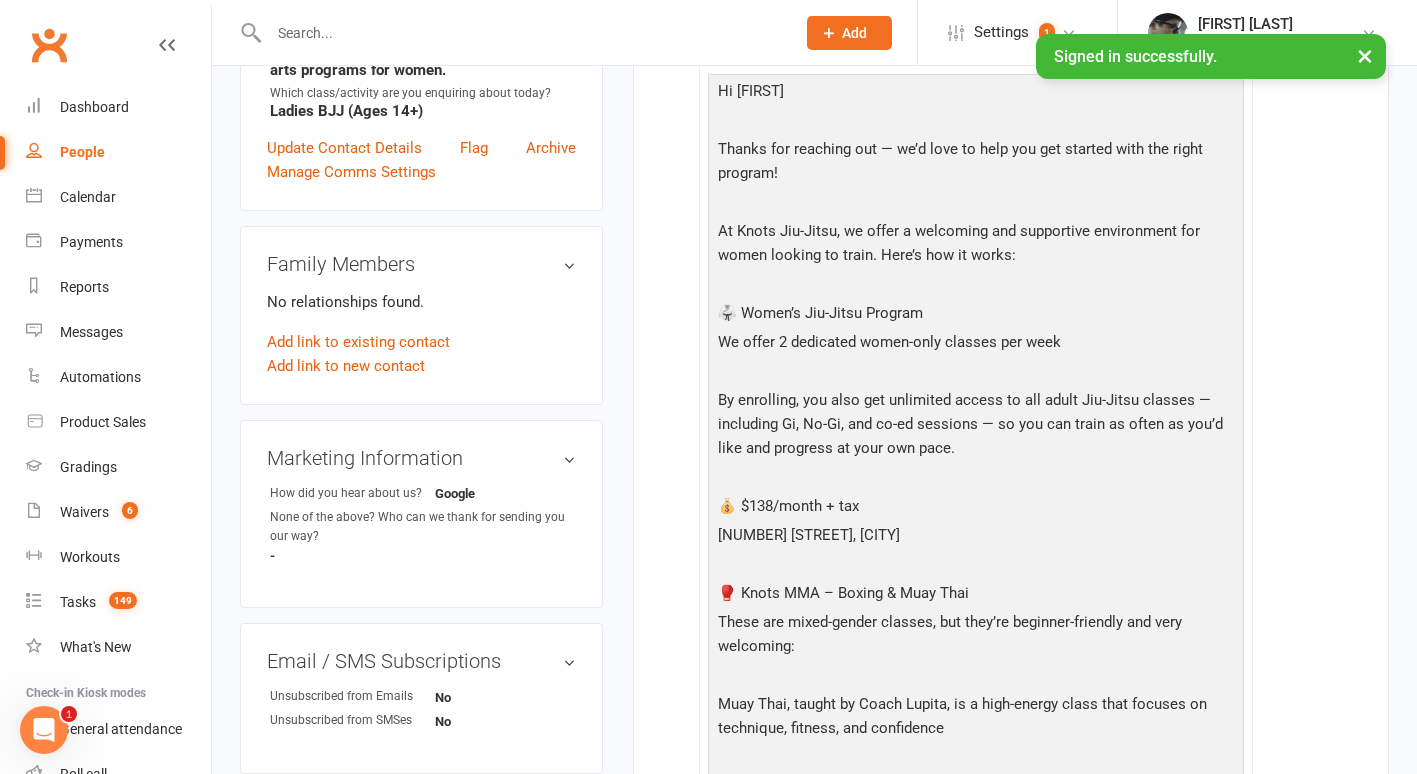 scroll, scrollTop: 522, scrollLeft: 0, axis: vertical 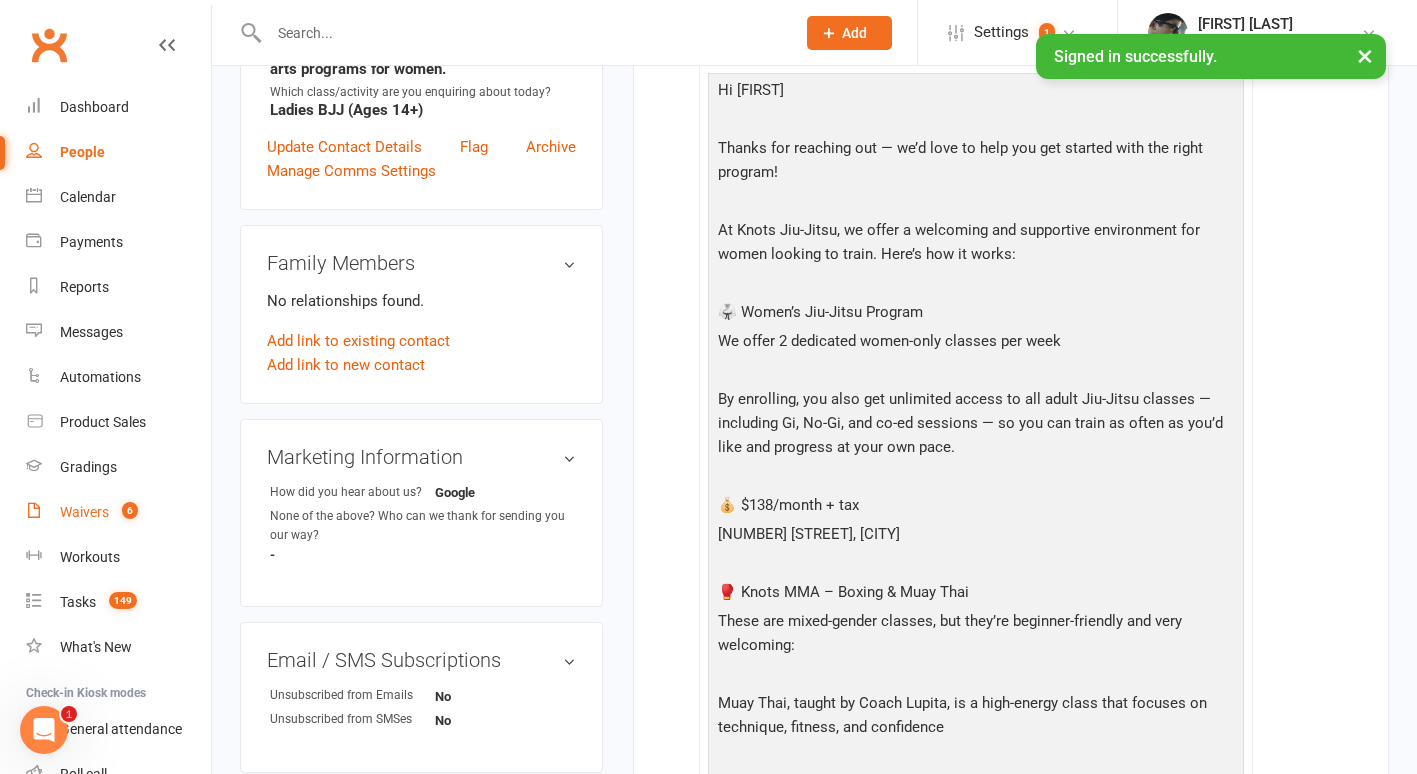 click on "Waivers" at bounding box center [84, 512] 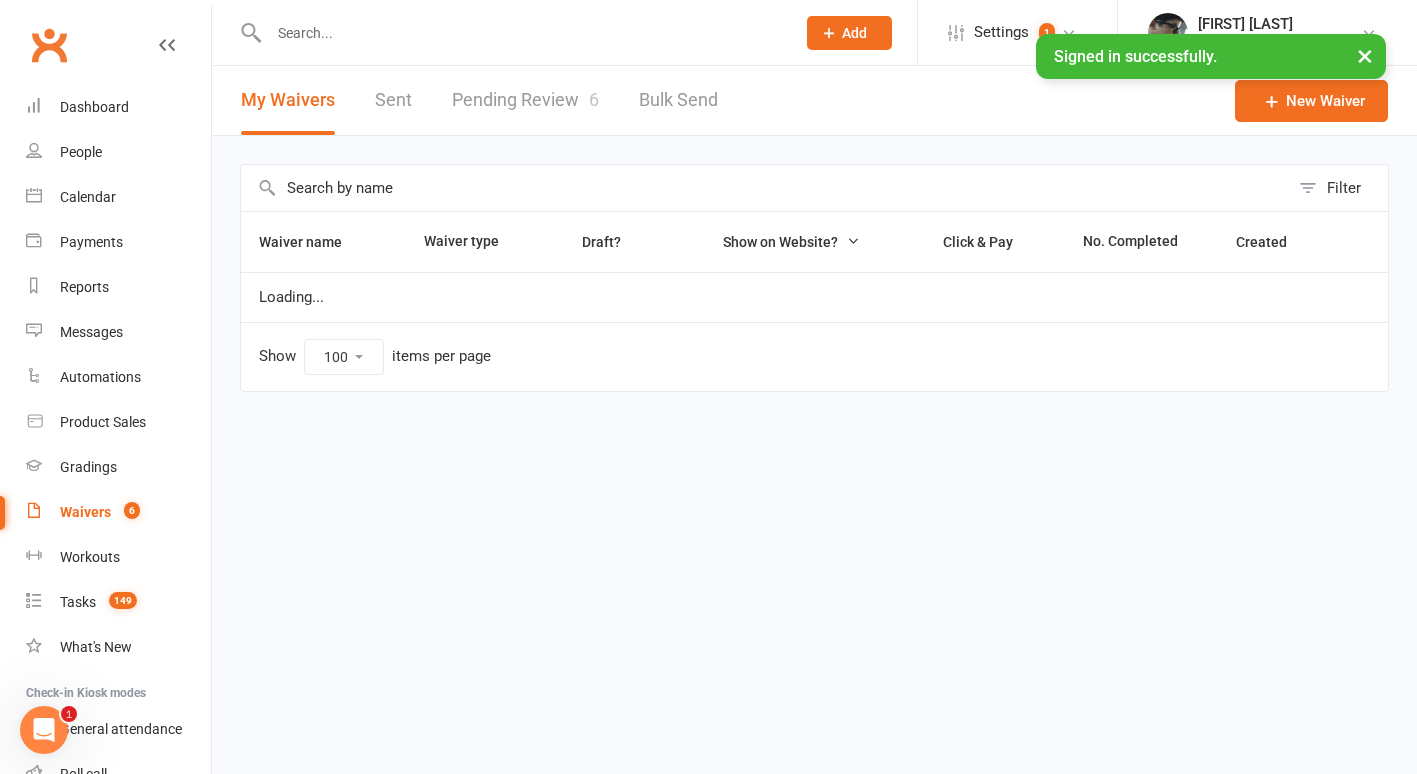scroll, scrollTop: 0, scrollLeft: 0, axis: both 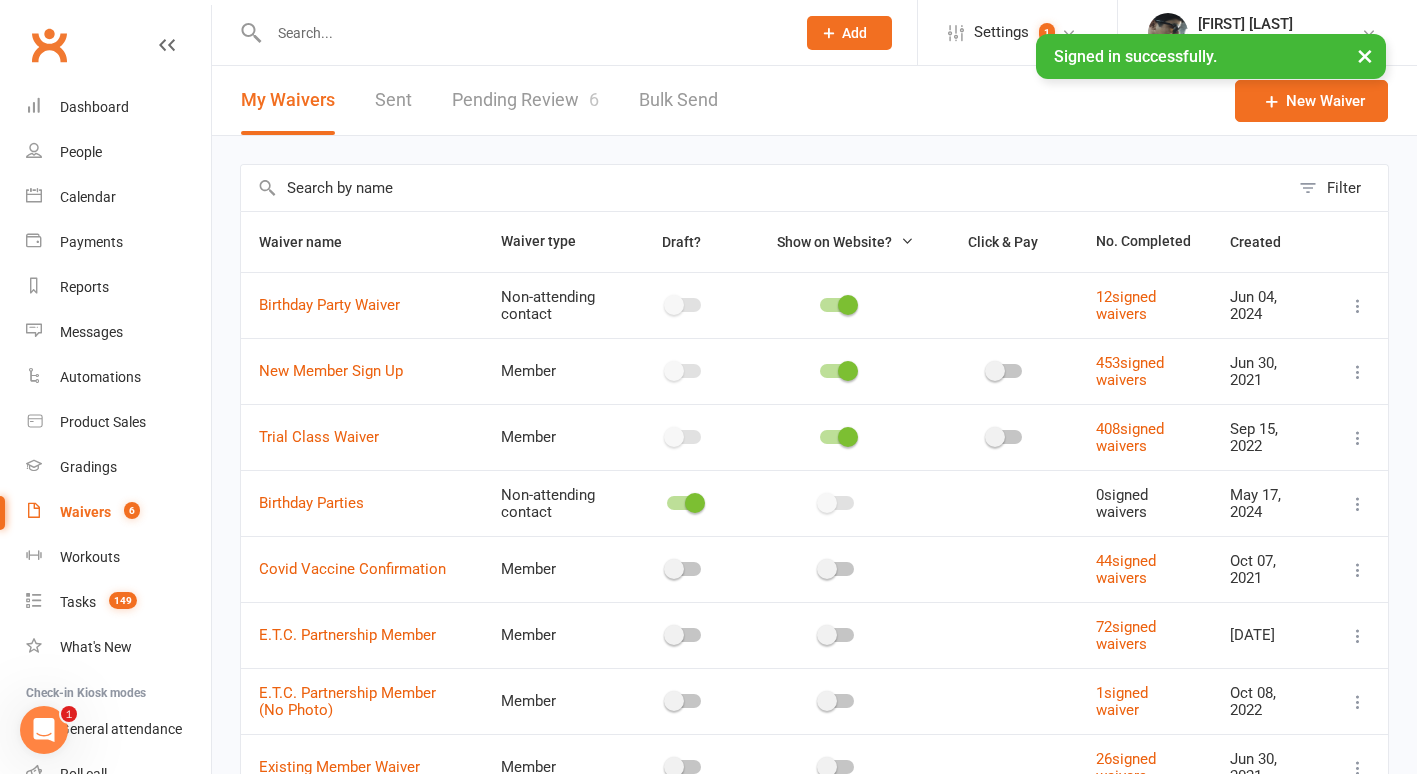 click on "Pending Review 6" at bounding box center [525, 100] 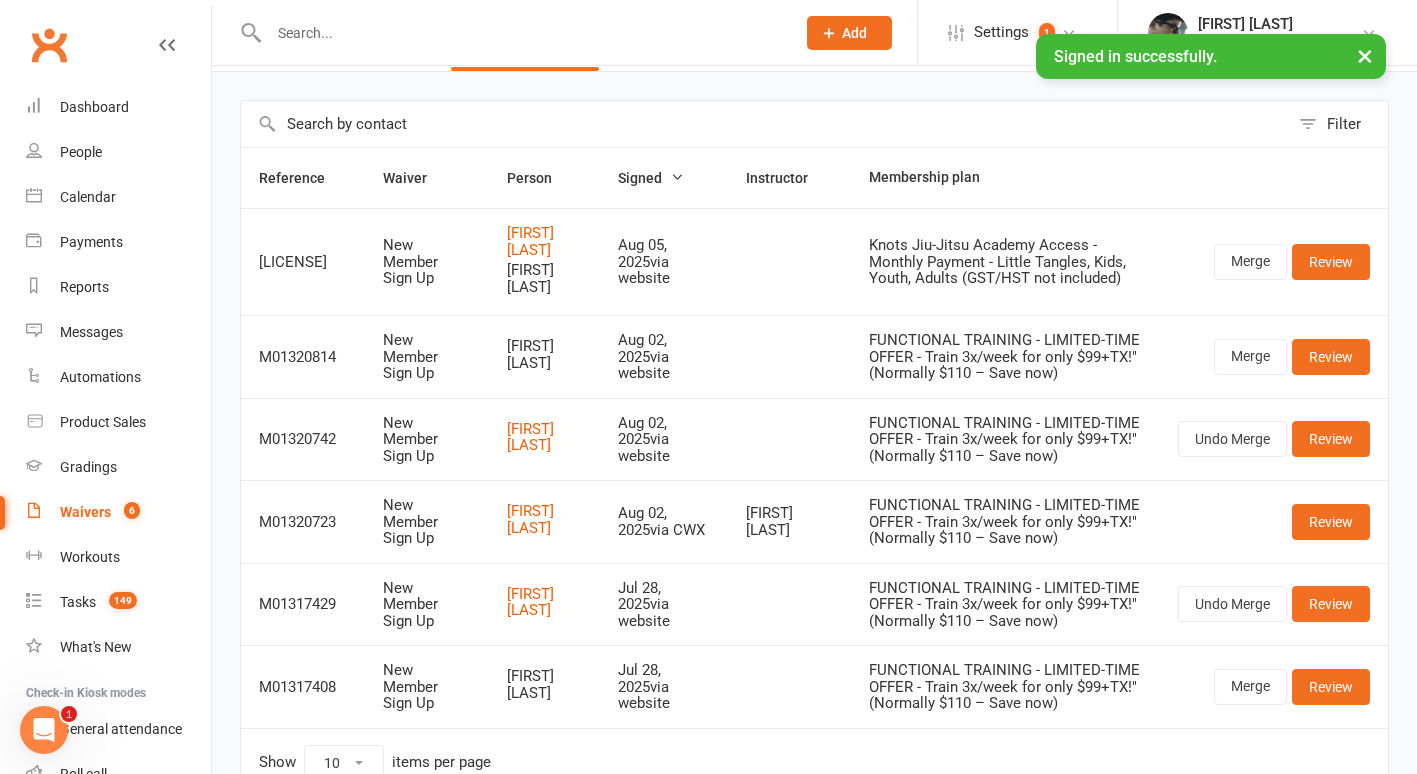 scroll, scrollTop: 57, scrollLeft: 0, axis: vertical 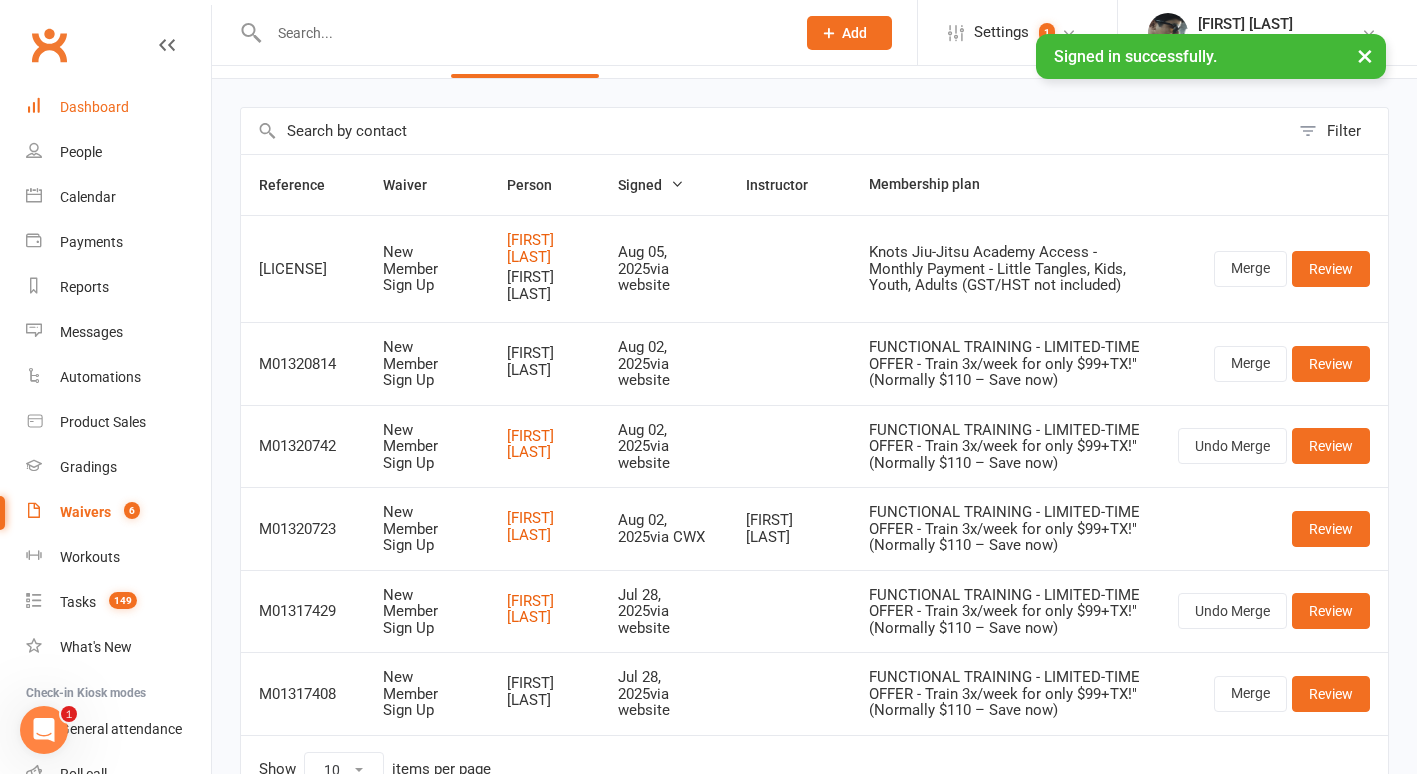 click on "Dashboard" at bounding box center (94, 107) 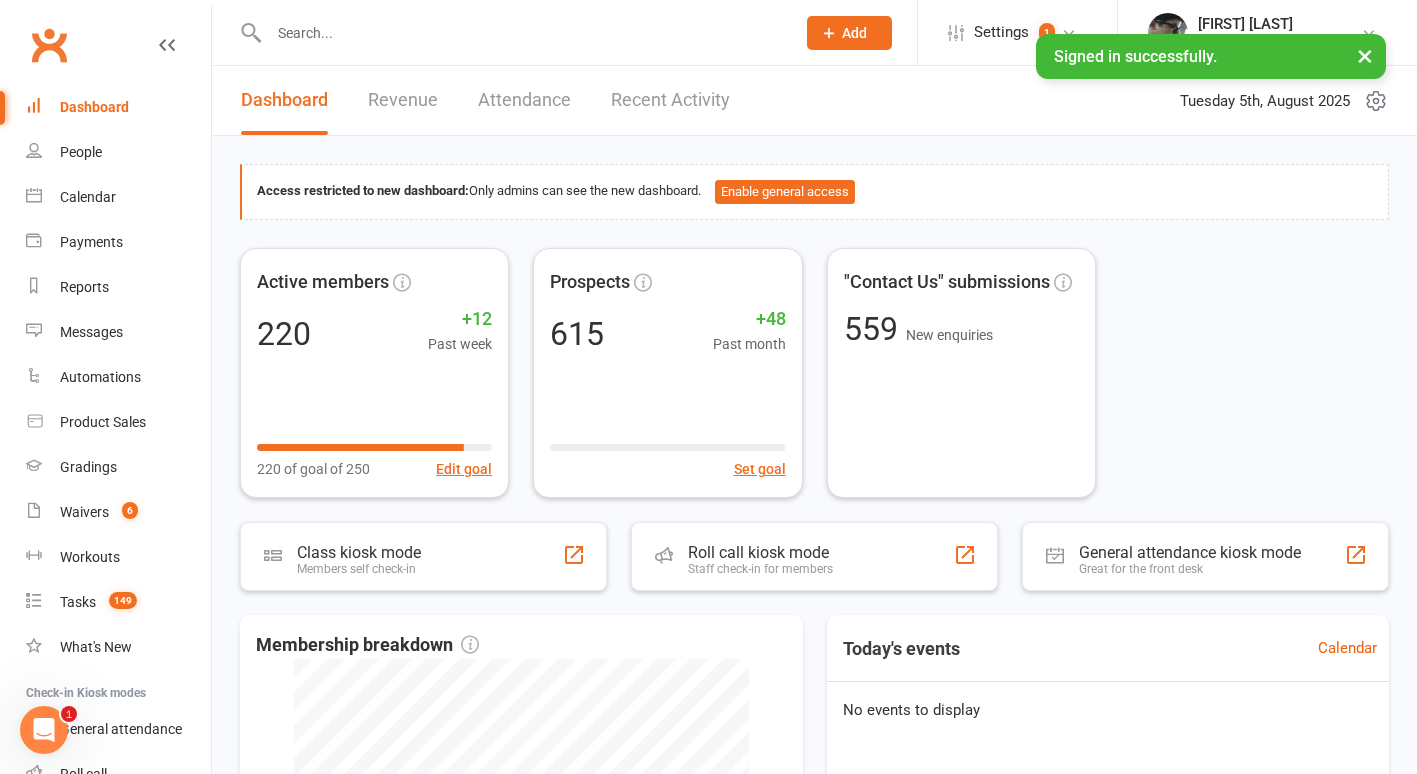 click on "Revenue" at bounding box center (403, 100) 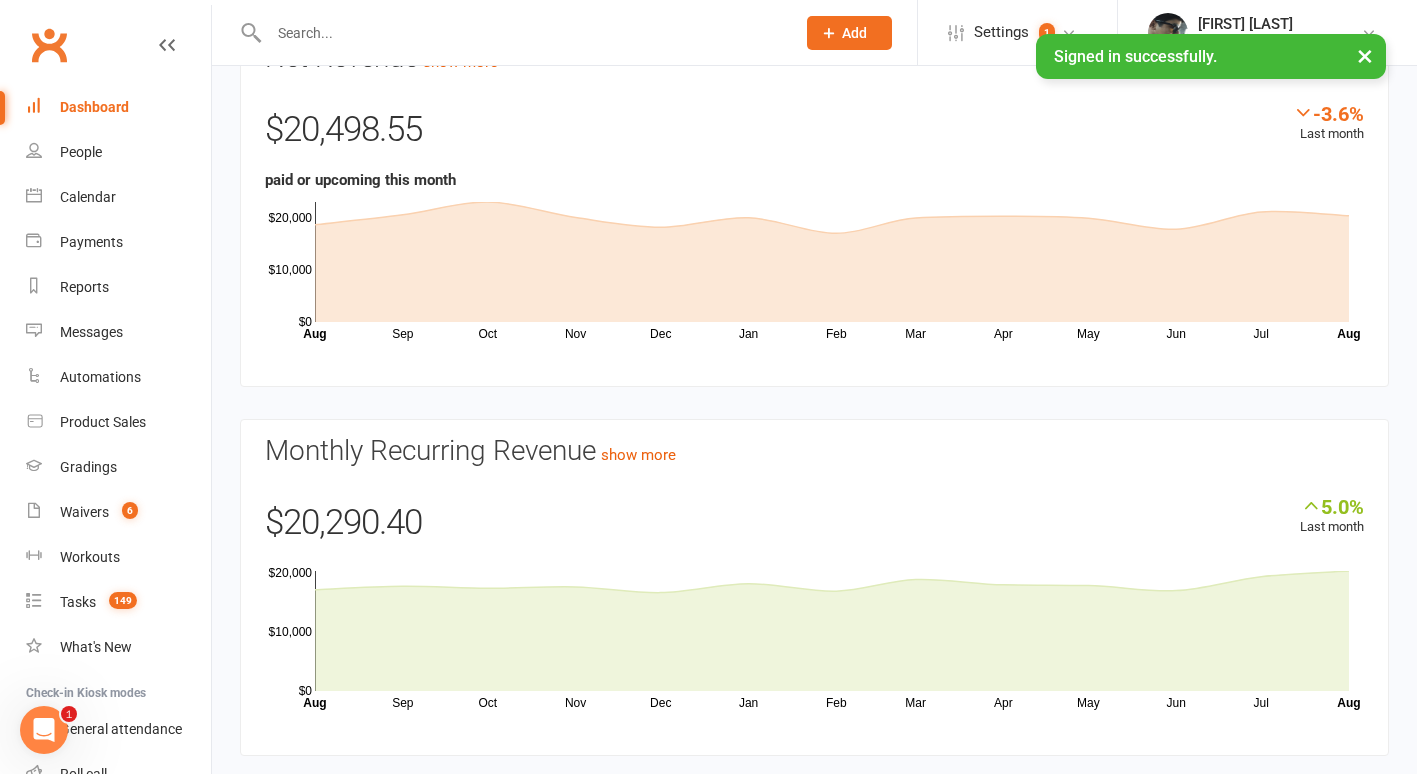 scroll, scrollTop: 140, scrollLeft: 0, axis: vertical 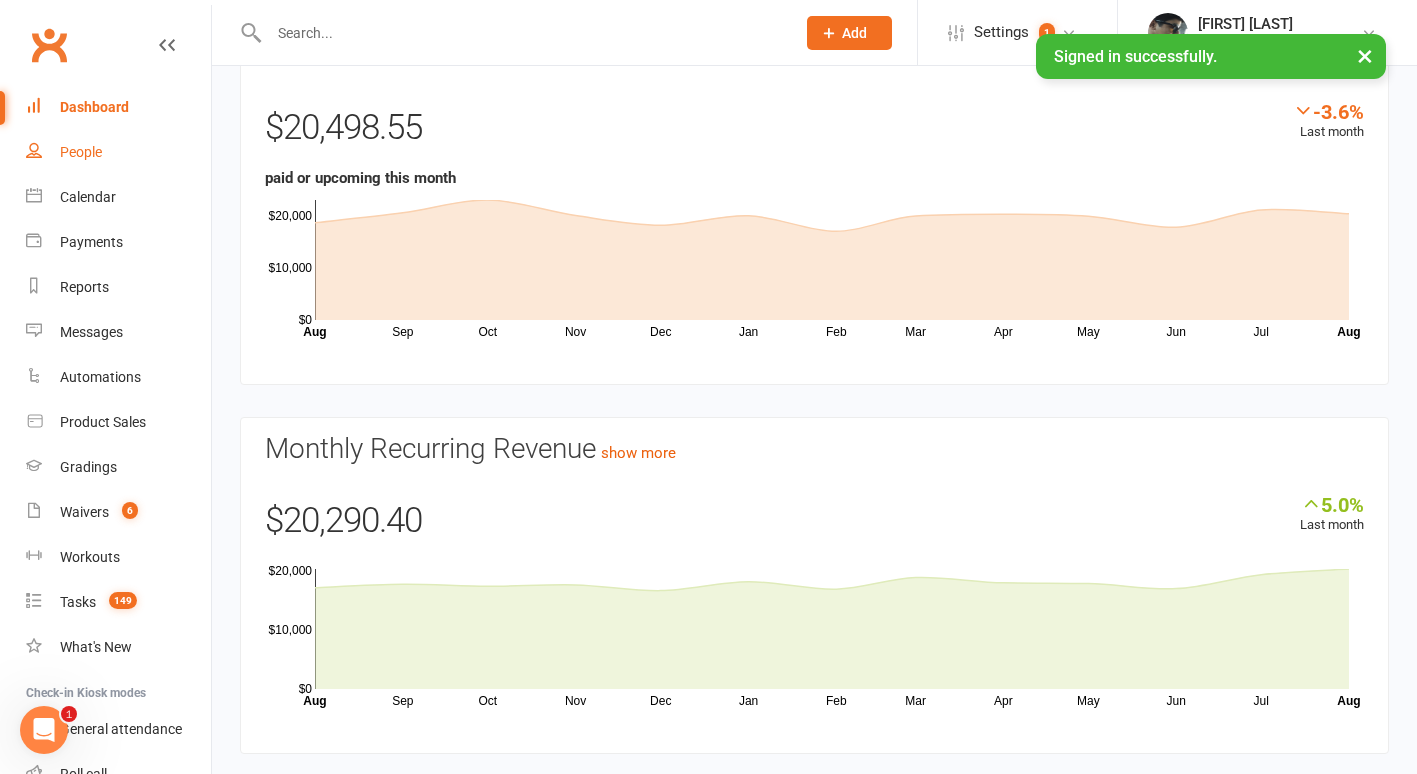 click on "People" at bounding box center [81, 152] 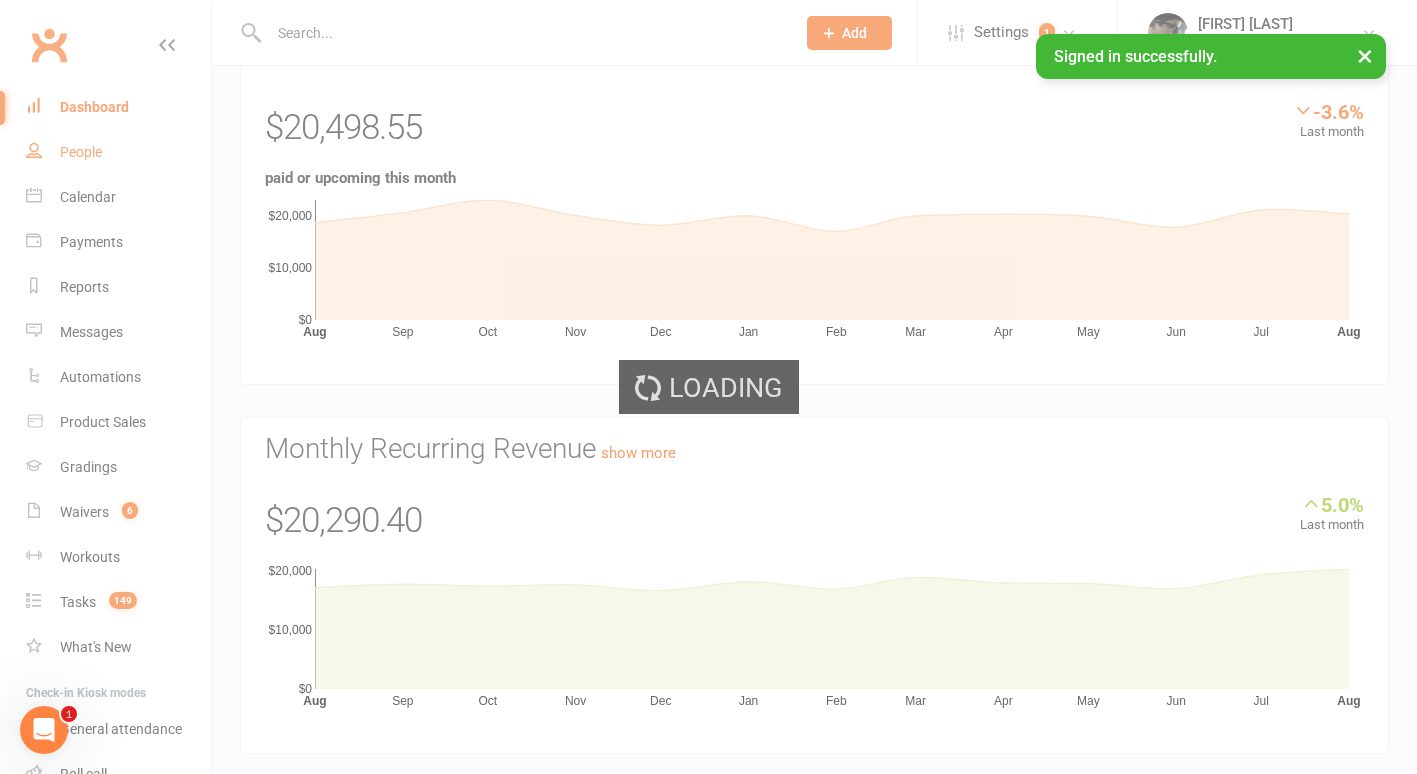 select on "100" 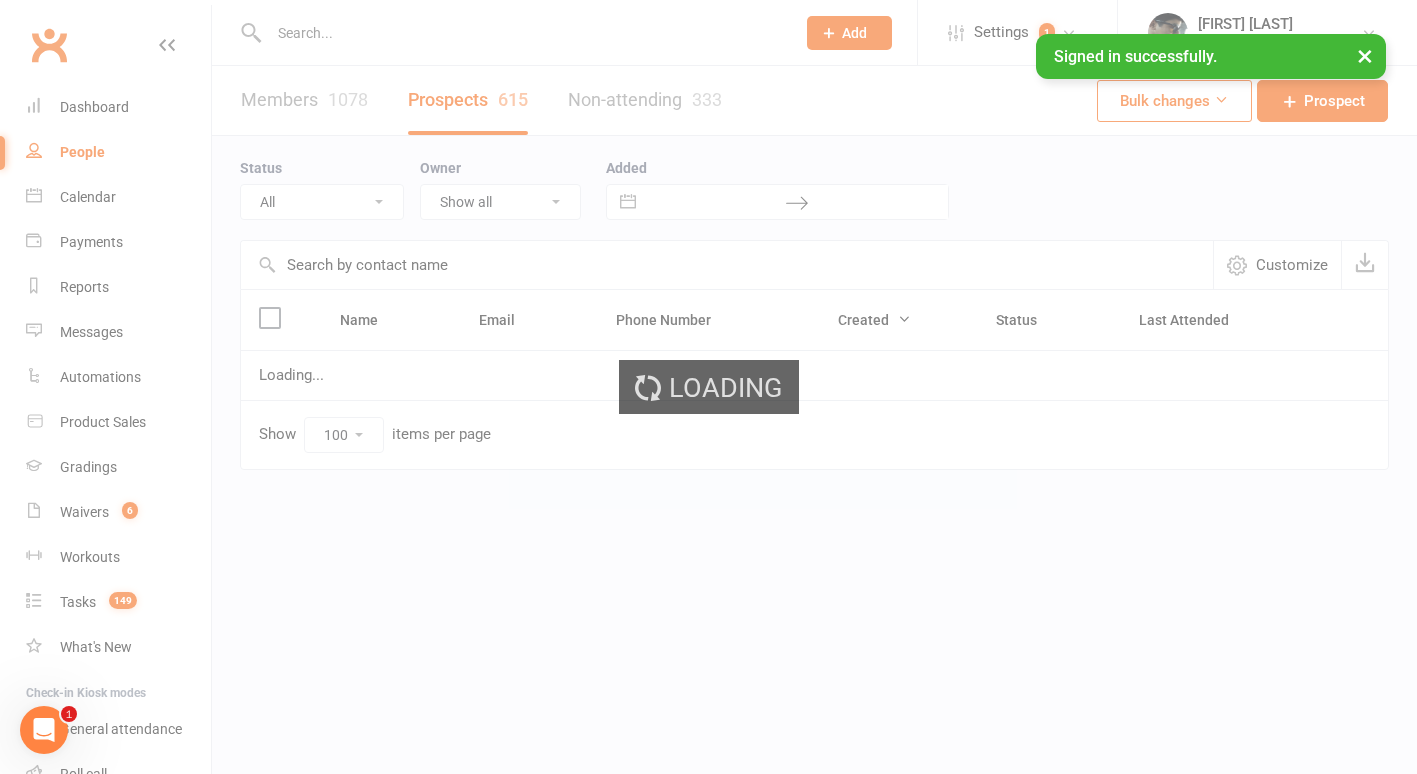 scroll, scrollTop: 0, scrollLeft: 0, axis: both 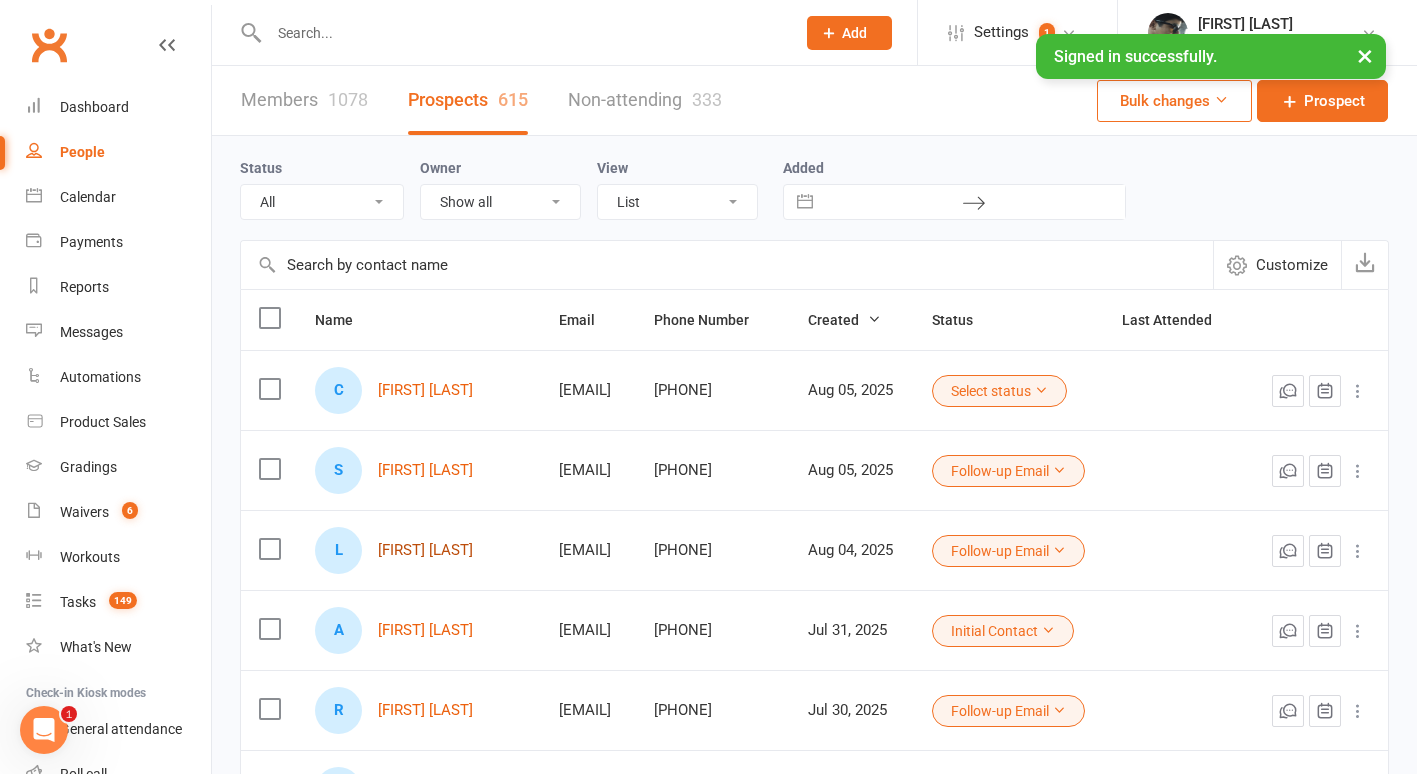 click on "Landry Jen" at bounding box center [425, 550] 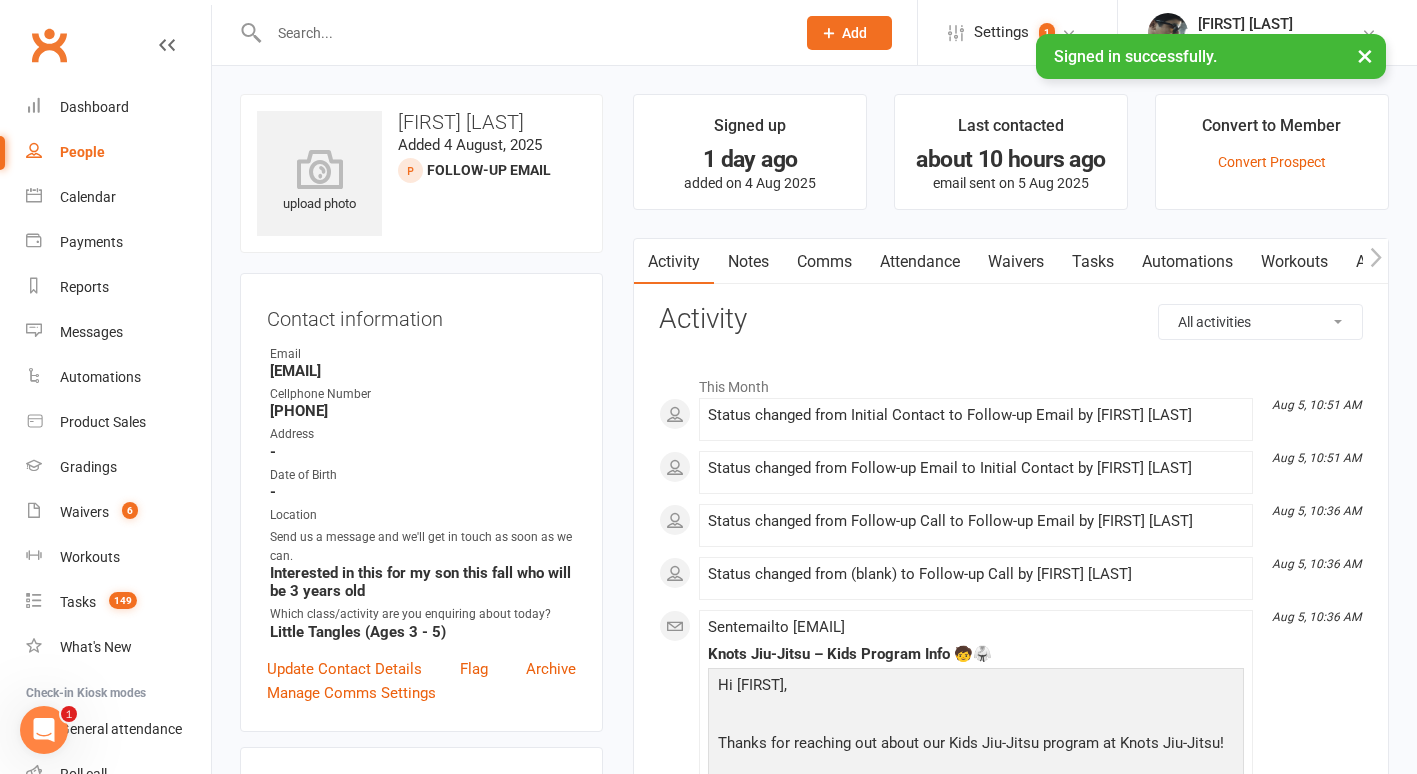 scroll, scrollTop: 285, scrollLeft: 0, axis: vertical 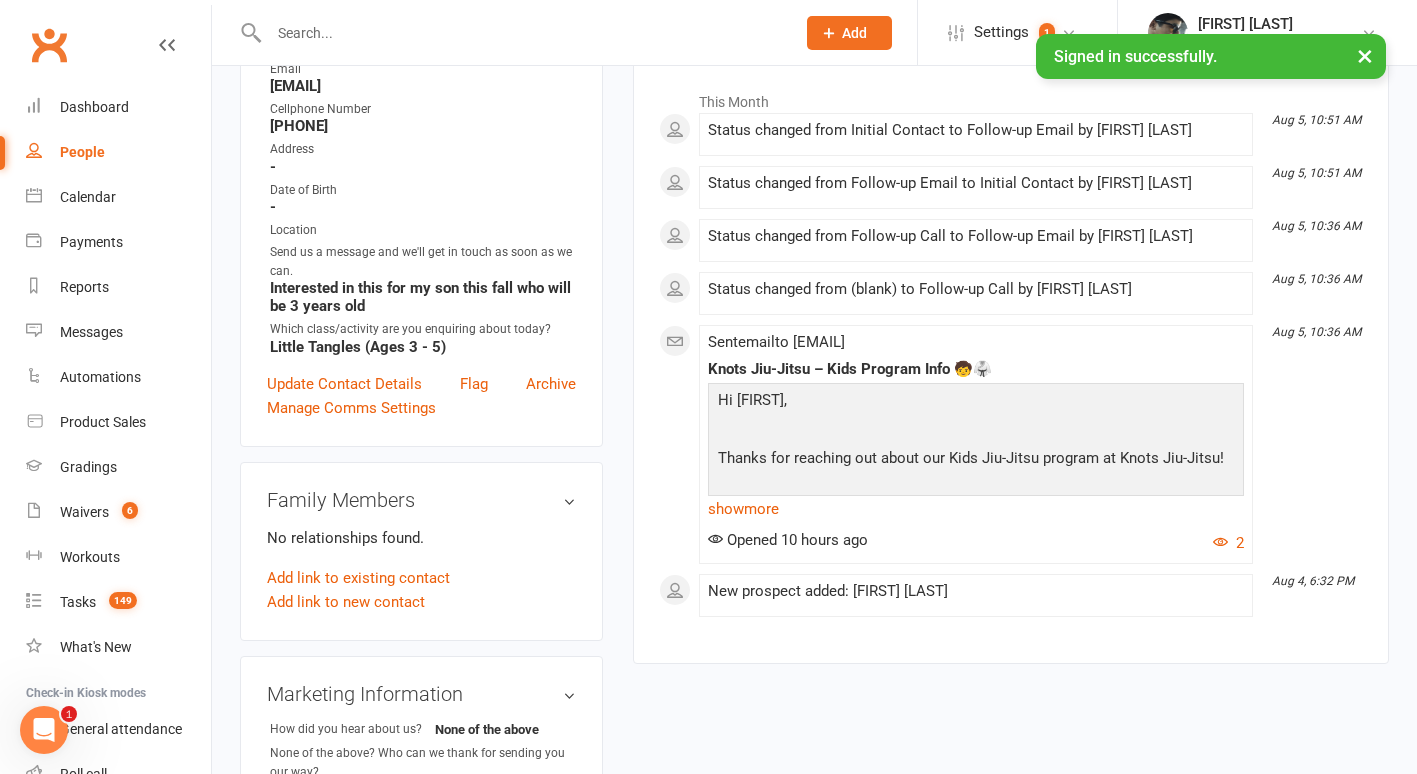 select on "100" 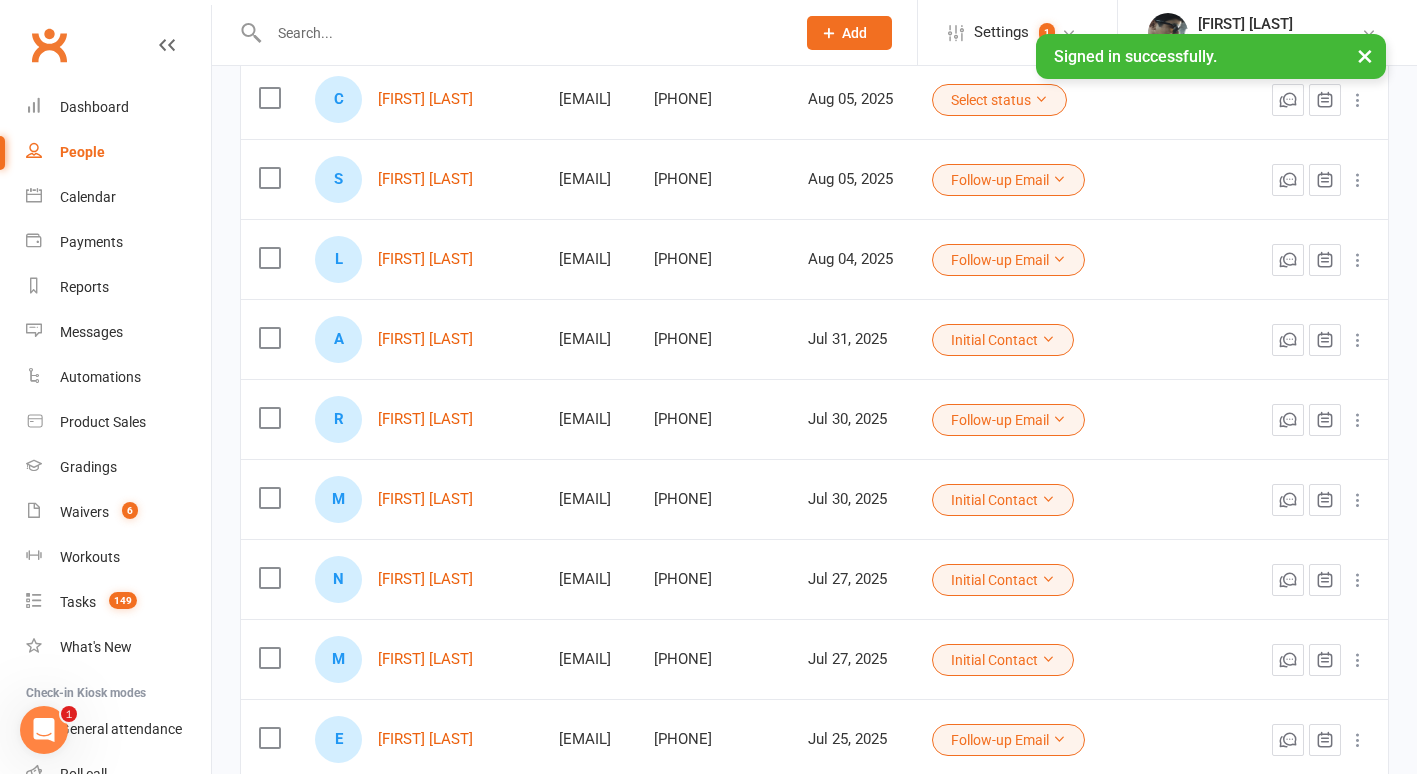 scroll, scrollTop: 292, scrollLeft: 0, axis: vertical 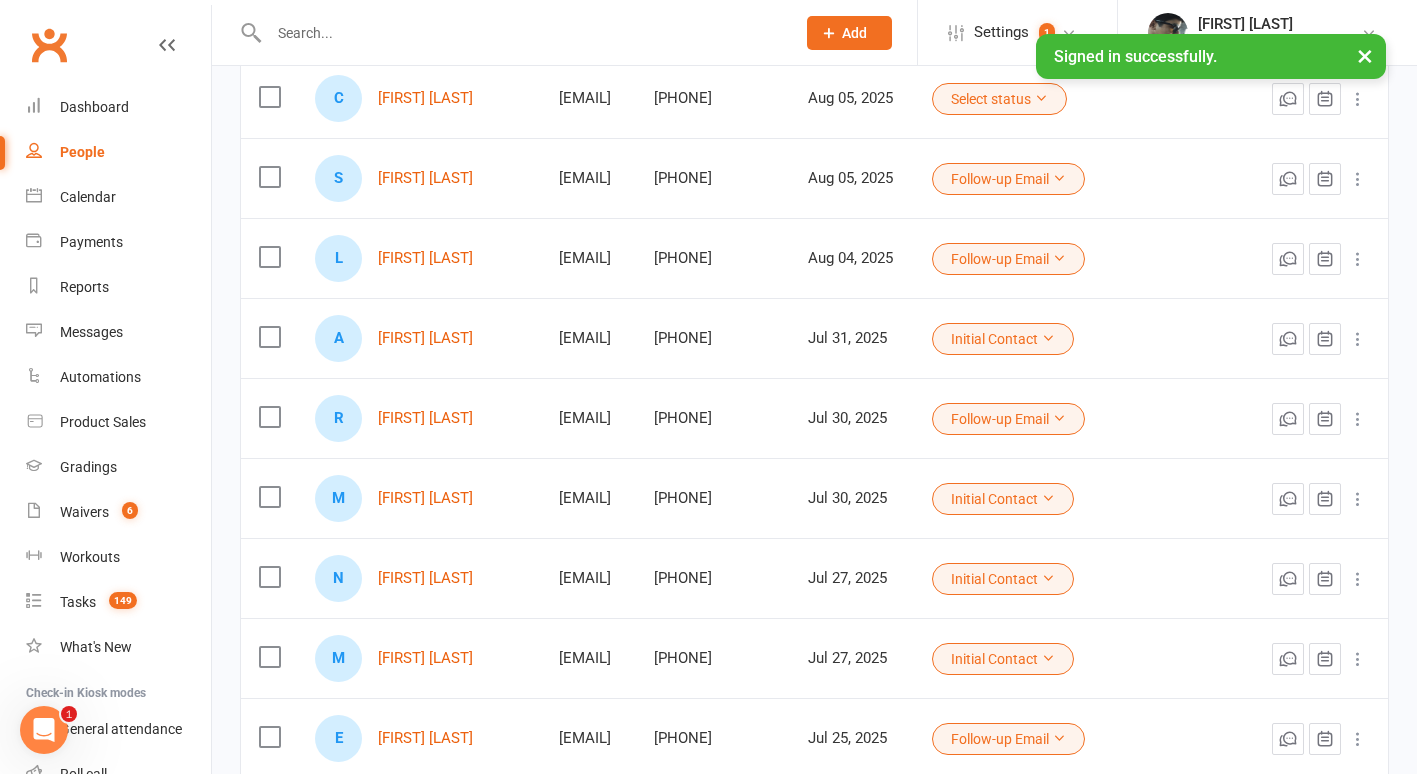 click on "R Ravneet Kaur" at bounding box center [419, 418] 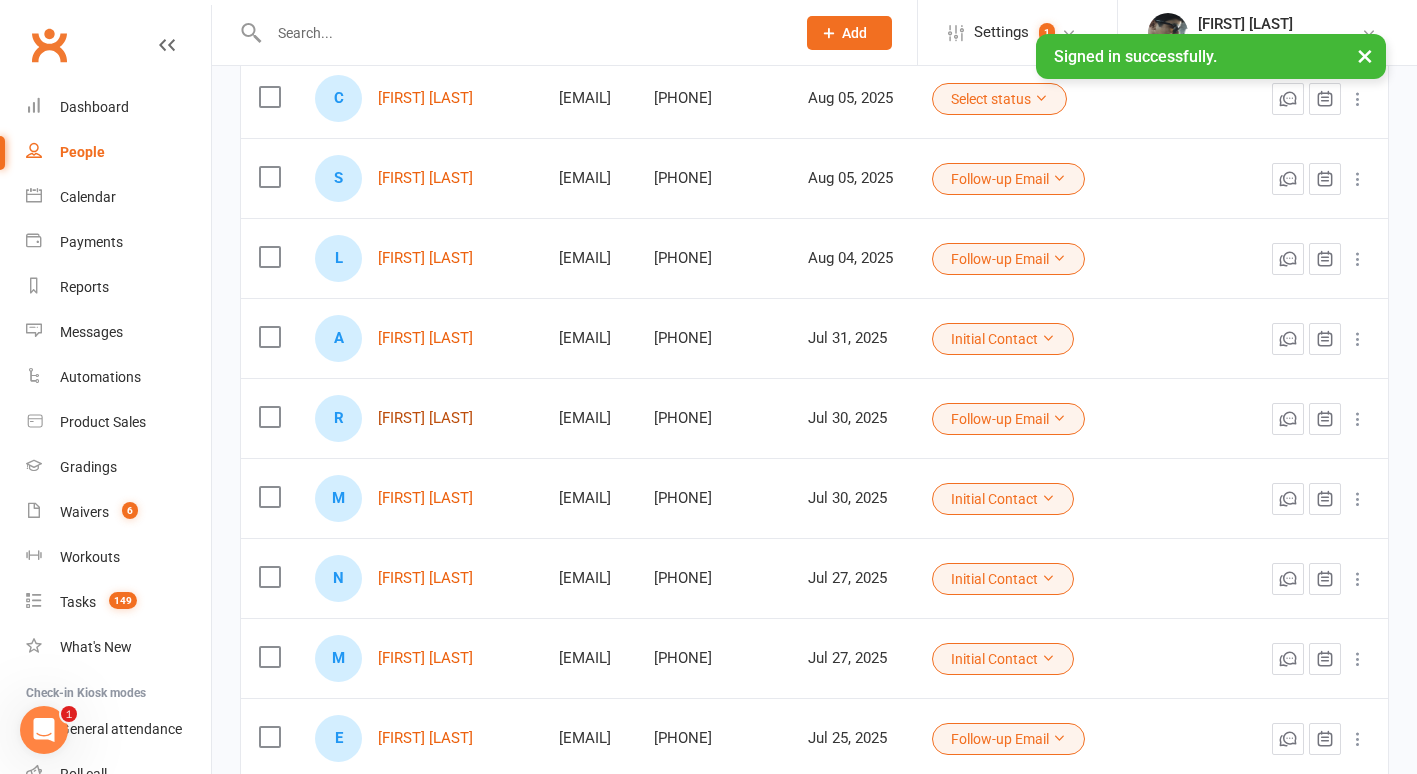 click on "Ravneet Kaur" at bounding box center [425, 418] 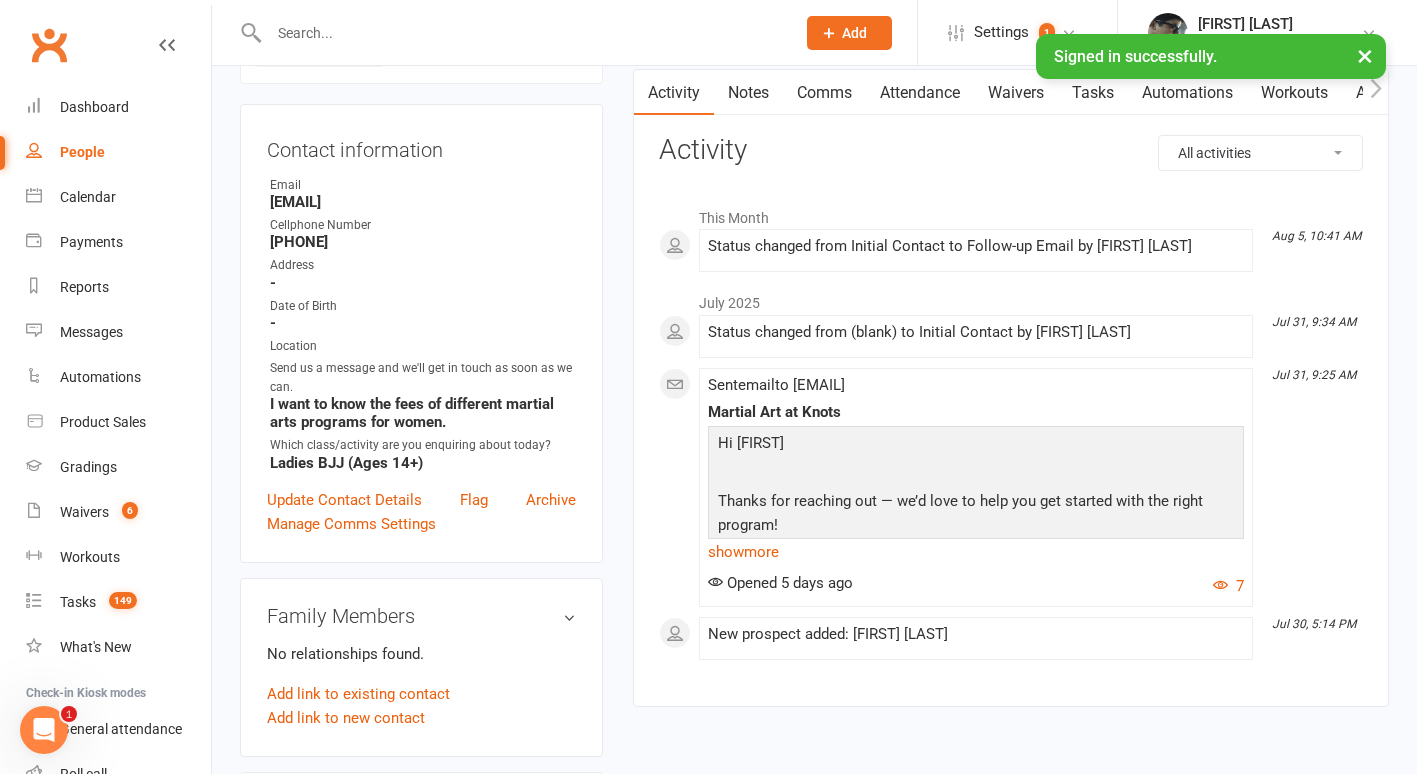 scroll, scrollTop: 170, scrollLeft: 0, axis: vertical 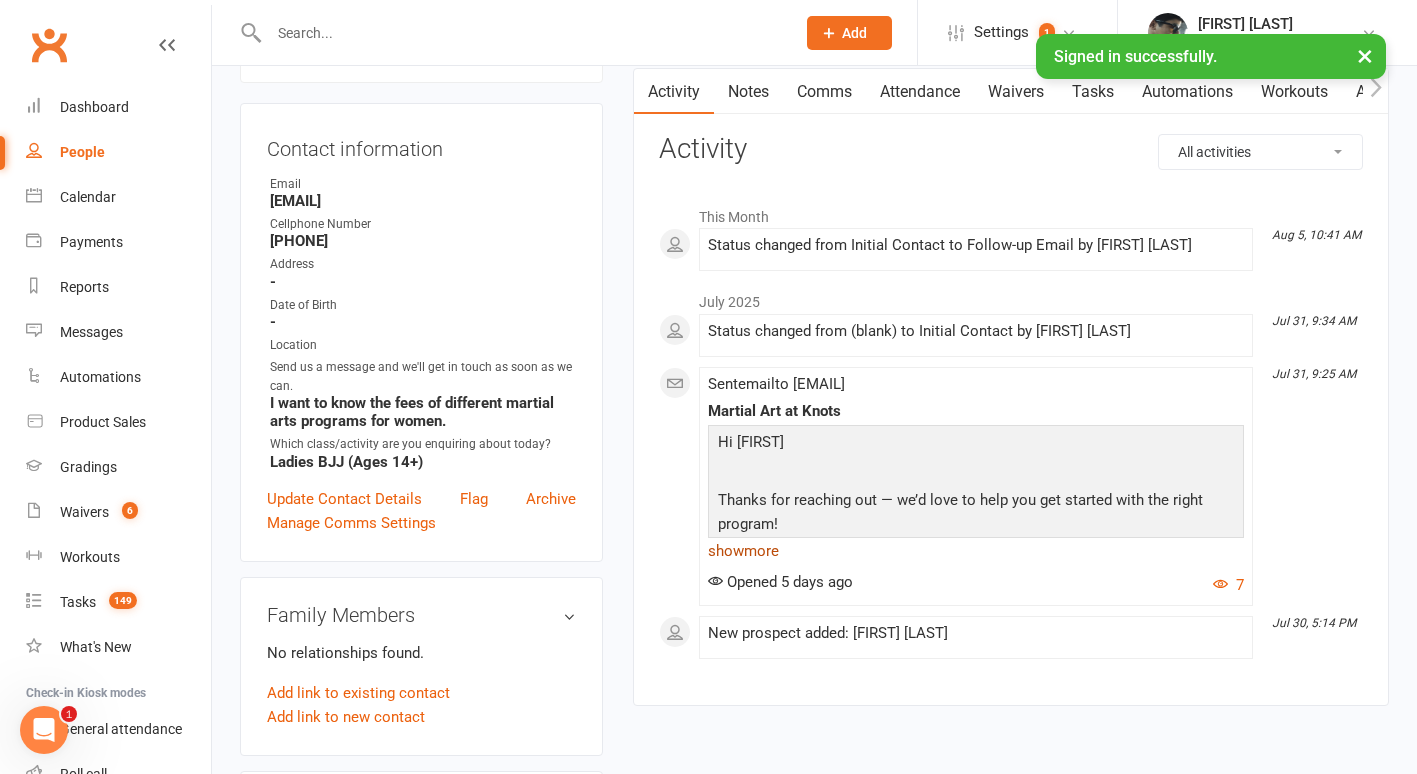 click on "show  more" at bounding box center [976, 551] 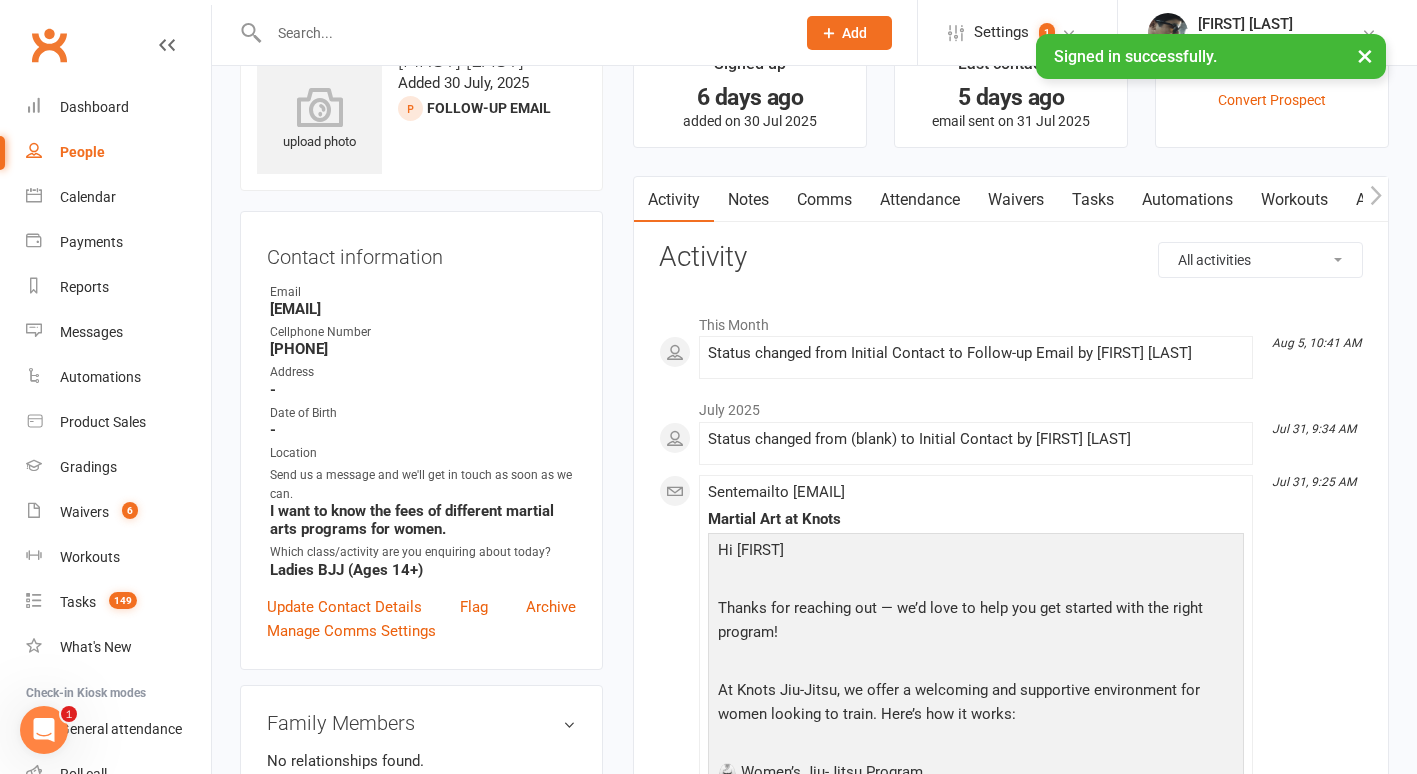 scroll, scrollTop: 0, scrollLeft: 0, axis: both 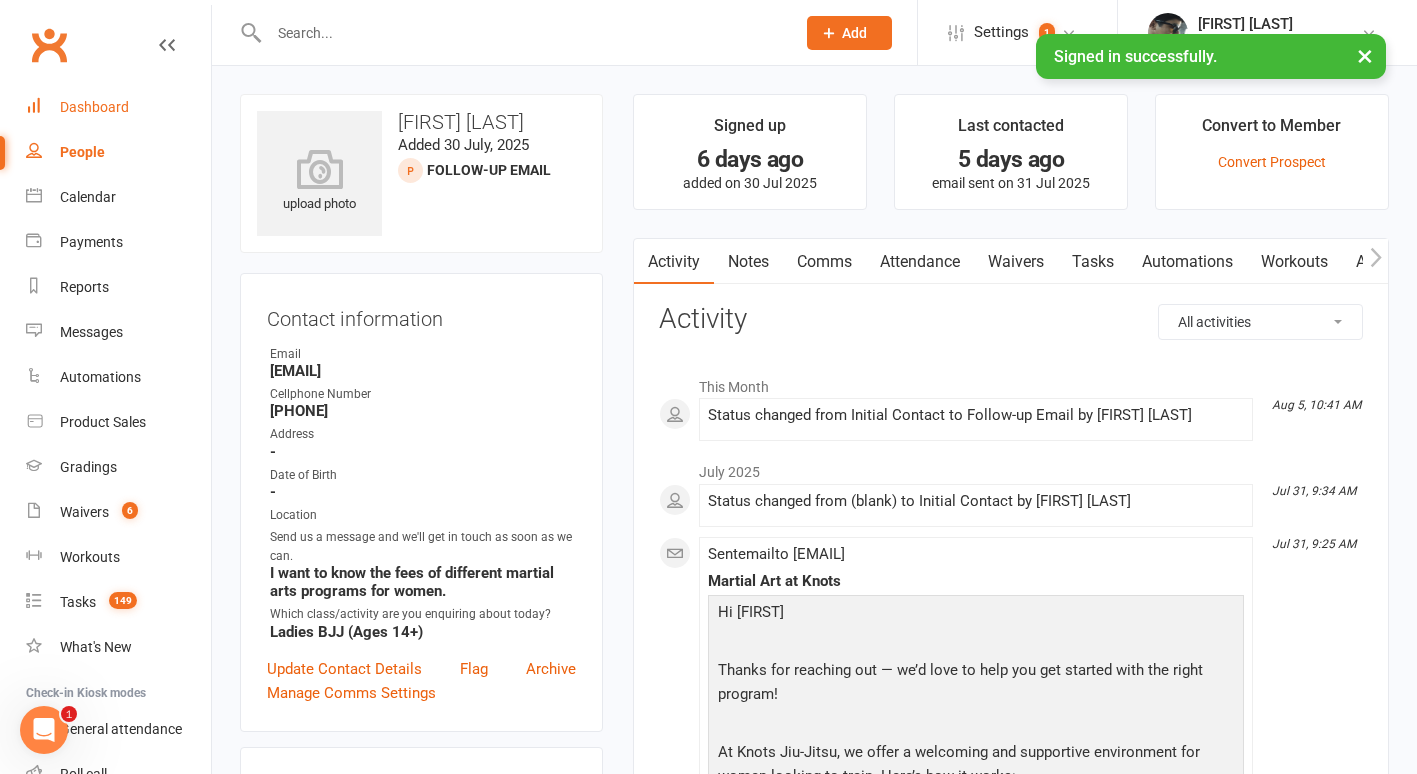 click on "Dashboard" at bounding box center (94, 107) 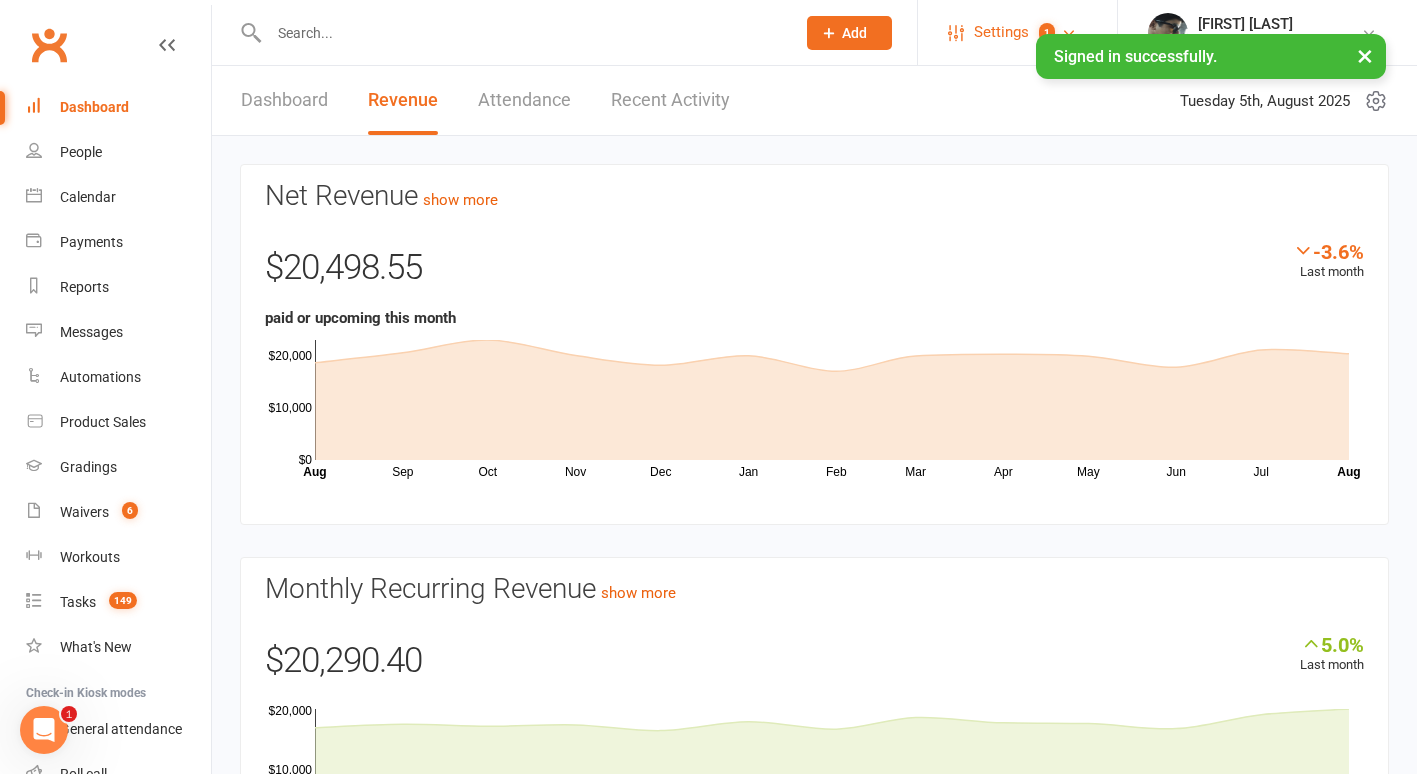 click on "Settings" at bounding box center (1001, 32) 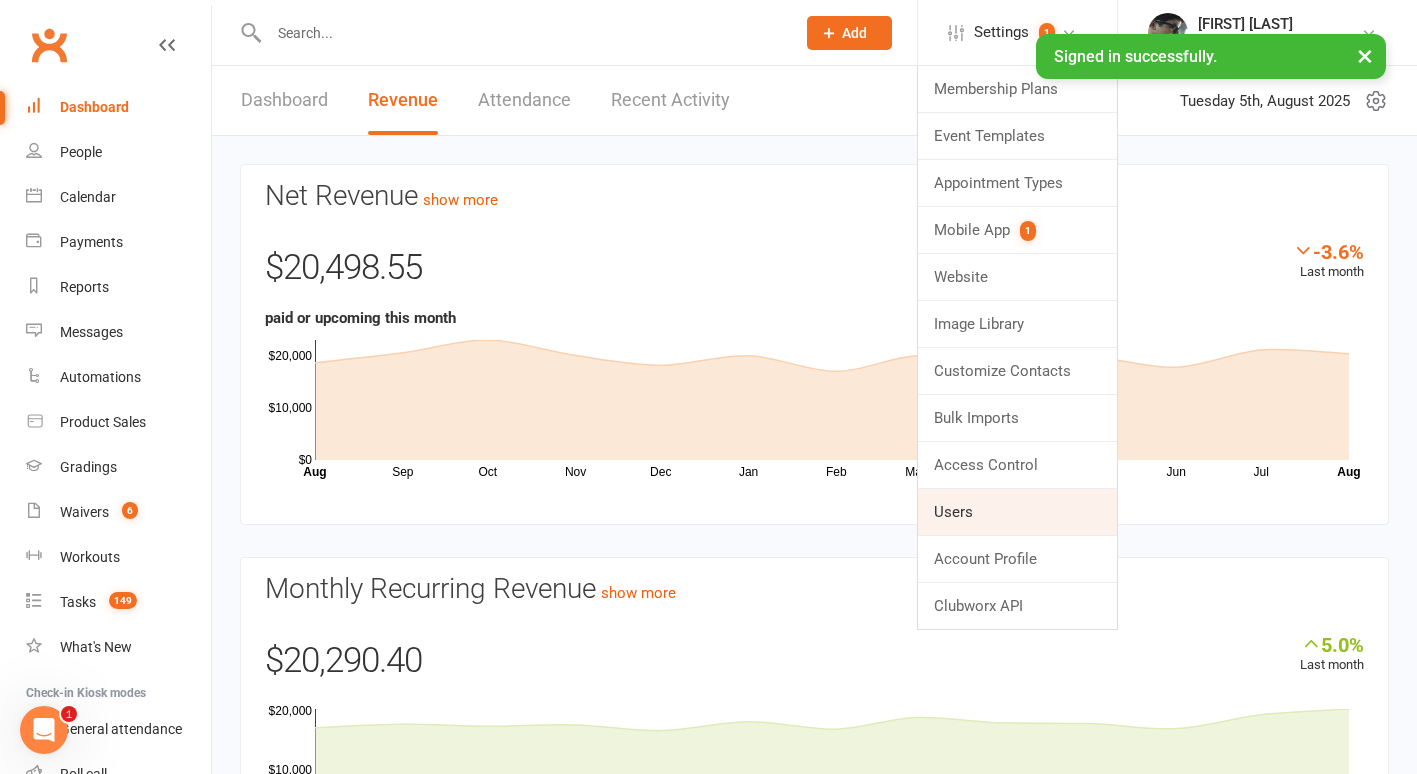 click on "Users" at bounding box center (1017, 512) 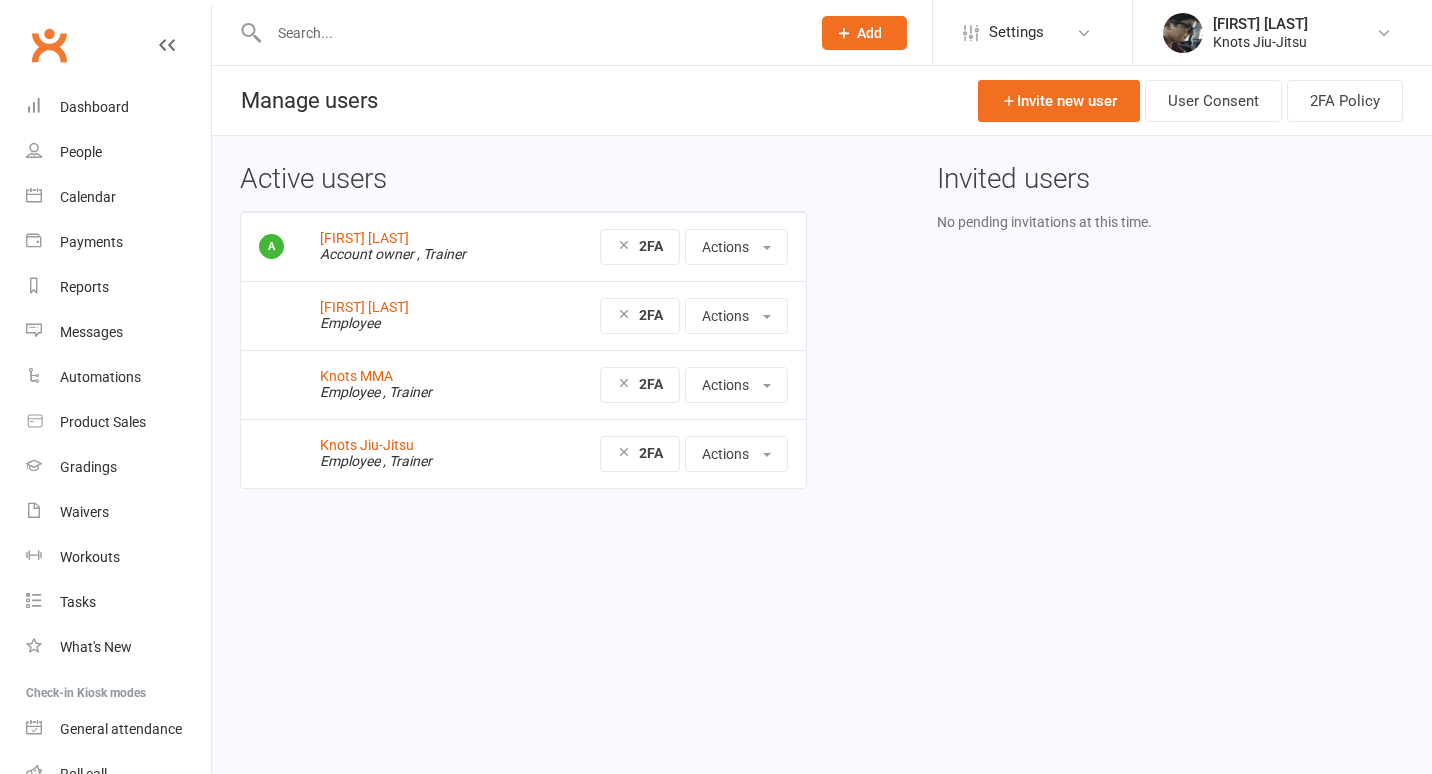 scroll, scrollTop: 0, scrollLeft: 0, axis: both 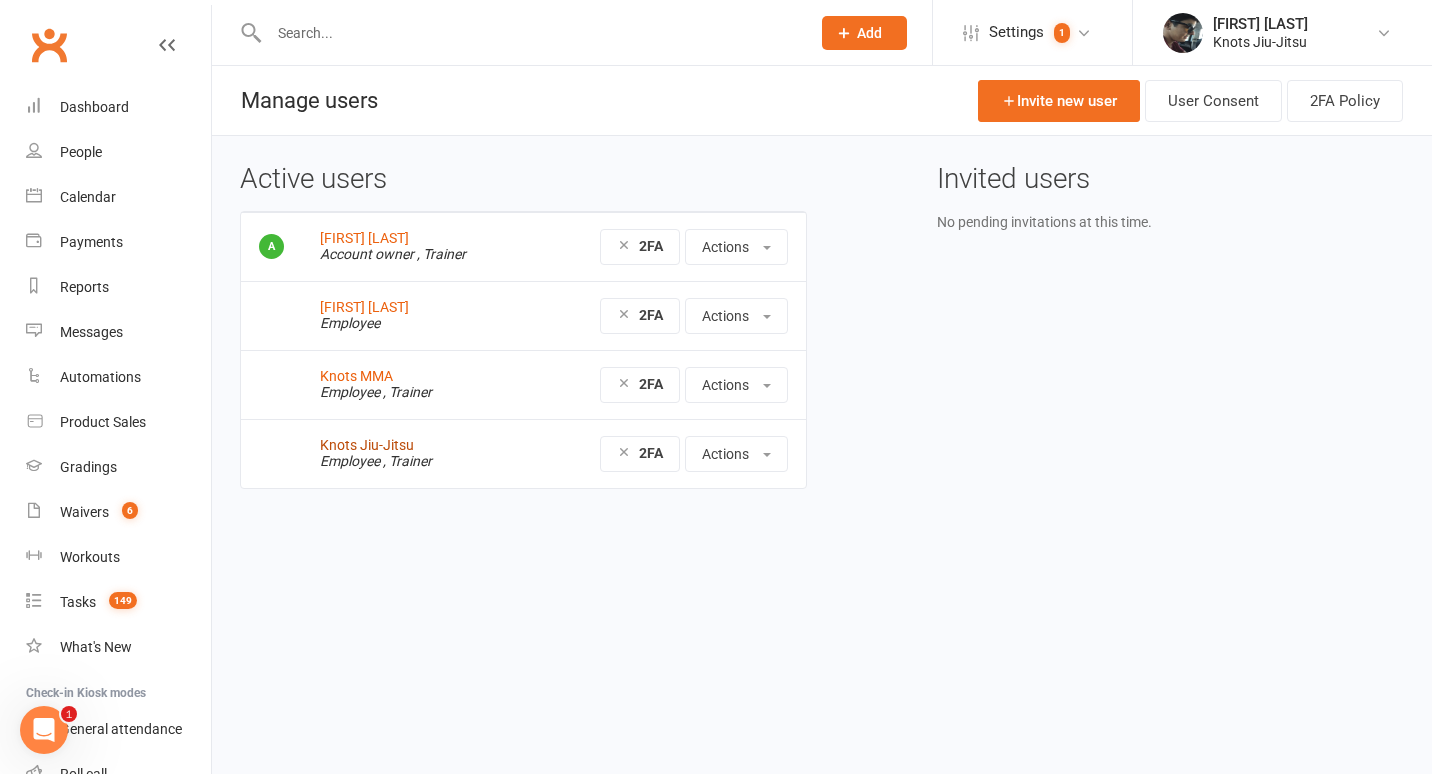 click on "Knots Jiu-Jitsu" at bounding box center [367, 445] 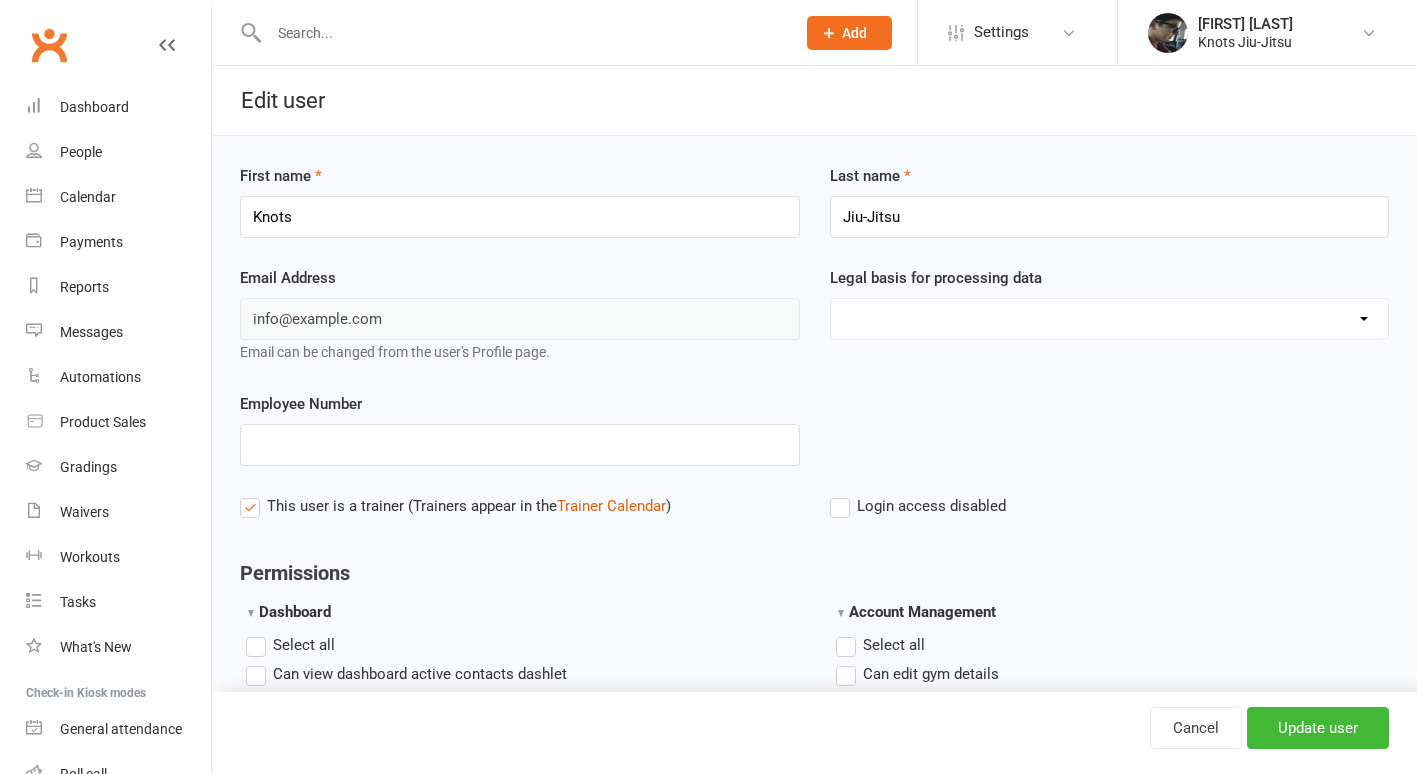 scroll, scrollTop: 0, scrollLeft: 0, axis: both 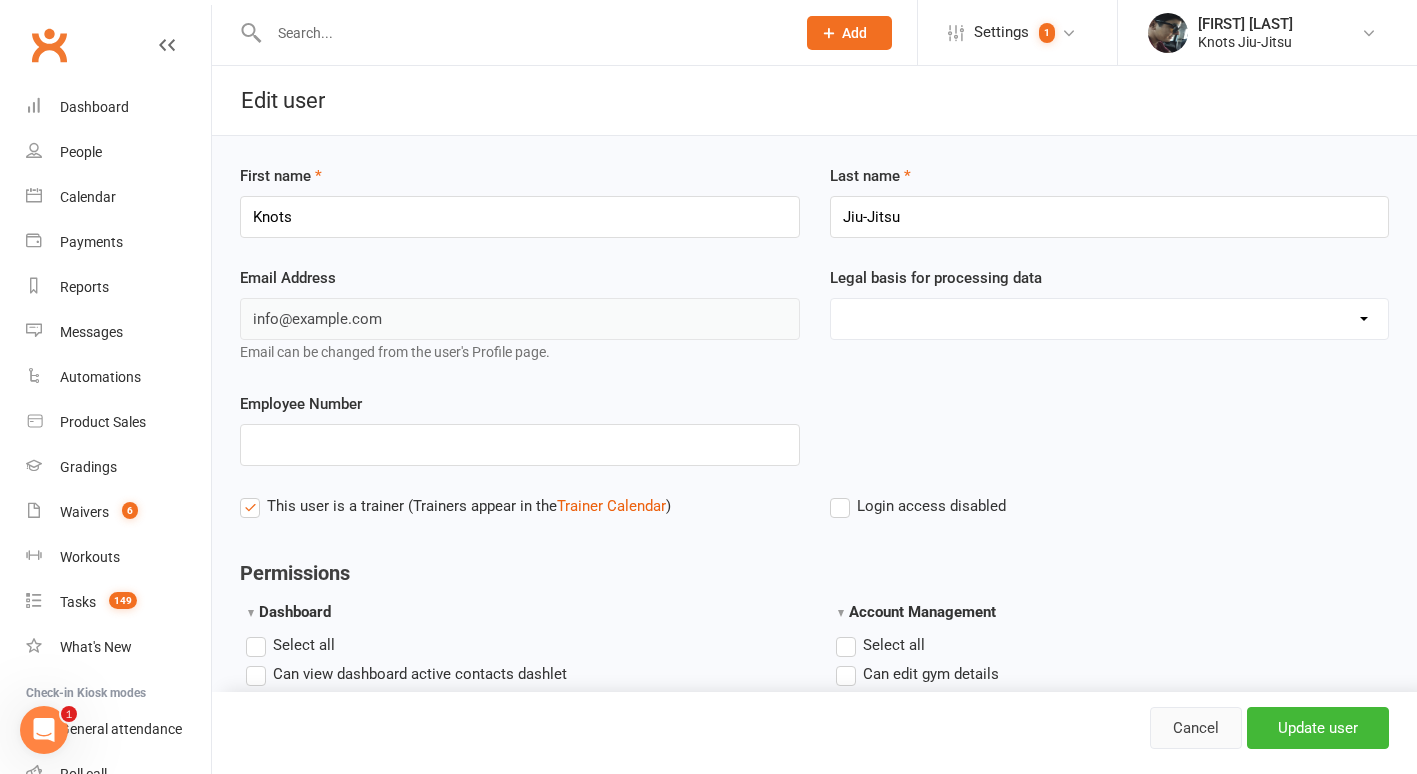 click on "Cancel" at bounding box center (1196, 728) 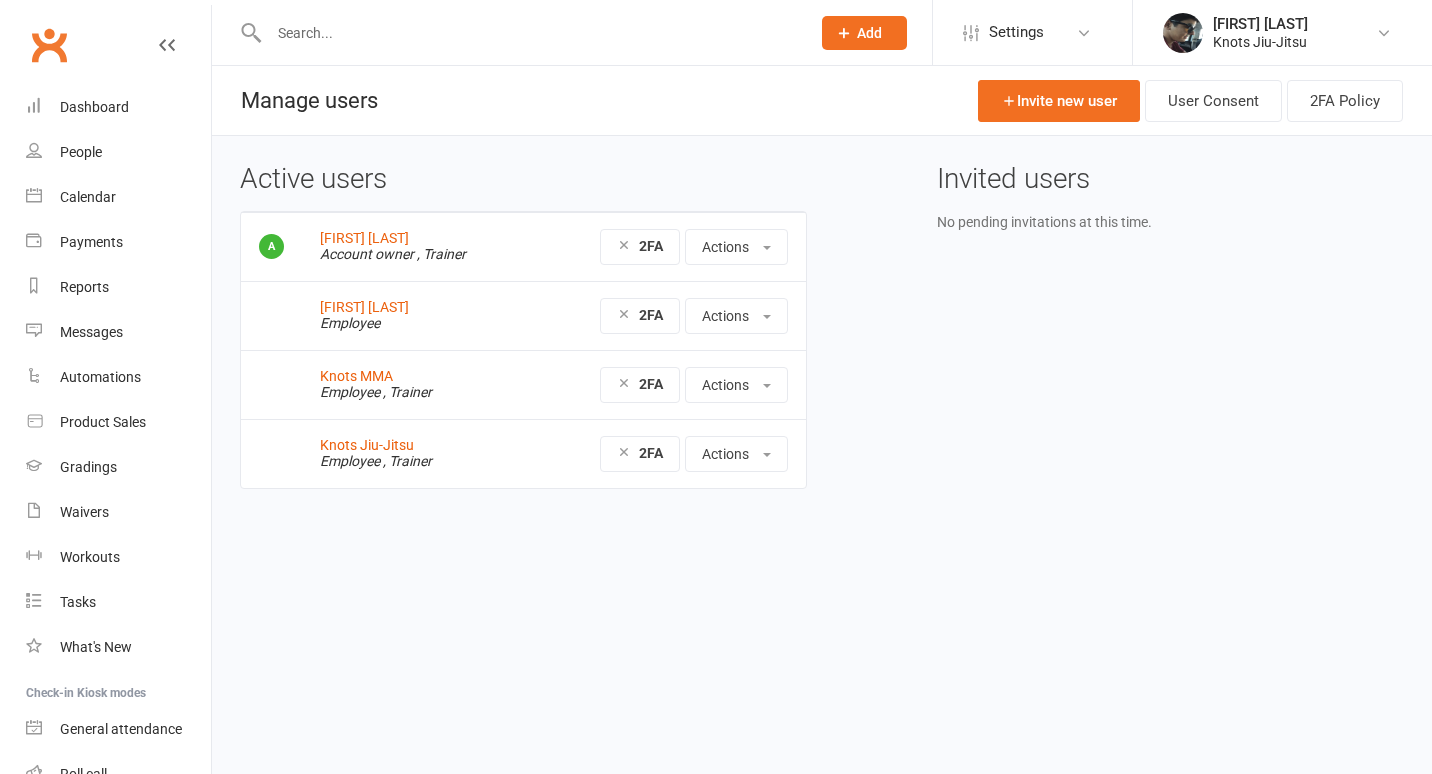 scroll, scrollTop: 0, scrollLeft: 0, axis: both 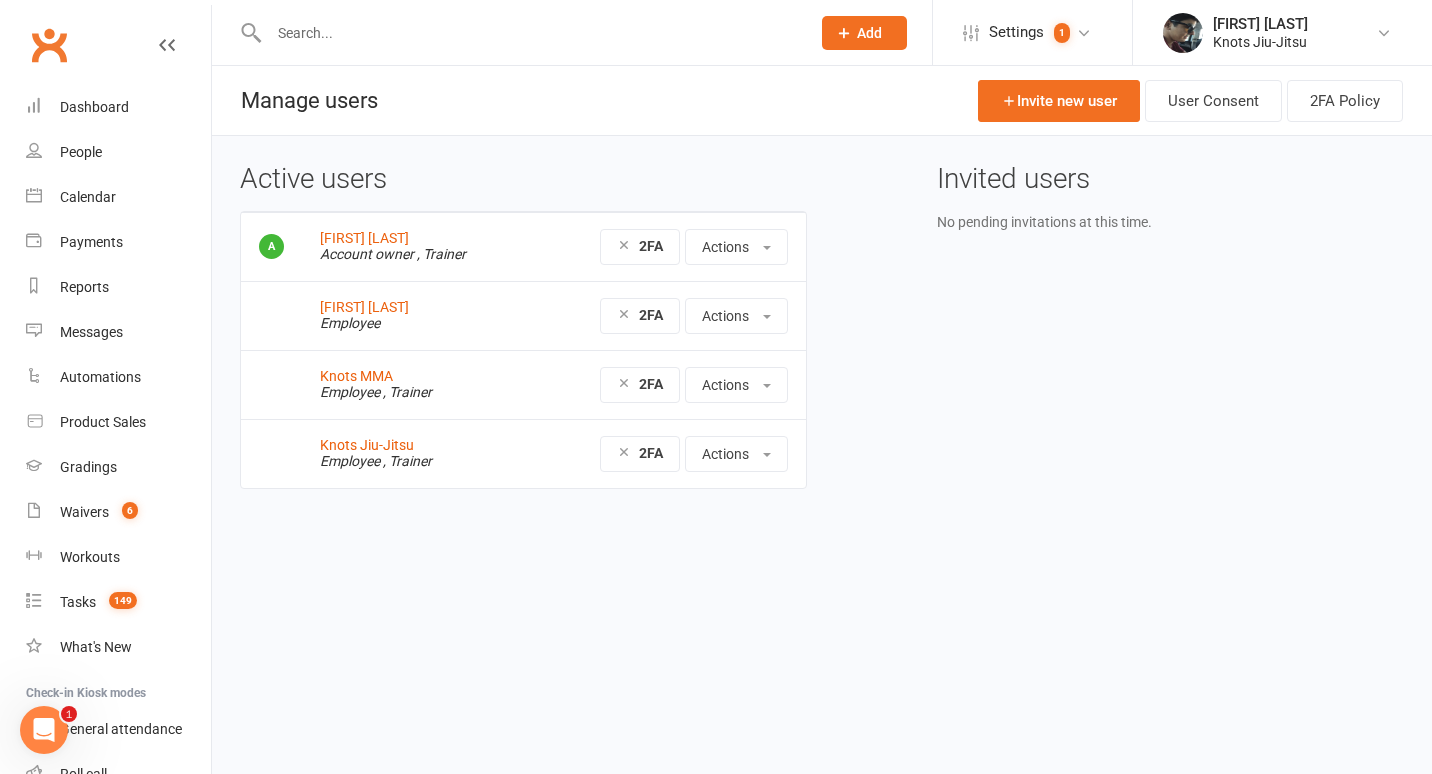 click at bounding box center (529, 33) 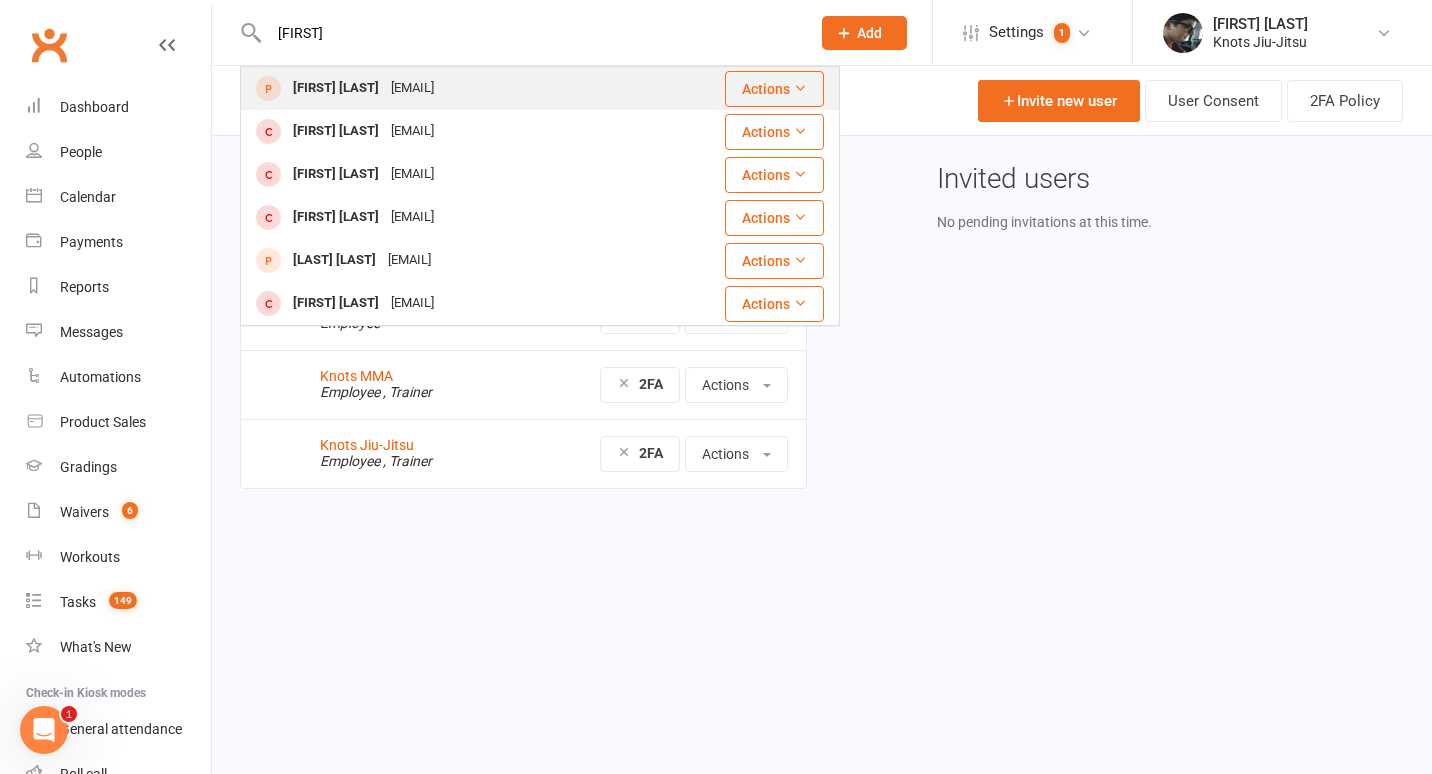type on "paula" 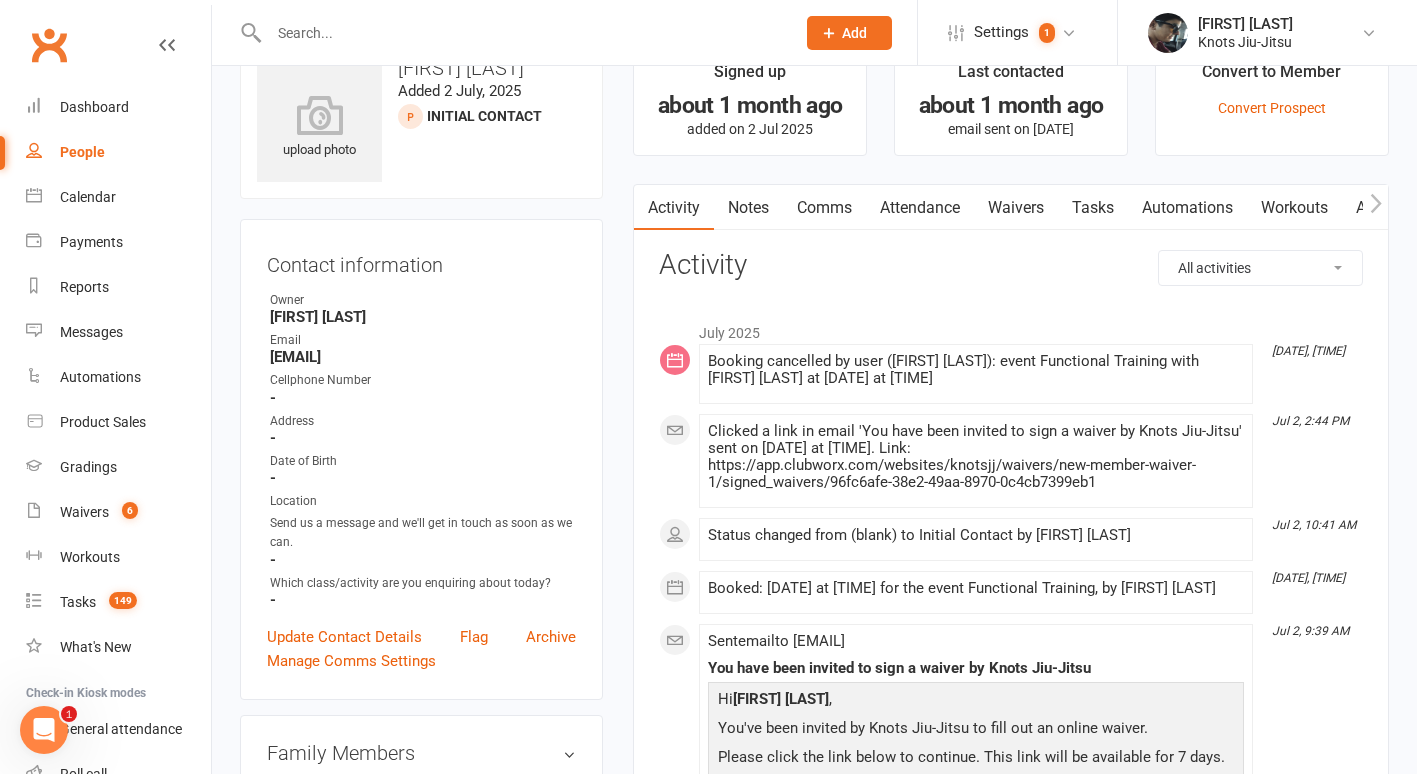scroll, scrollTop: 55, scrollLeft: 0, axis: vertical 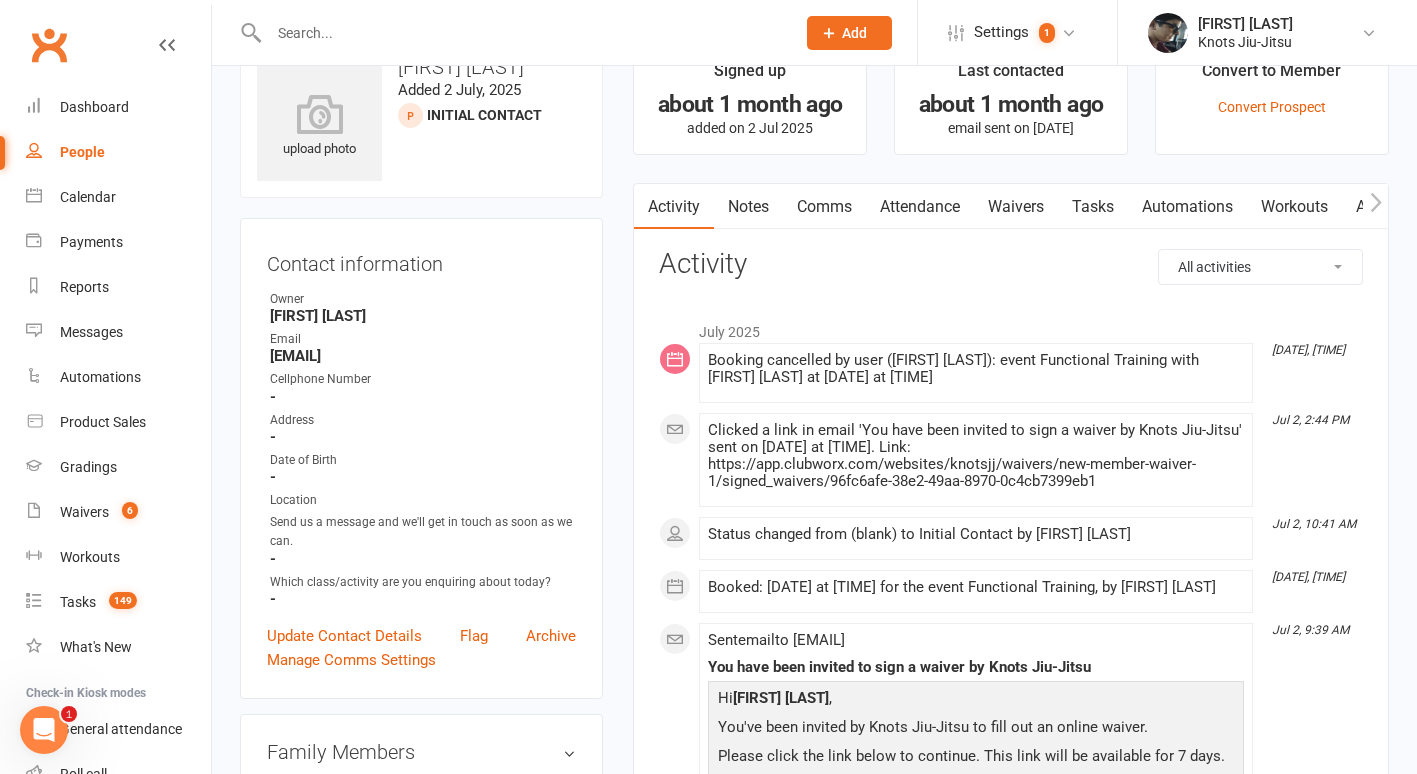drag, startPoint x: 445, startPoint y: 357, endPoint x: 270, endPoint y: 360, distance: 175.02571 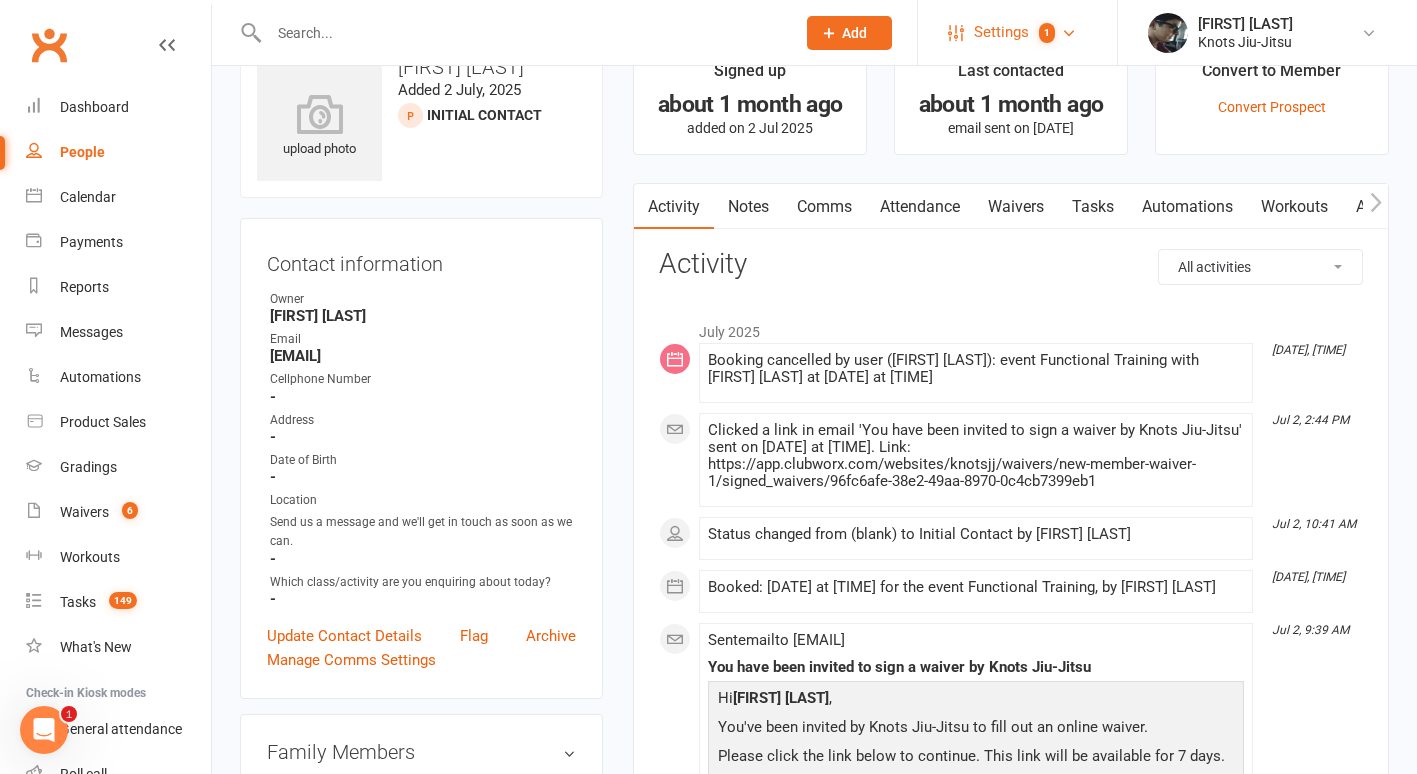 click on "Settings" at bounding box center [1001, 32] 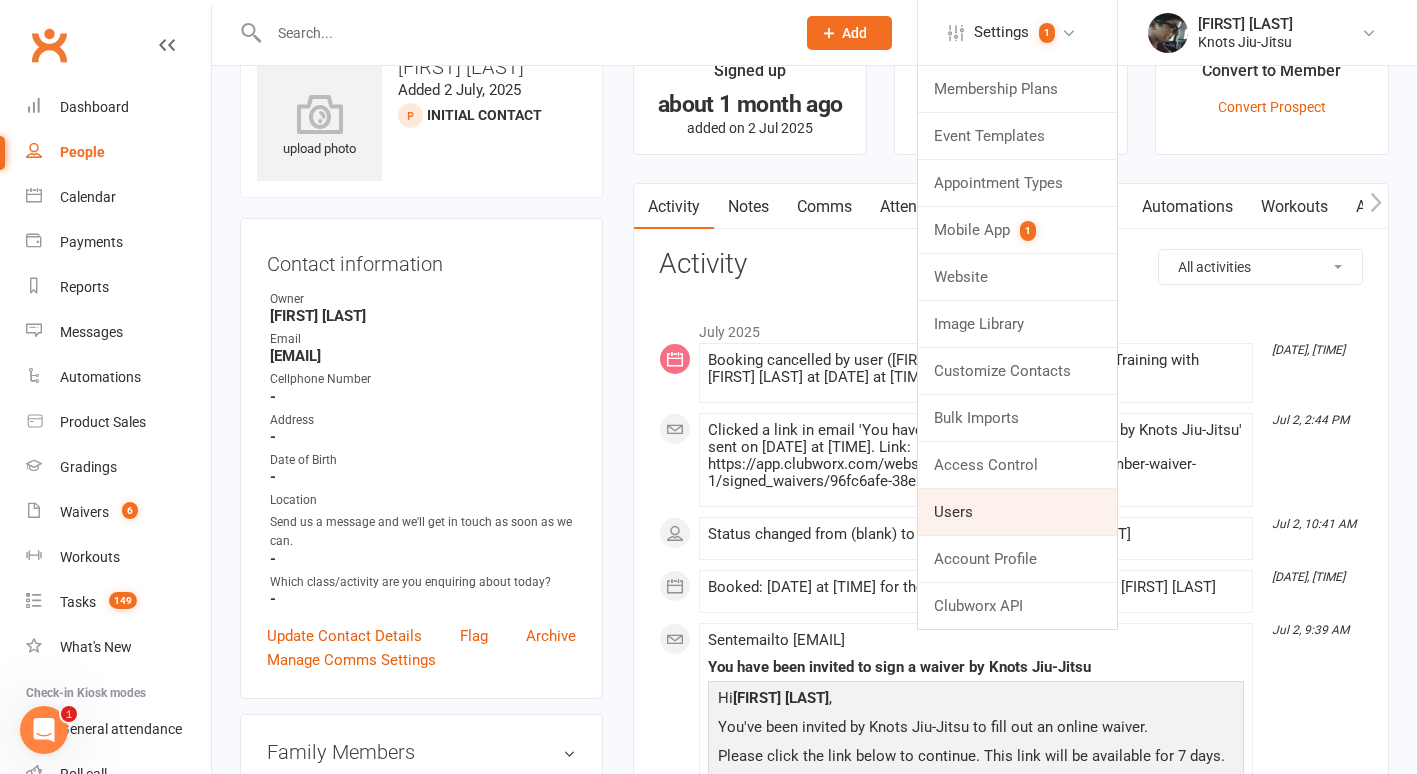 click on "Users" at bounding box center (1017, 512) 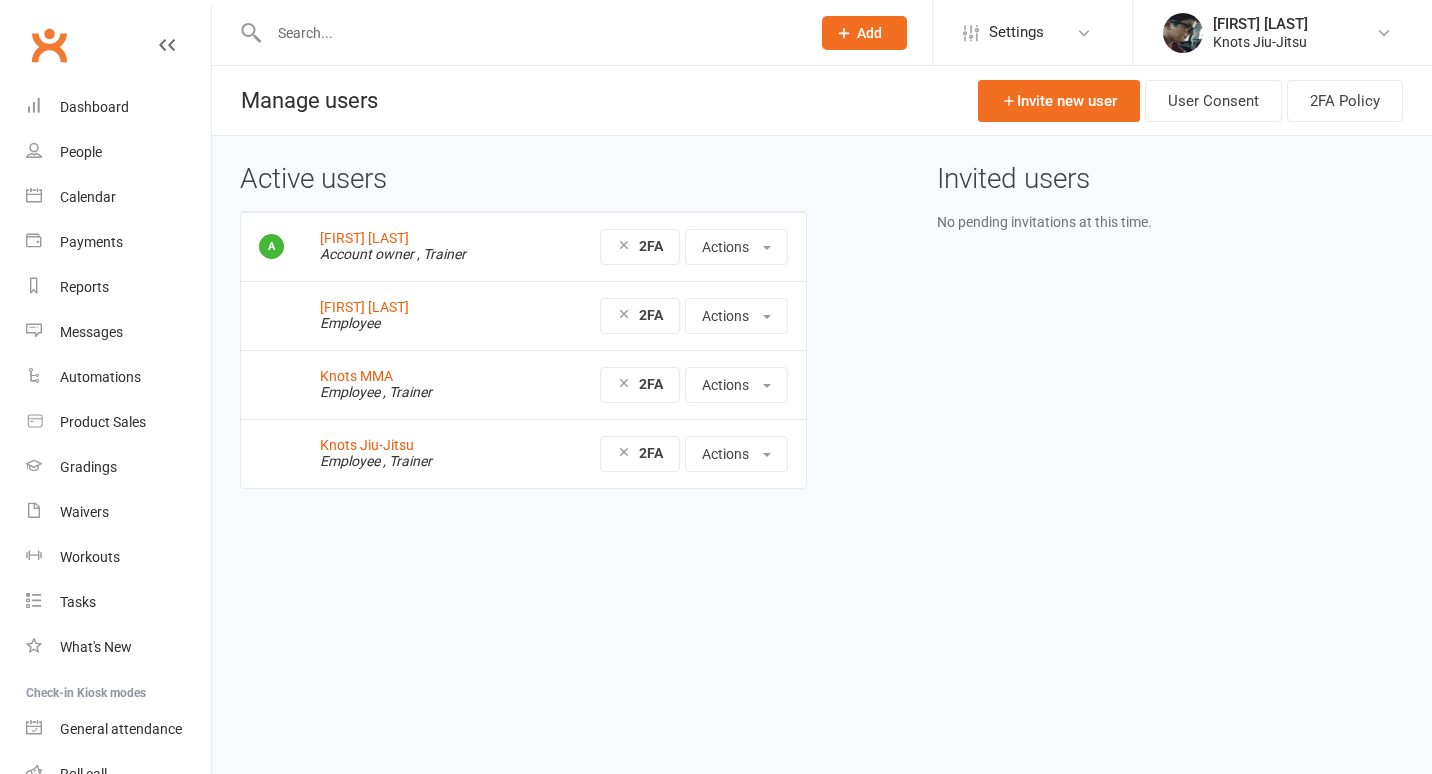 scroll, scrollTop: 0, scrollLeft: 0, axis: both 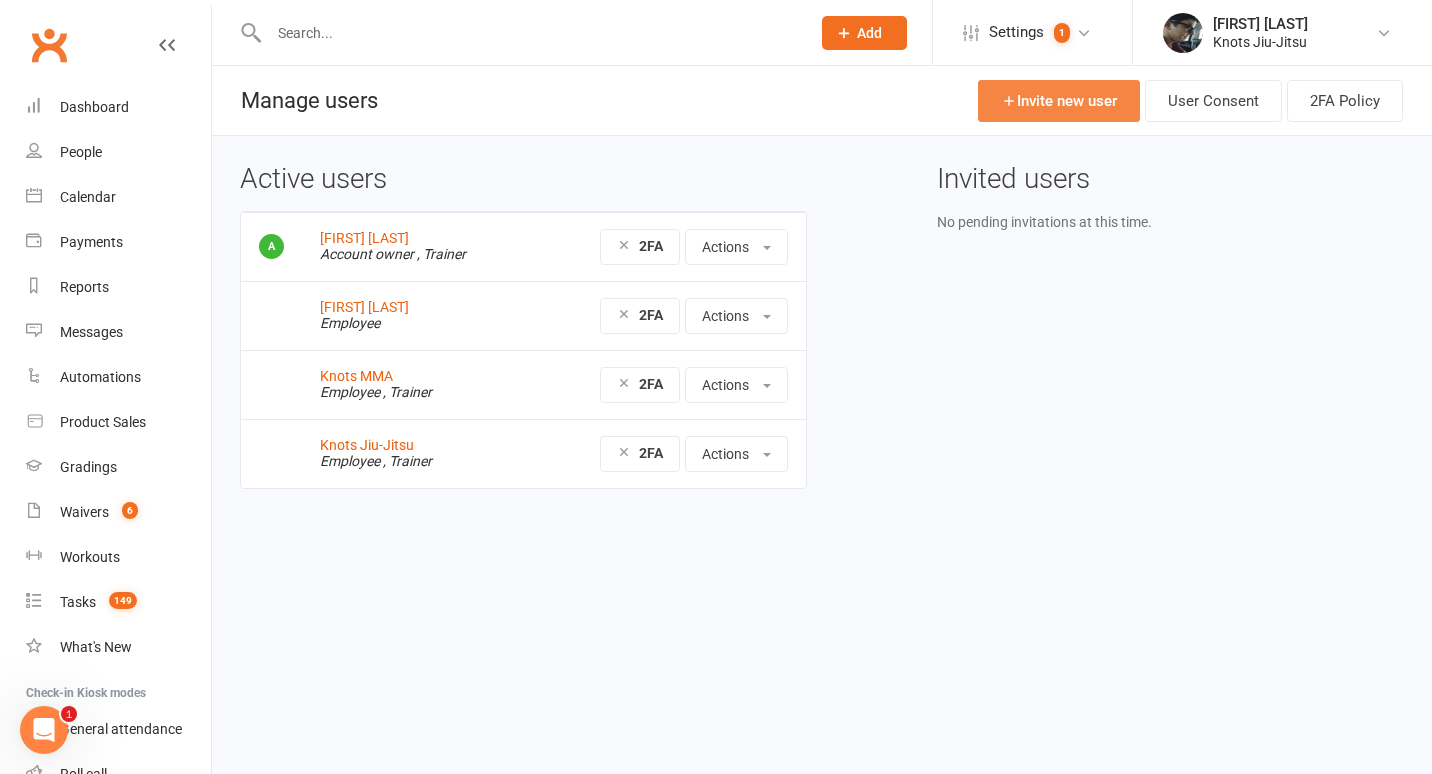 click on "Invite new user" at bounding box center (1059, 101) 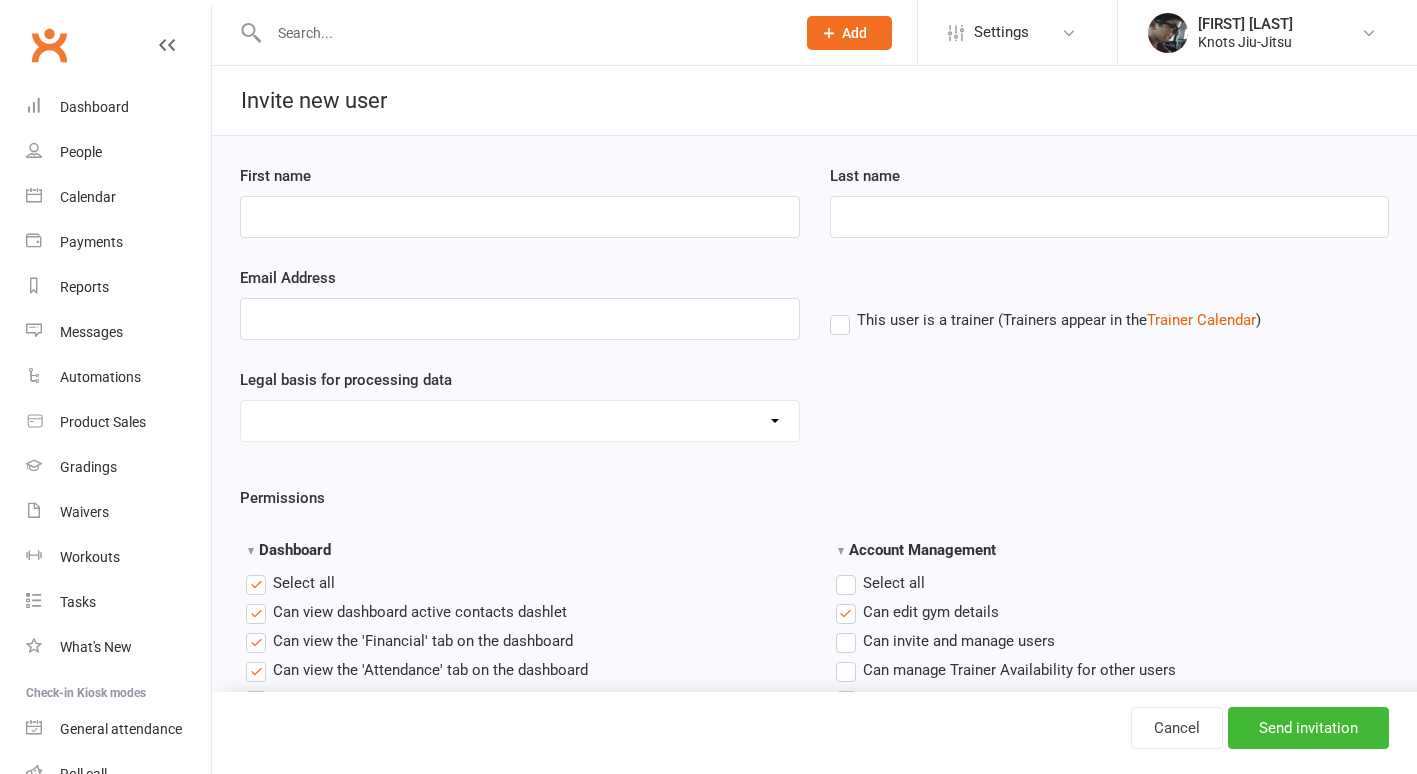 scroll, scrollTop: 0, scrollLeft: 0, axis: both 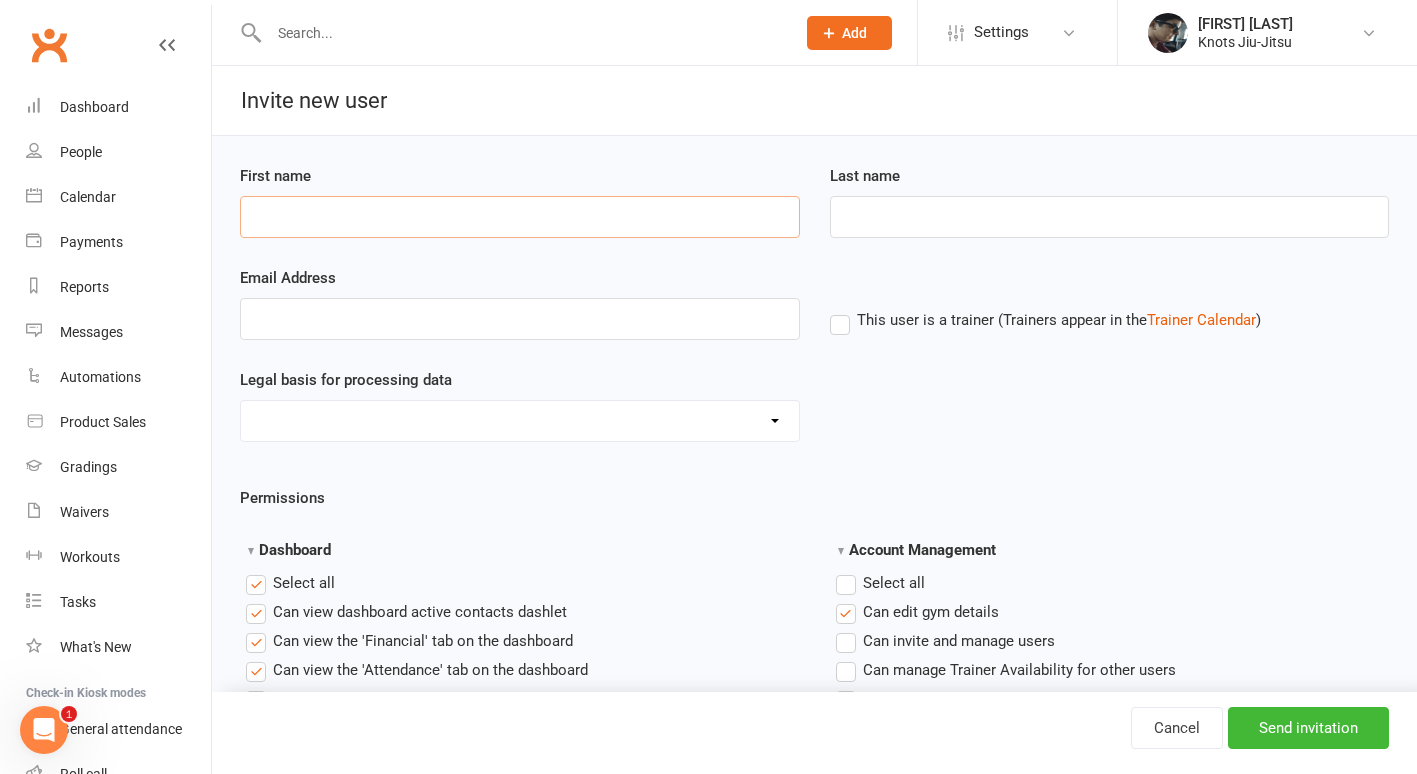 click on "First name" at bounding box center [520, 217] 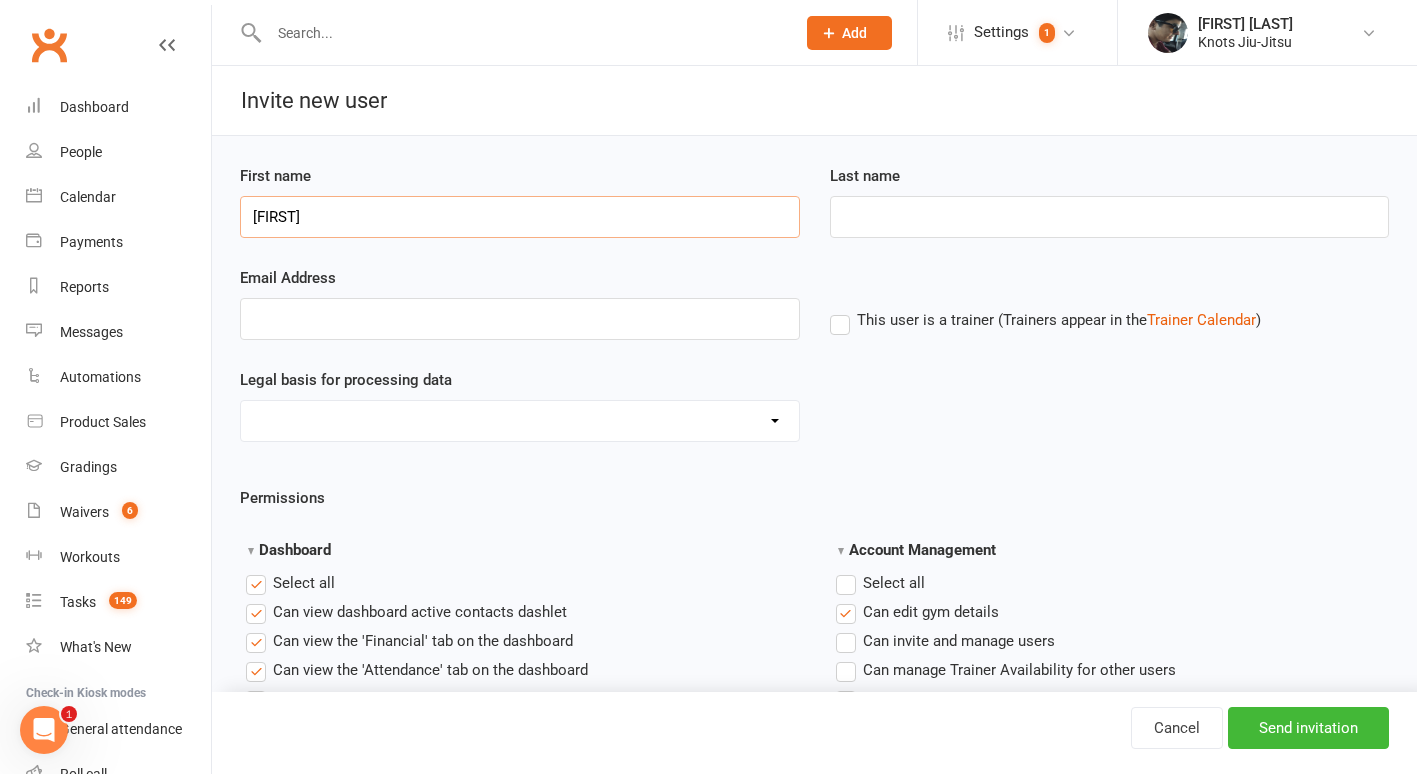 type on "Paula" 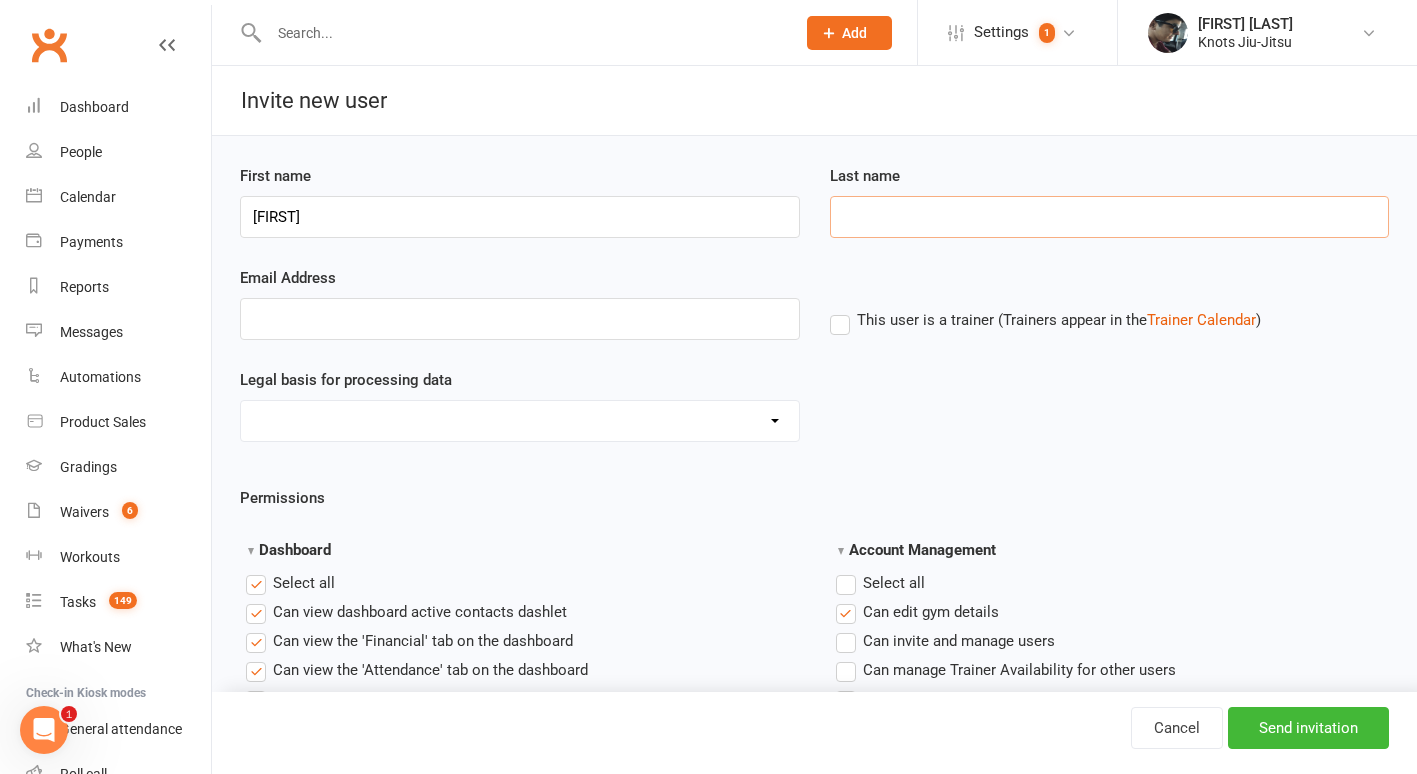 click on "Last name" at bounding box center [1110, 217] 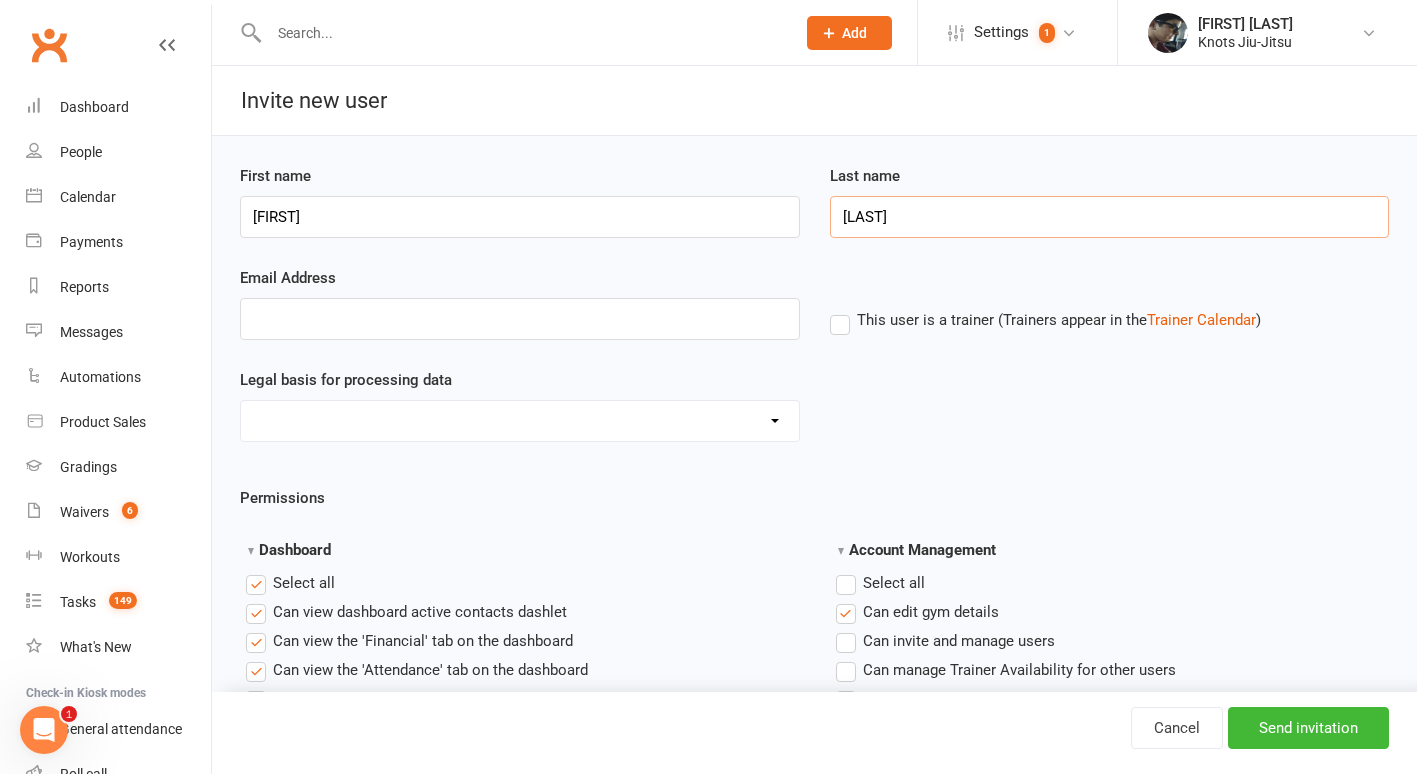 type on "Melo" 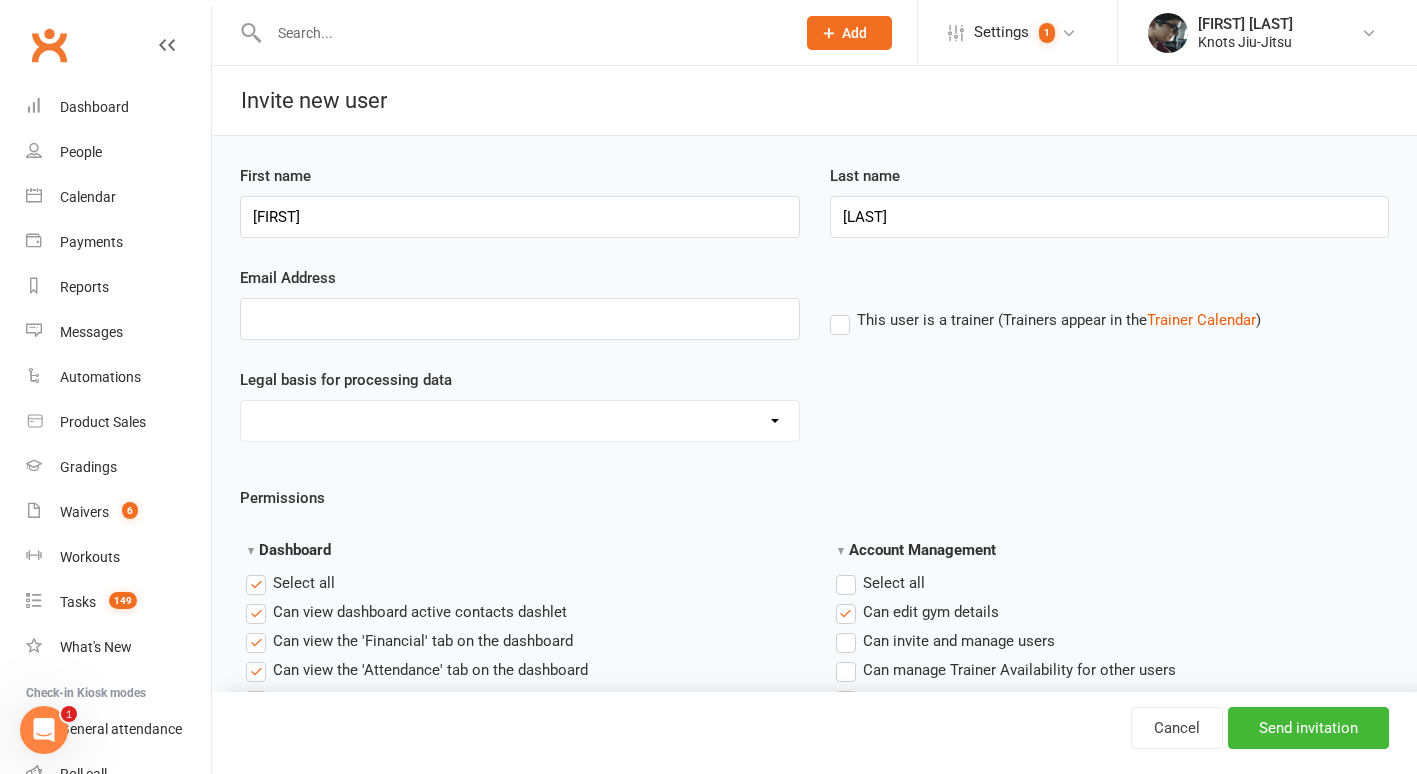 click at bounding box center [520, 333] 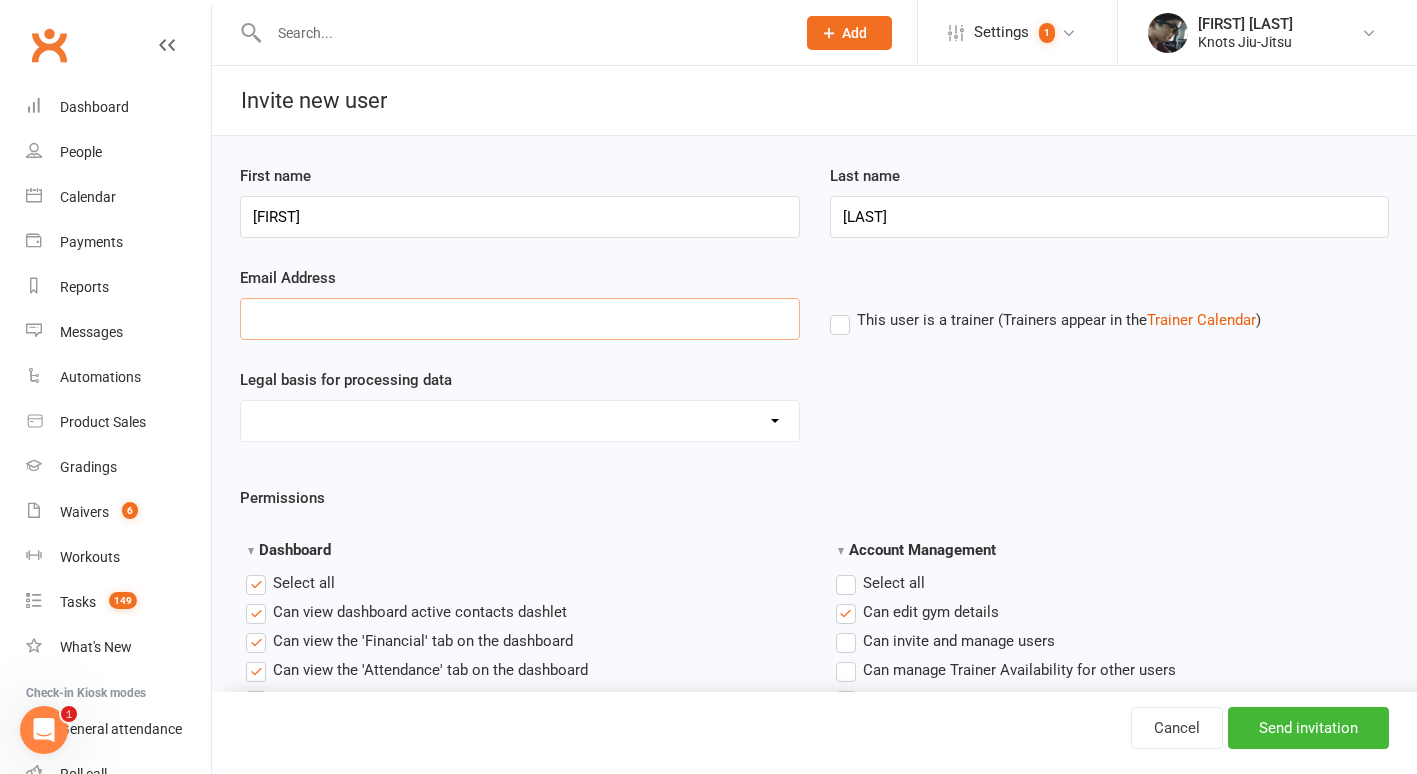 click on "Email Address" at bounding box center [520, 319] 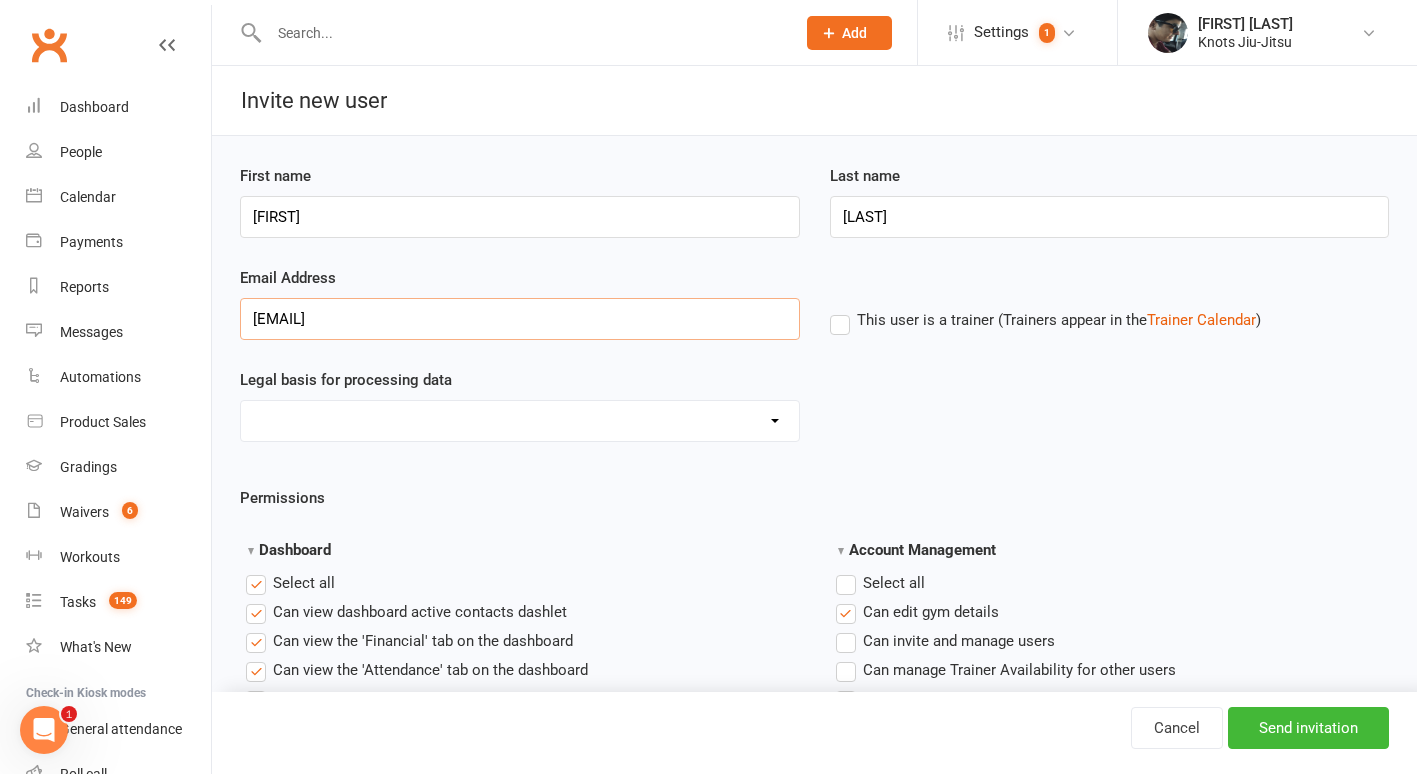 type on "[EMAIL]" 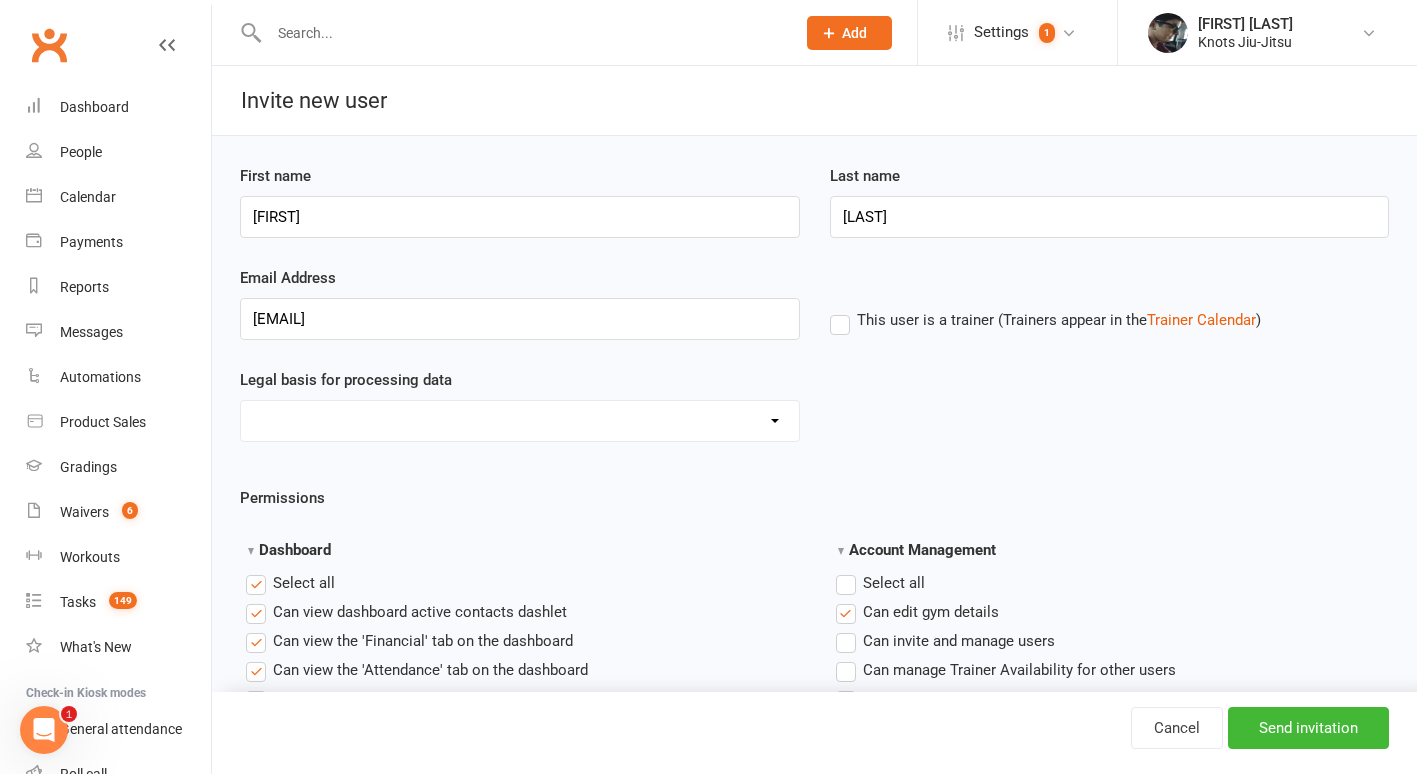 click on "paulamelo.ca@gmail.com This user is a trainer (Trainers appear in the  Trainer Calendar )" at bounding box center (814, 333) 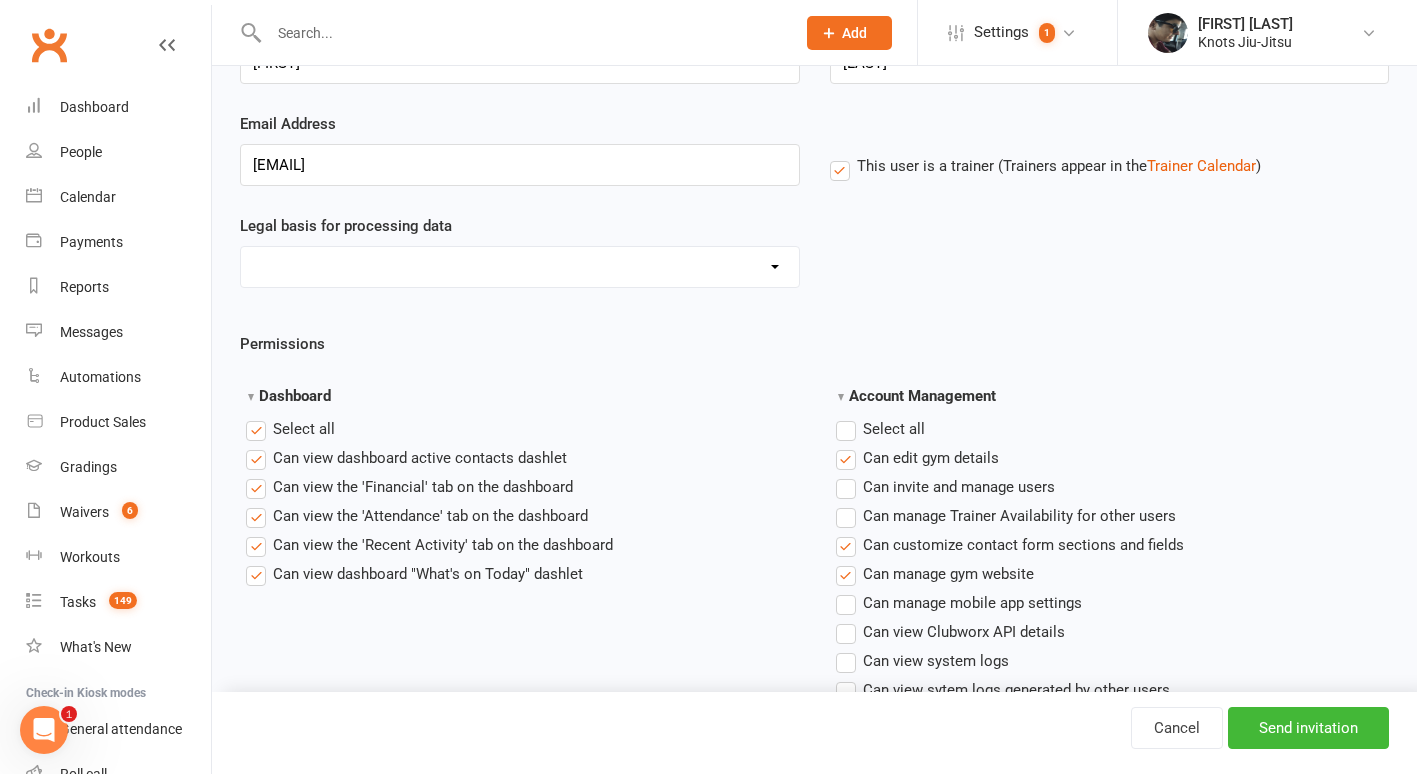 scroll, scrollTop: 161, scrollLeft: 0, axis: vertical 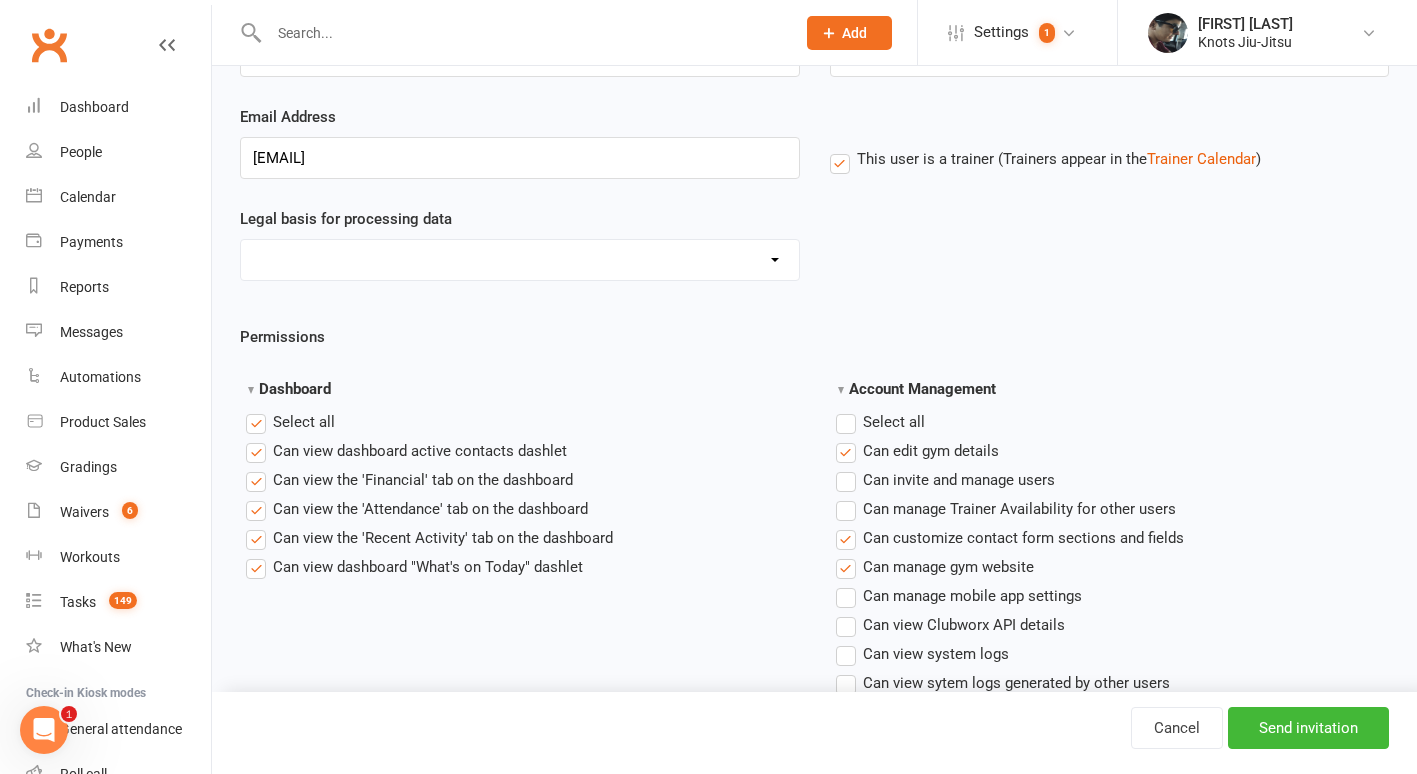 click on "Consent provided by contact
Legitimate Interest - Existing Customer
Legitimate Interest - Prospect
Performing of a Contract
Not Applicable" at bounding box center (520, 260) 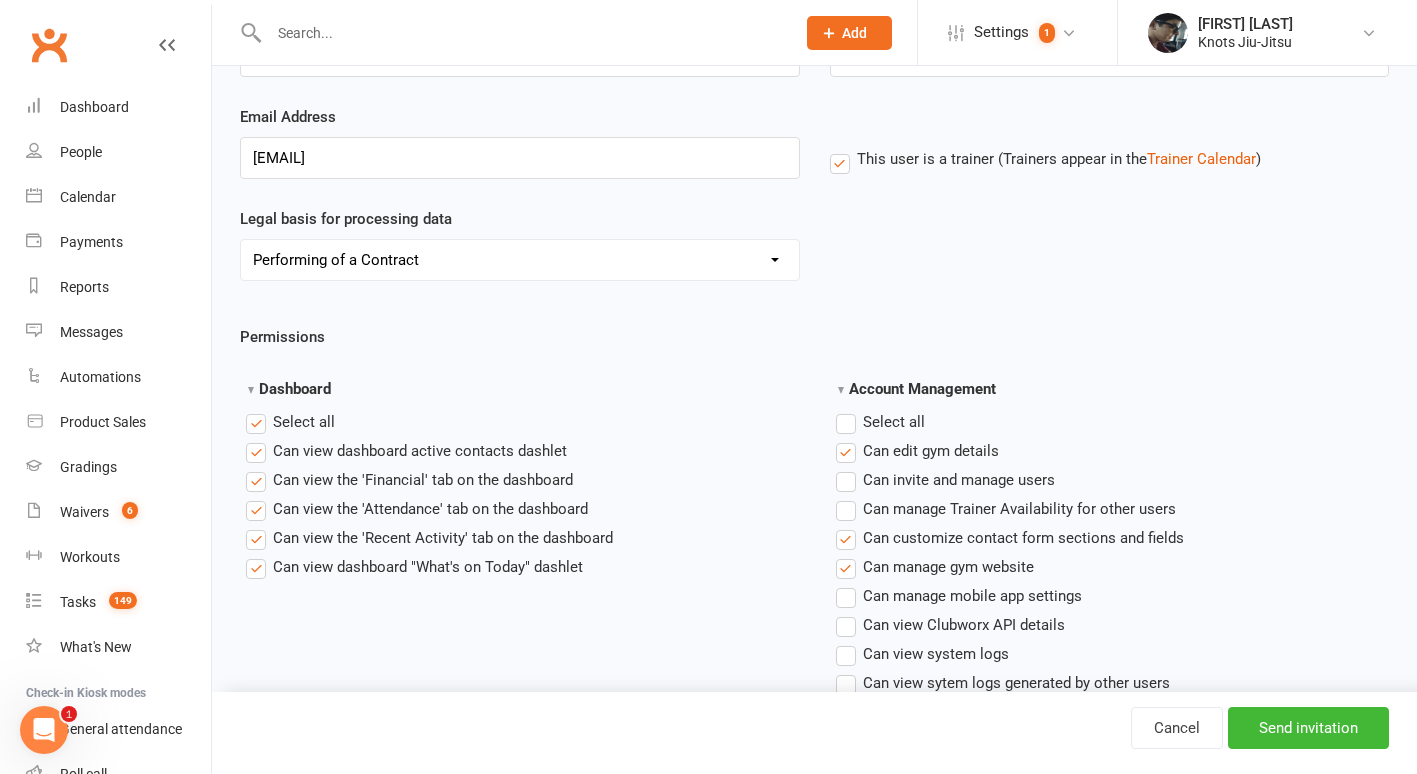 click on "Select all" at bounding box center (290, 422) 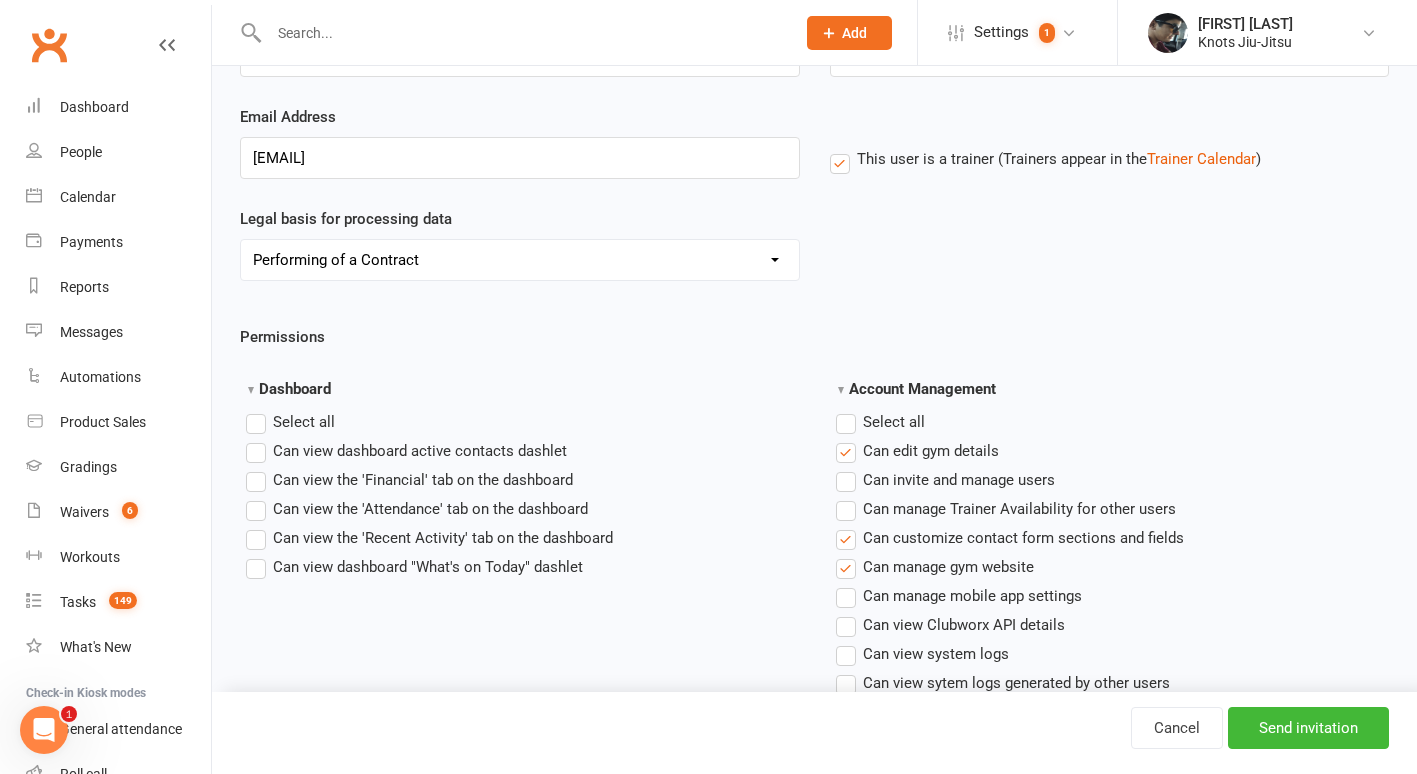 click on "Select all" at bounding box center [880, 422] 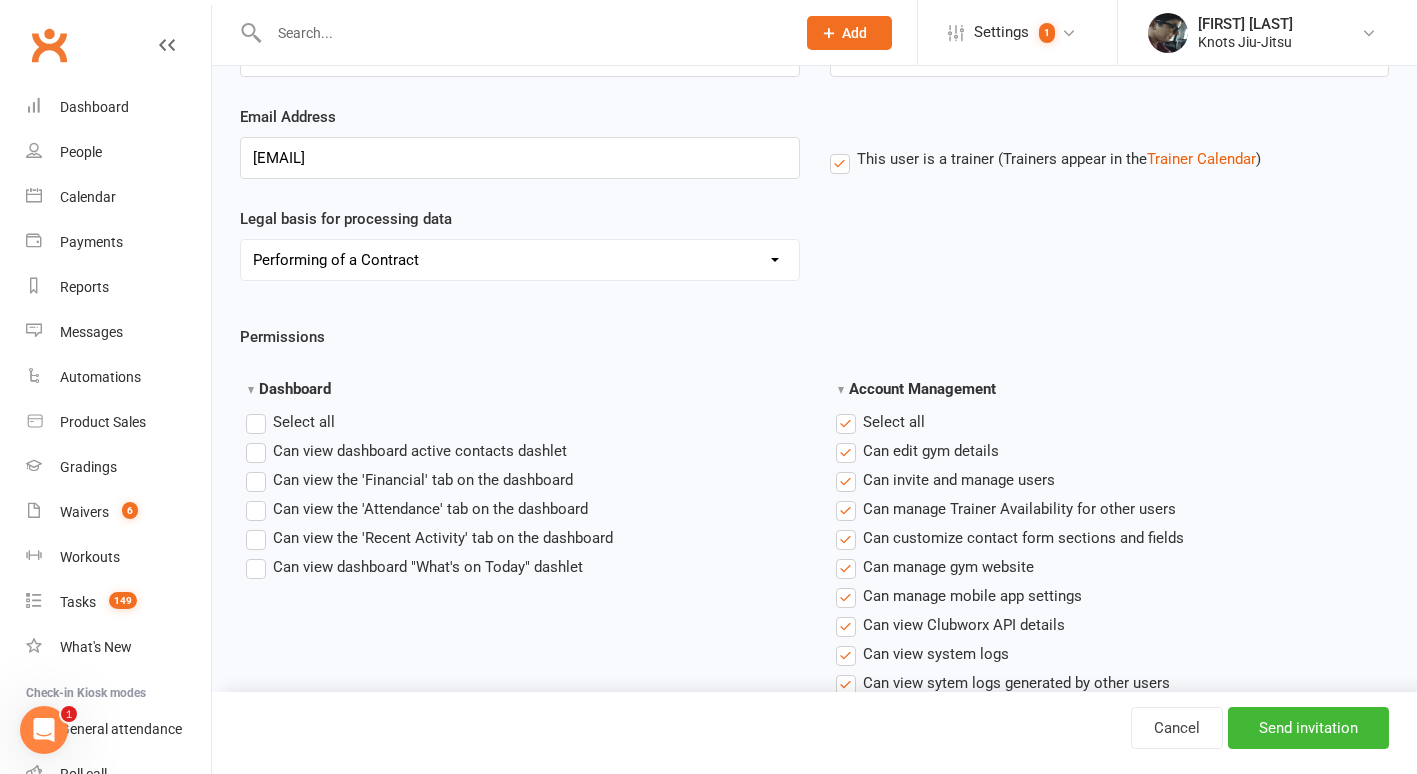 click on "Select all" at bounding box center [880, 422] 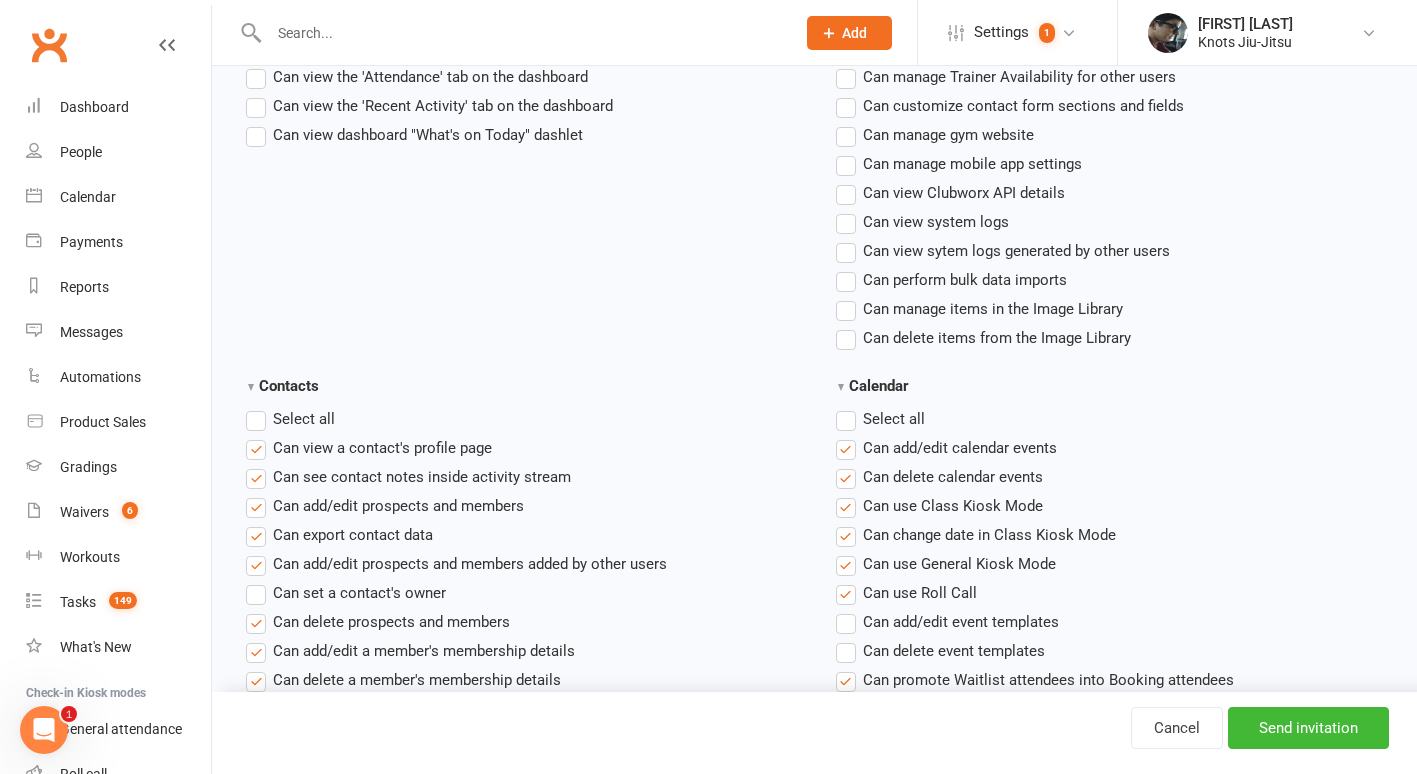 scroll, scrollTop: 605, scrollLeft: 0, axis: vertical 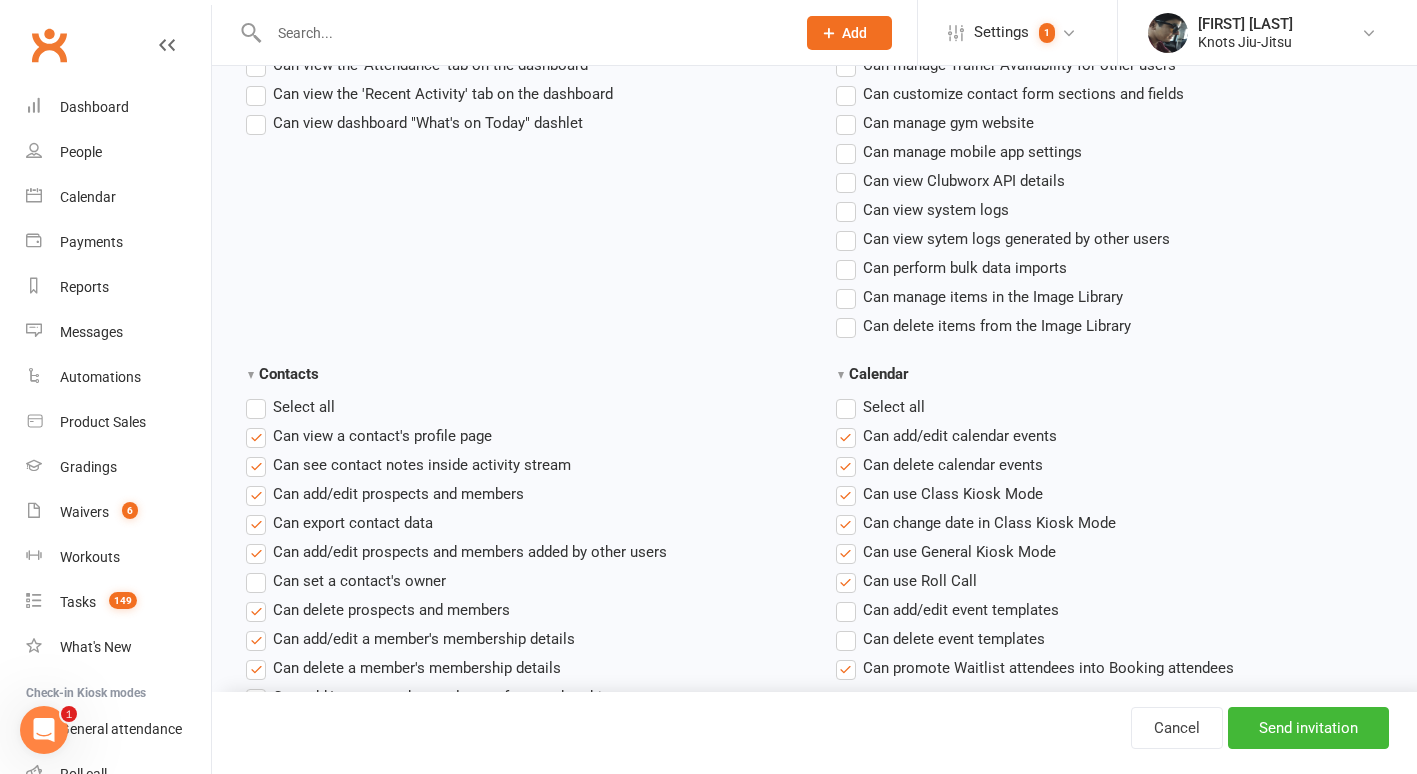 click on "Select all" at bounding box center (880, 407) 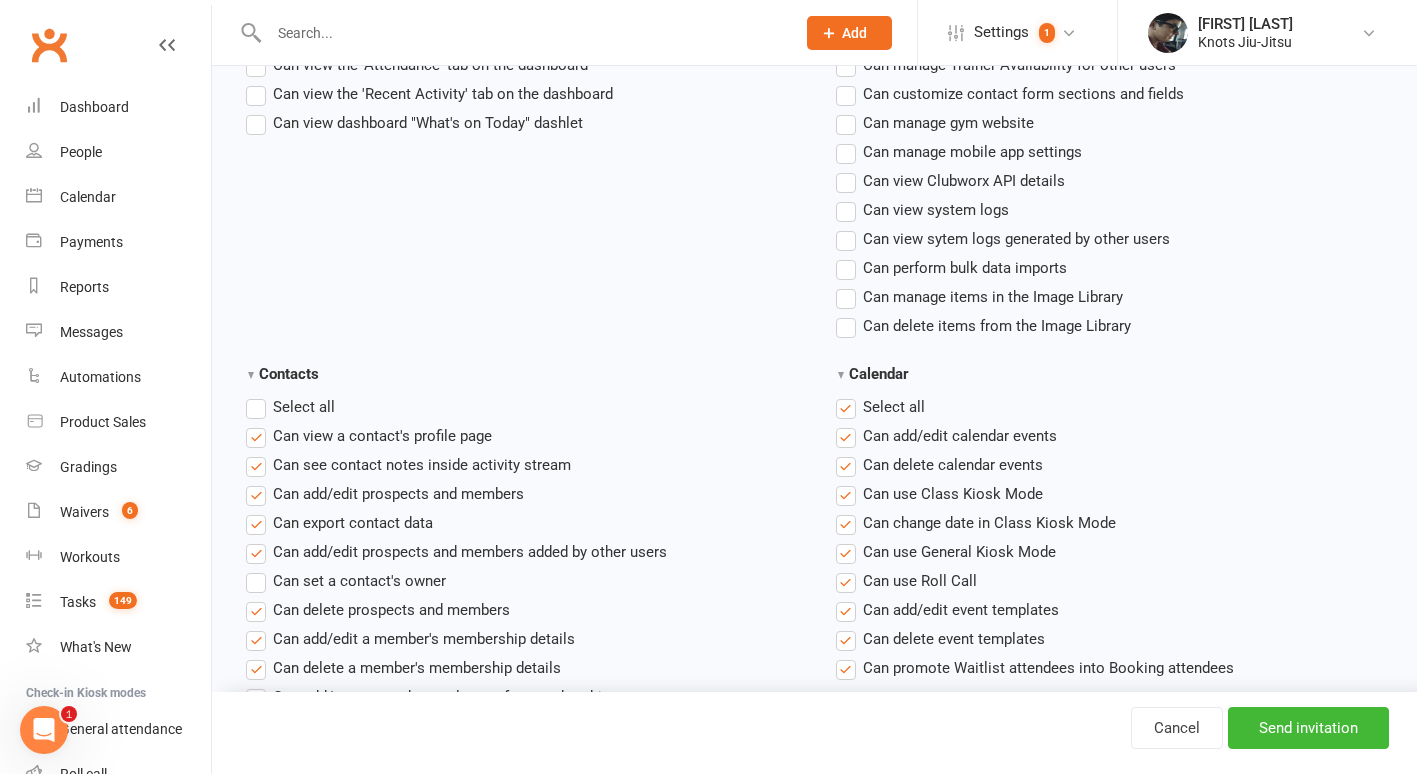 click on "Select all" at bounding box center (880, 407) 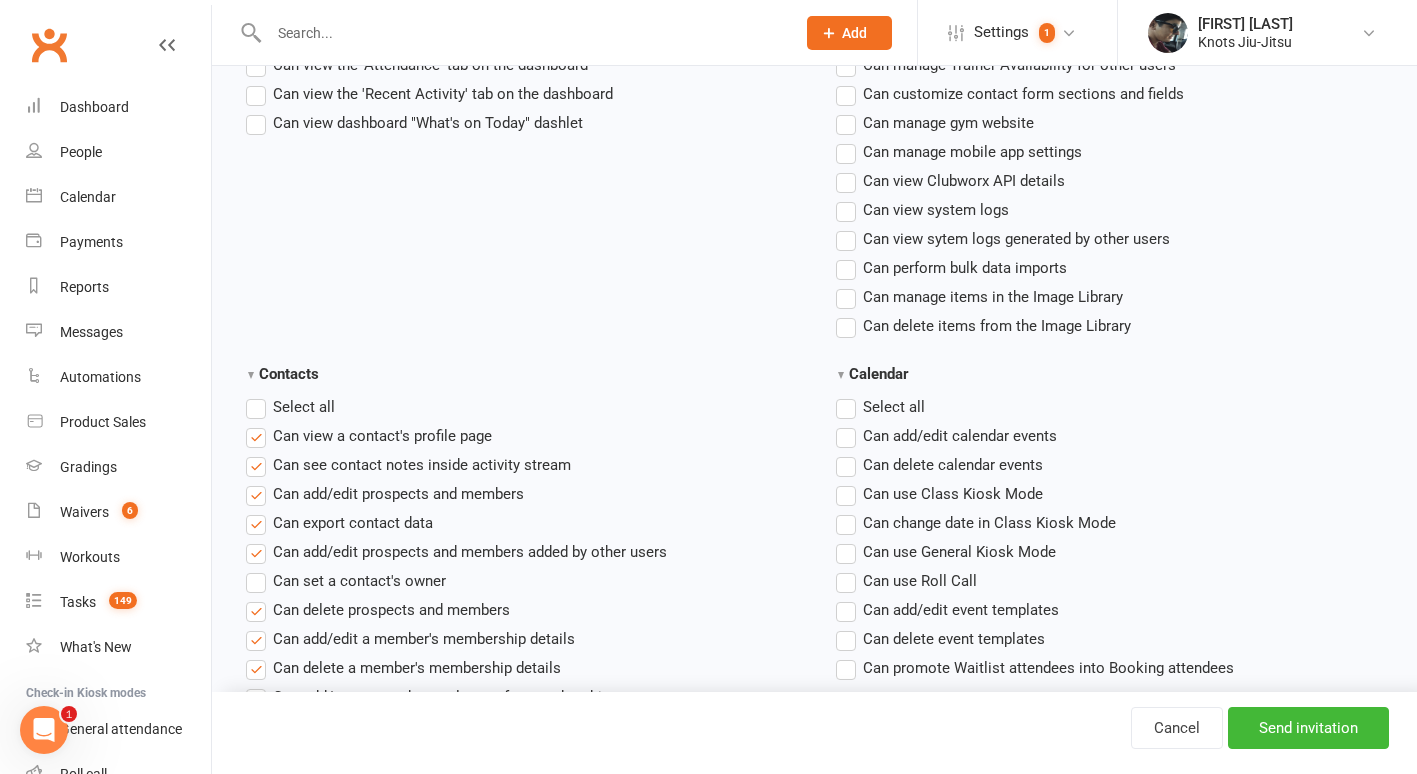 click on "Select all" at bounding box center [290, 407] 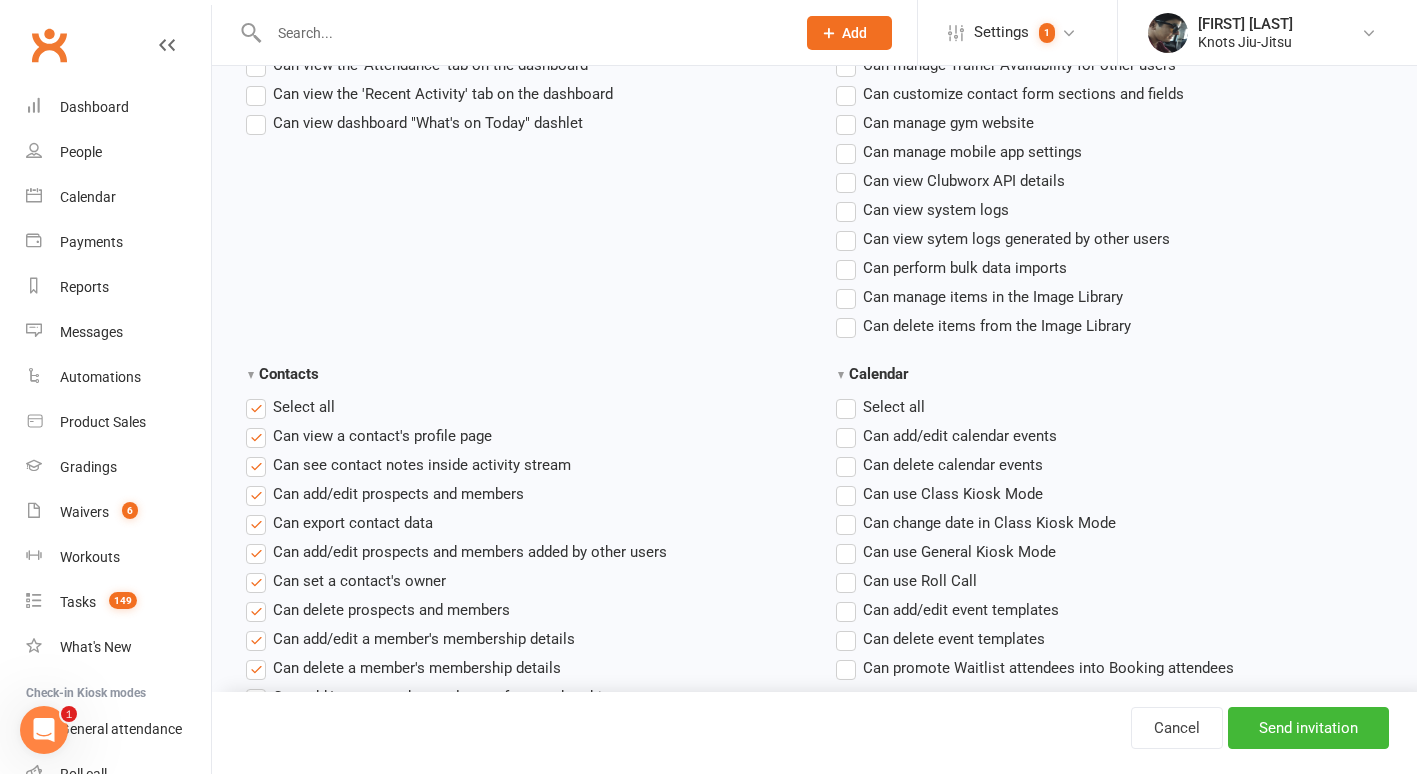 click on "Select all" at bounding box center (290, 407) 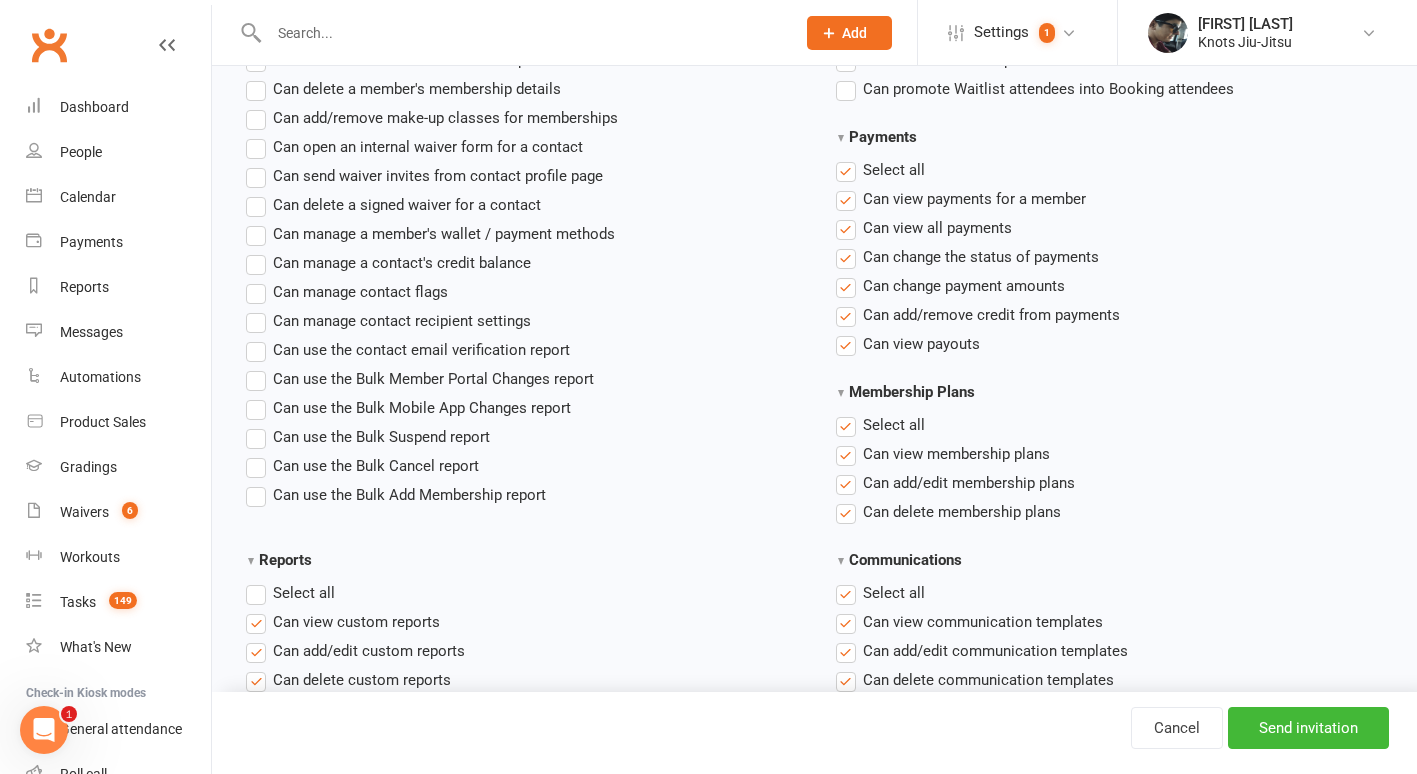 scroll, scrollTop: 1185, scrollLeft: 0, axis: vertical 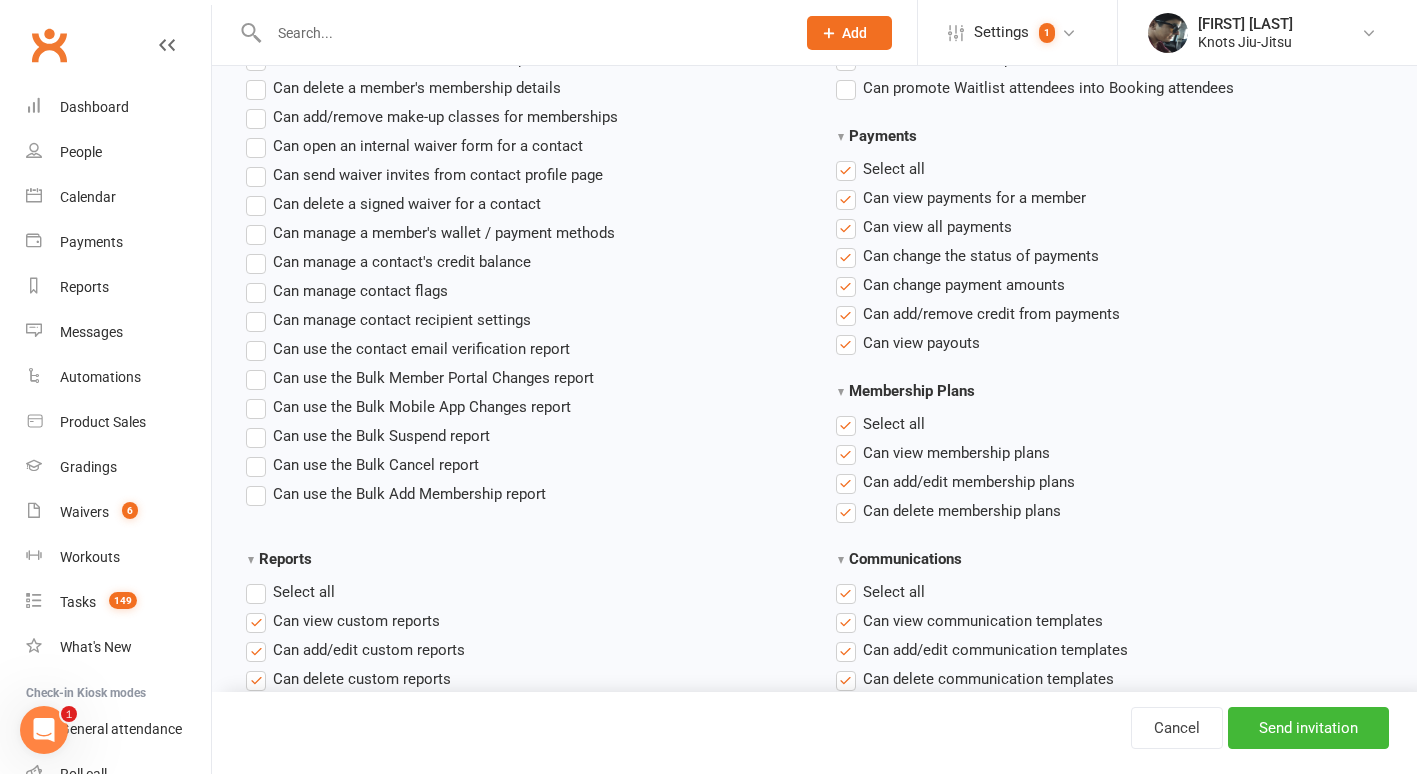 click on "Select all" at bounding box center [880, 169] 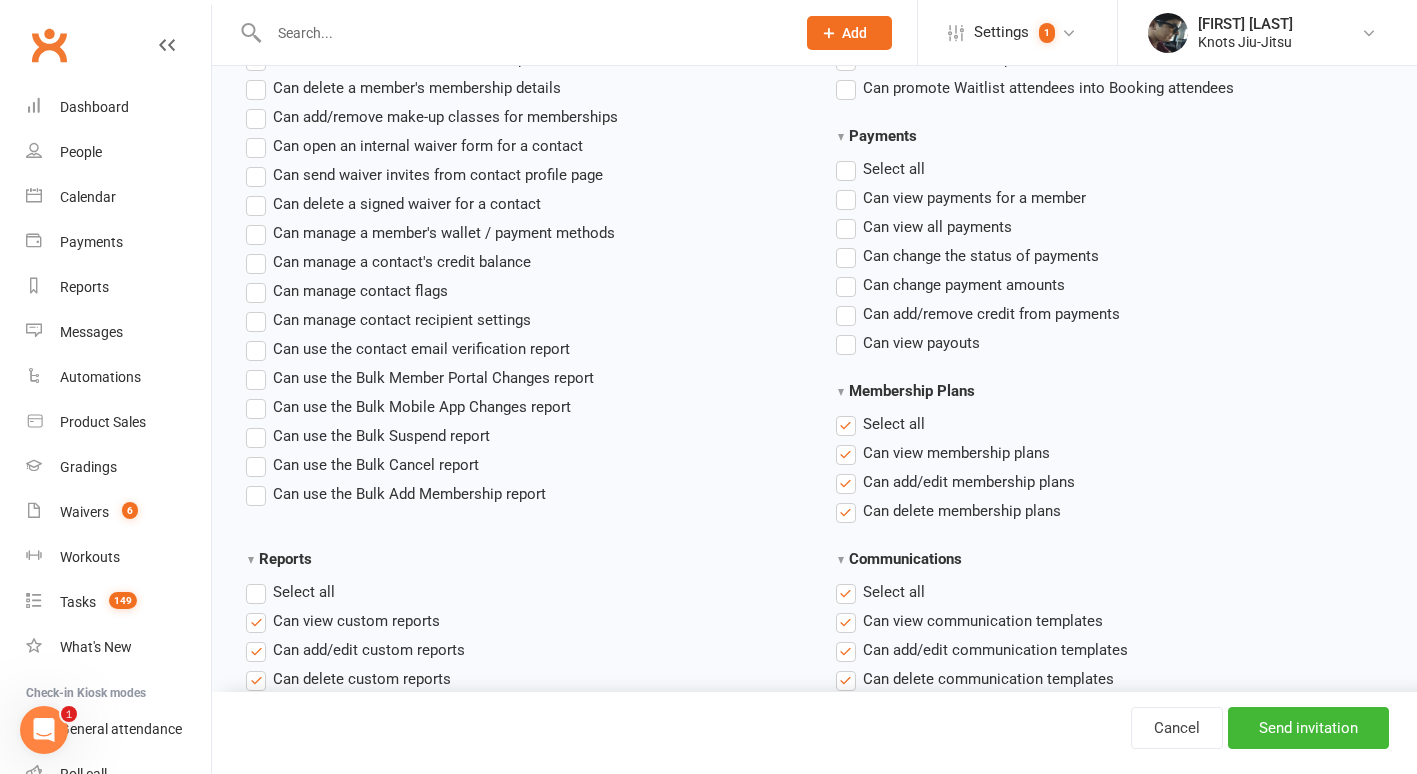 click on "Select all" at bounding box center (880, 169) 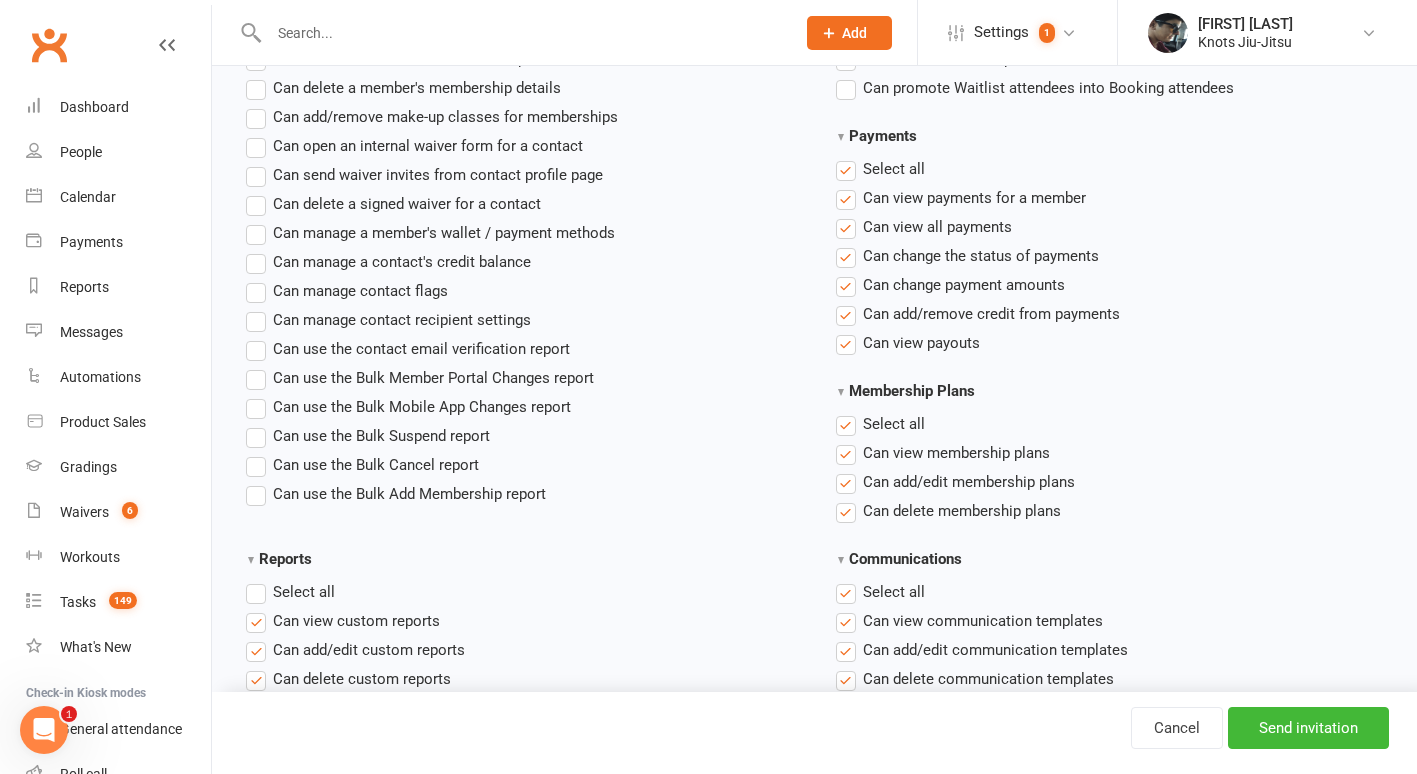 click on "Select all" at bounding box center [880, 169] 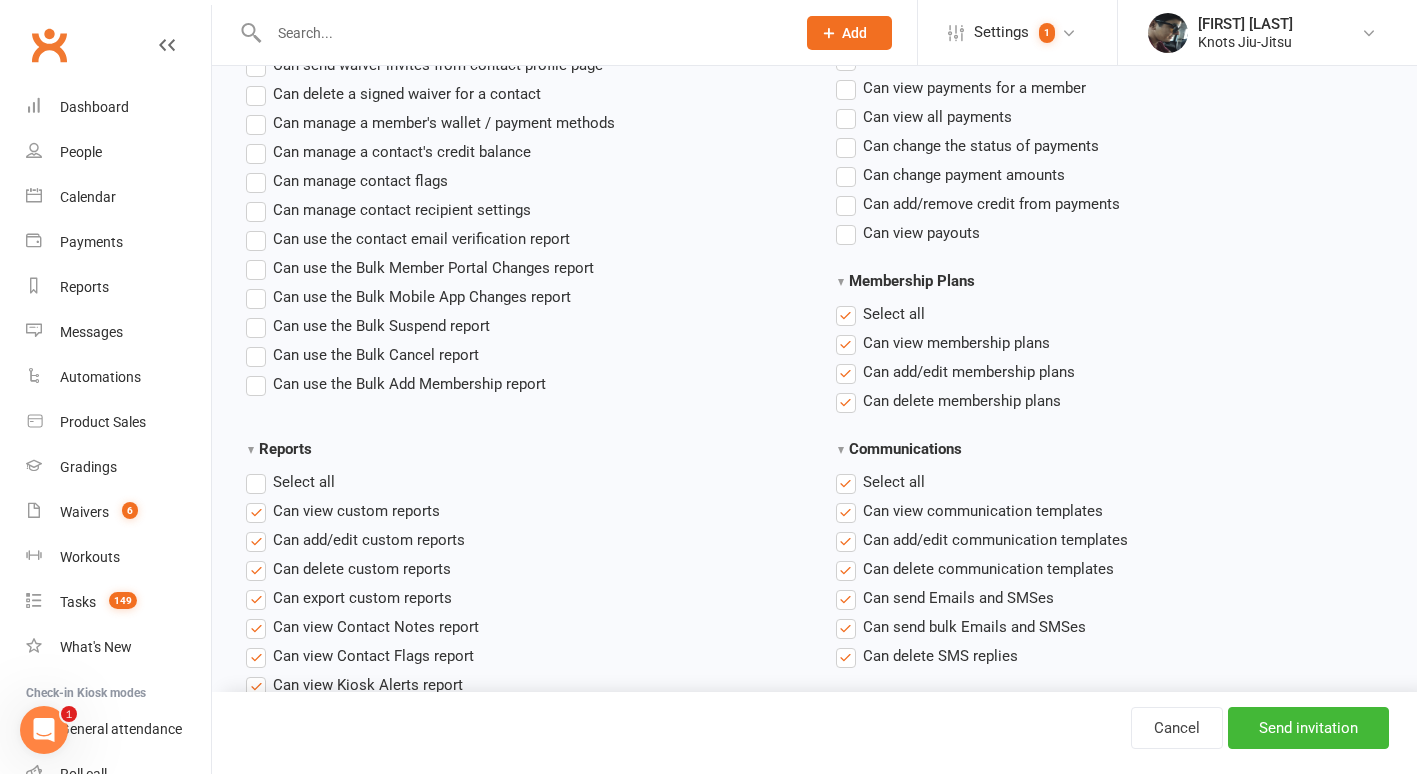 scroll, scrollTop: 1301, scrollLeft: 0, axis: vertical 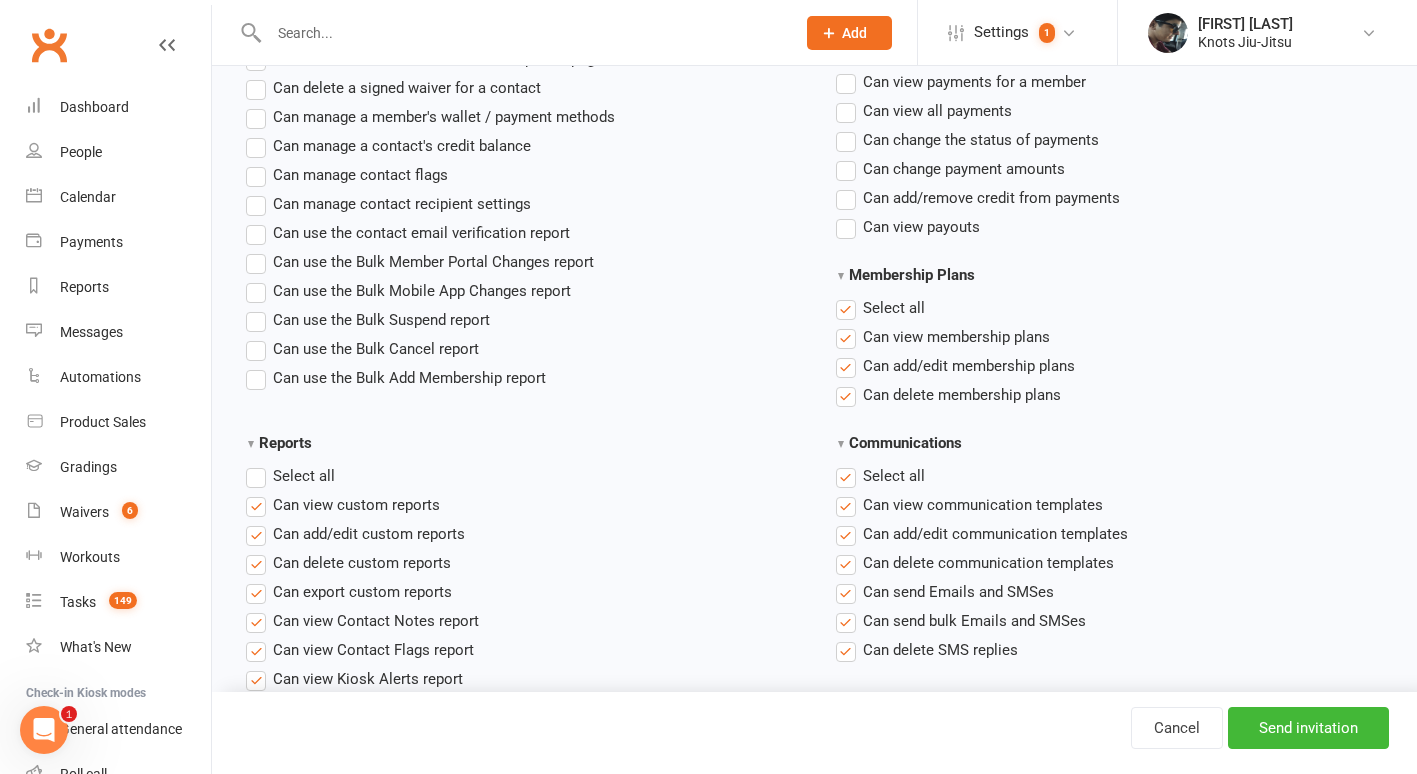 click on "Select all" at bounding box center [880, 308] 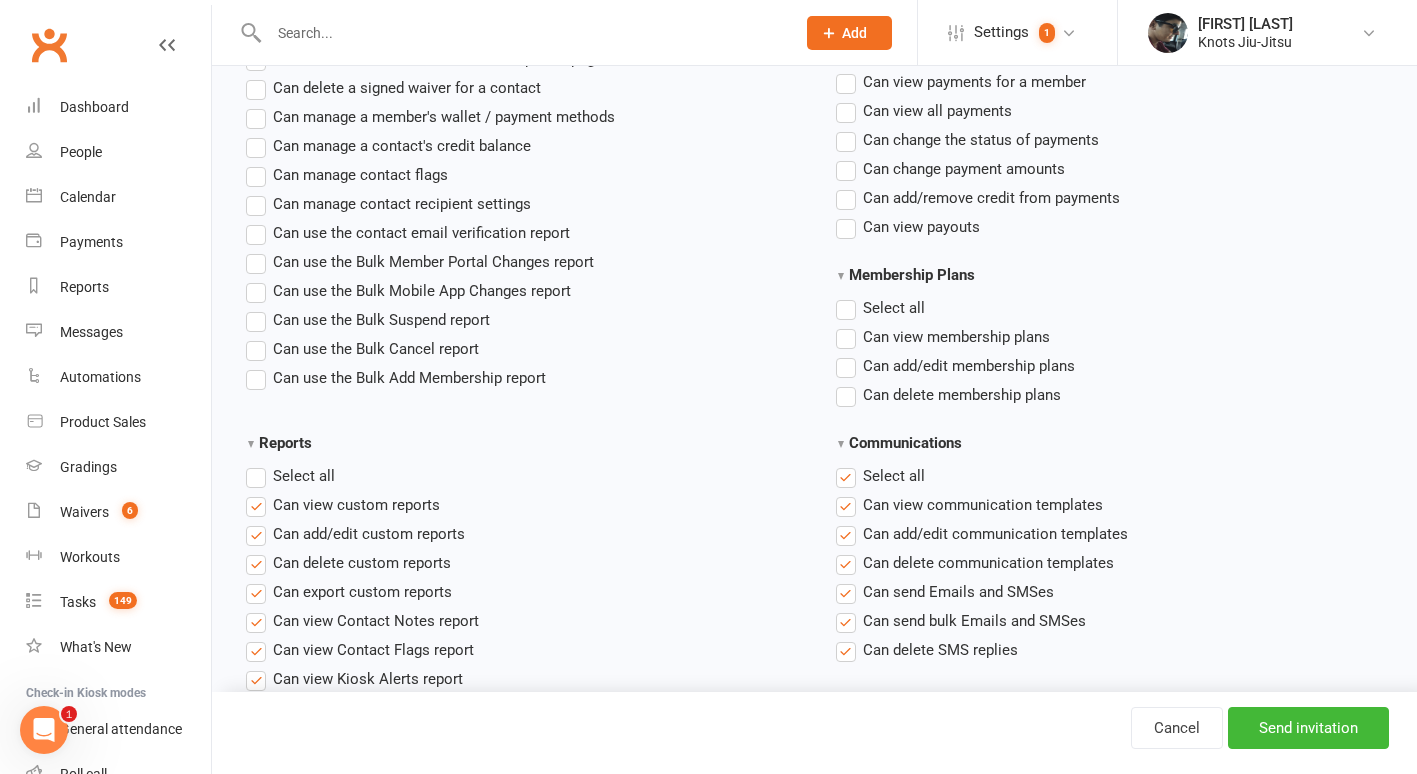 click on "Select all" at bounding box center (880, 476) 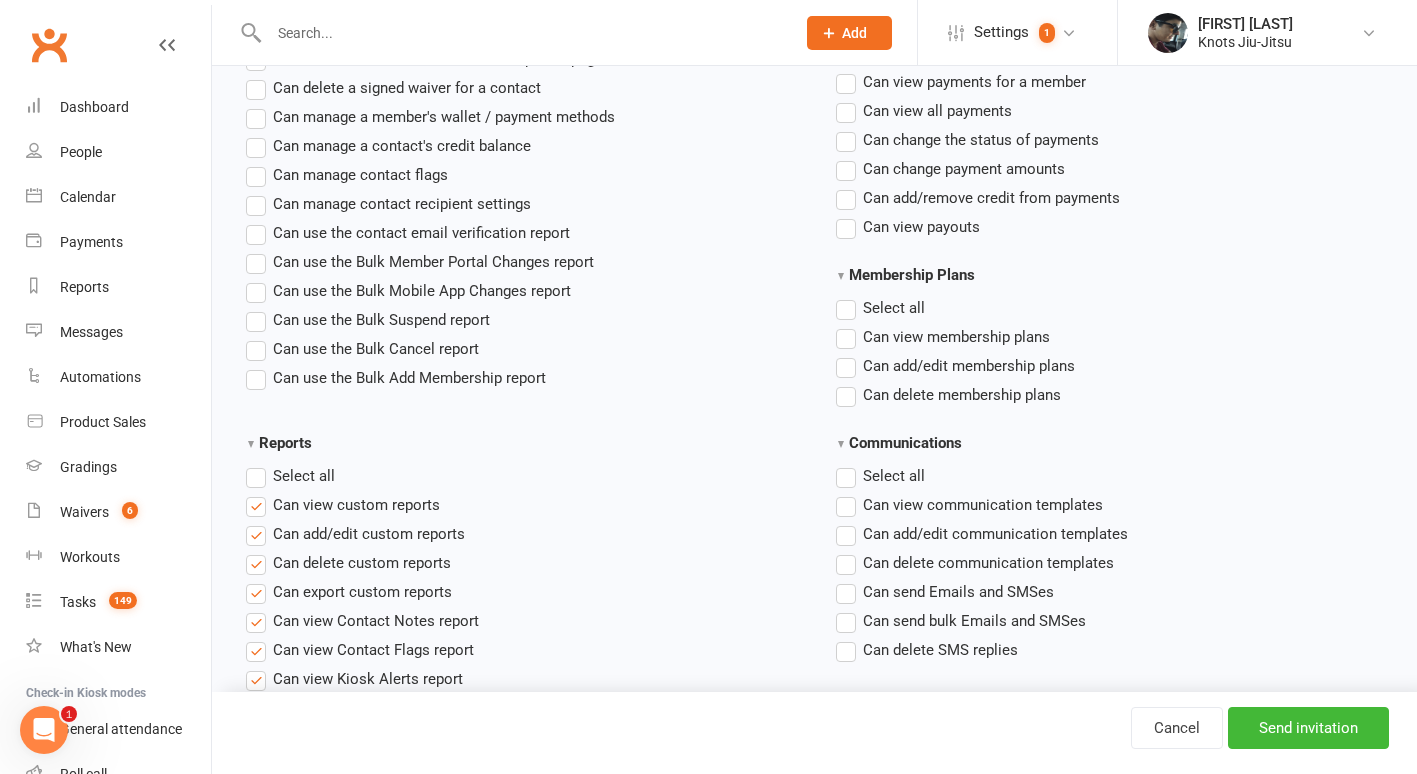 click on "Select all" at bounding box center (290, 476) 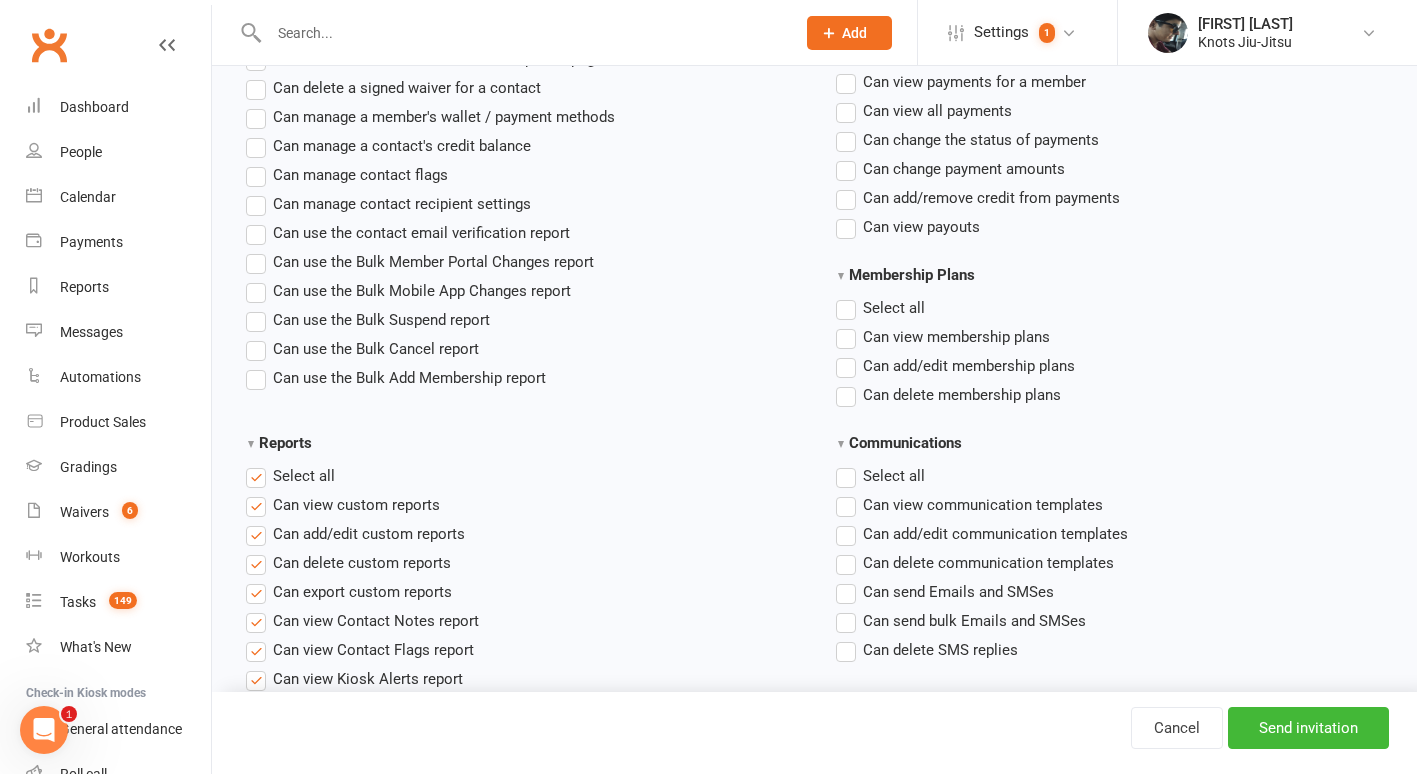 click on "Select all" at bounding box center [290, 476] 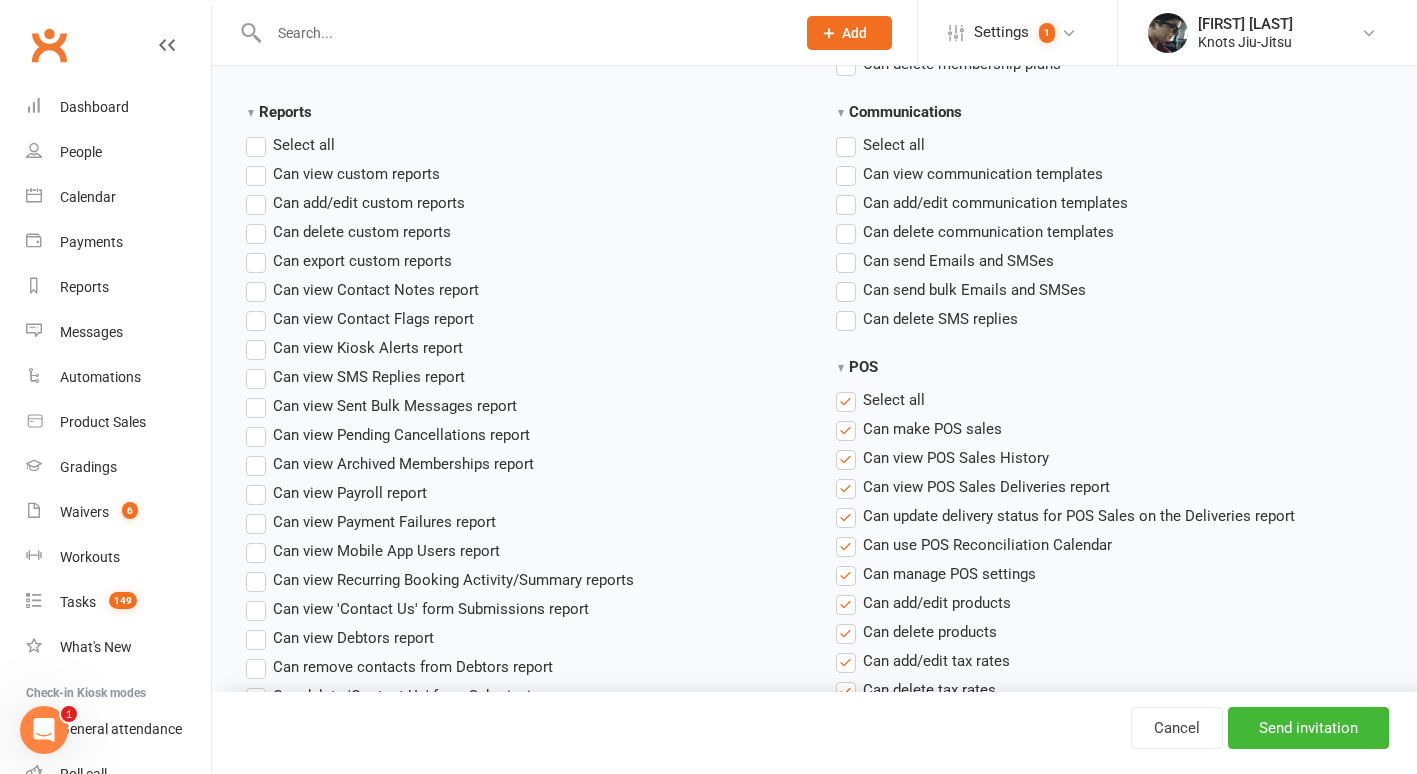 scroll, scrollTop: 1631, scrollLeft: 0, axis: vertical 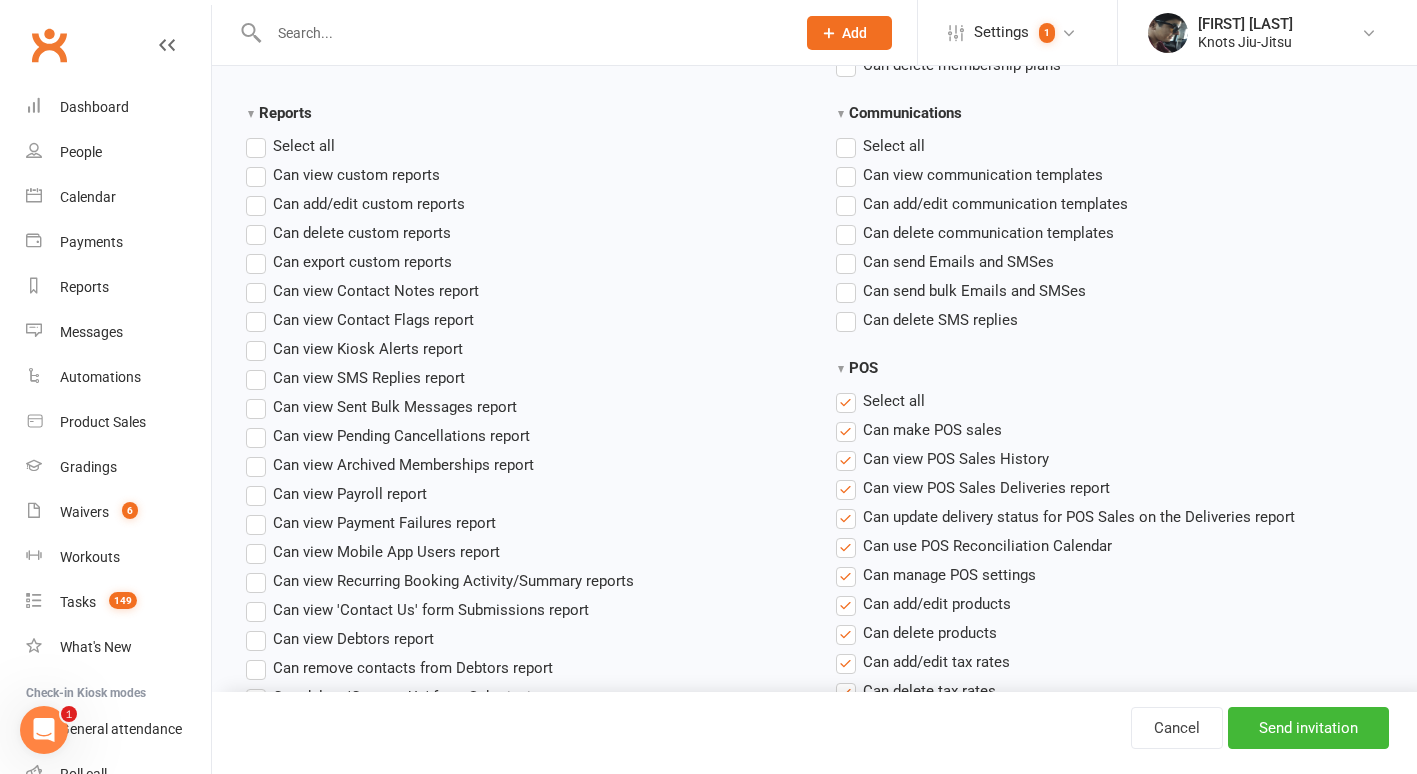 click on "Select all" at bounding box center [880, 401] 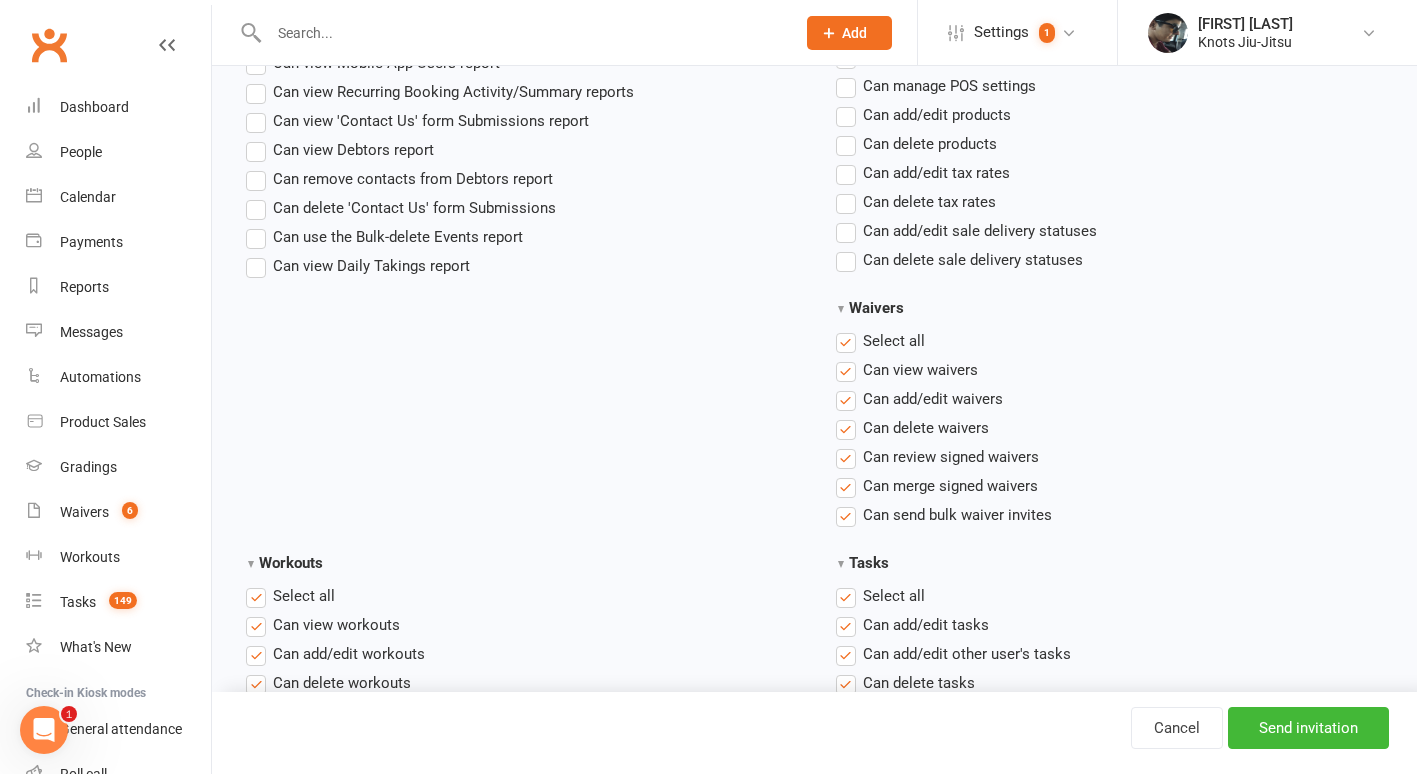 scroll, scrollTop: 2163, scrollLeft: 0, axis: vertical 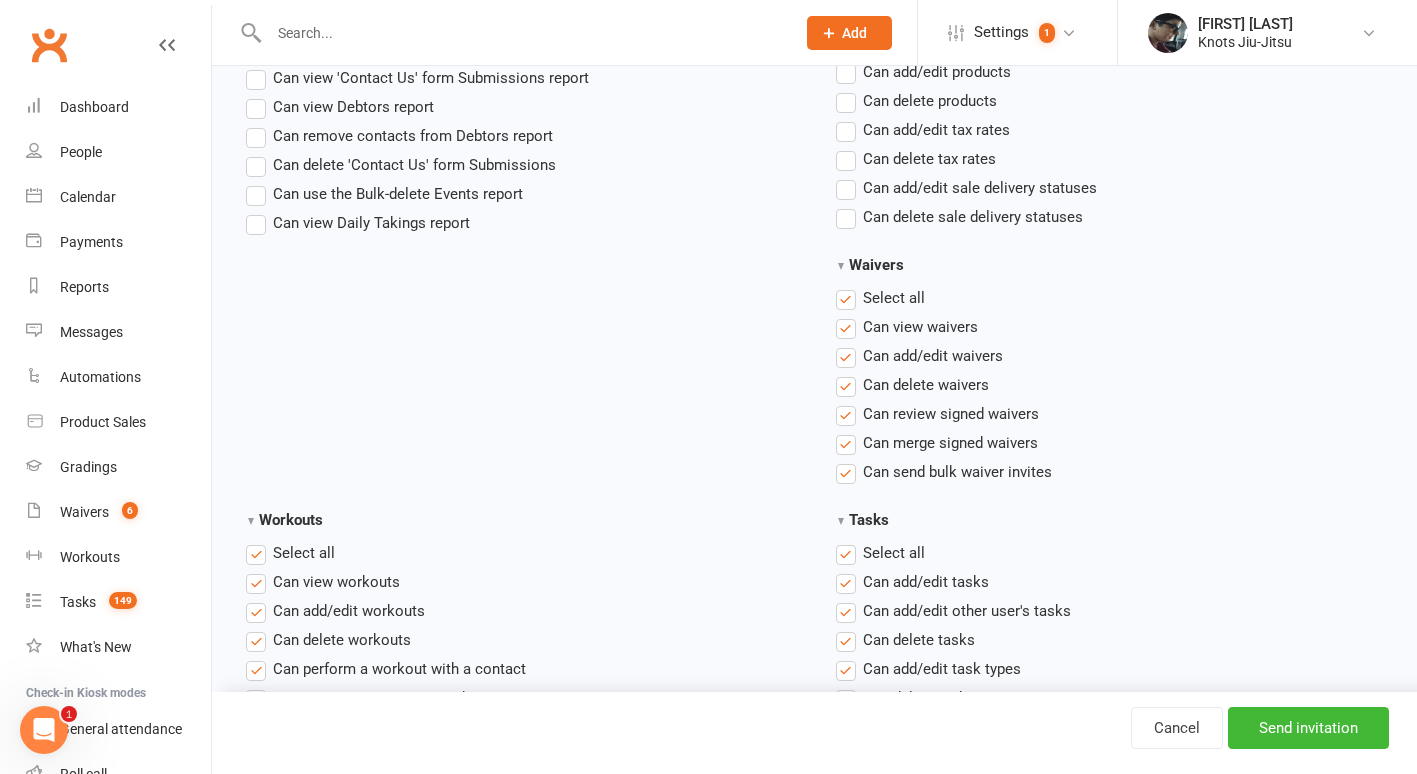 click on "Select all" at bounding box center [880, 298] 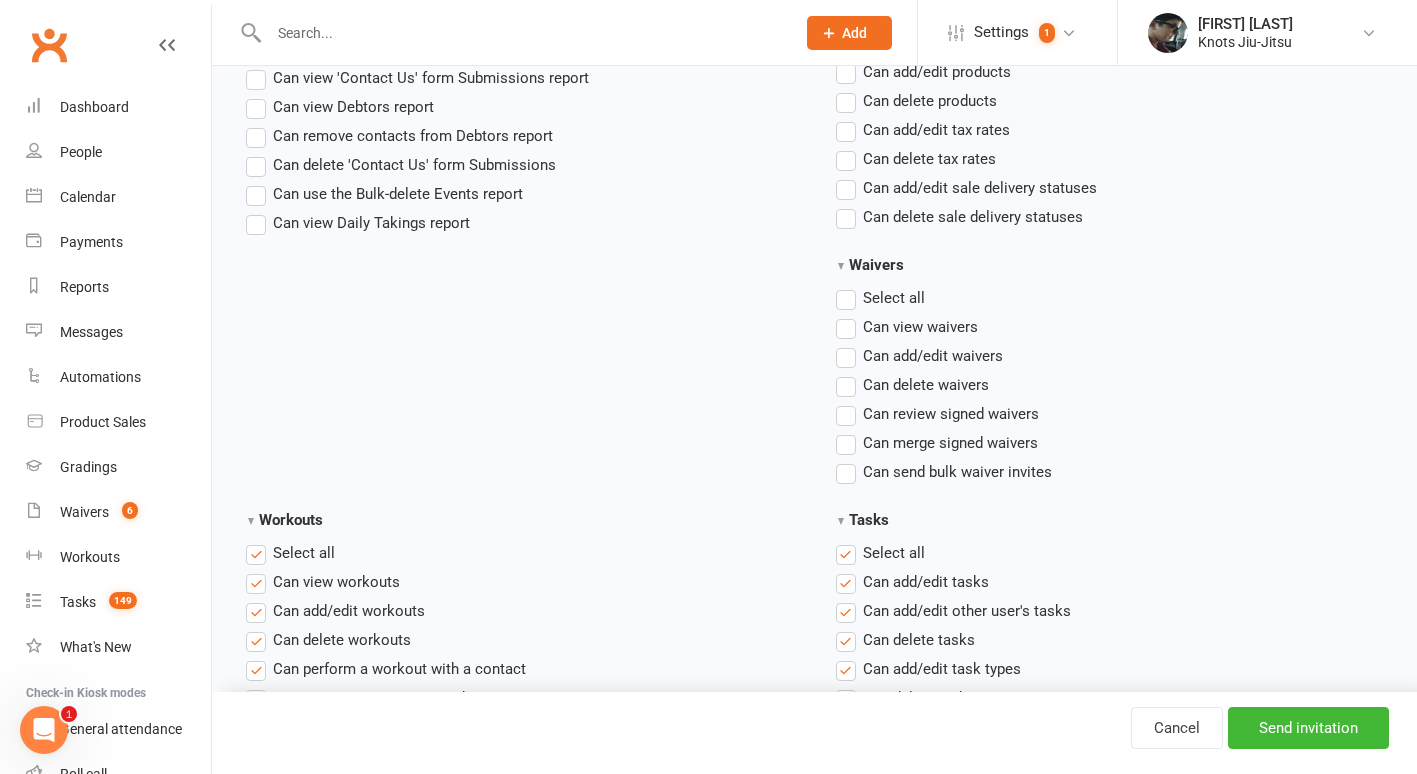 click on "Select all" at bounding box center (880, 553) 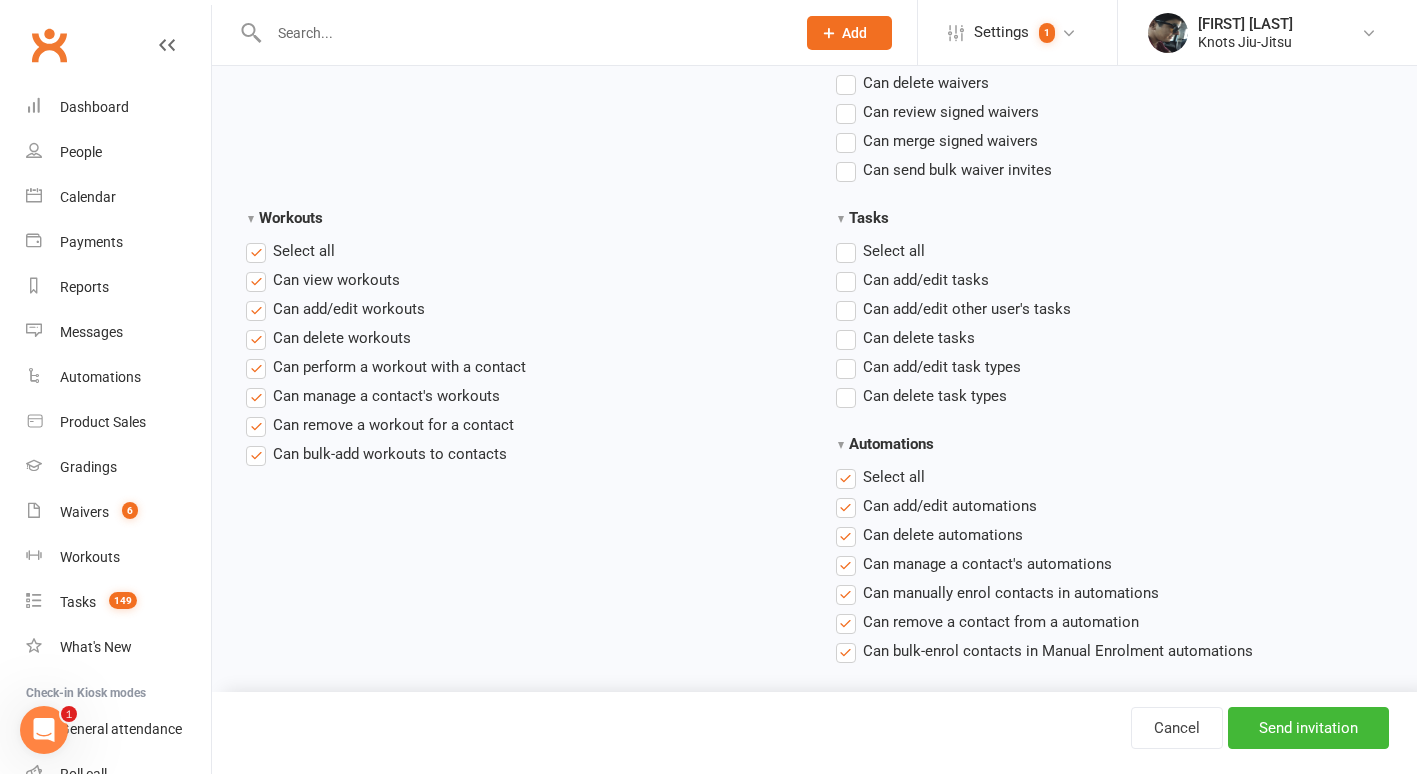 scroll, scrollTop: 2464, scrollLeft: 0, axis: vertical 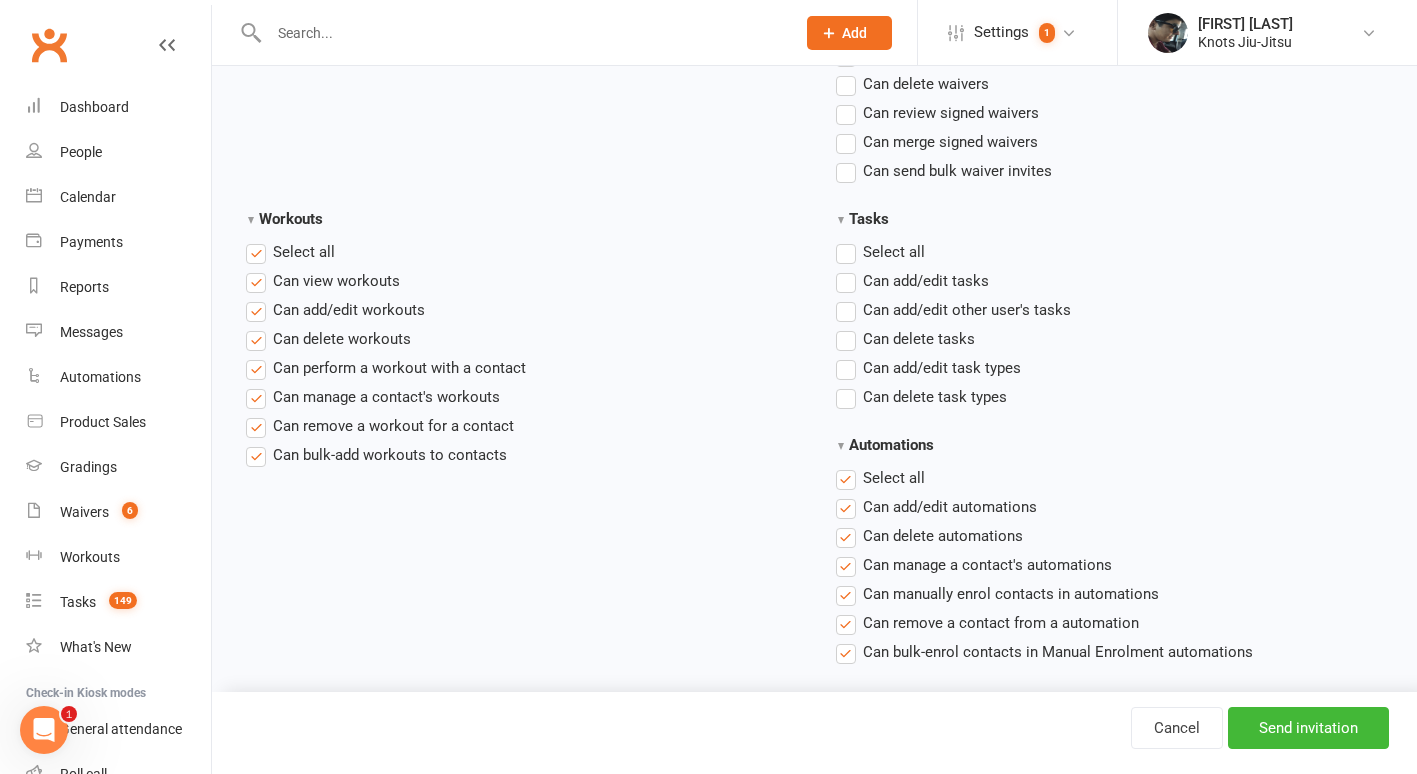 click on "Select all" at bounding box center (290, 252) 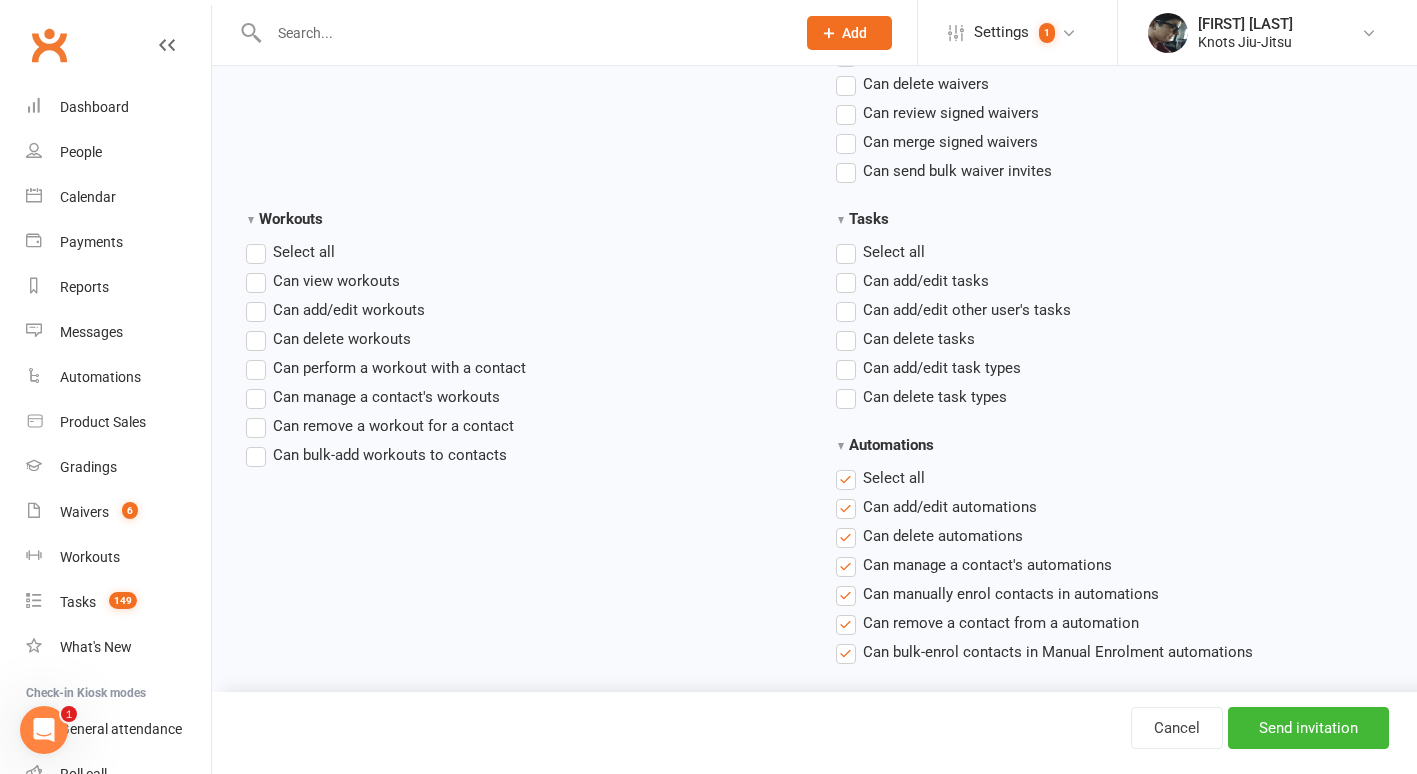 scroll, scrollTop: 2569, scrollLeft: 0, axis: vertical 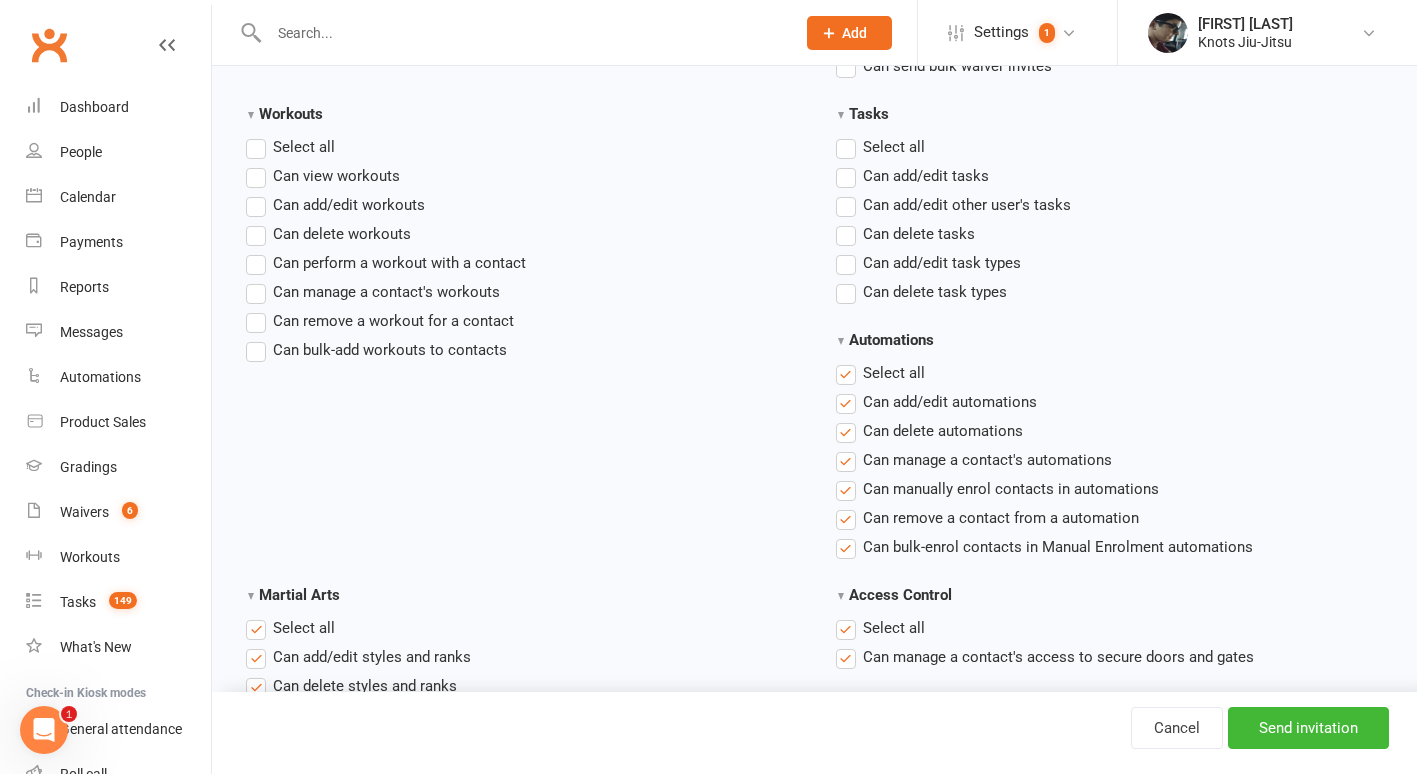 click on "Automations Select all Can add/edit automations Can delete automations Can manage a contact's automations Can manually enrol contacts in automations Can remove a contact from a automation Can bulk-enrol contacts in Manual Enrolment automations" at bounding box center (1110, 455) 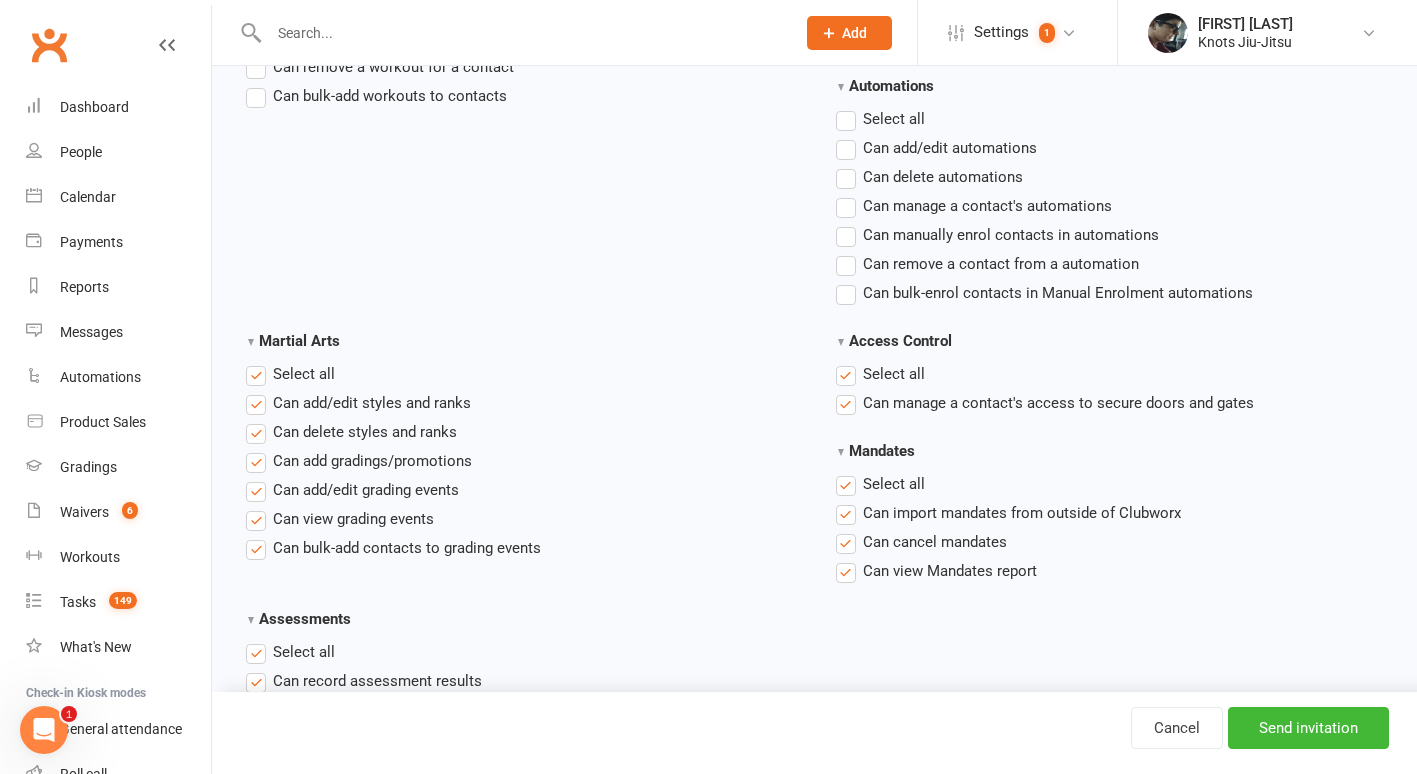 scroll, scrollTop: 2825, scrollLeft: 0, axis: vertical 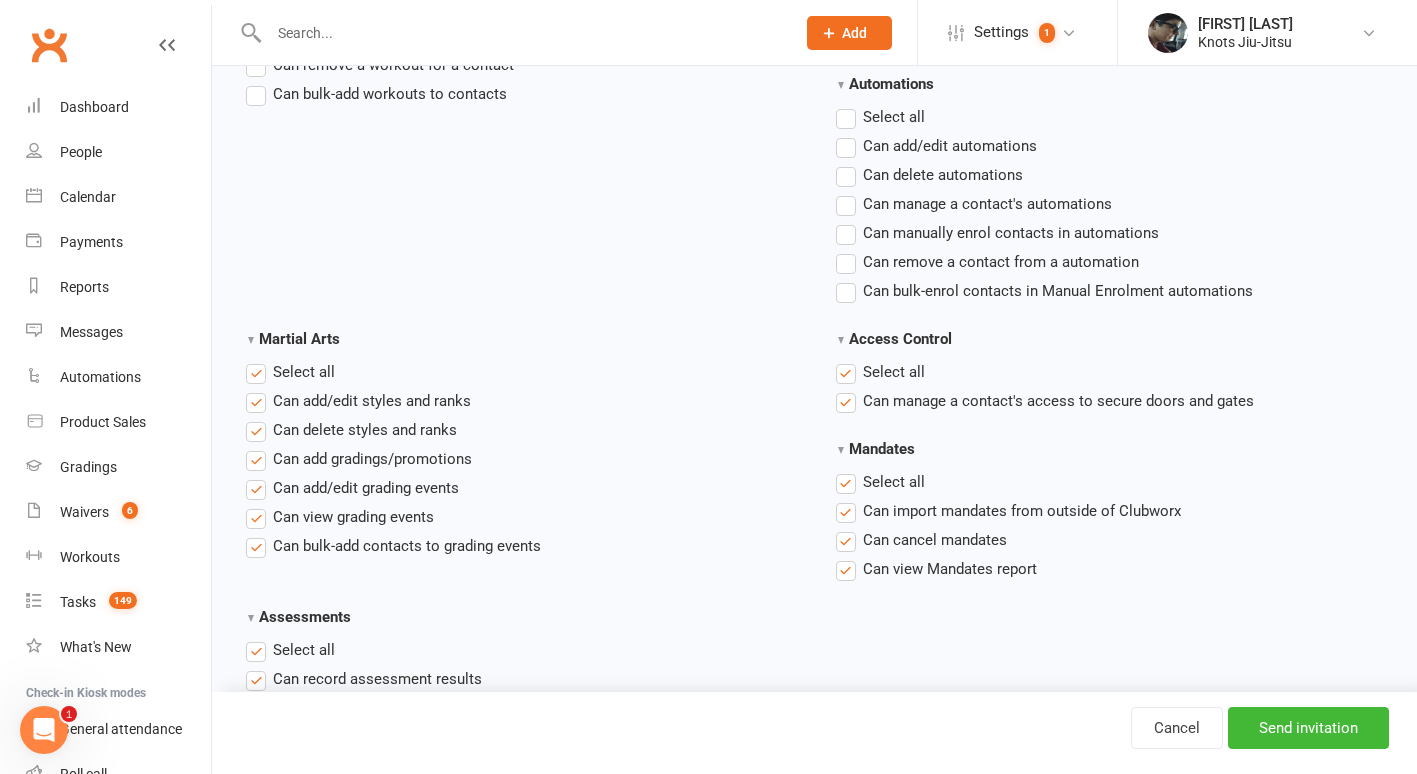 click on "Select all" at bounding box center (290, 372) 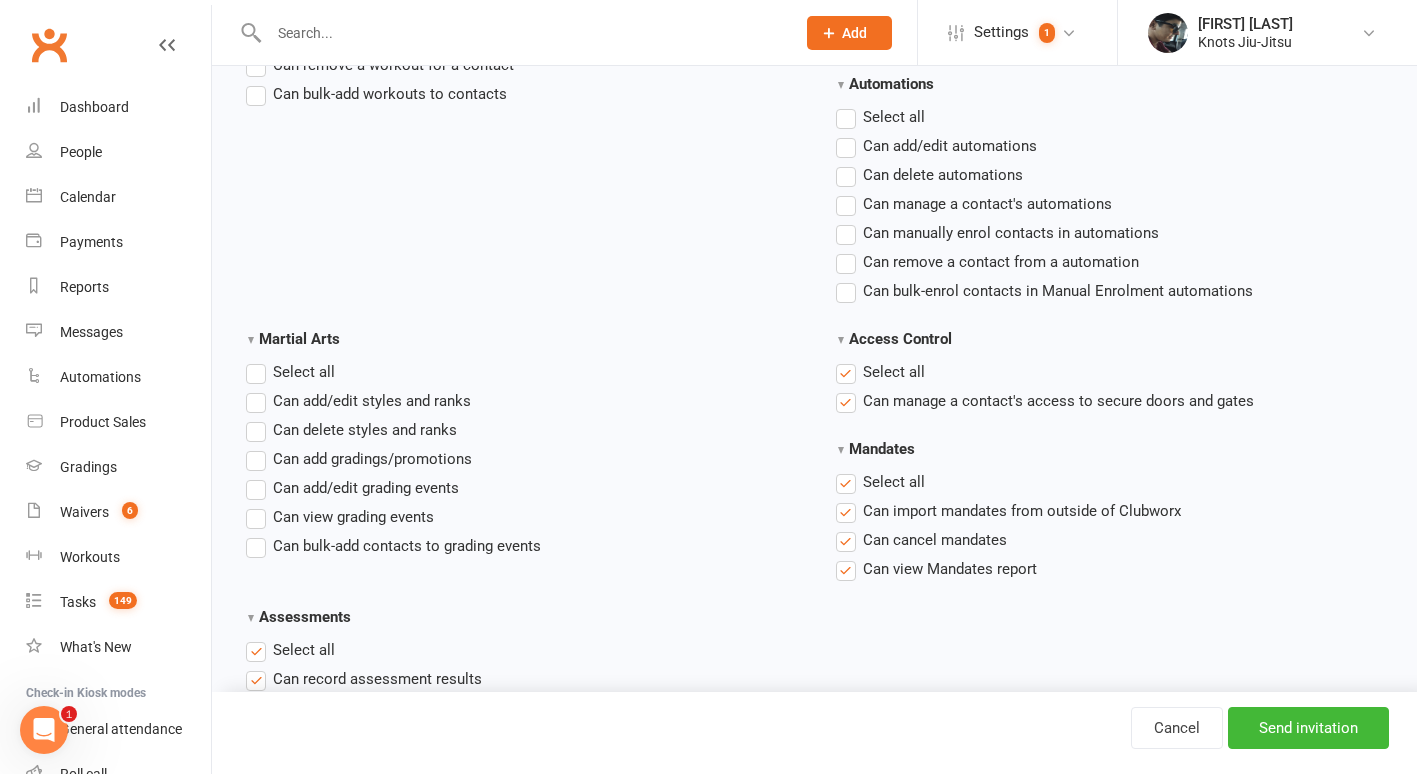 click on "Select all" at bounding box center (880, 372) 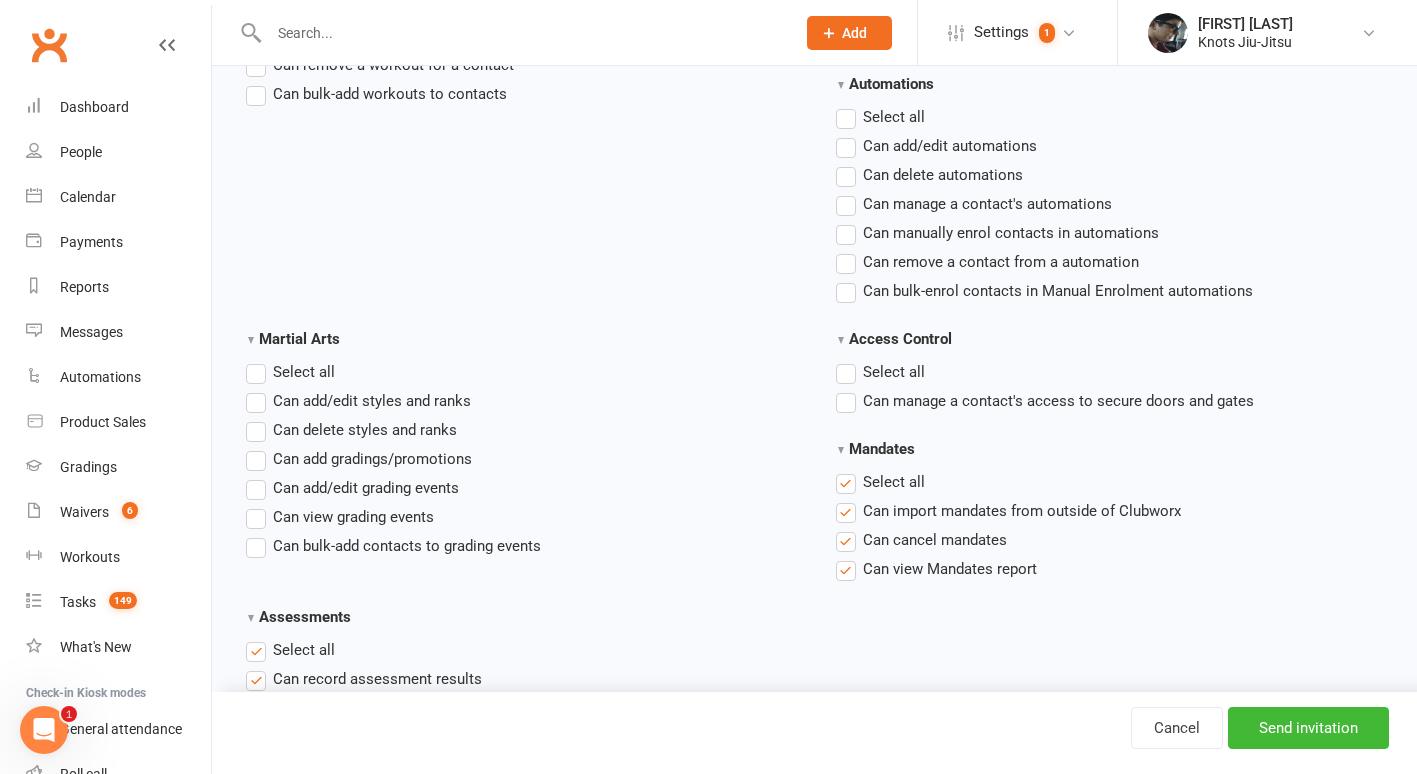 click on "Select all" at bounding box center [880, 482] 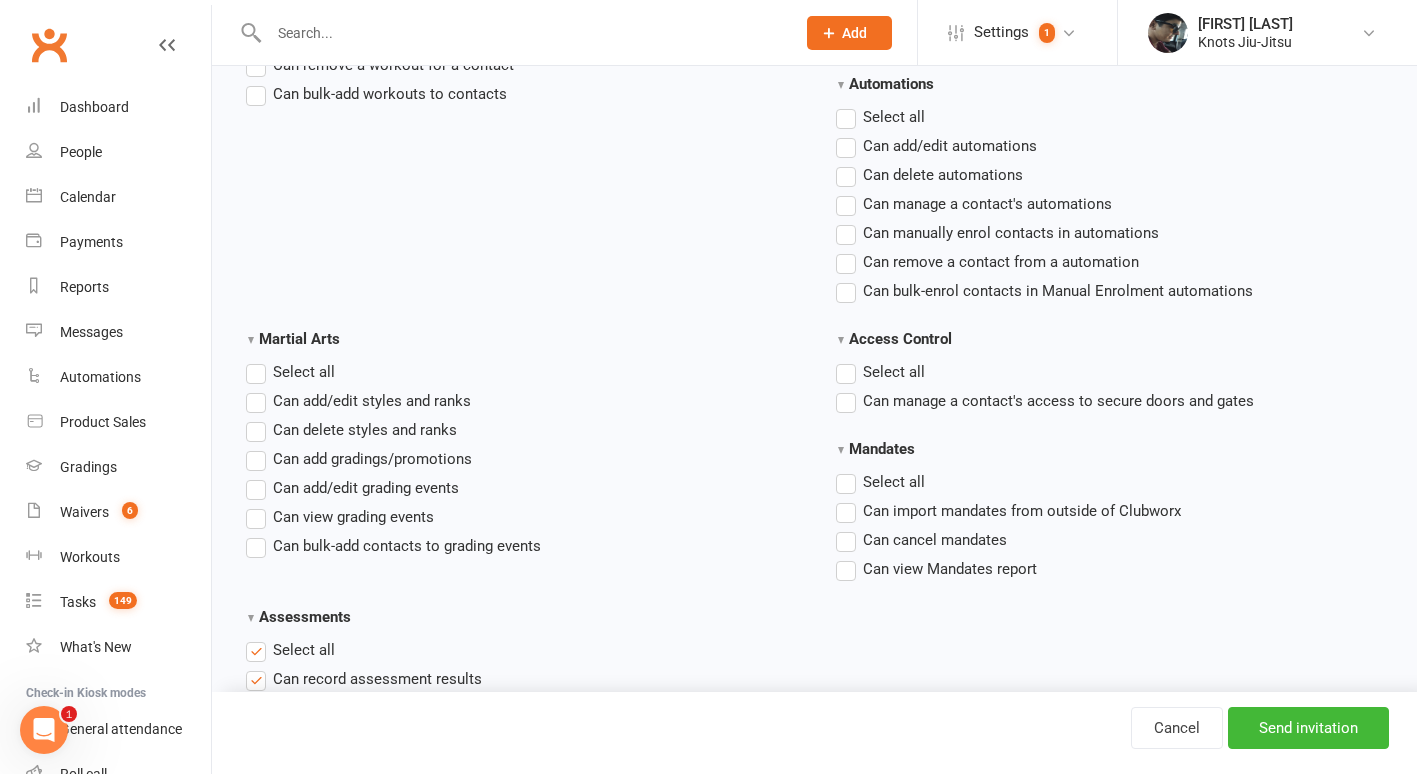 scroll, scrollTop: 2989, scrollLeft: 0, axis: vertical 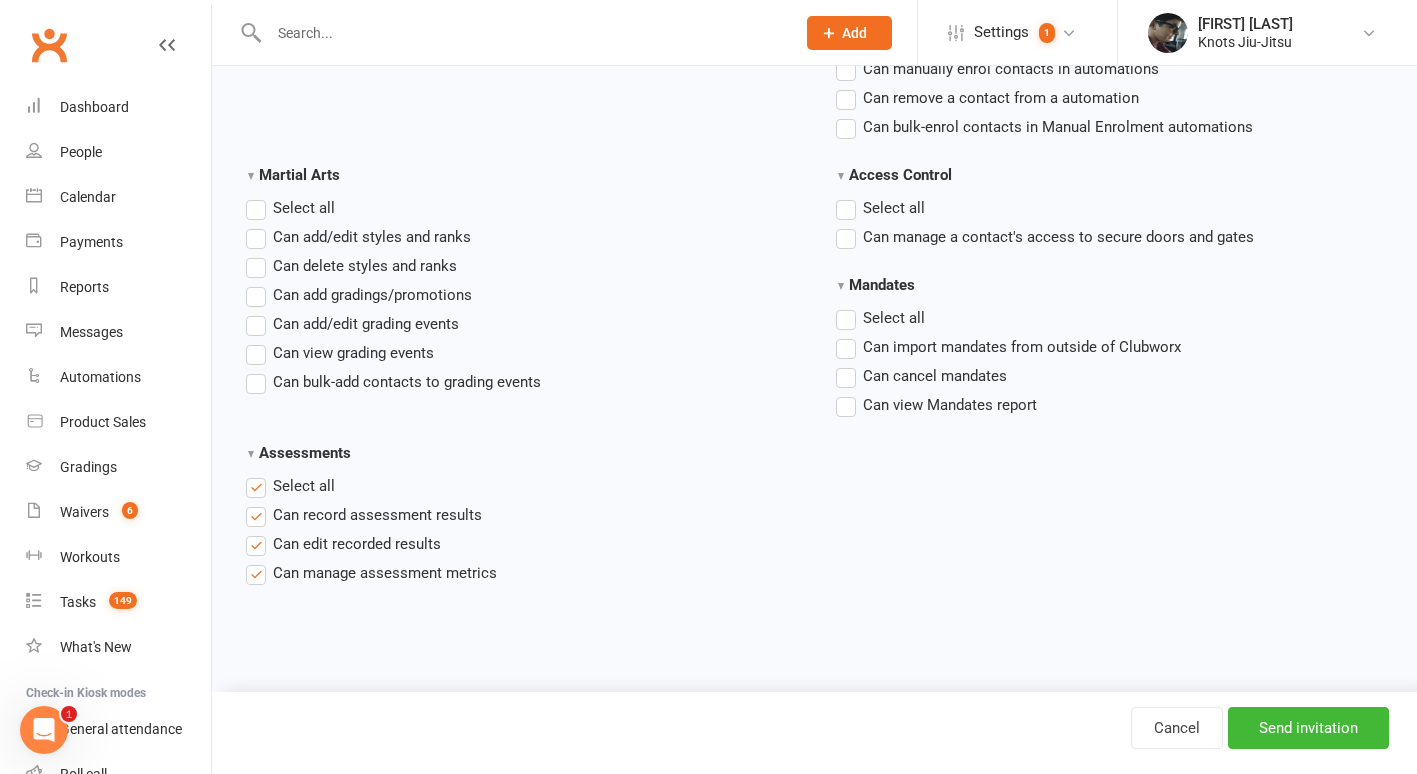 click on "Select all" at bounding box center (290, 486) 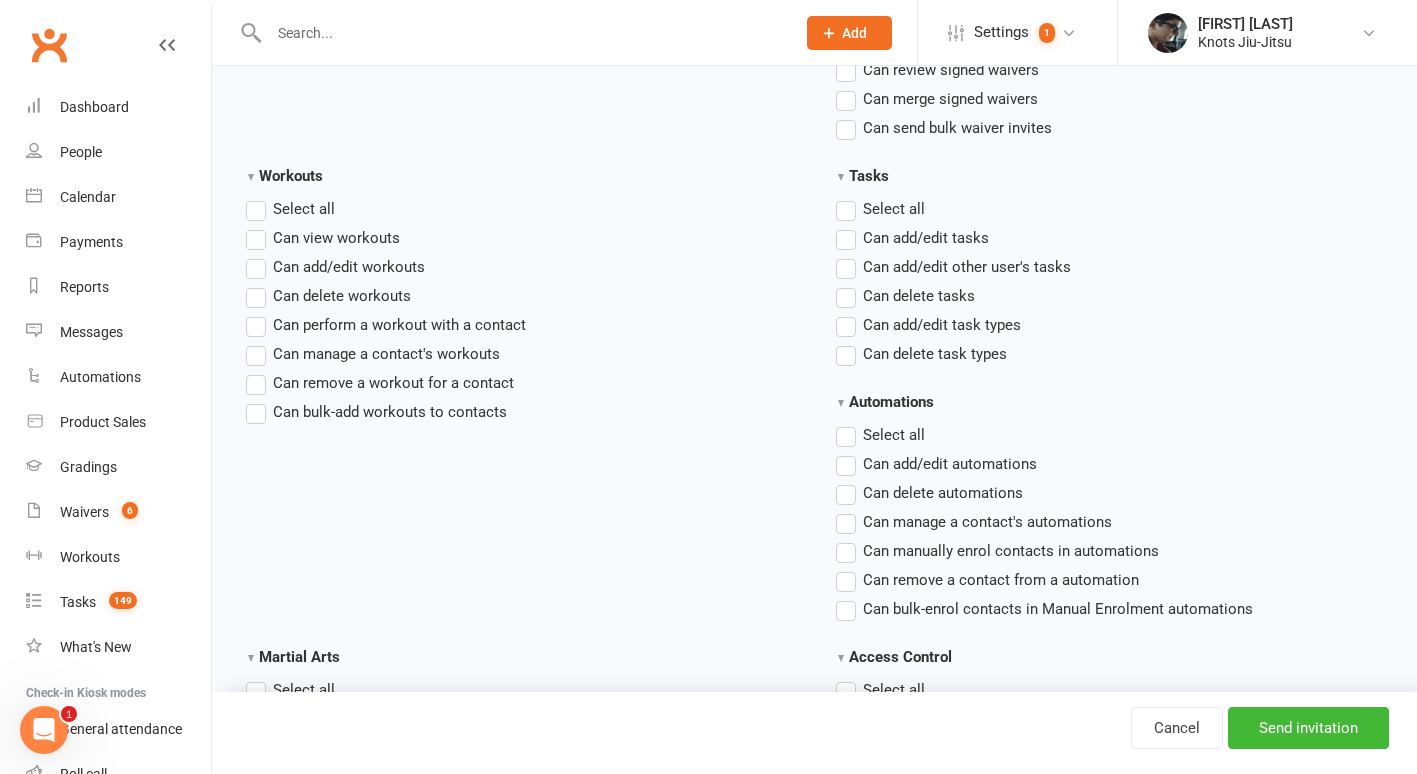 scroll, scrollTop: 2502, scrollLeft: 0, axis: vertical 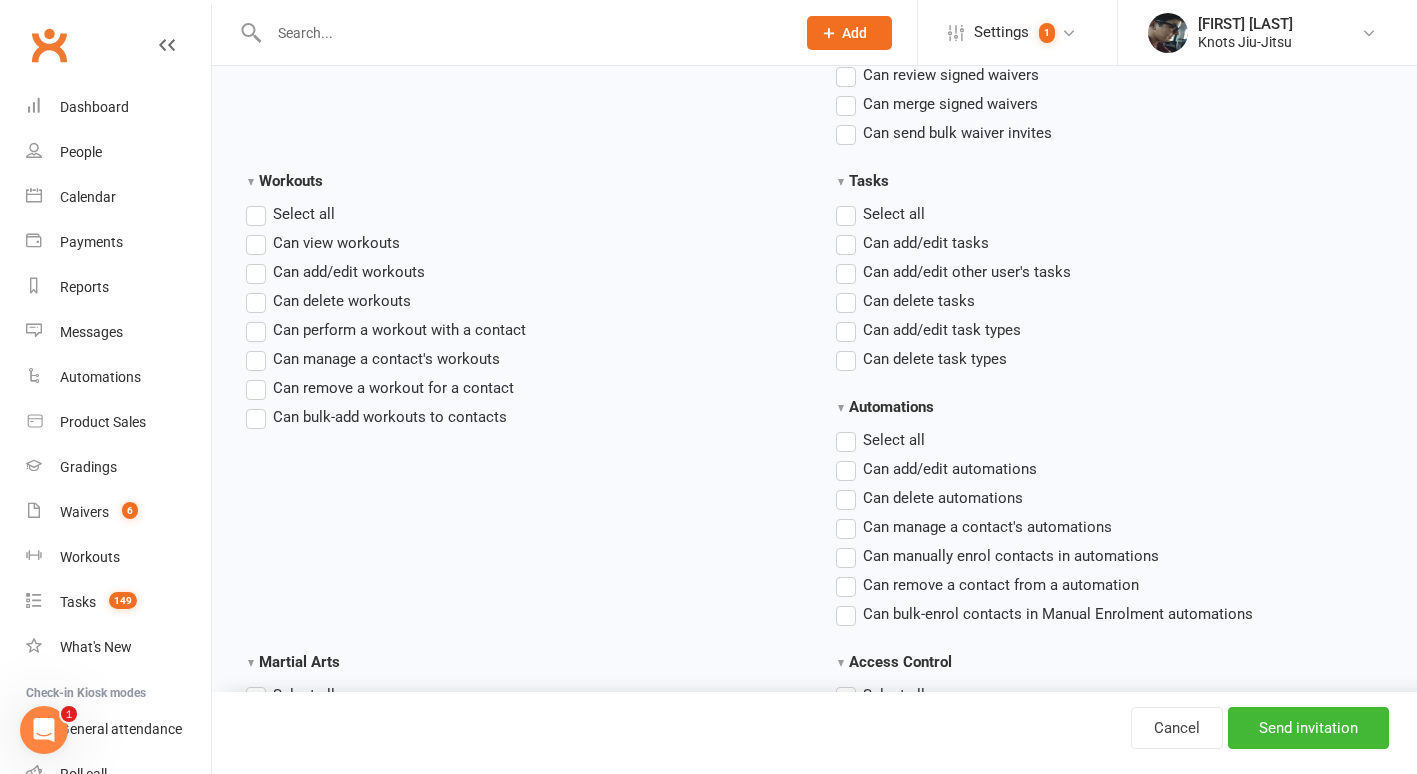 click on "Select all" at bounding box center [290, 214] 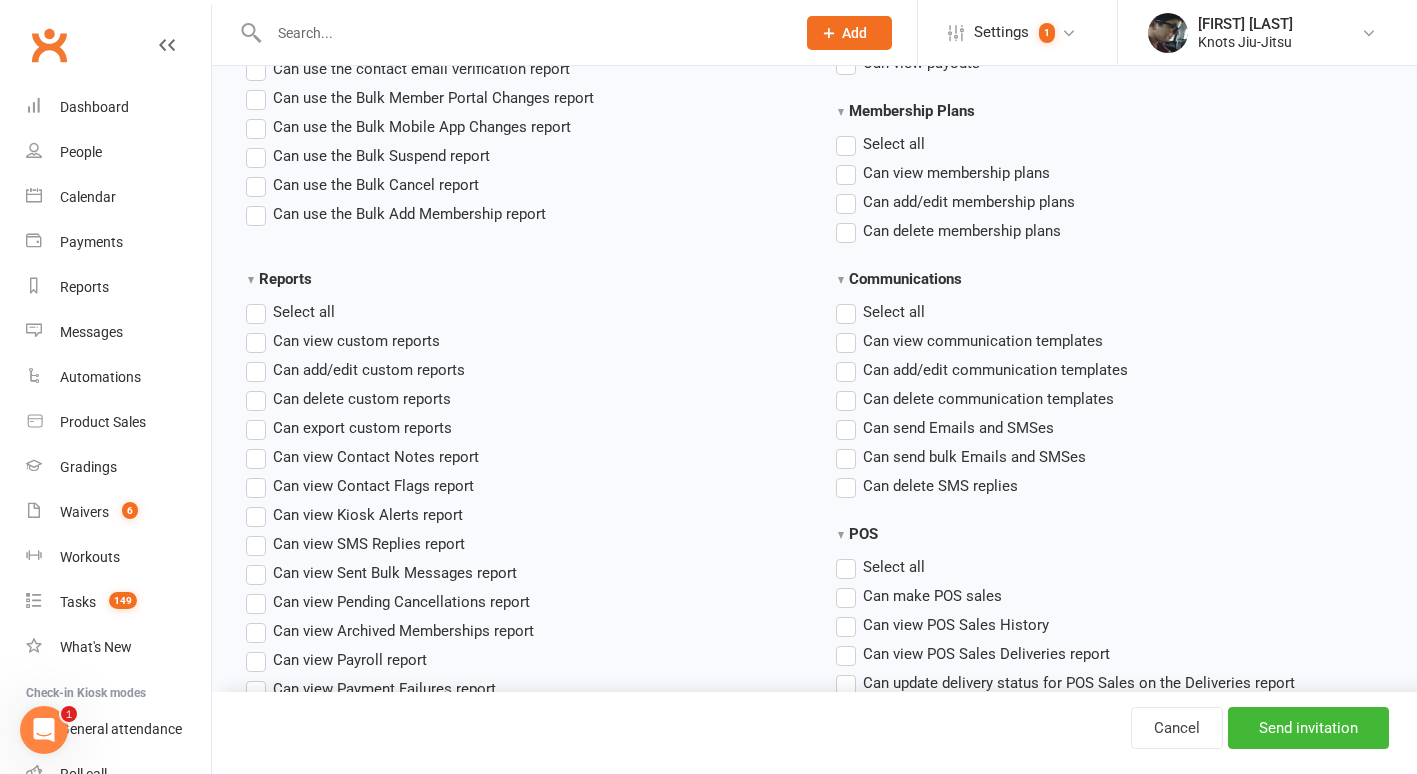 scroll, scrollTop: 1464, scrollLeft: 0, axis: vertical 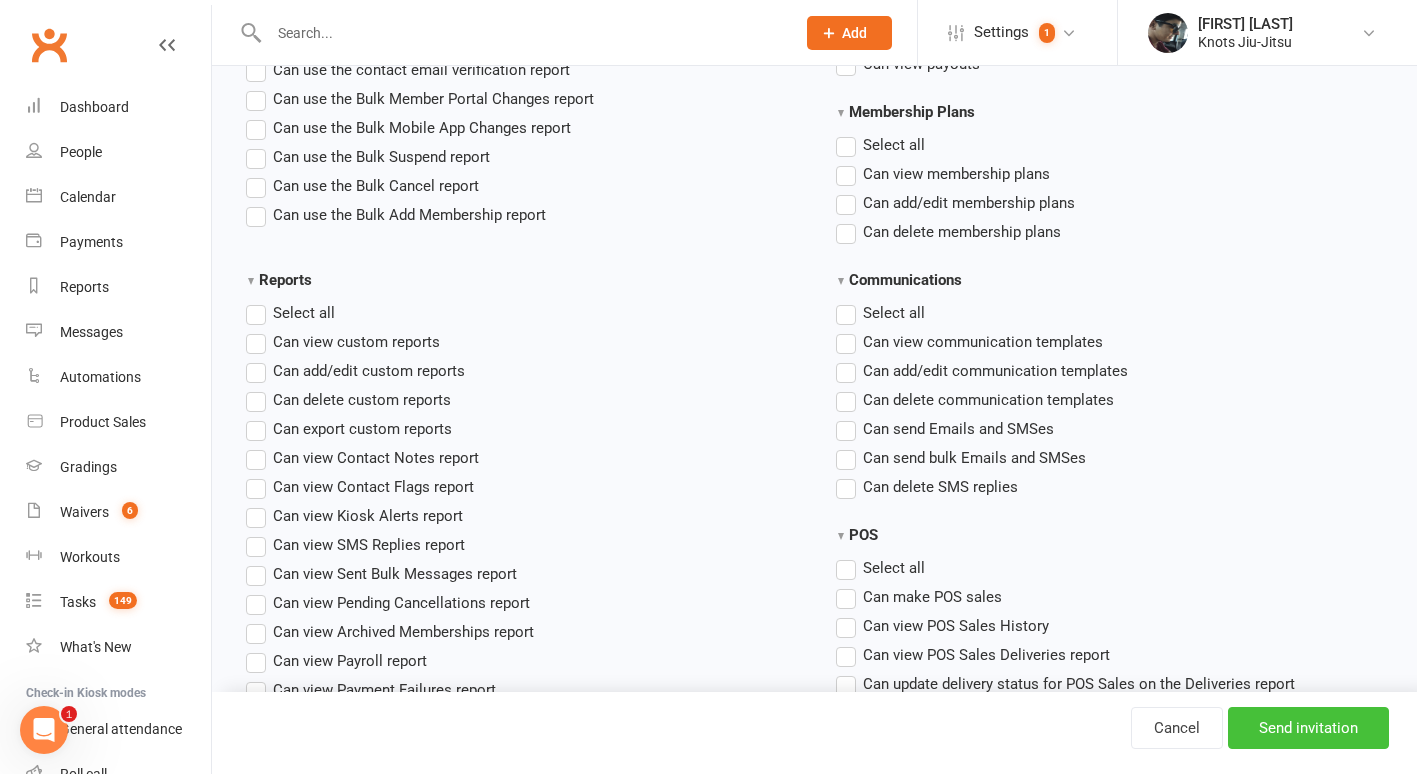 click on "Send invitation" at bounding box center (1308, 728) 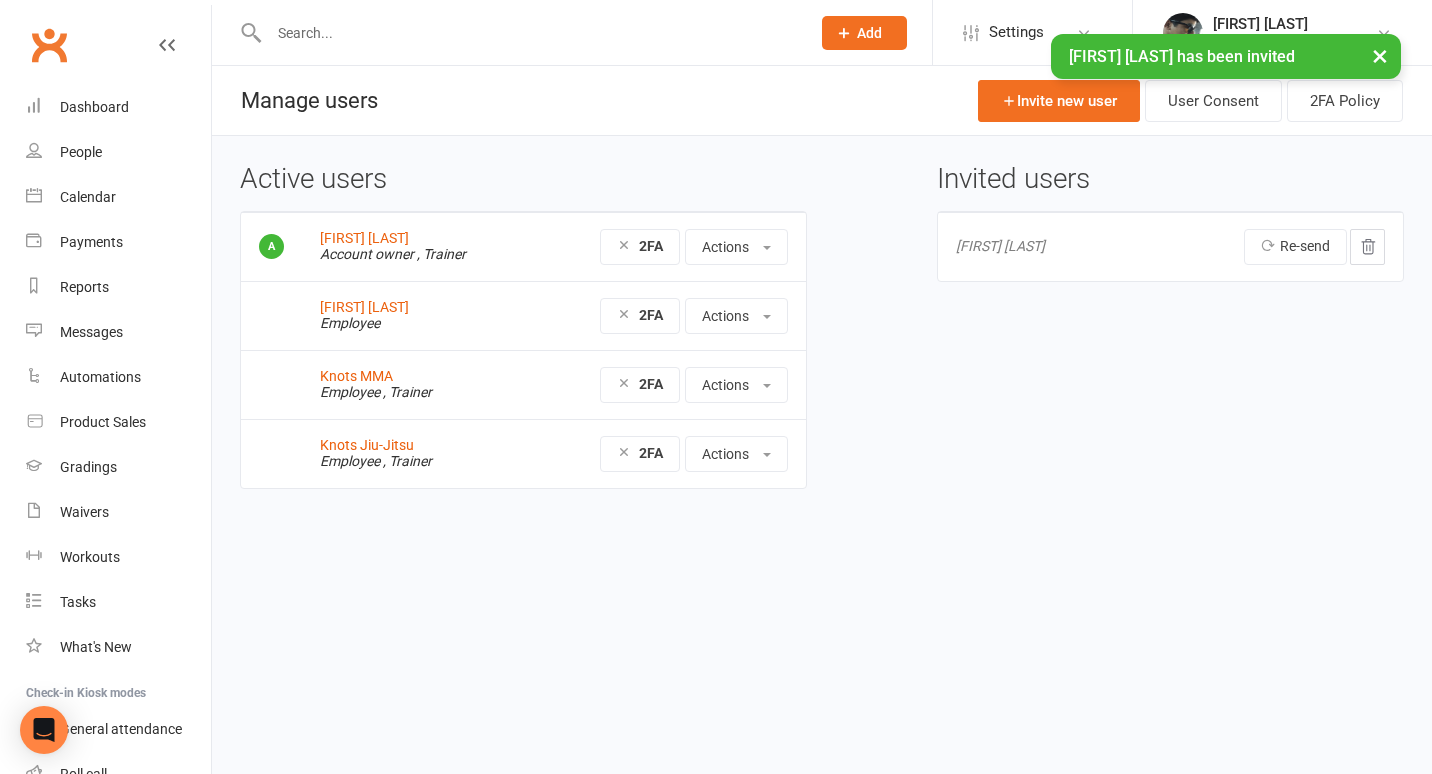 scroll, scrollTop: 0, scrollLeft: 0, axis: both 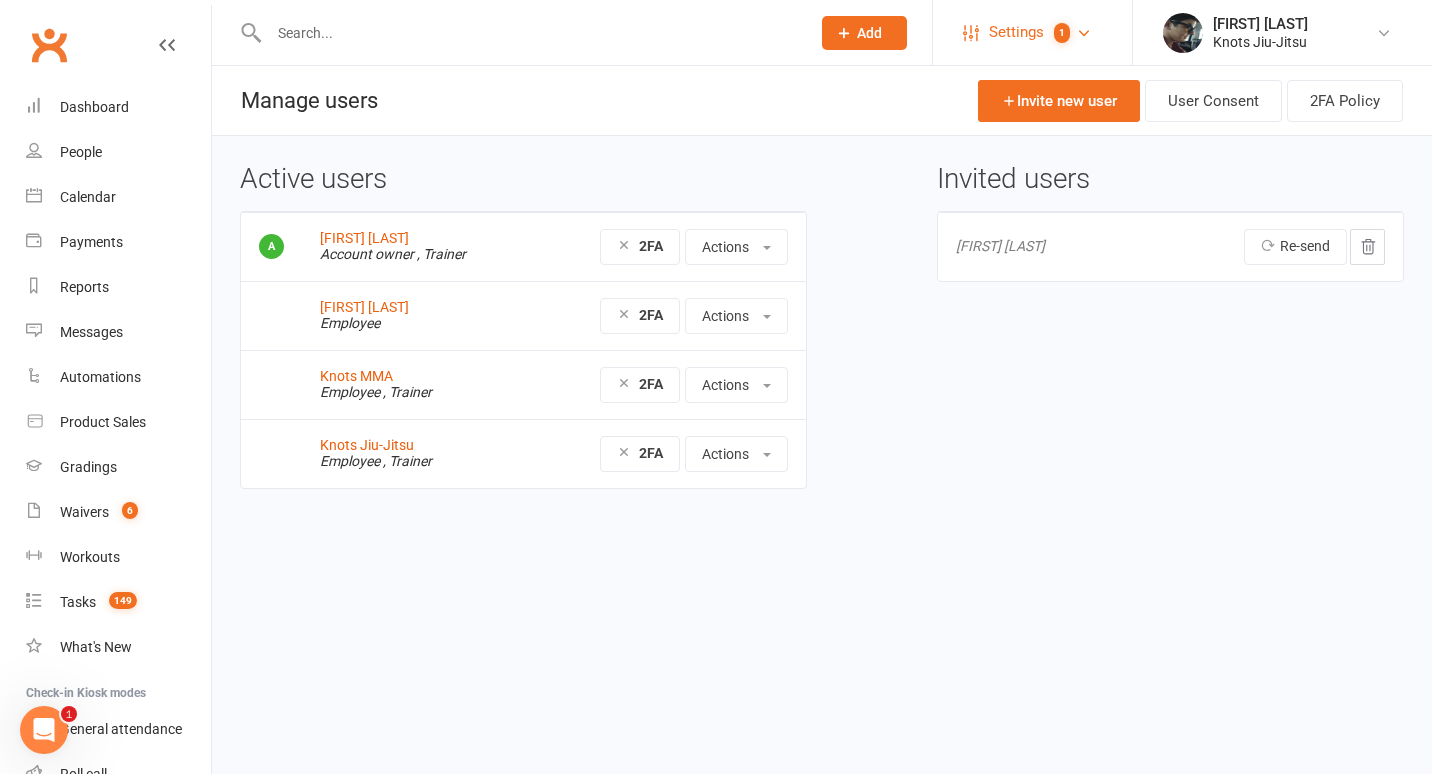 click on "Settings" at bounding box center (1016, 32) 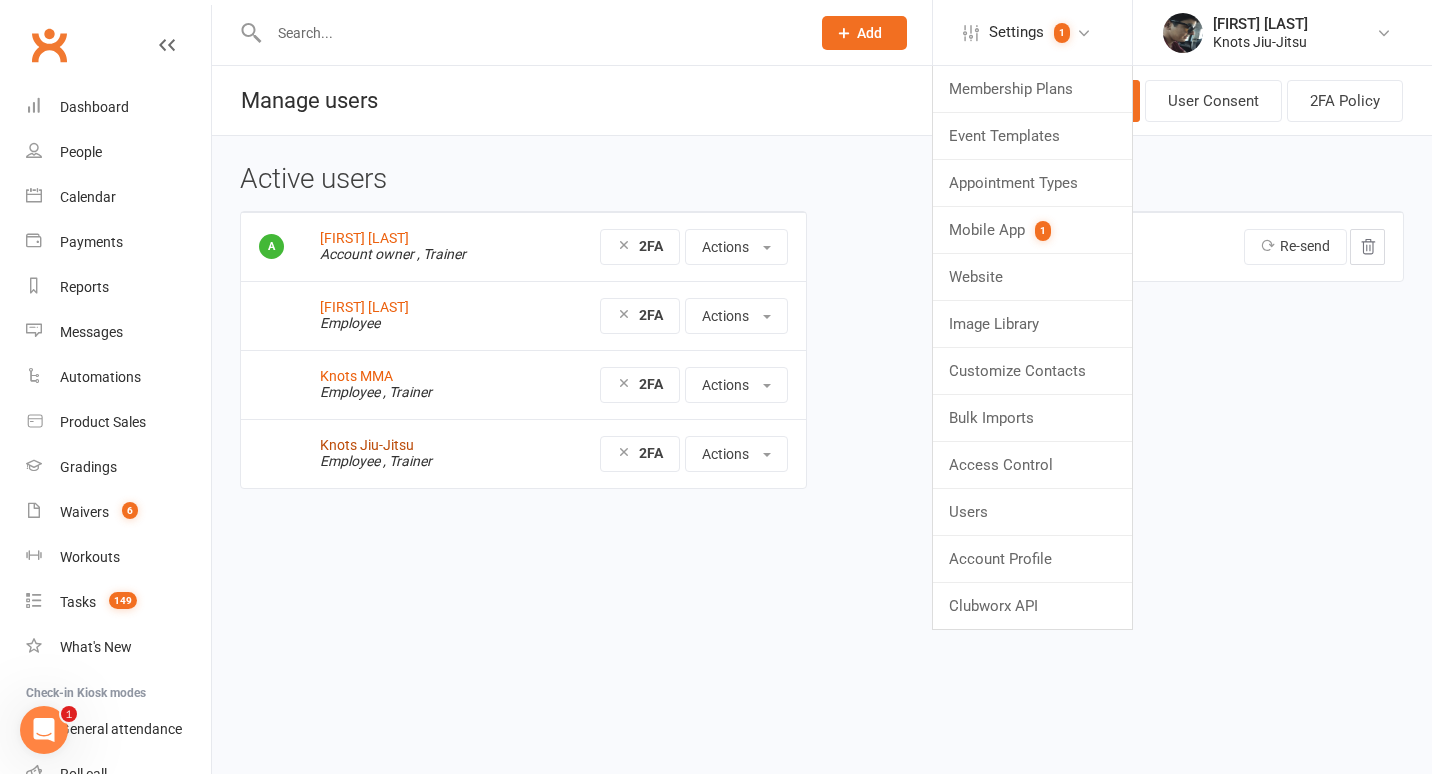 click on "Knots Jiu-Jitsu" at bounding box center [367, 445] 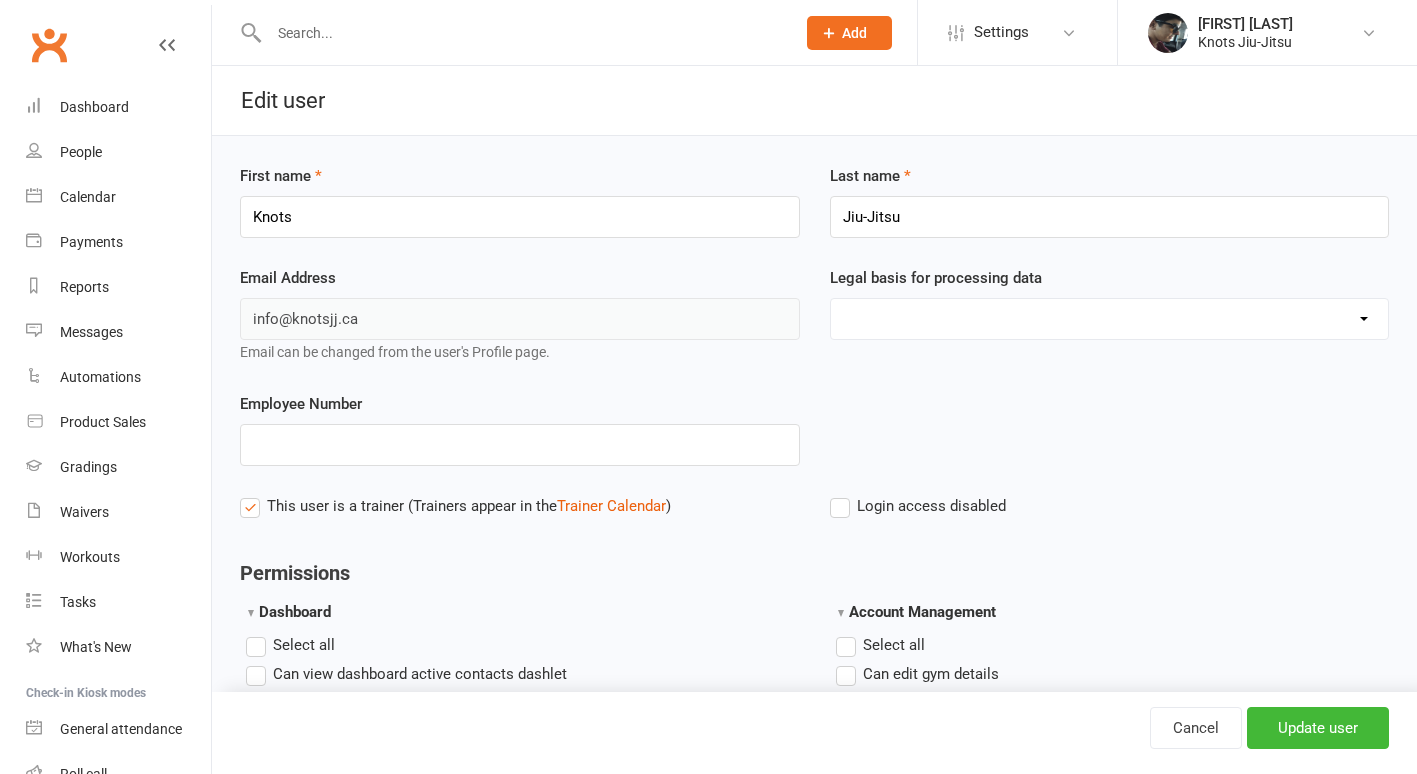scroll, scrollTop: 0, scrollLeft: 0, axis: both 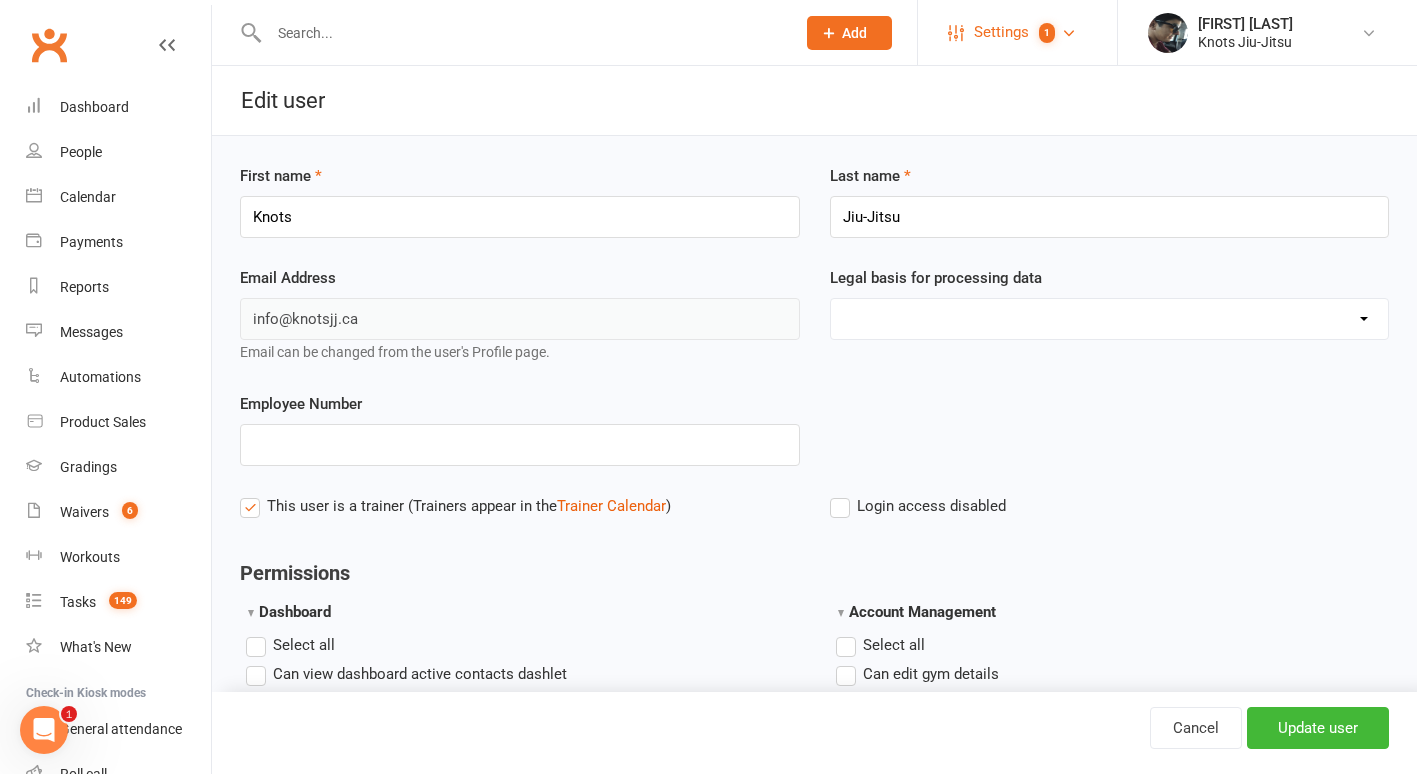 click on "Settings" at bounding box center [1001, 32] 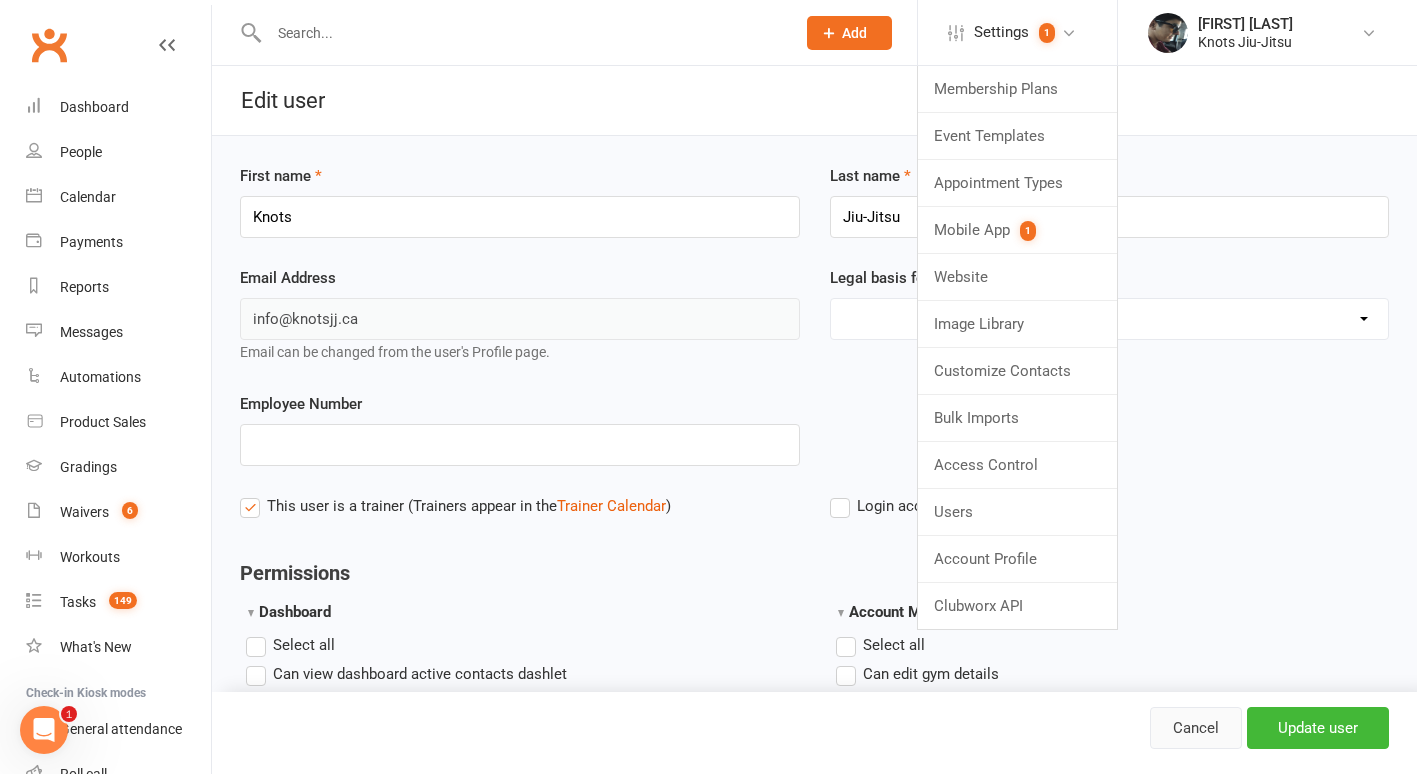 click on "Cancel" at bounding box center [1196, 728] 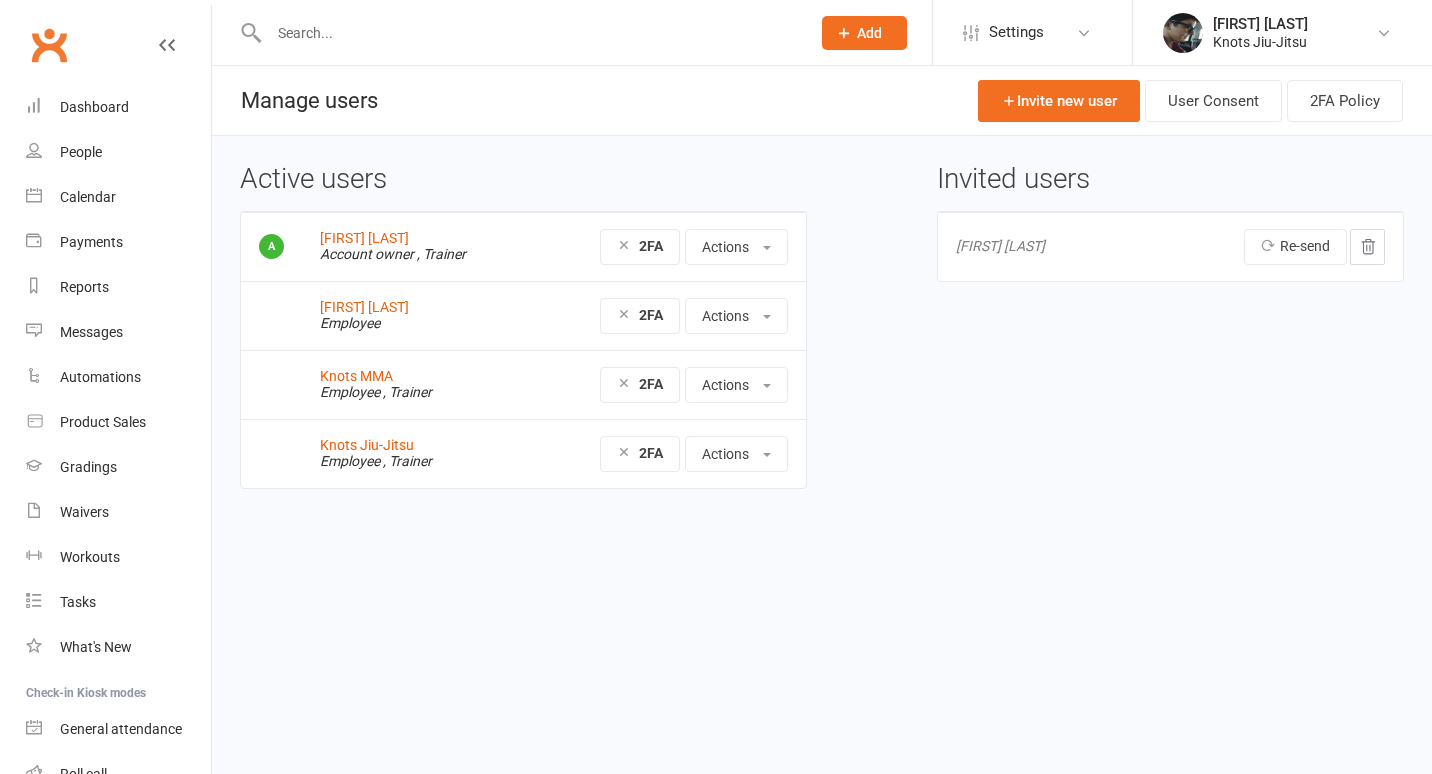 scroll, scrollTop: 0, scrollLeft: 0, axis: both 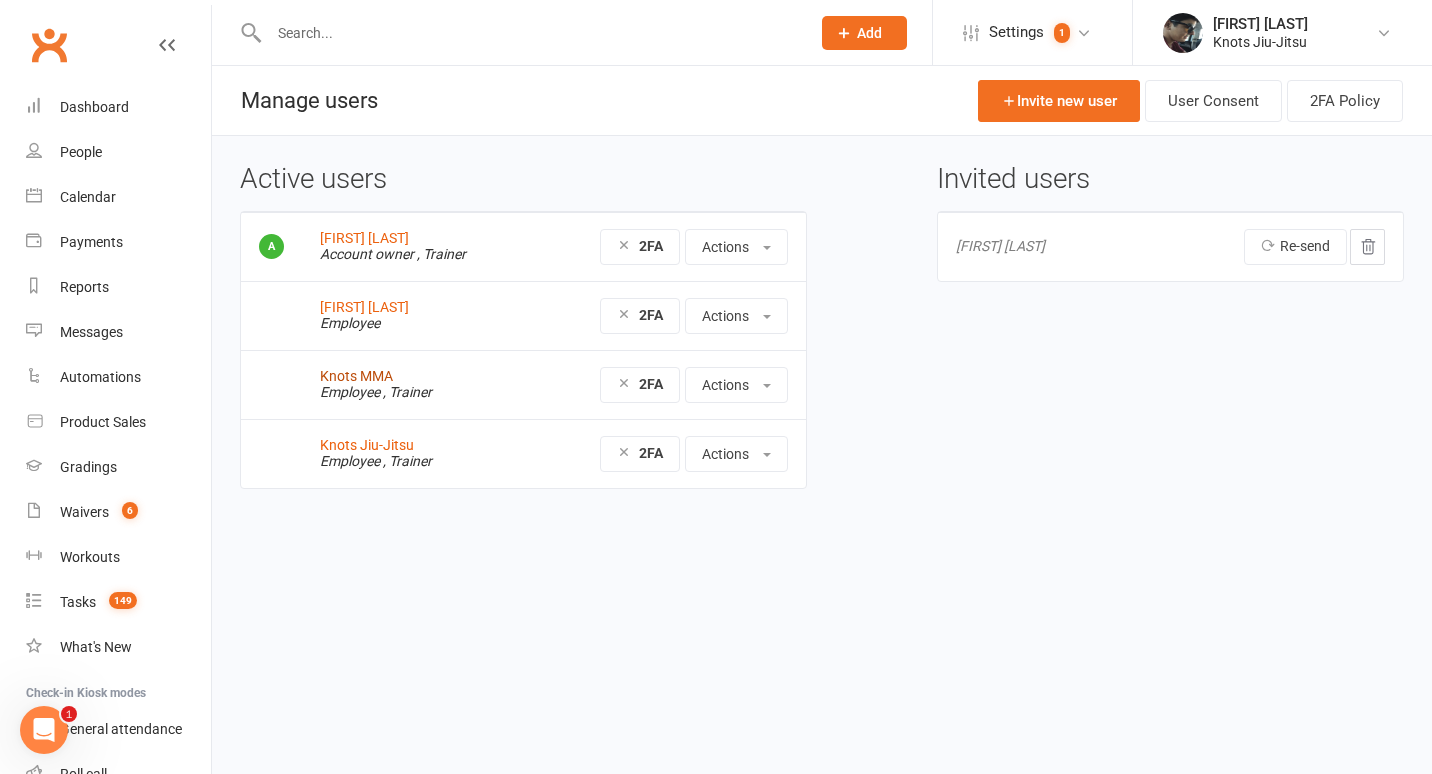click on "Knots MMA" at bounding box center [356, 376] 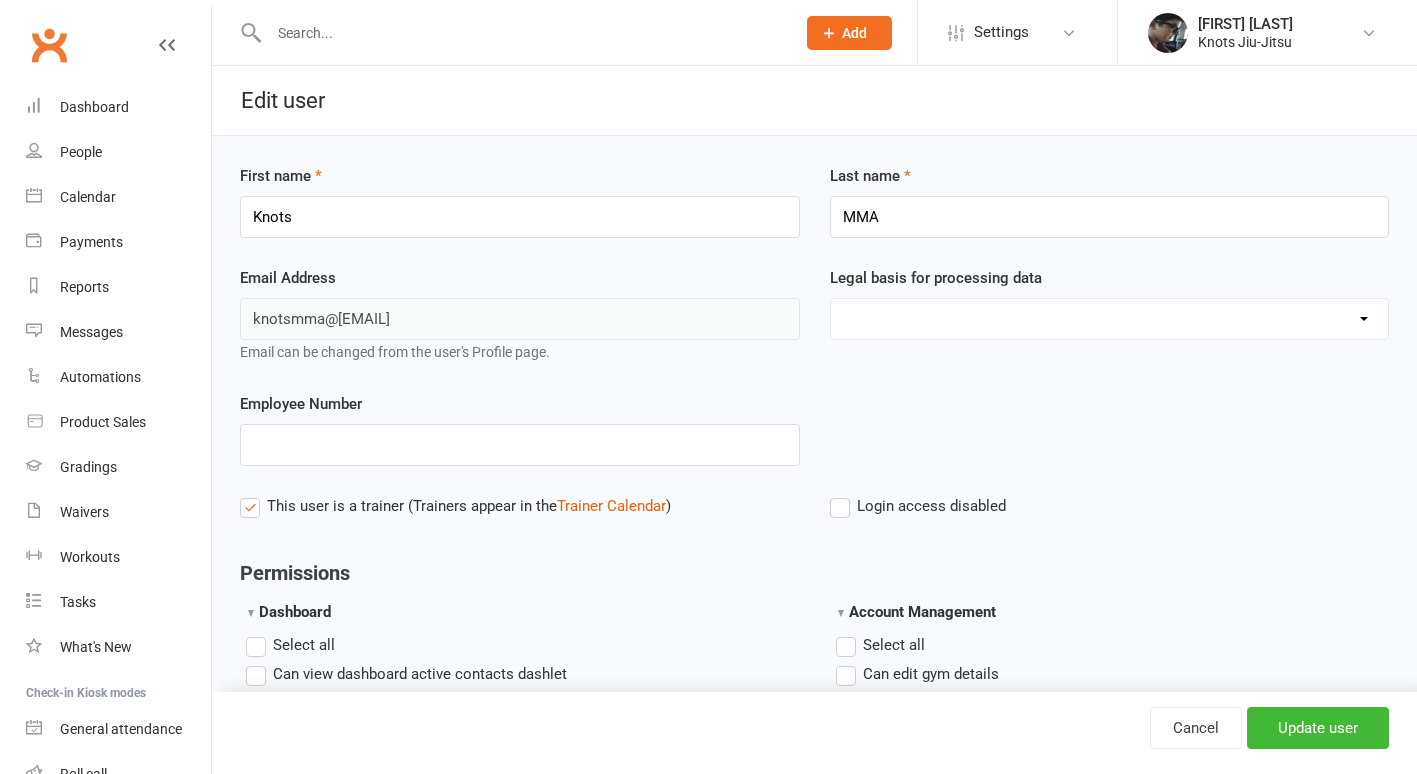 scroll, scrollTop: 0, scrollLeft: 0, axis: both 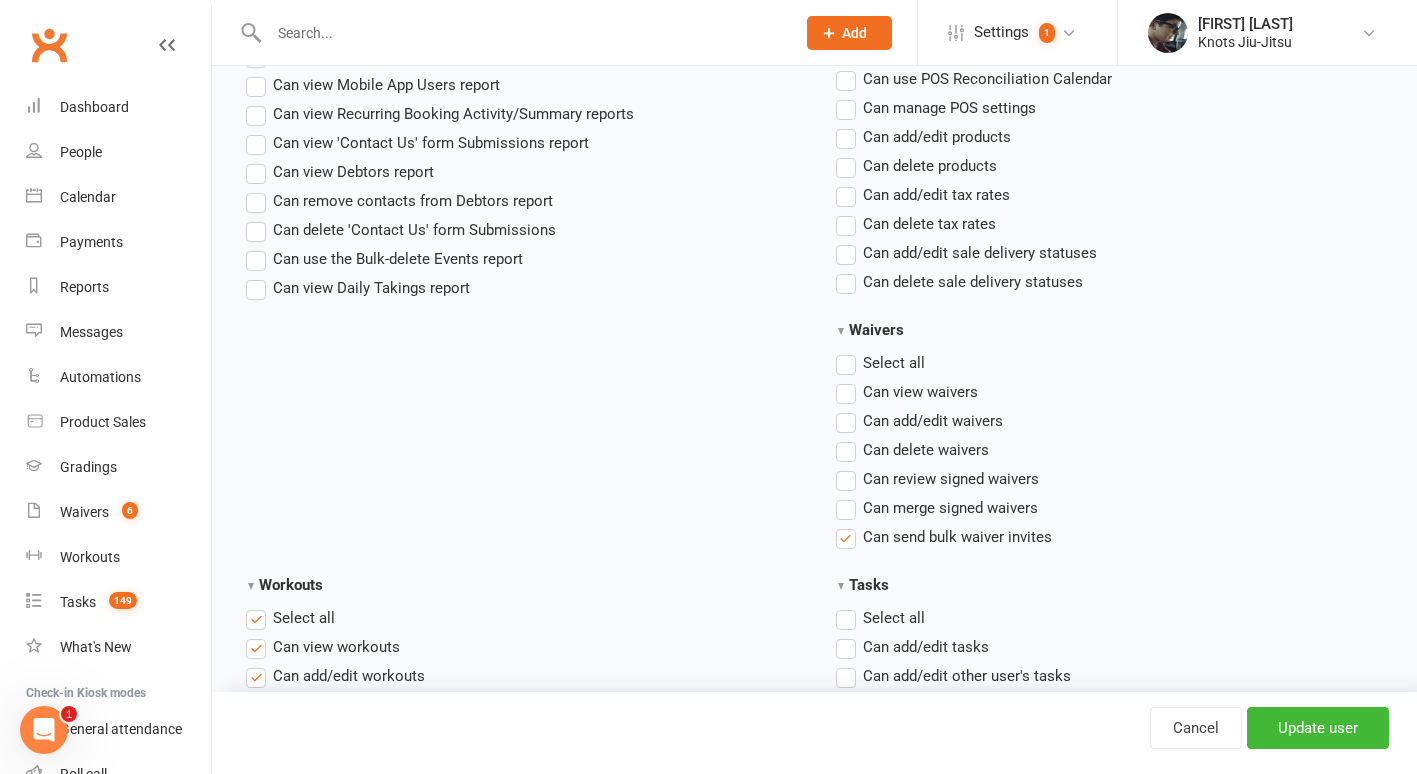 click on "Can send bulk waiver invites" at bounding box center [944, 537] 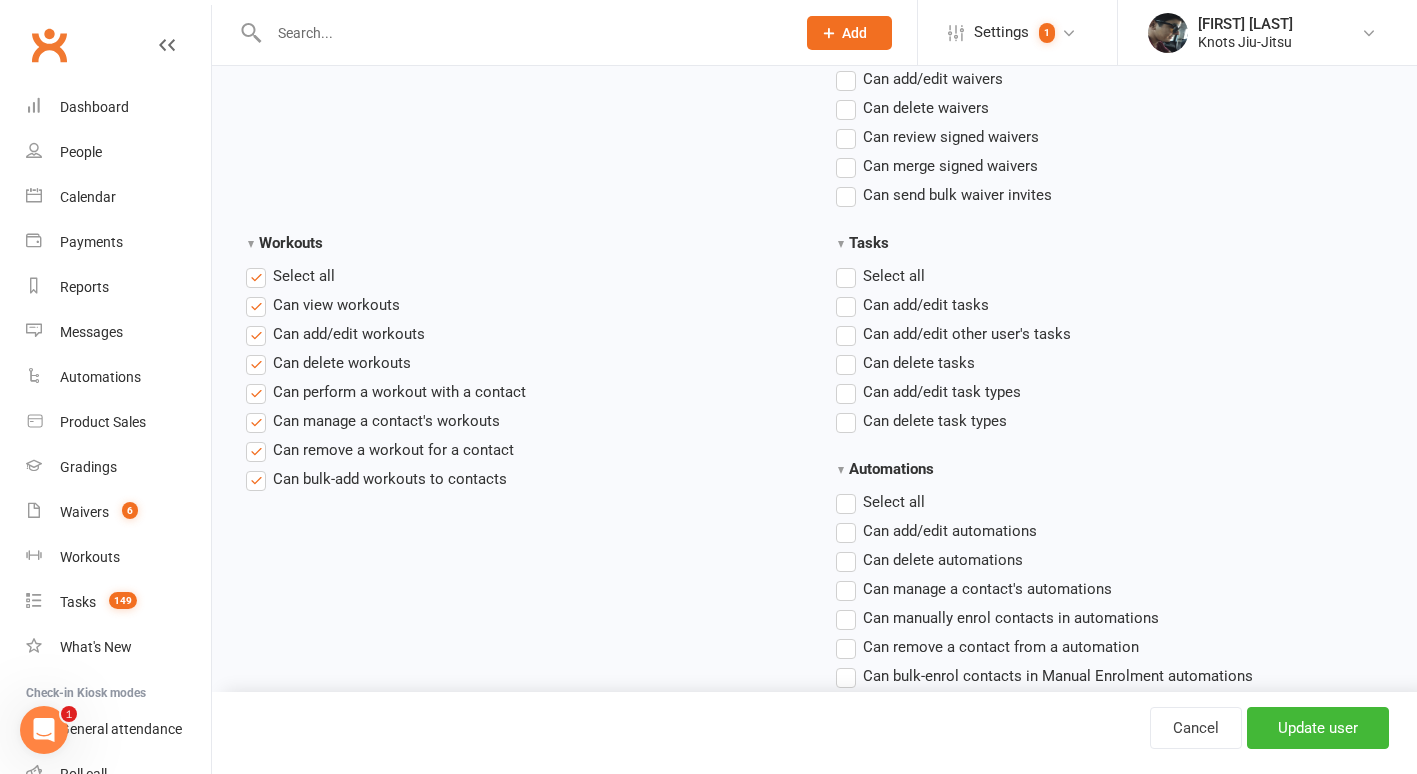 scroll, scrollTop: 2431, scrollLeft: 0, axis: vertical 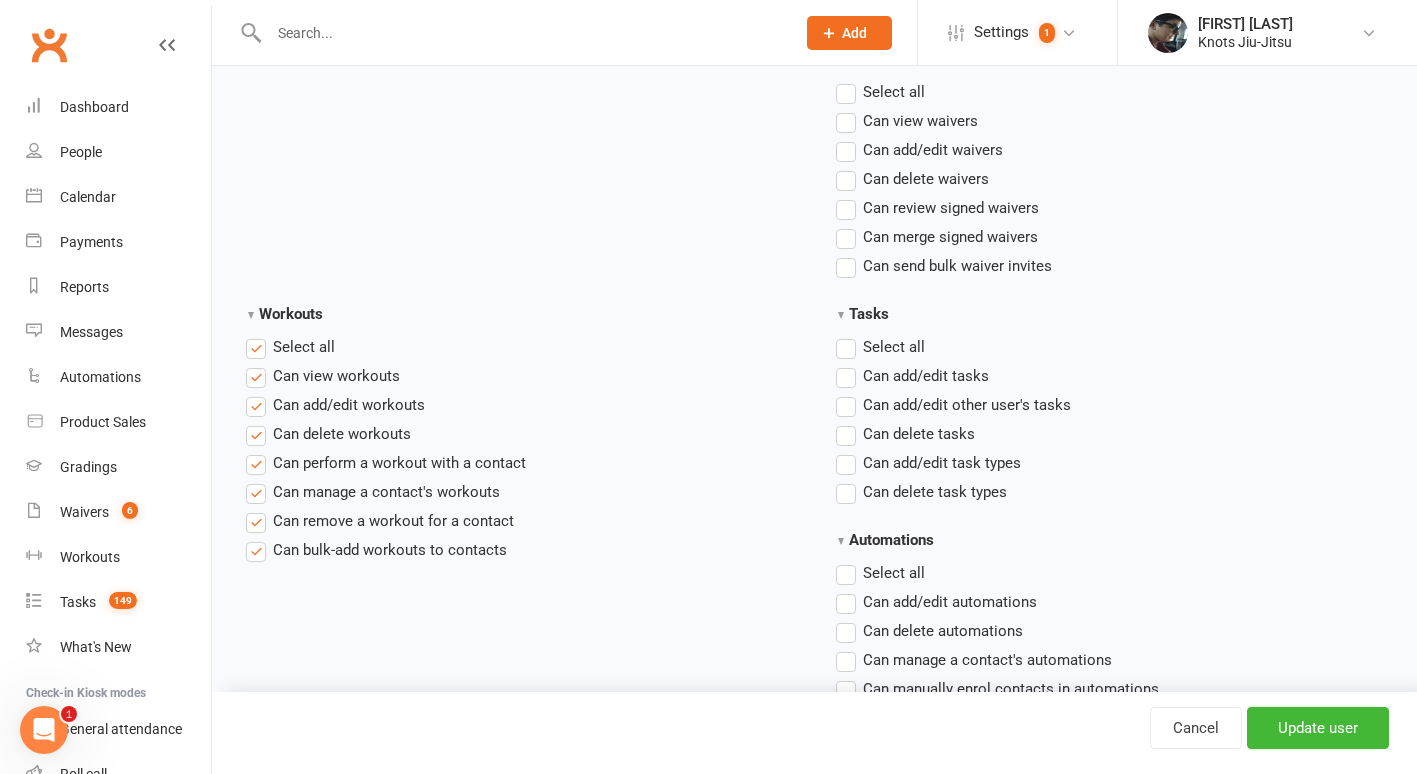 click on "Select all" at bounding box center [290, 347] 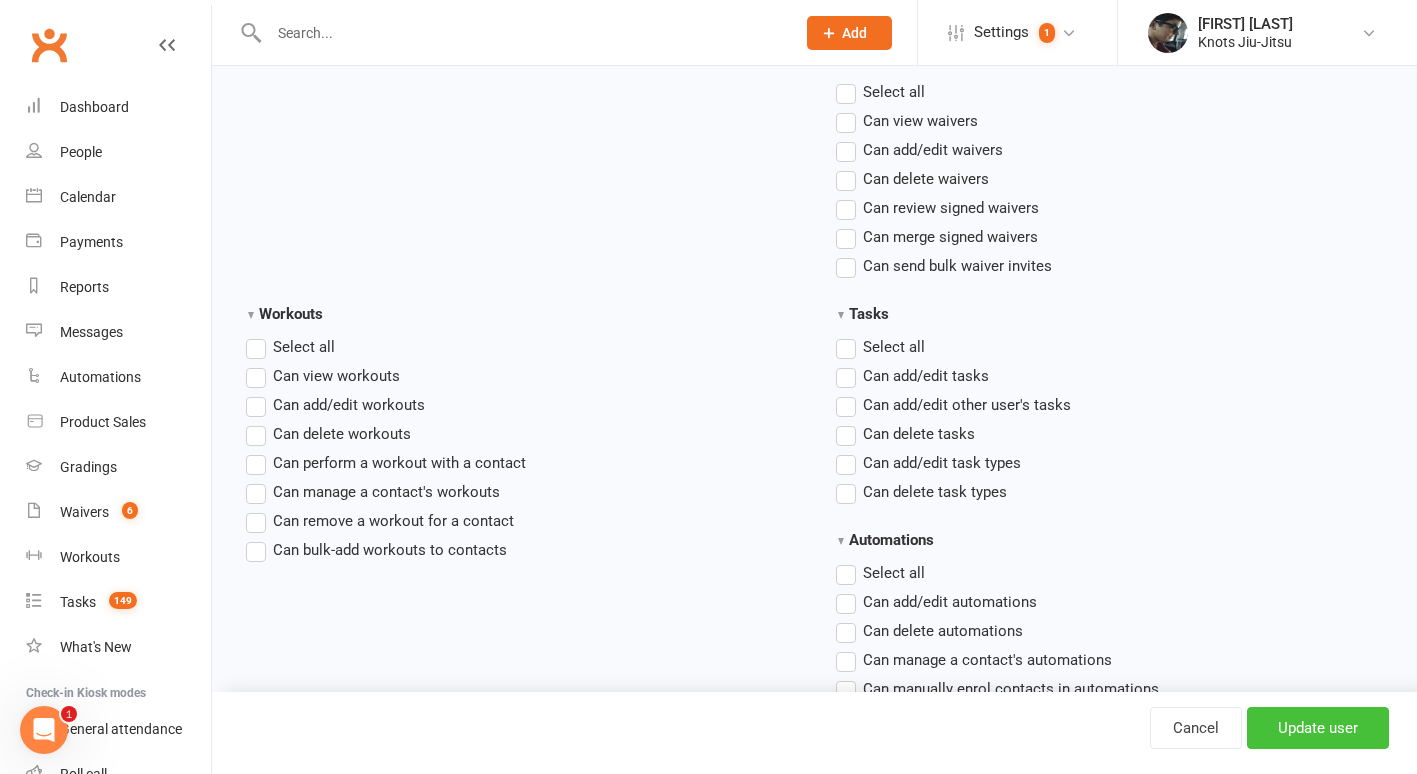 click on "Update user" at bounding box center [1318, 728] 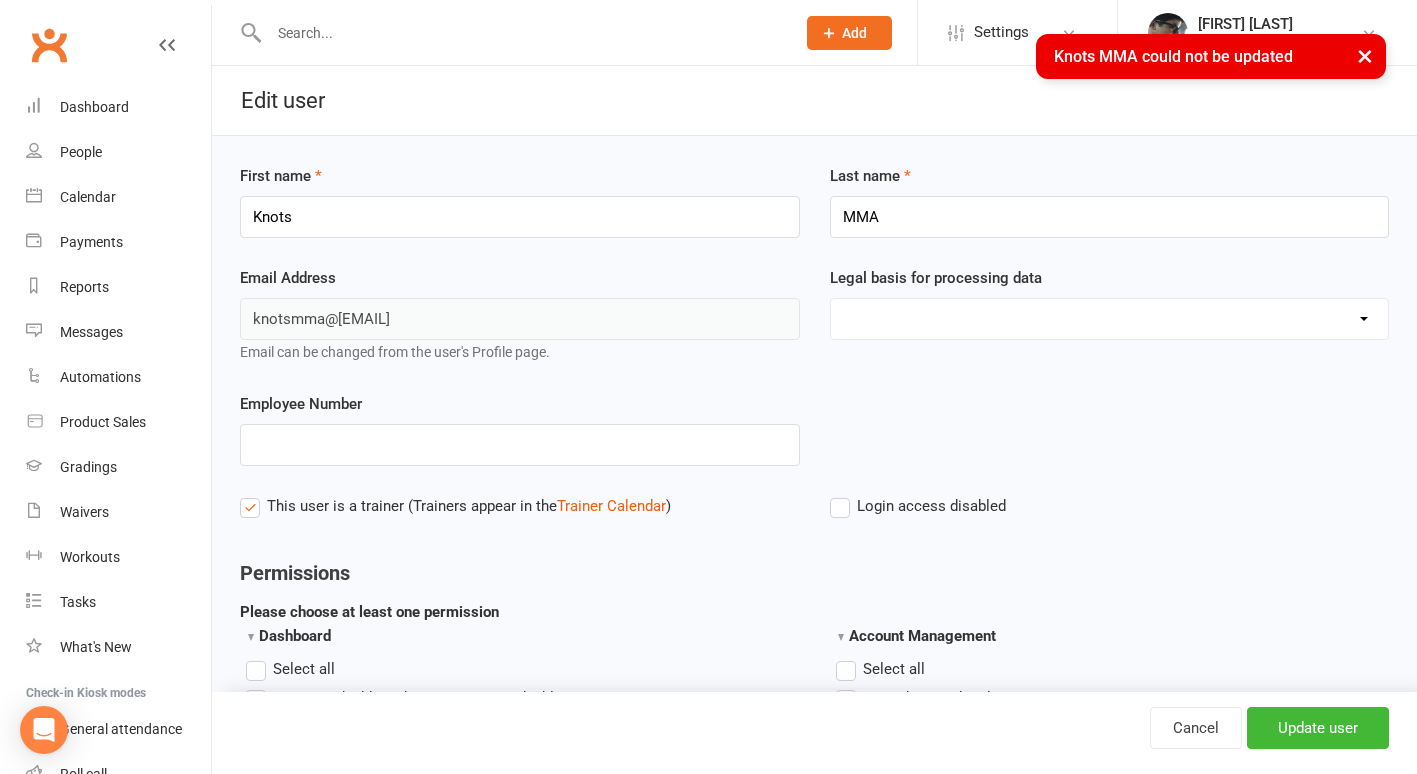 scroll, scrollTop: 0, scrollLeft: 0, axis: both 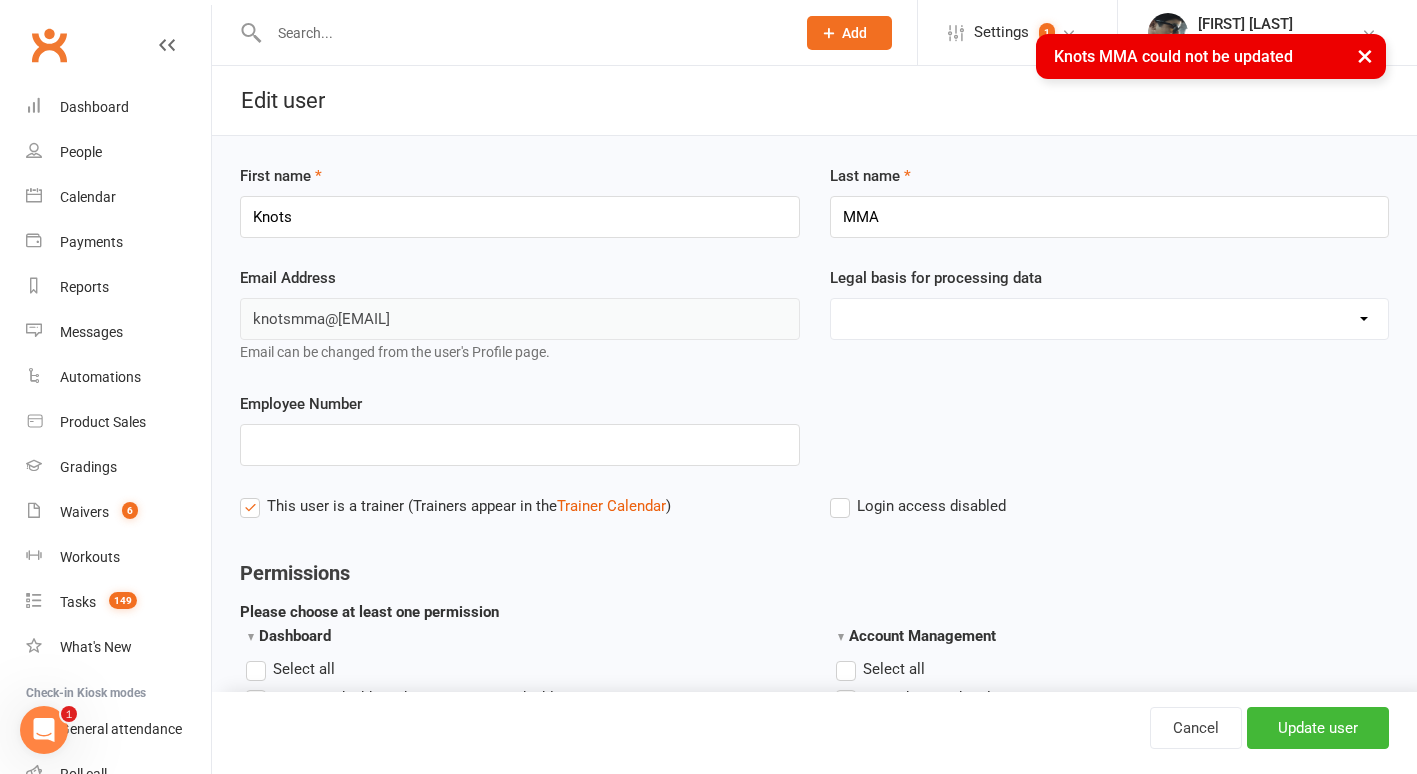 click on "Consent provided by contact
Legitimate Interest - Existing Customer
Legitimate Interest - Prospect
Performing of a Contract
Not Applicable" at bounding box center (1110, 319) 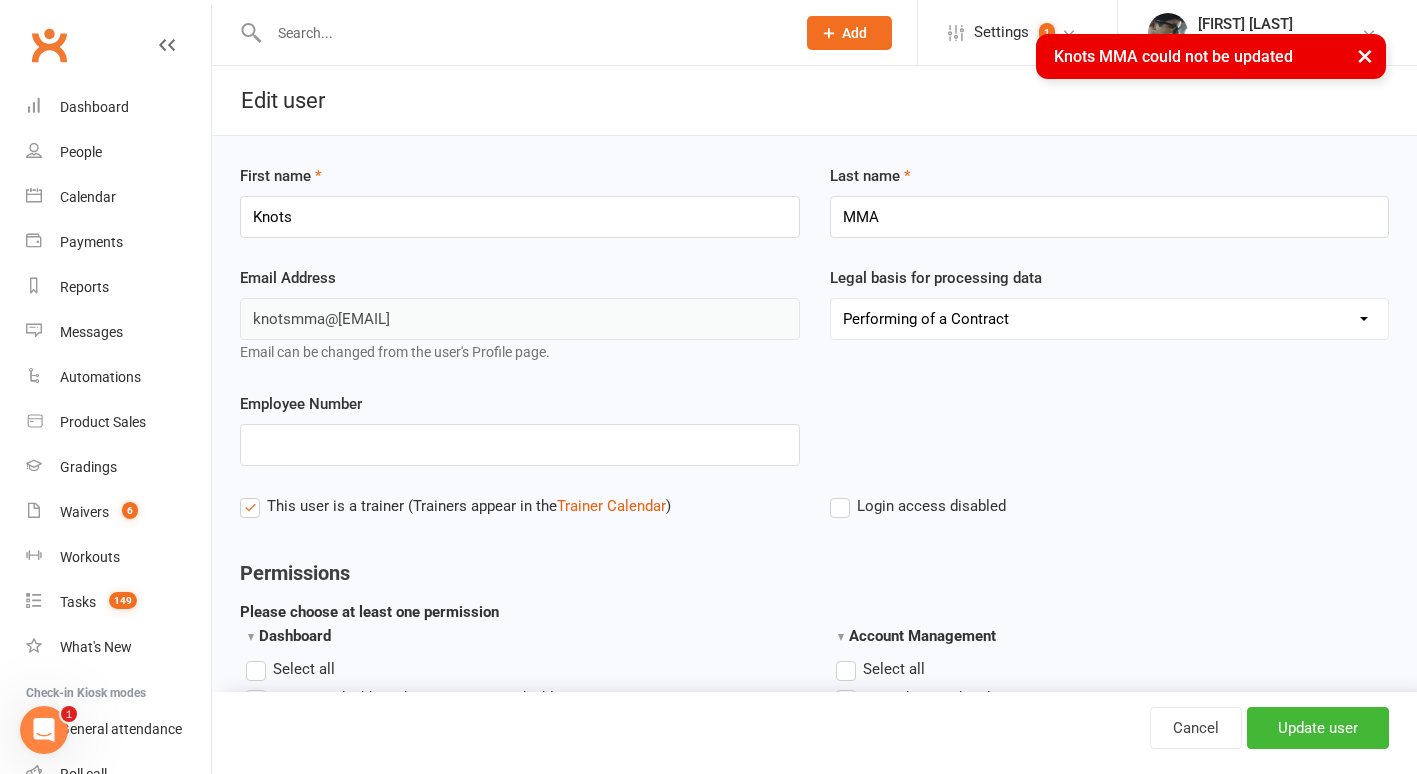 click on "Consent provided by contact
Legitimate Interest - Existing Customer
Legitimate Interest - Prospect
Performing of a Contract
Not Applicable" at bounding box center [1110, 319] 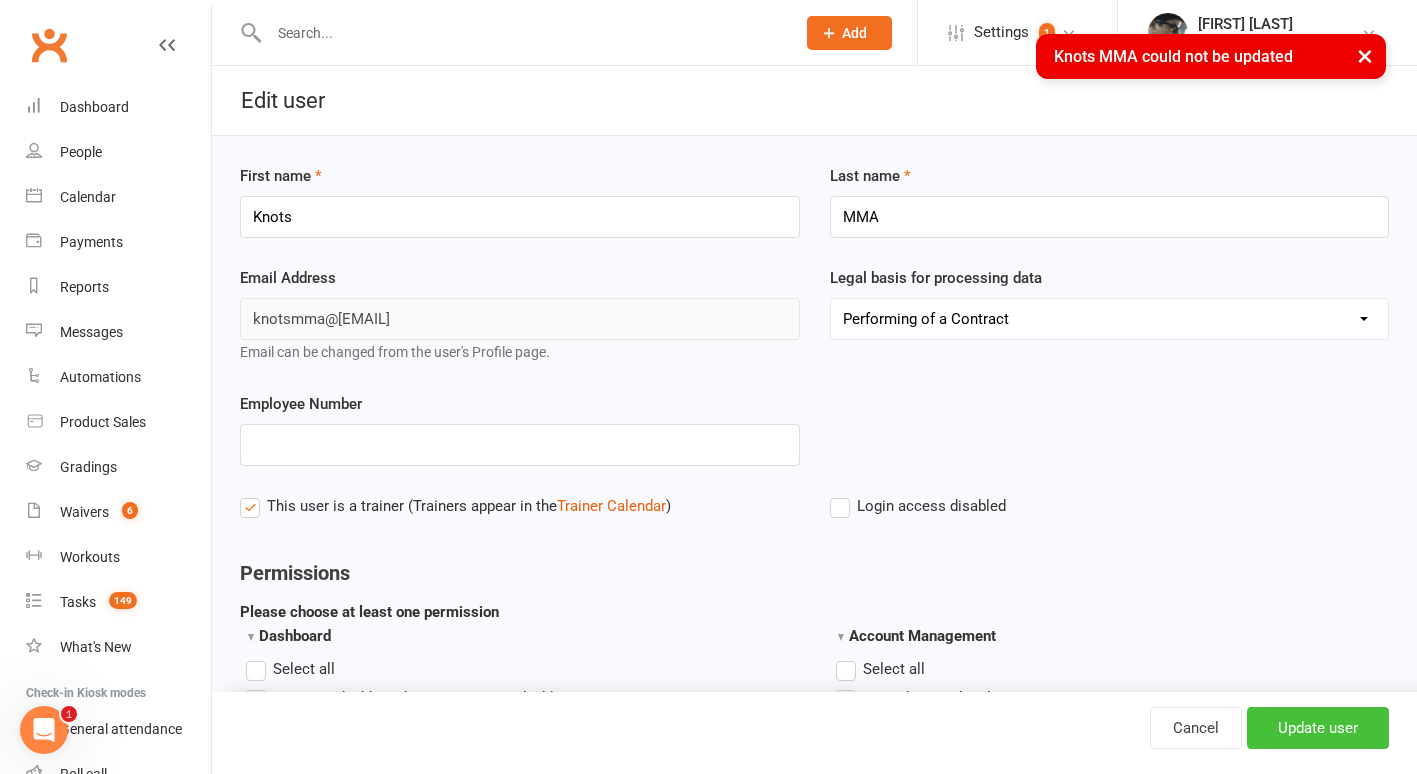 click on "Update user" at bounding box center [1318, 728] 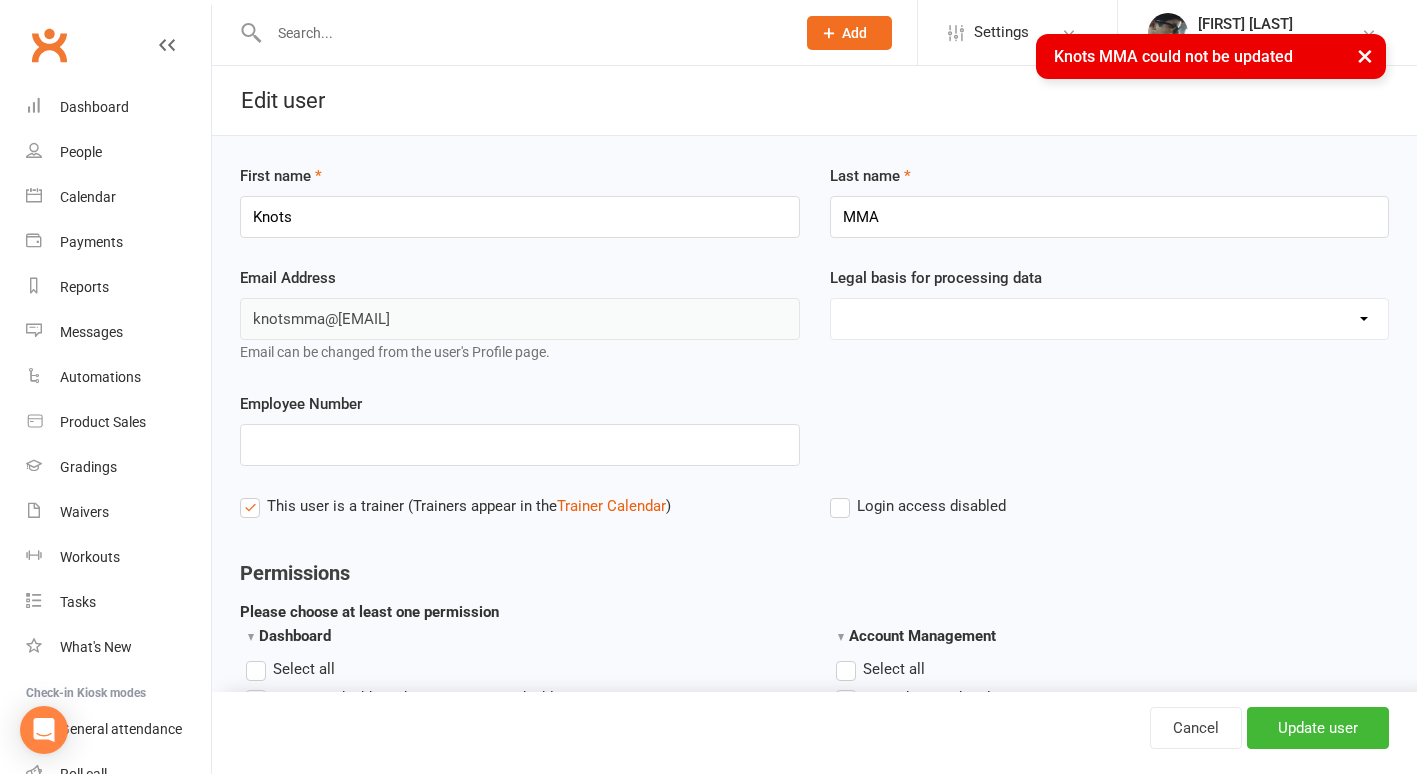 scroll, scrollTop: 0, scrollLeft: 0, axis: both 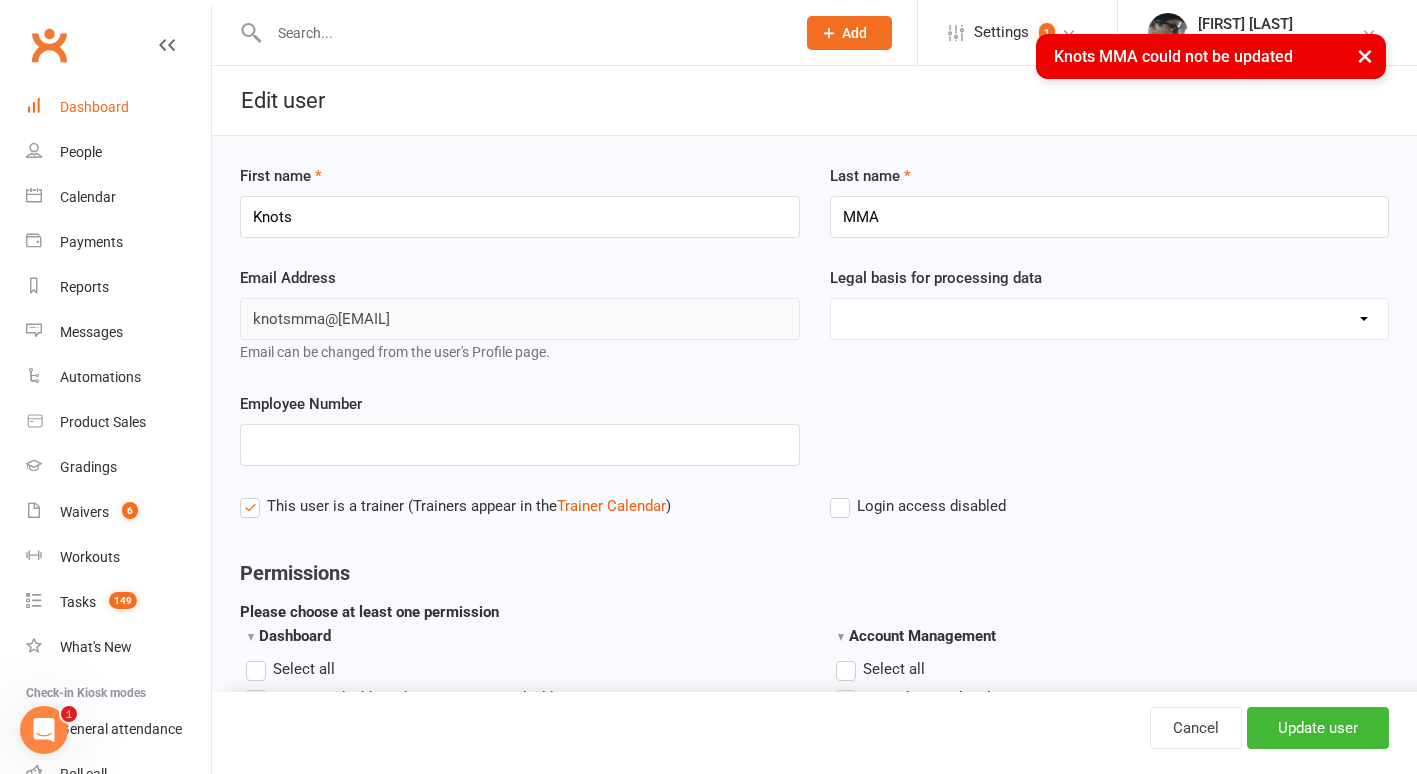 click on "Dashboard" at bounding box center (118, 107) 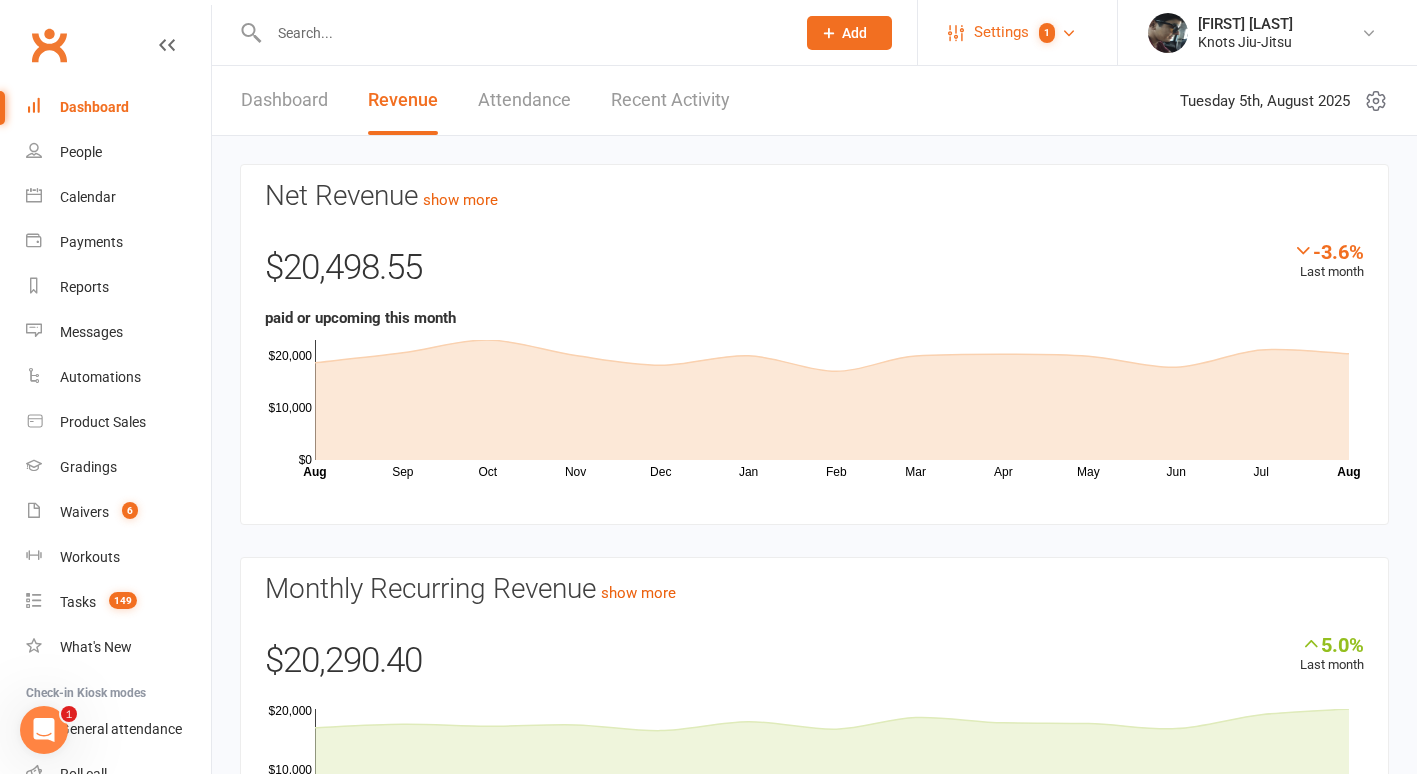click on "Settings 1" at bounding box center [1017, 32] 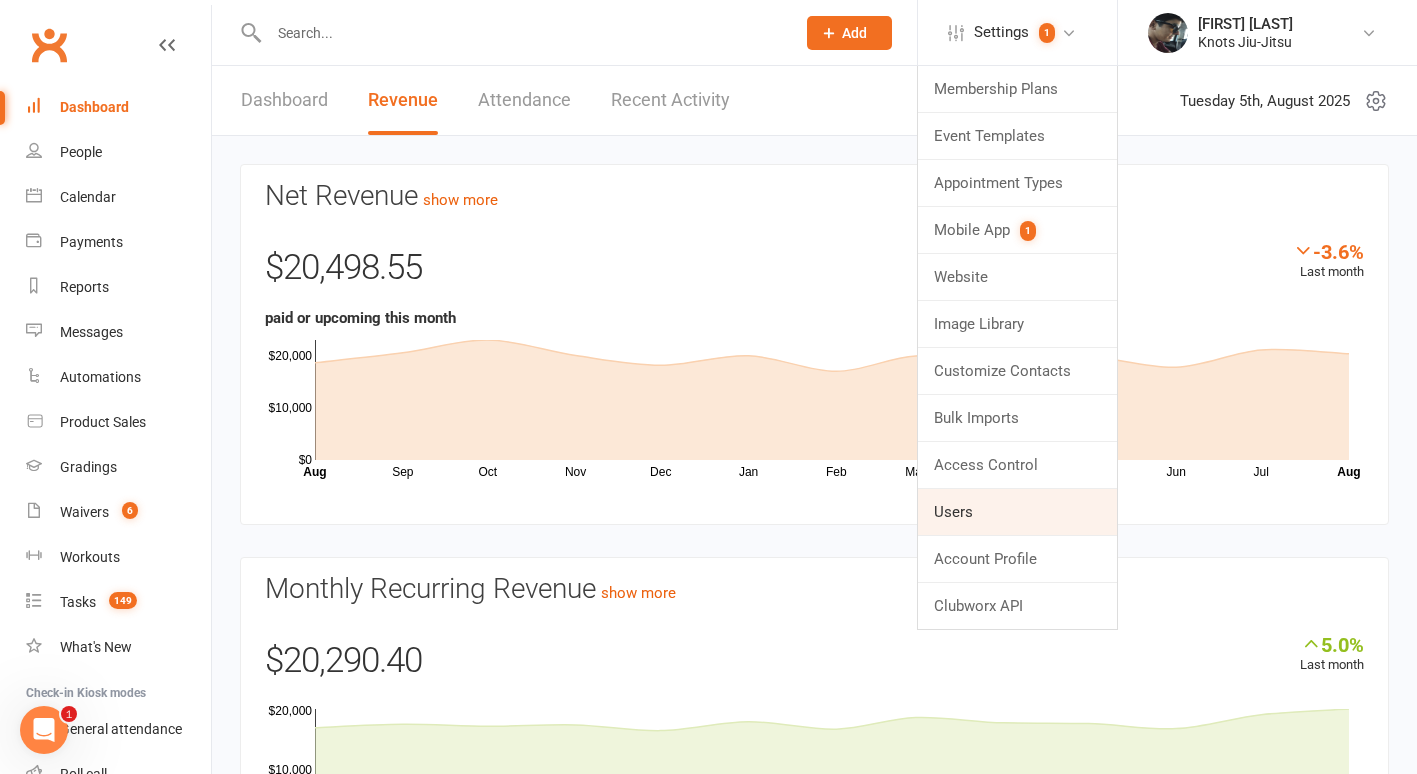 click on "Users" at bounding box center [1017, 512] 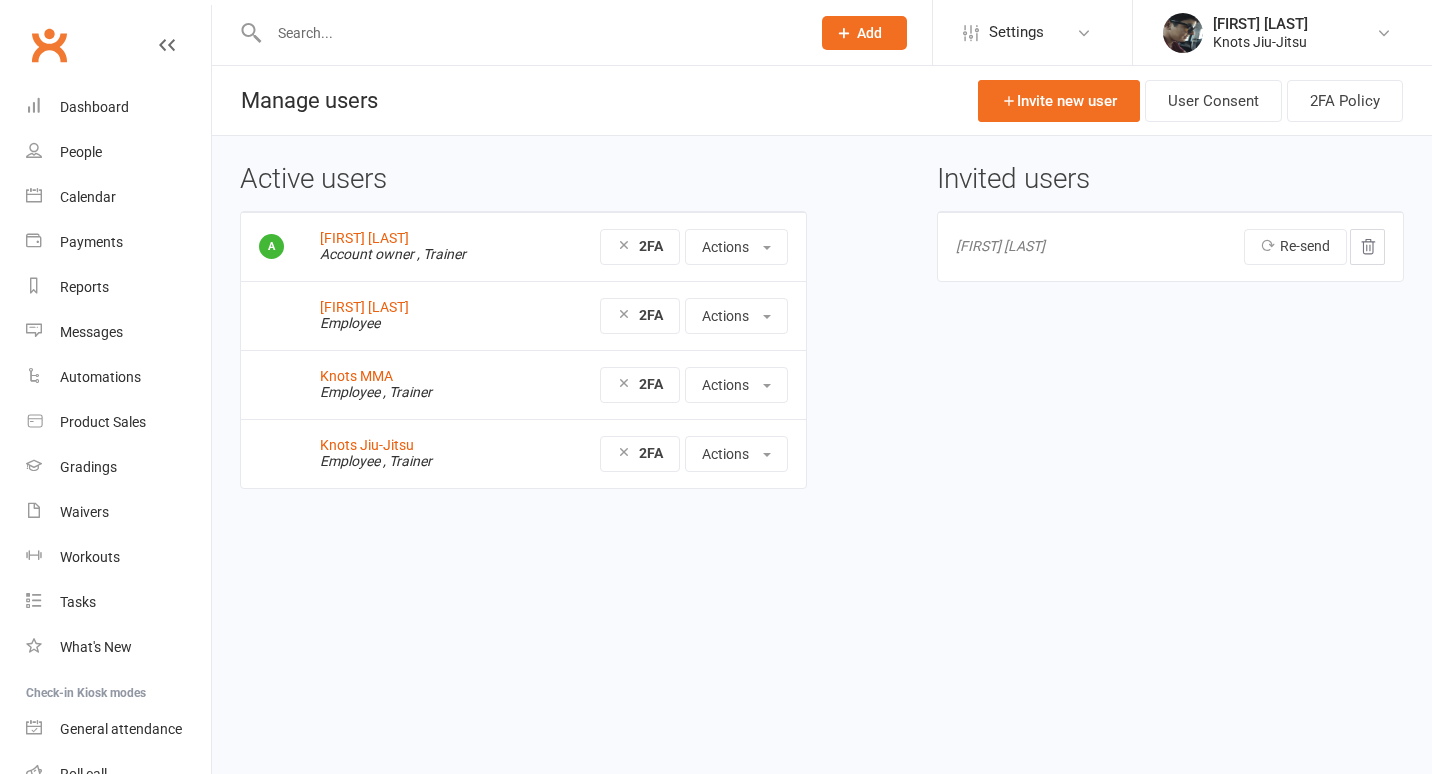 scroll, scrollTop: 0, scrollLeft: 0, axis: both 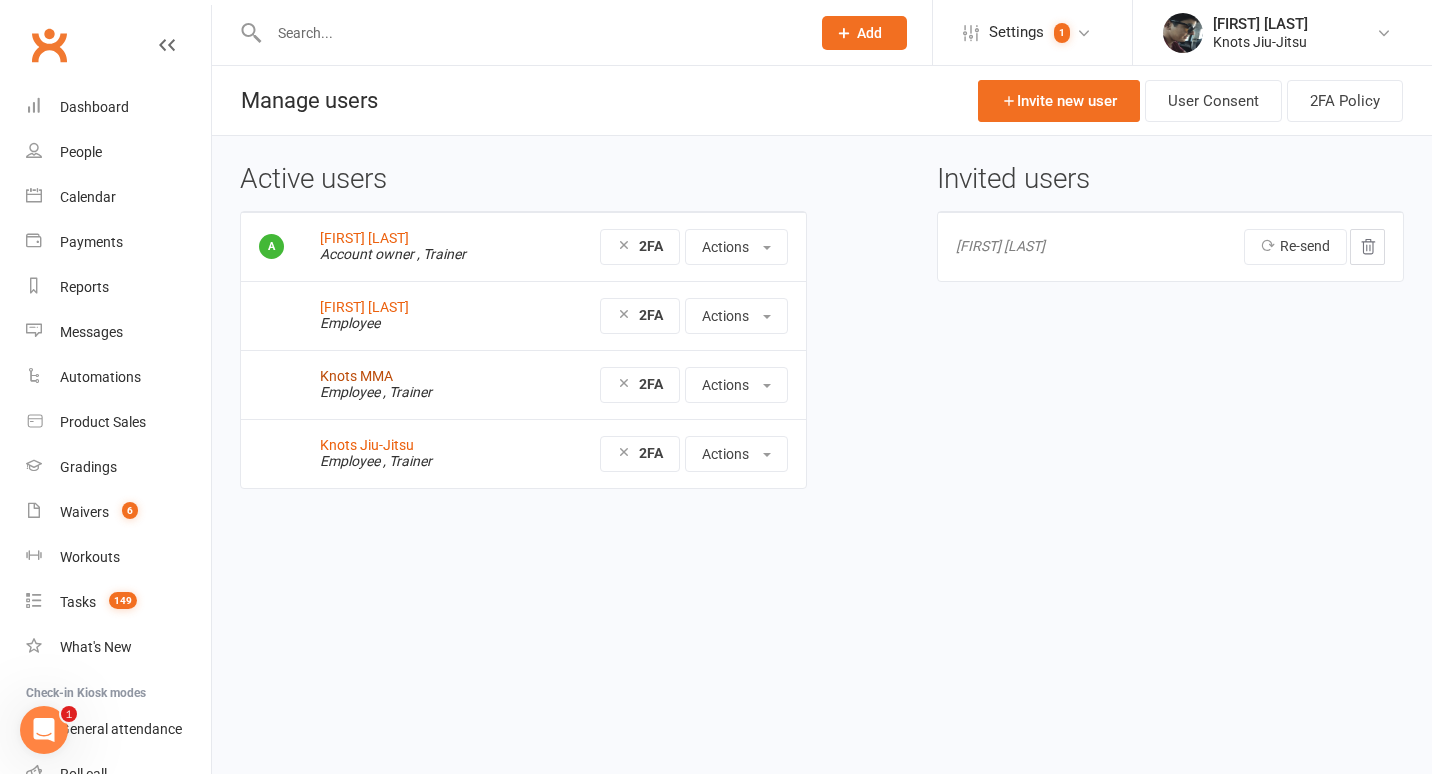 click on "Knots MMA" at bounding box center (356, 376) 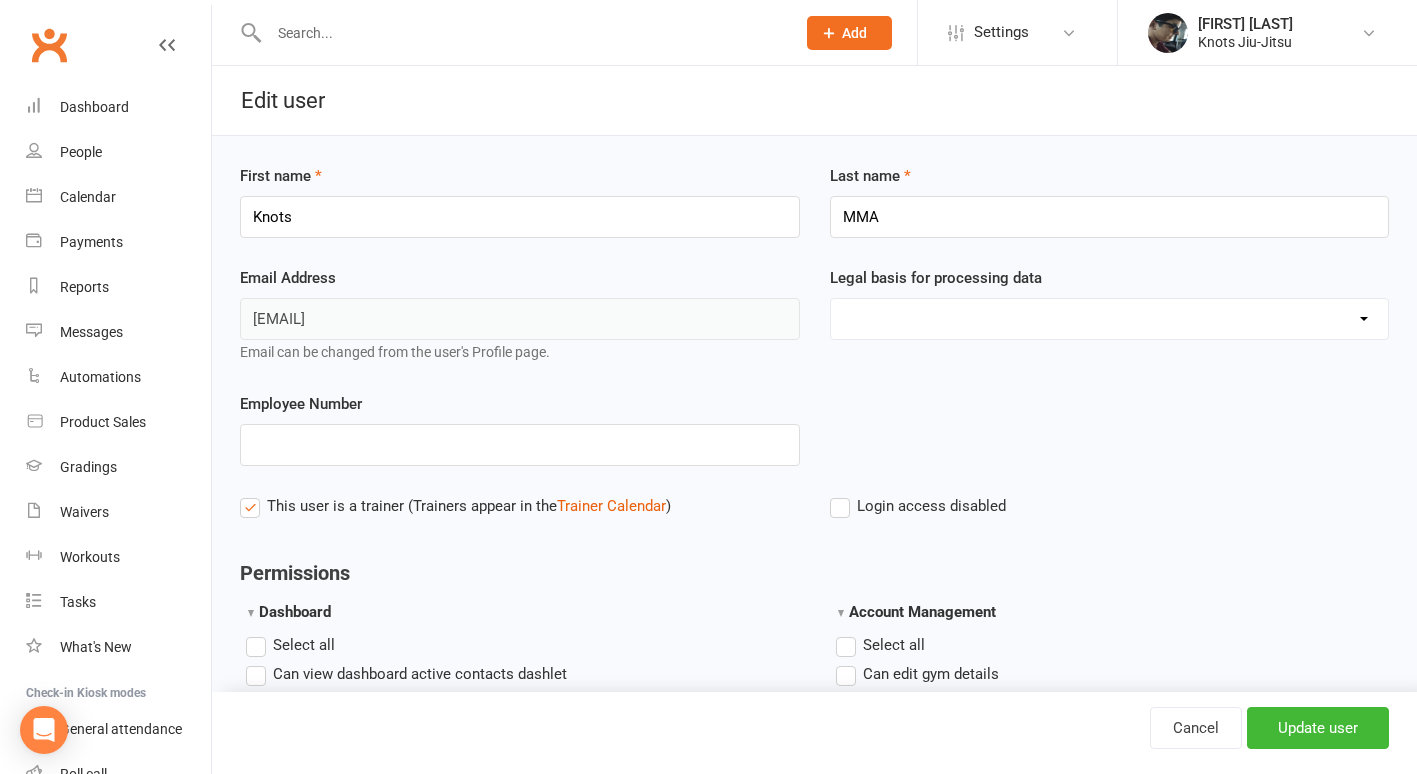scroll, scrollTop: 0, scrollLeft: 0, axis: both 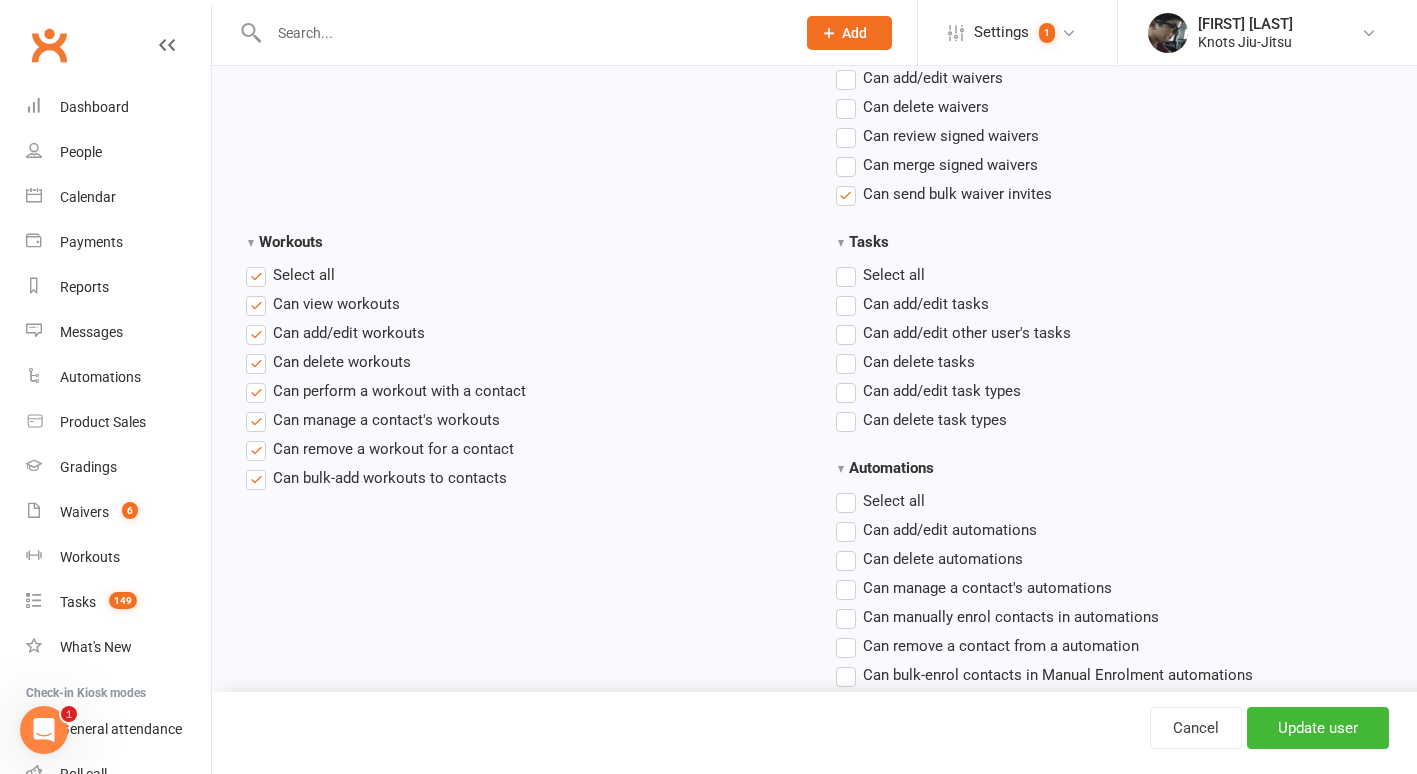 click on "Can send bulk waiver invites" at bounding box center (944, 194) 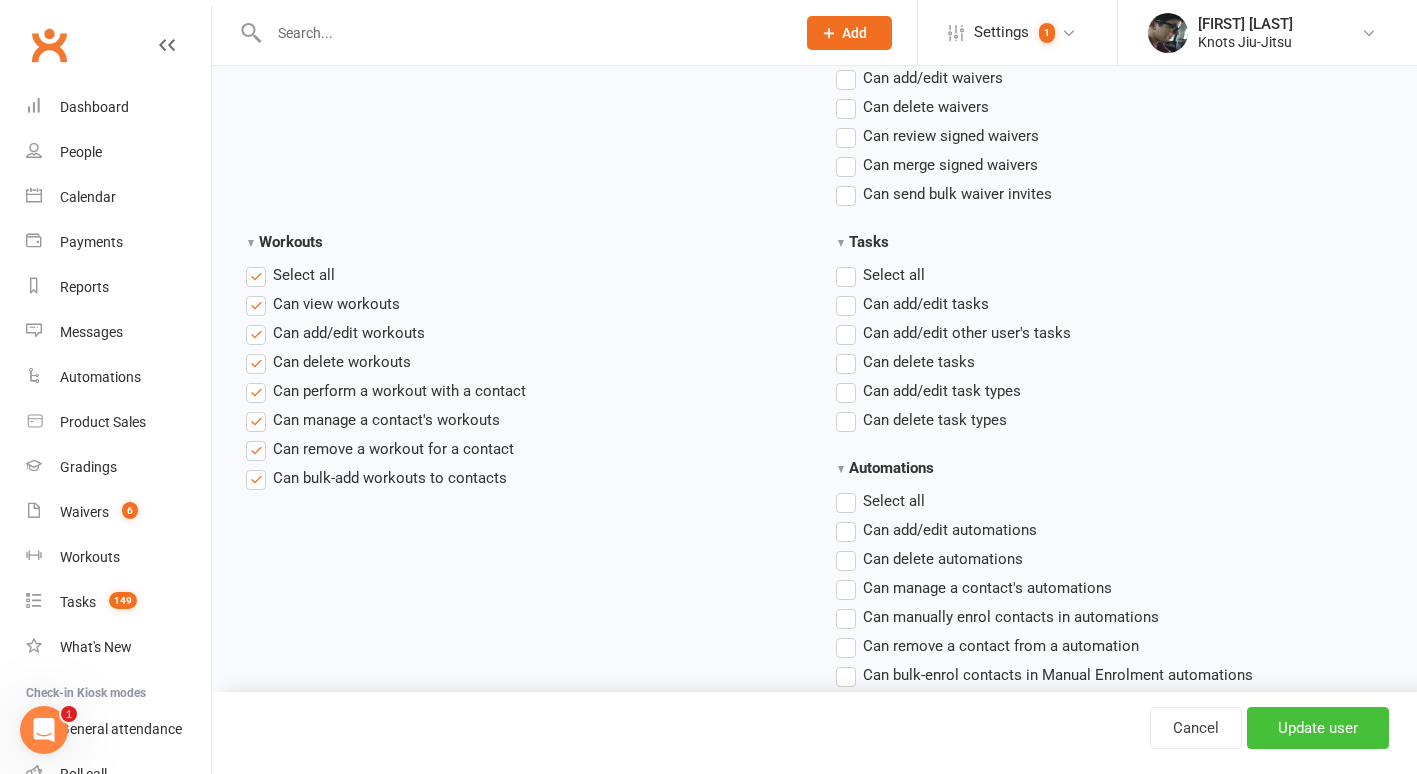 click on "Update user" at bounding box center (1318, 728) 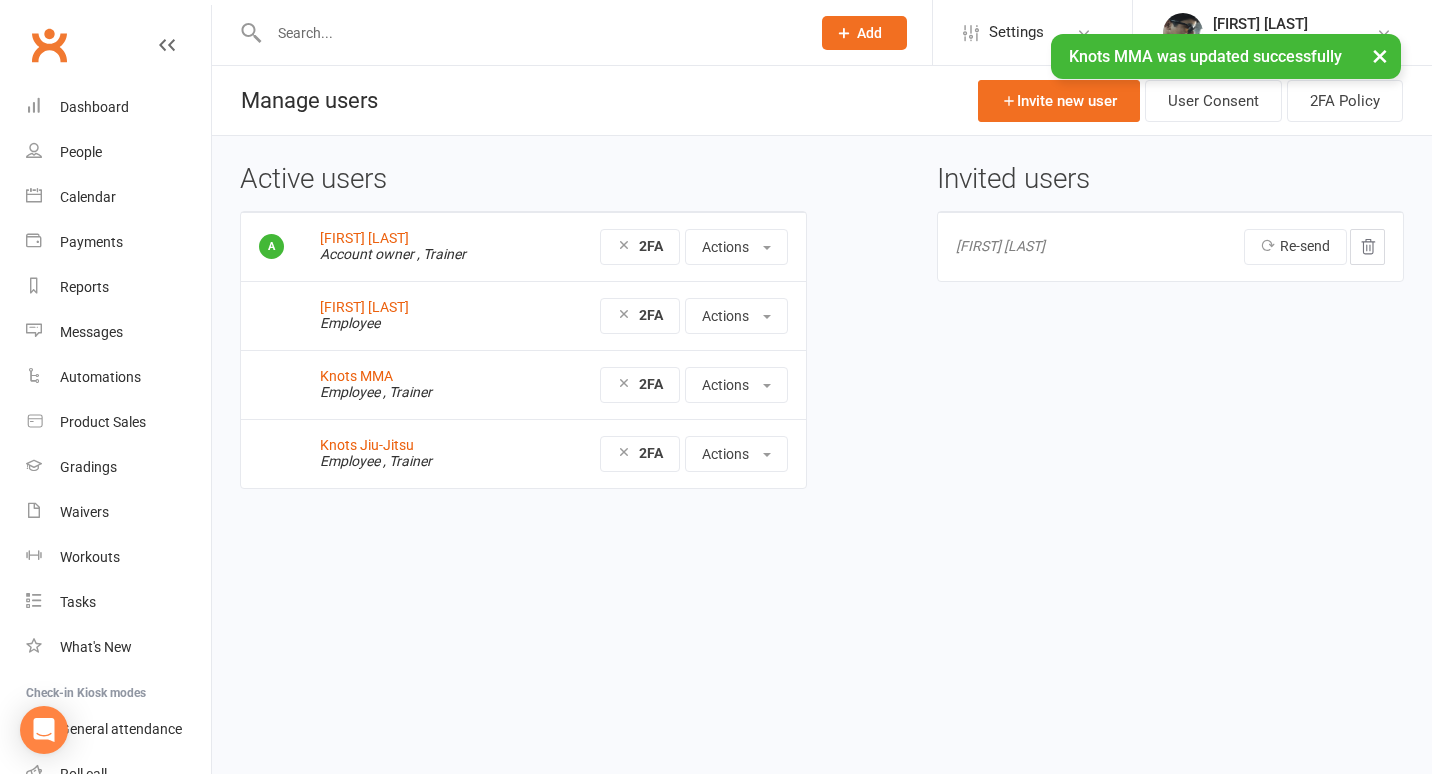 scroll, scrollTop: 0, scrollLeft: 0, axis: both 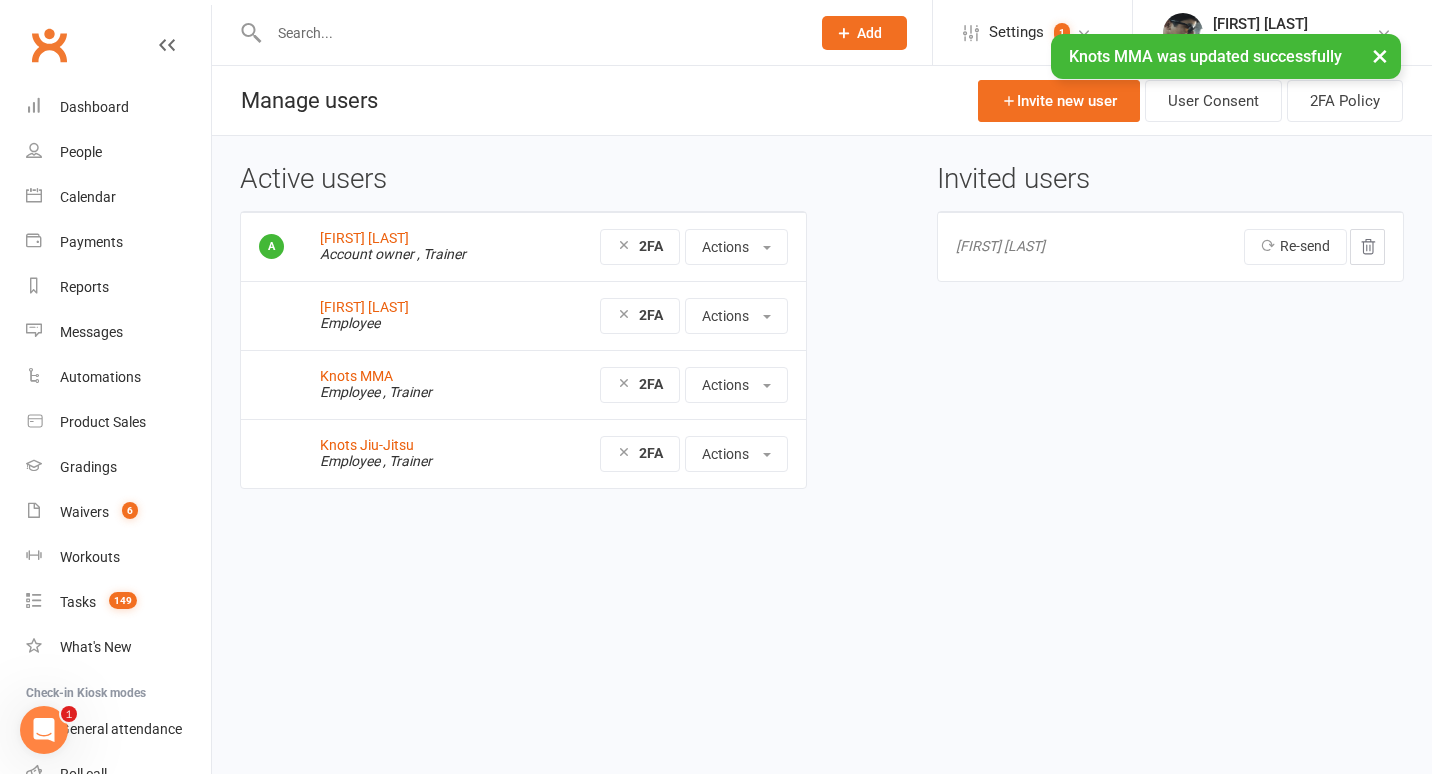 click on "Knots MMA Employee   , Trainer" at bounding box center [415, 384] 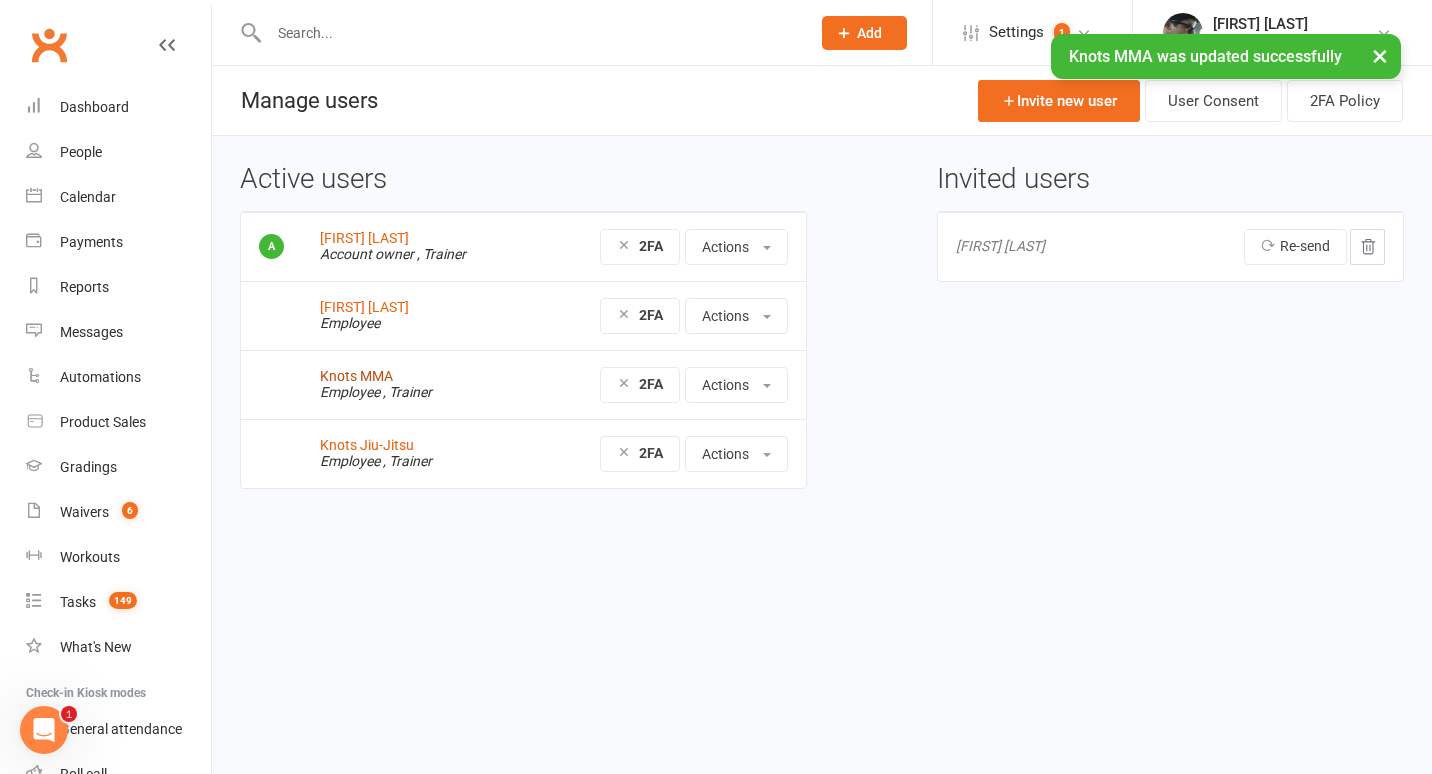 click on "Knots MMA" at bounding box center [356, 376] 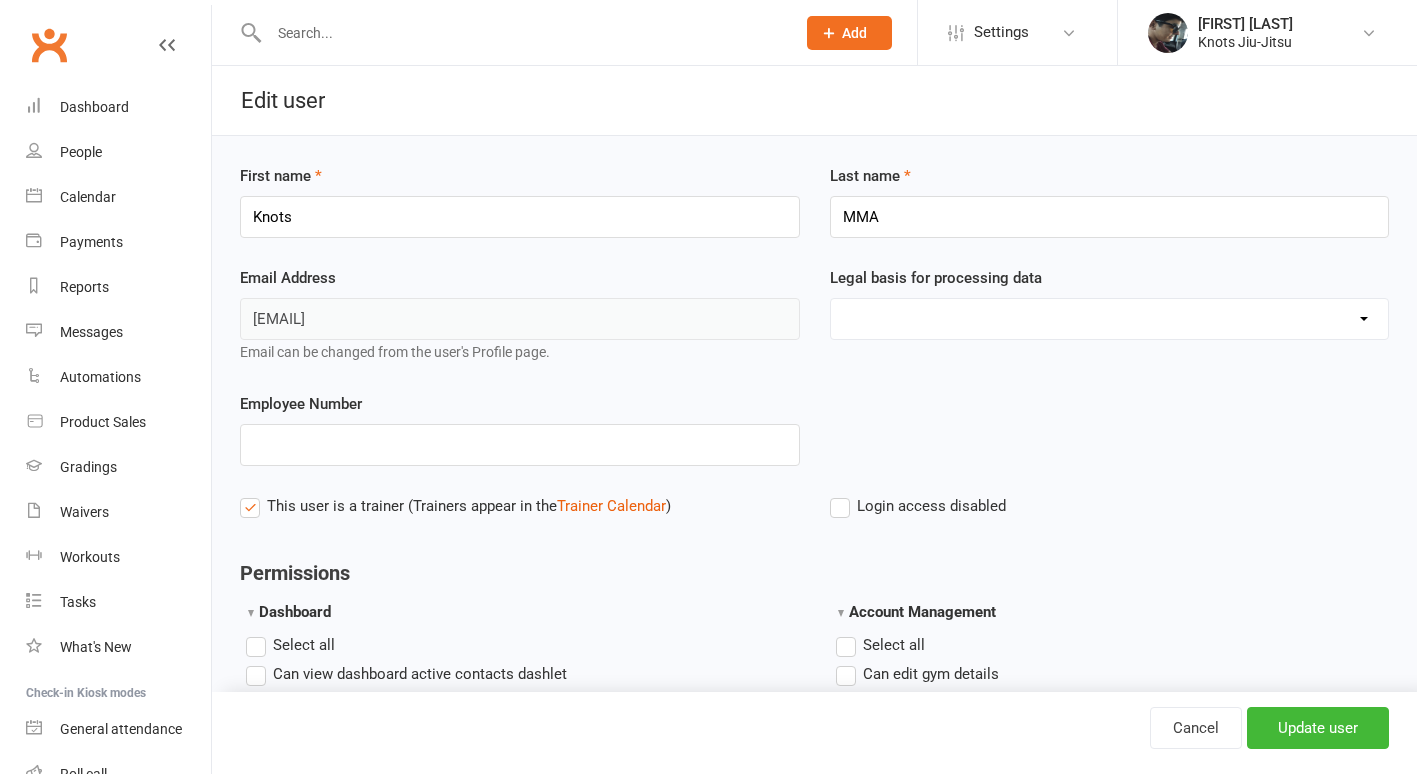 scroll, scrollTop: 0, scrollLeft: 0, axis: both 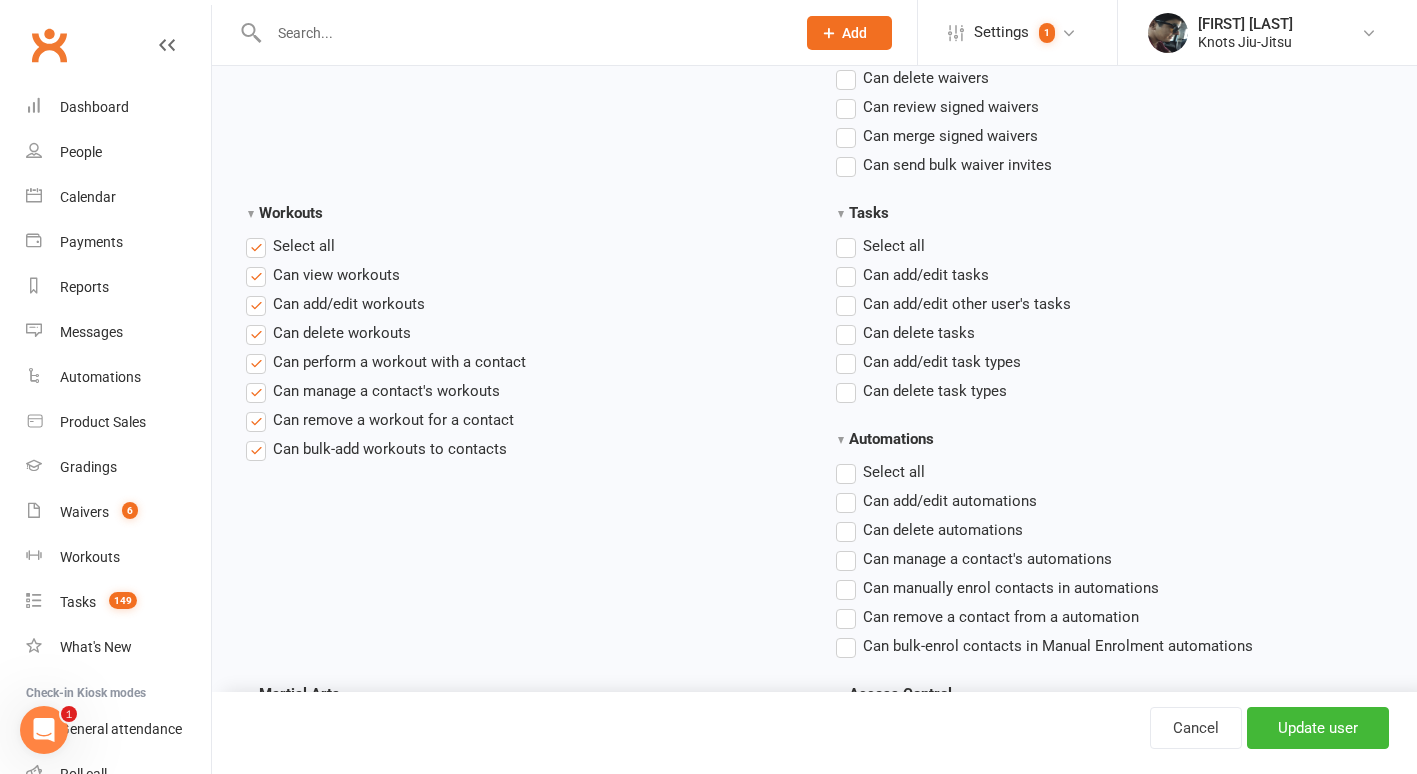 click on "Select all" at bounding box center [290, 246] 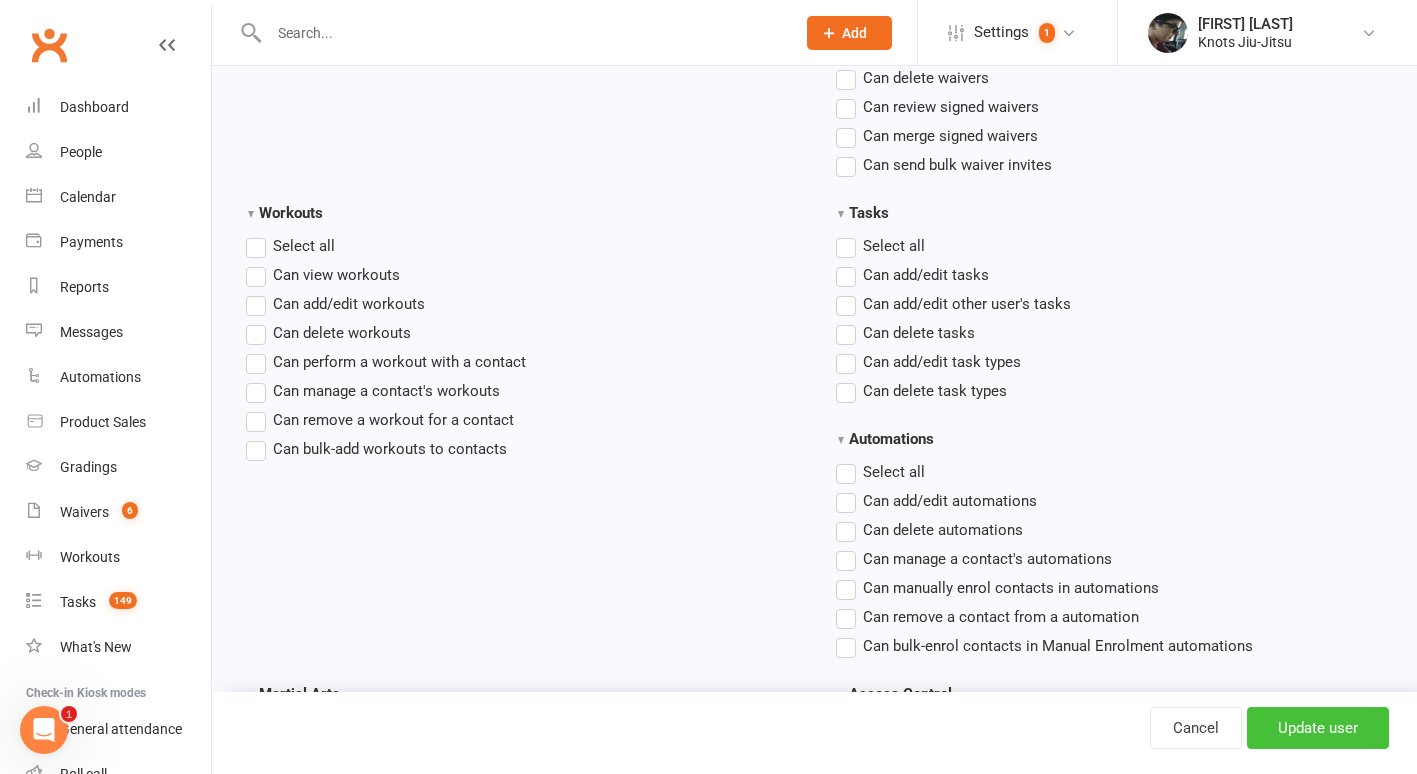 click on "Update user" at bounding box center (1318, 728) 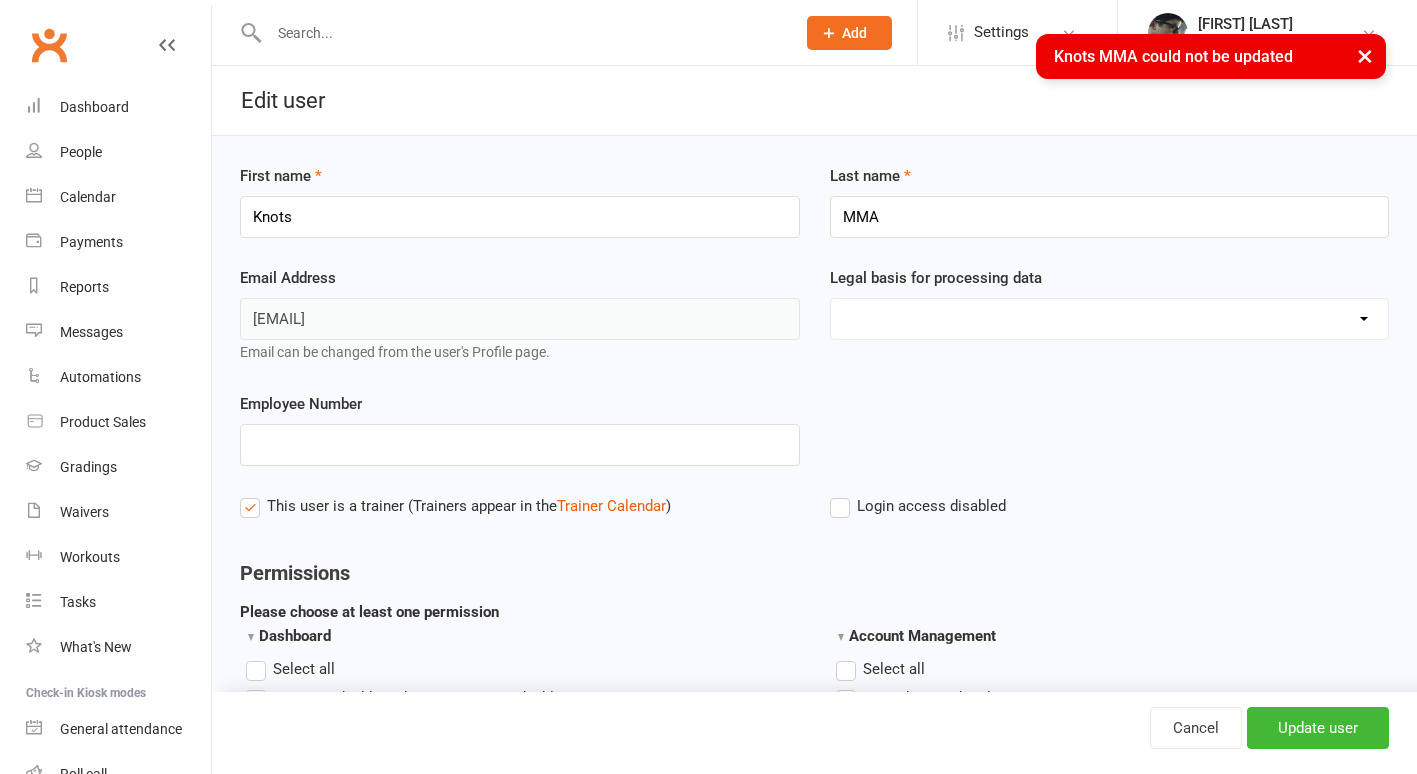 scroll, scrollTop: 0, scrollLeft: 0, axis: both 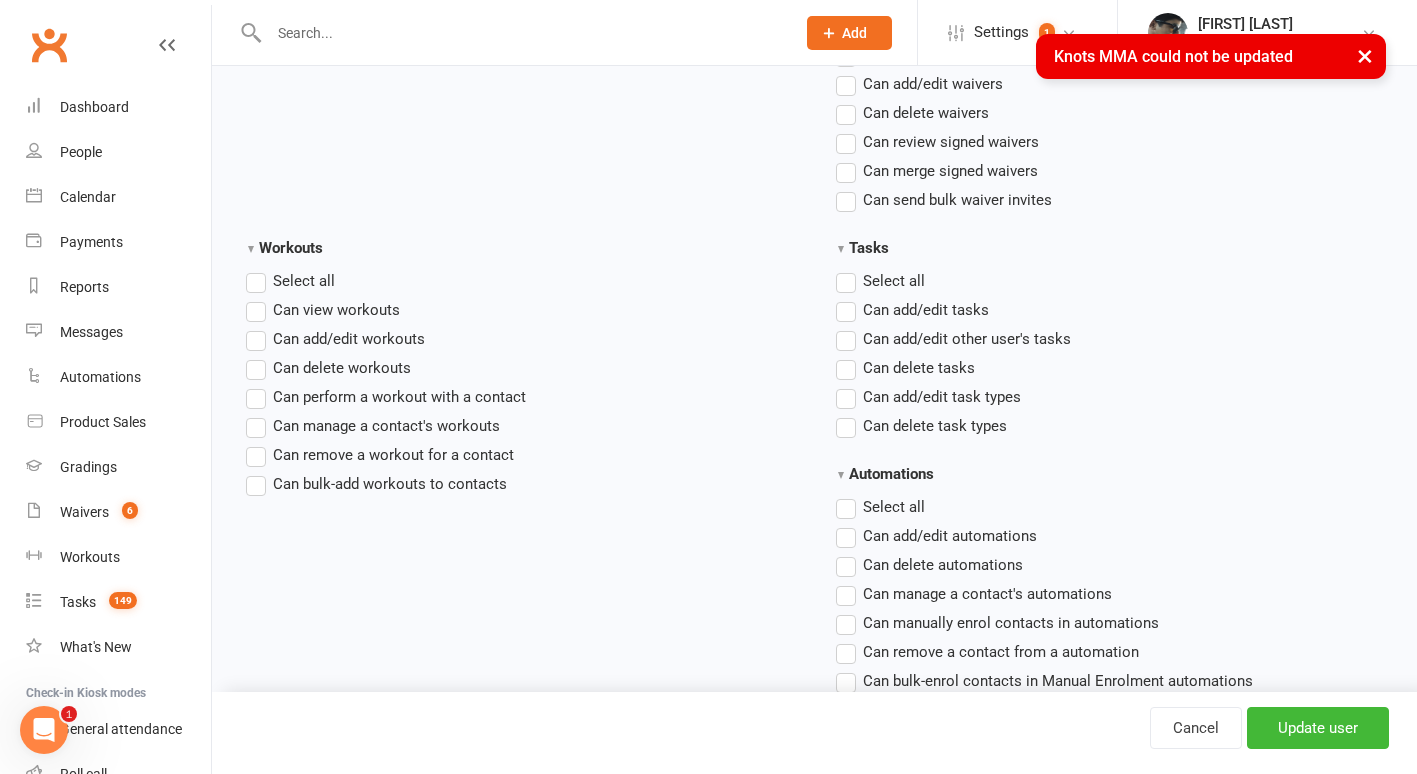 click on "Can view workouts" at bounding box center (323, 310) 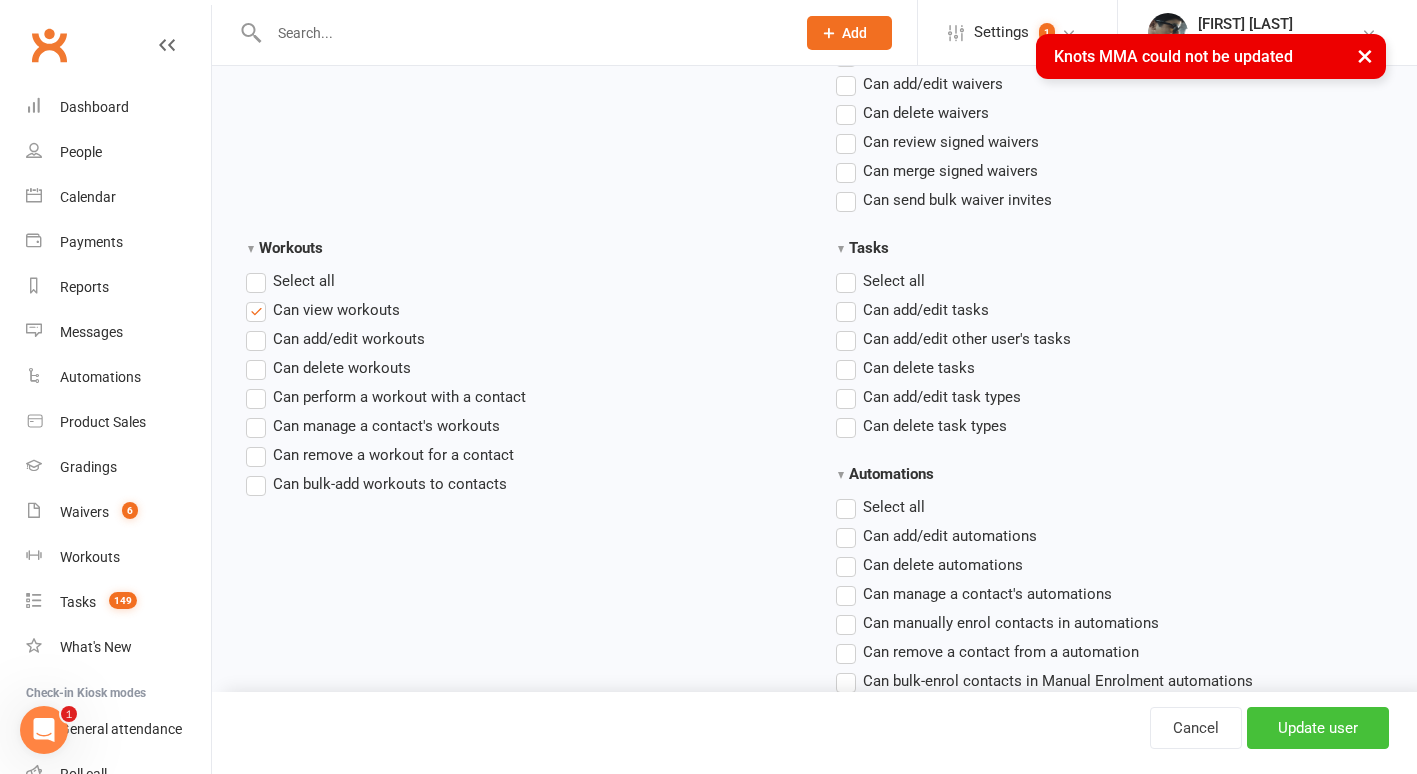 click on "Update user" at bounding box center [1318, 728] 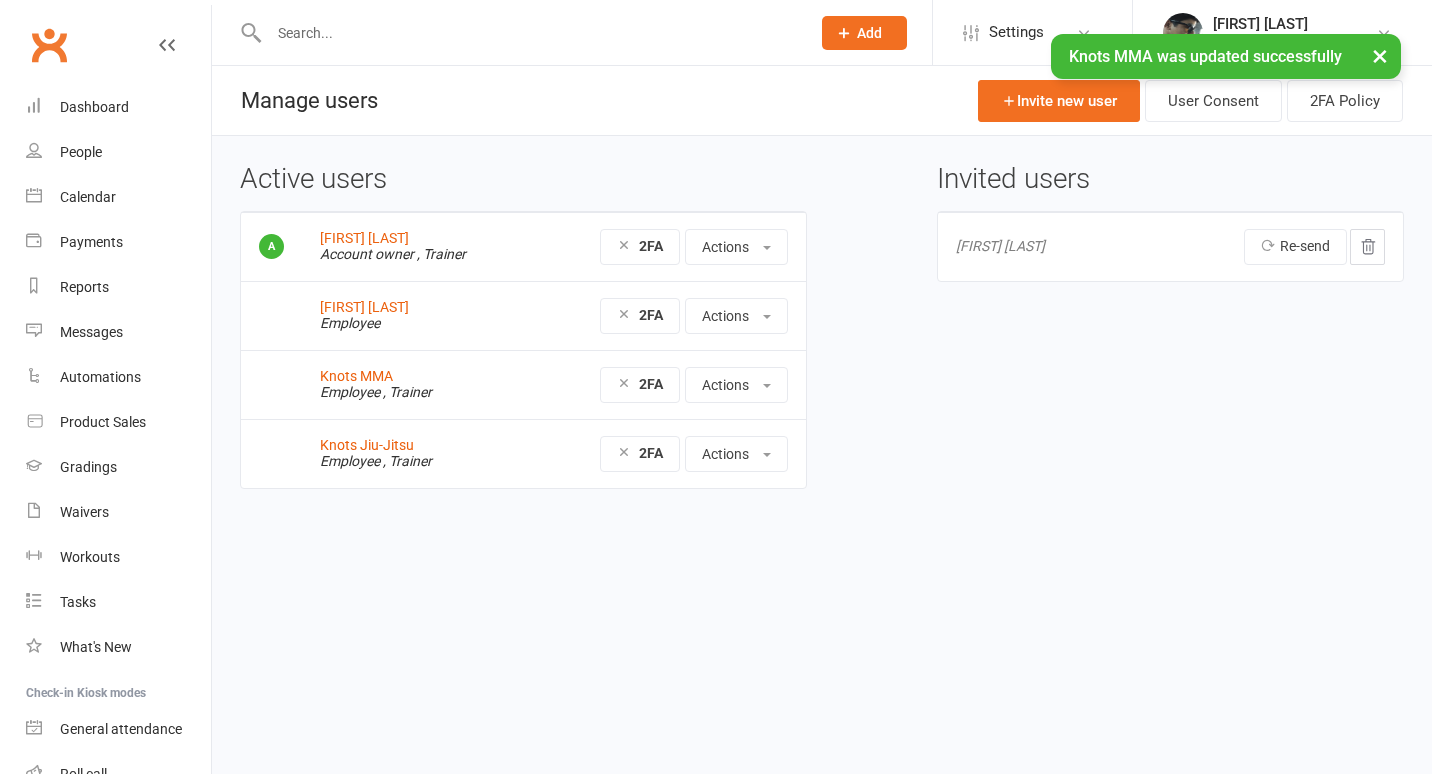 scroll, scrollTop: 0, scrollLeft: 0, axis: both 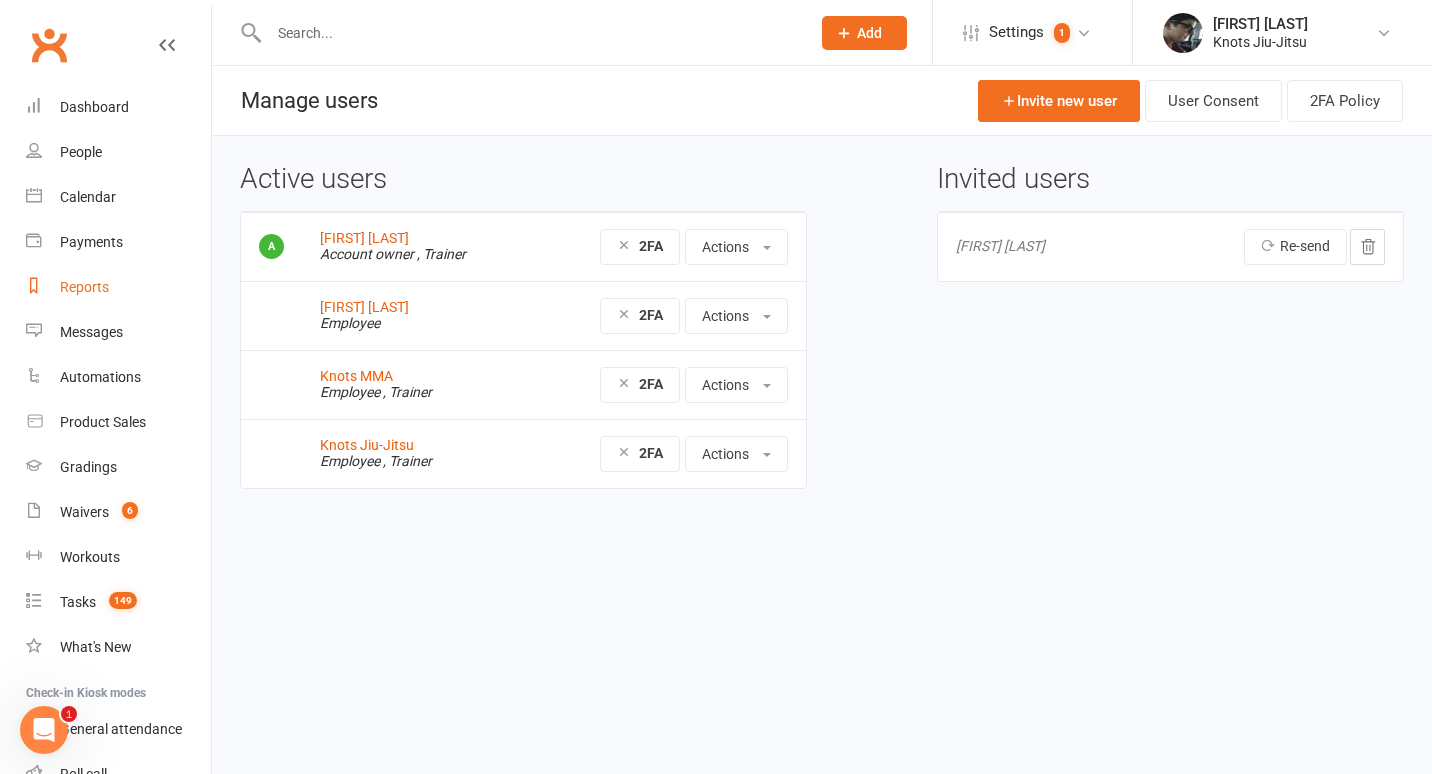 click on "Reports" at bounding box center [118, 287] 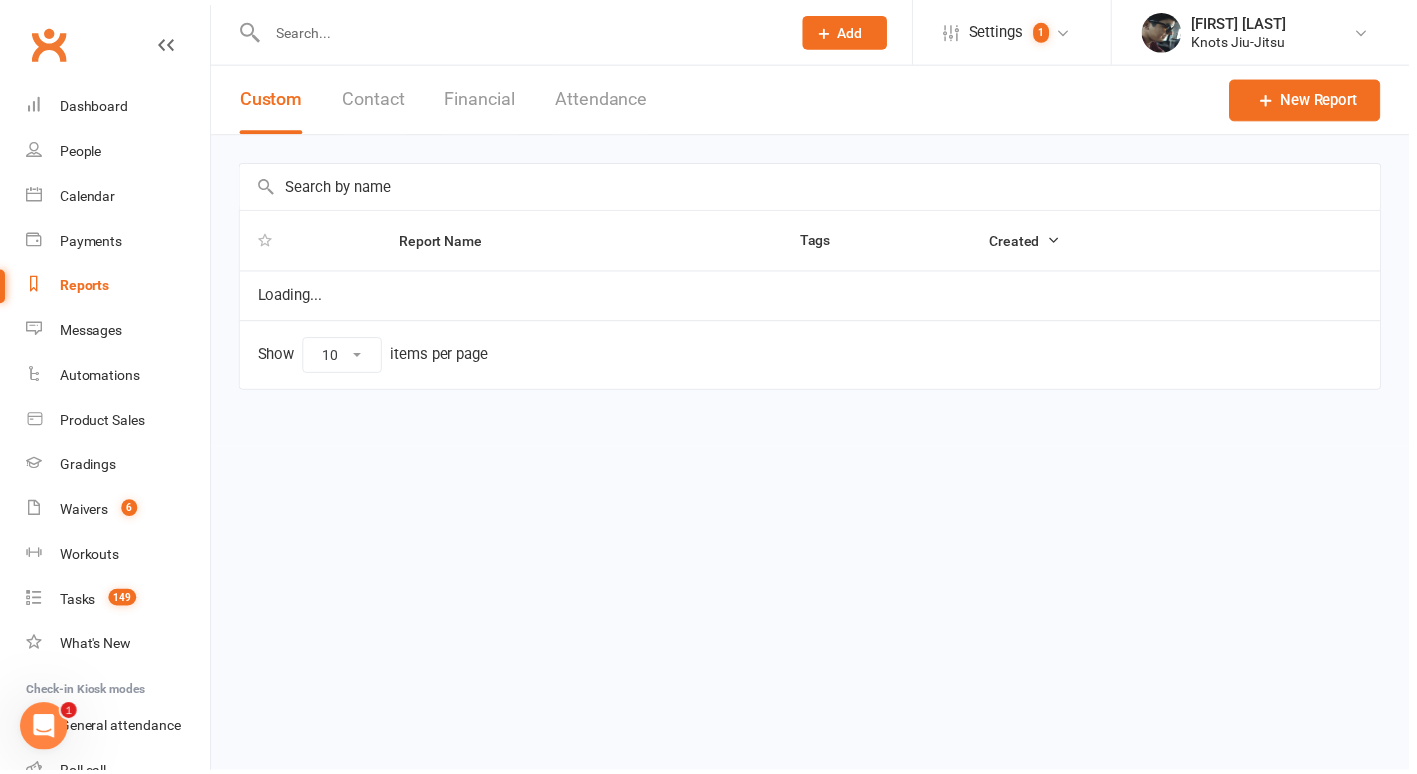 click on "Attendance" at bounding box center [604, 100] 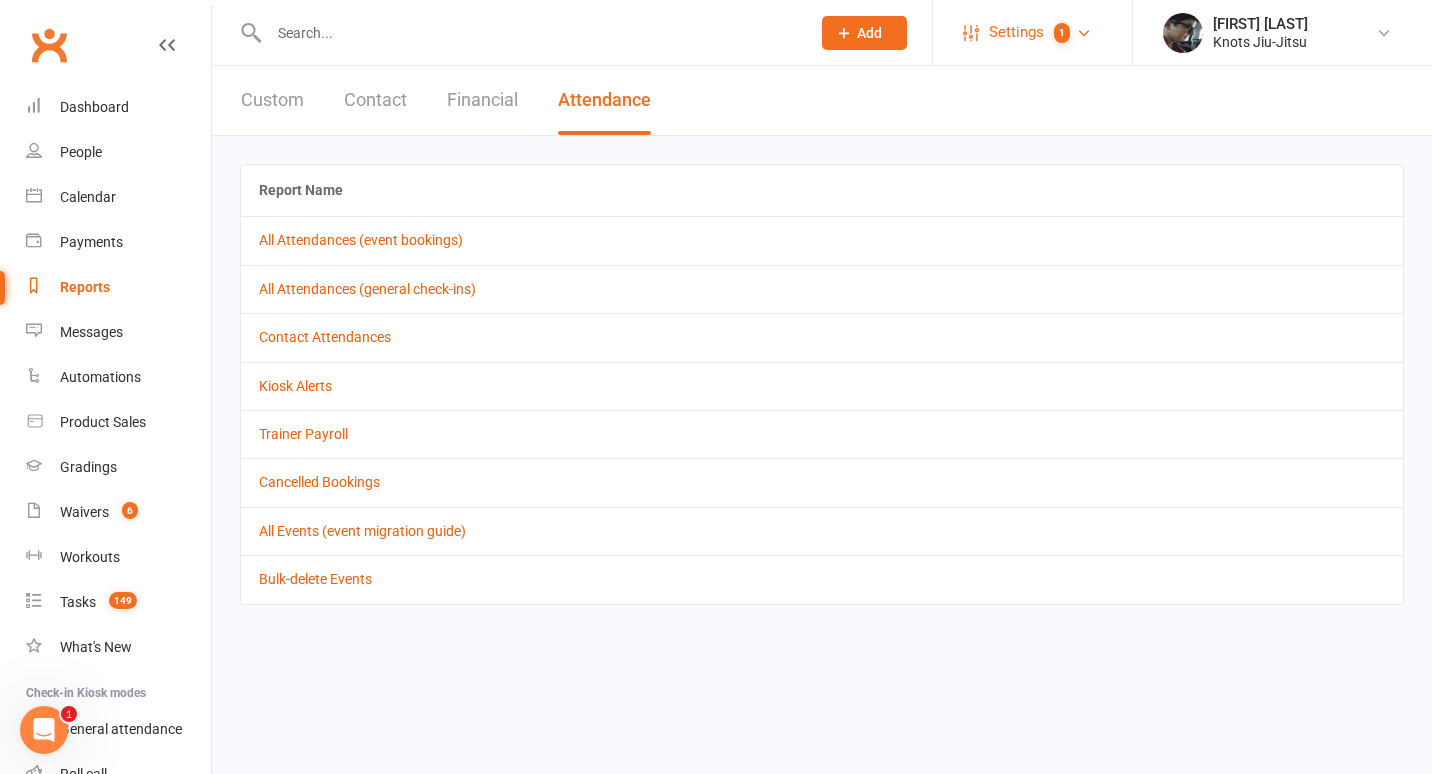 click on "Settings" at bounding box center [1016, 32] 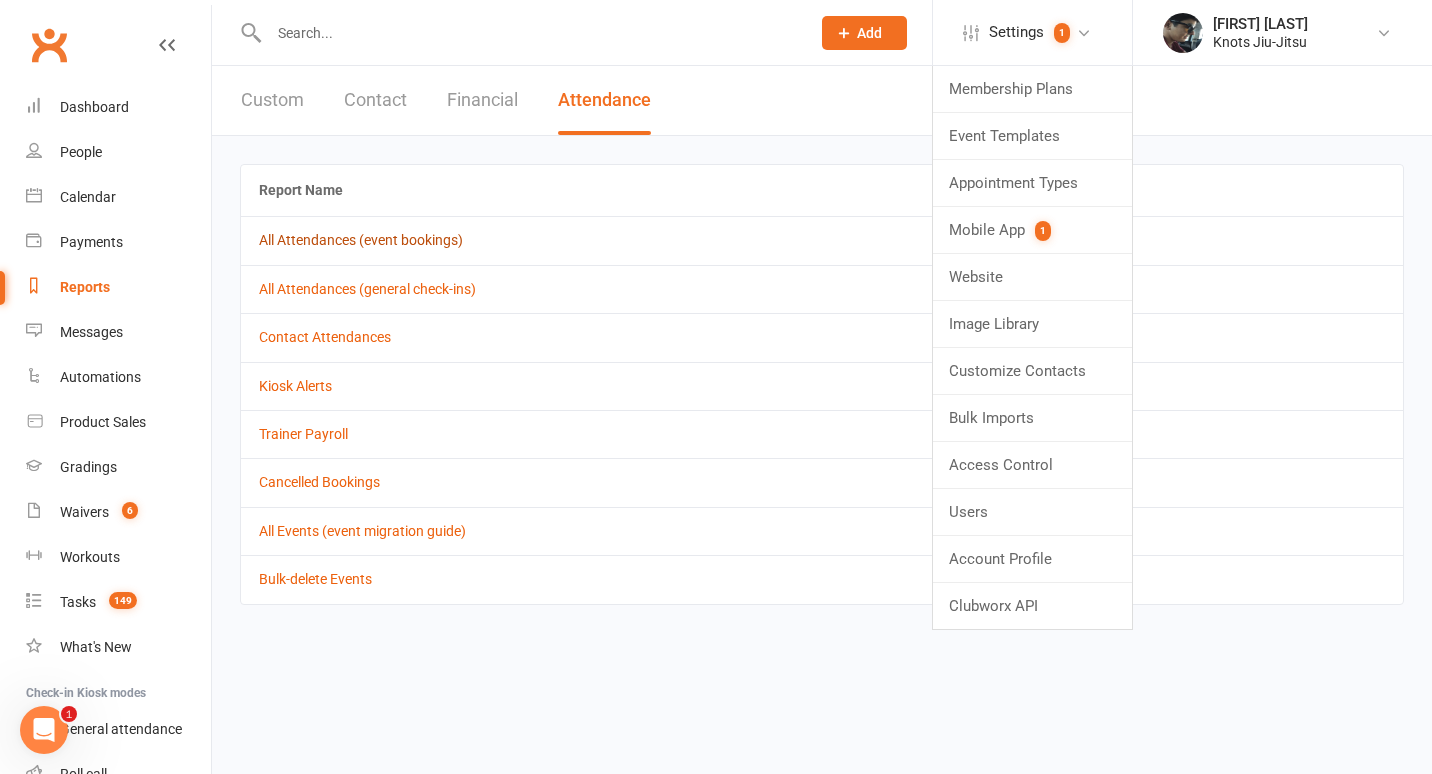 click on "All Attendances (event bookings)" at bounding box center (361, 240) 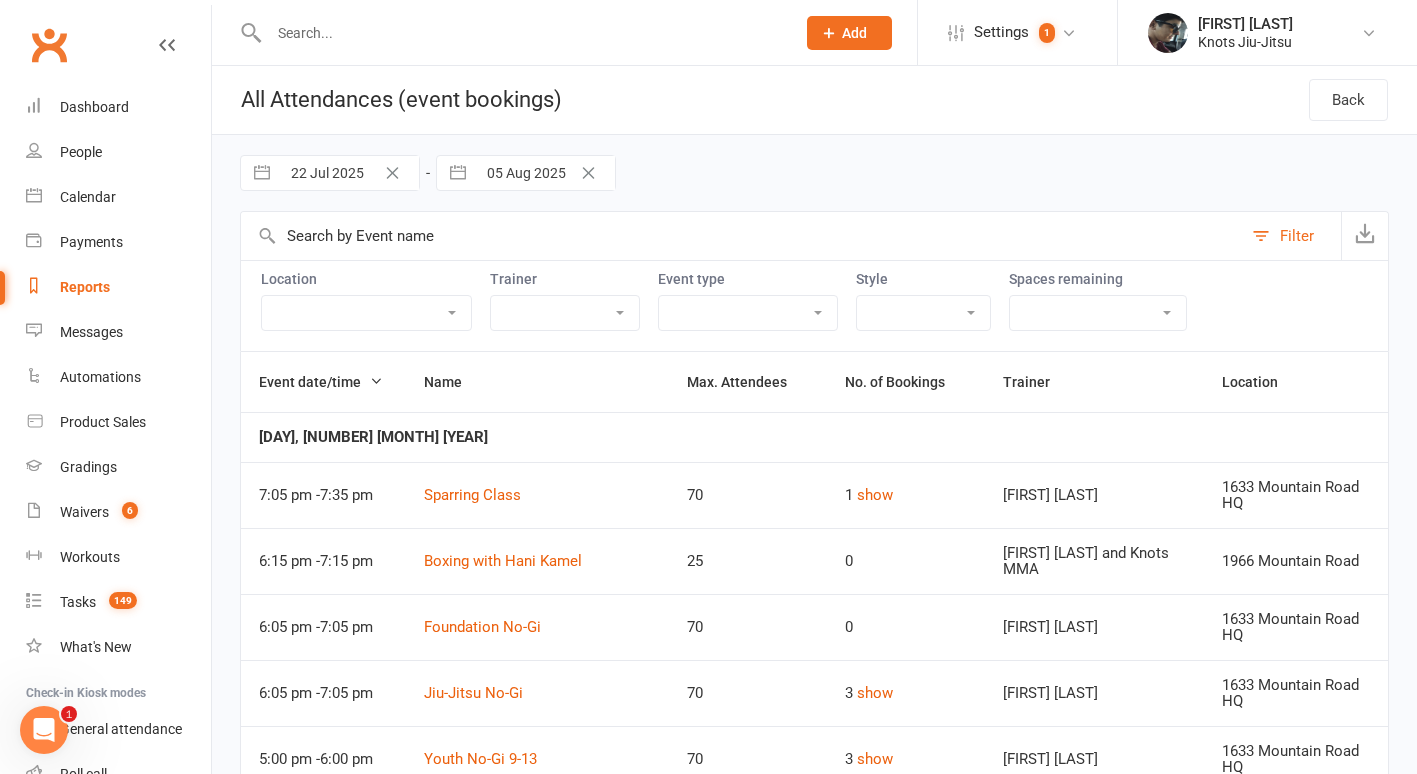 scroll, scrollTop: 0, scrollLeft: 0, axis: both 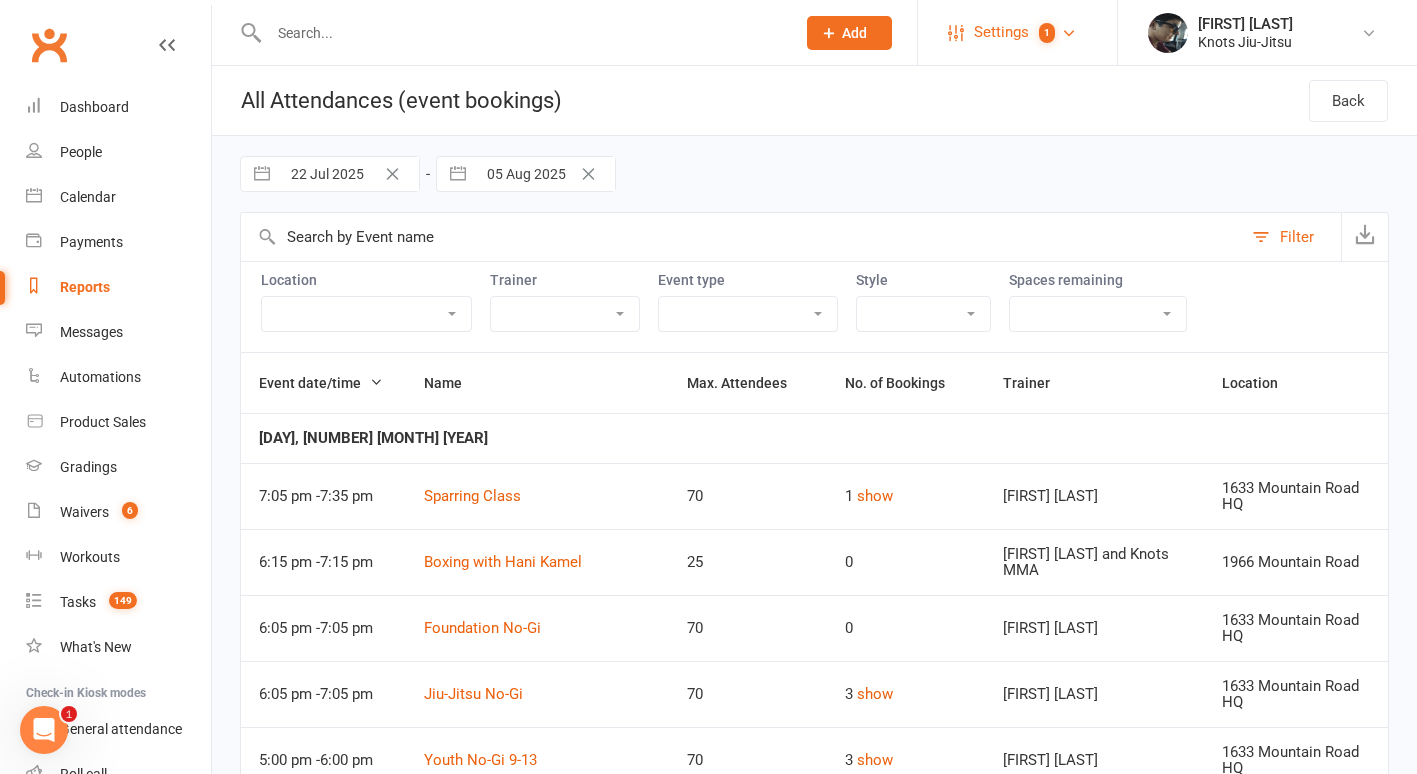 click on "Settings" at bounding box center (1001, 32) 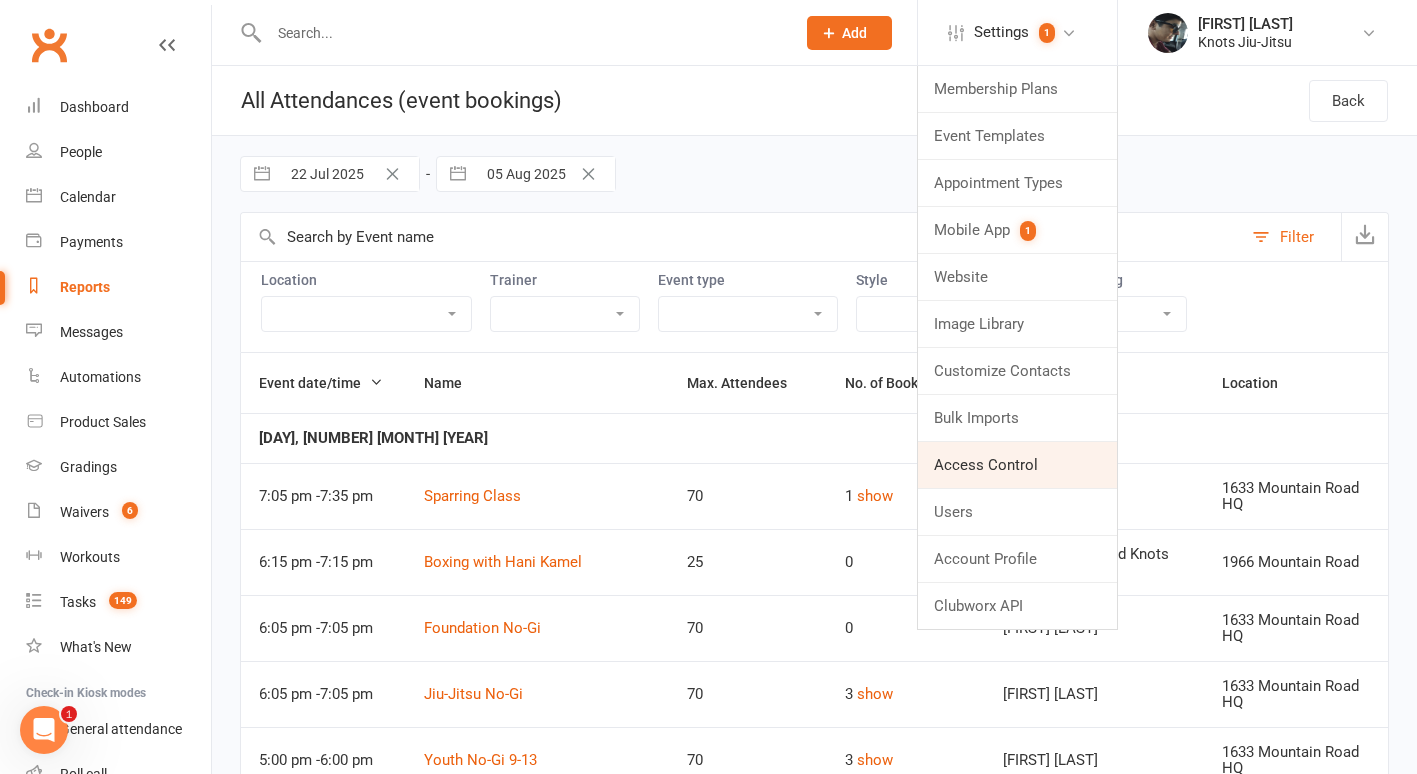 click on "Access Control" at bounding box center [1017, 465] 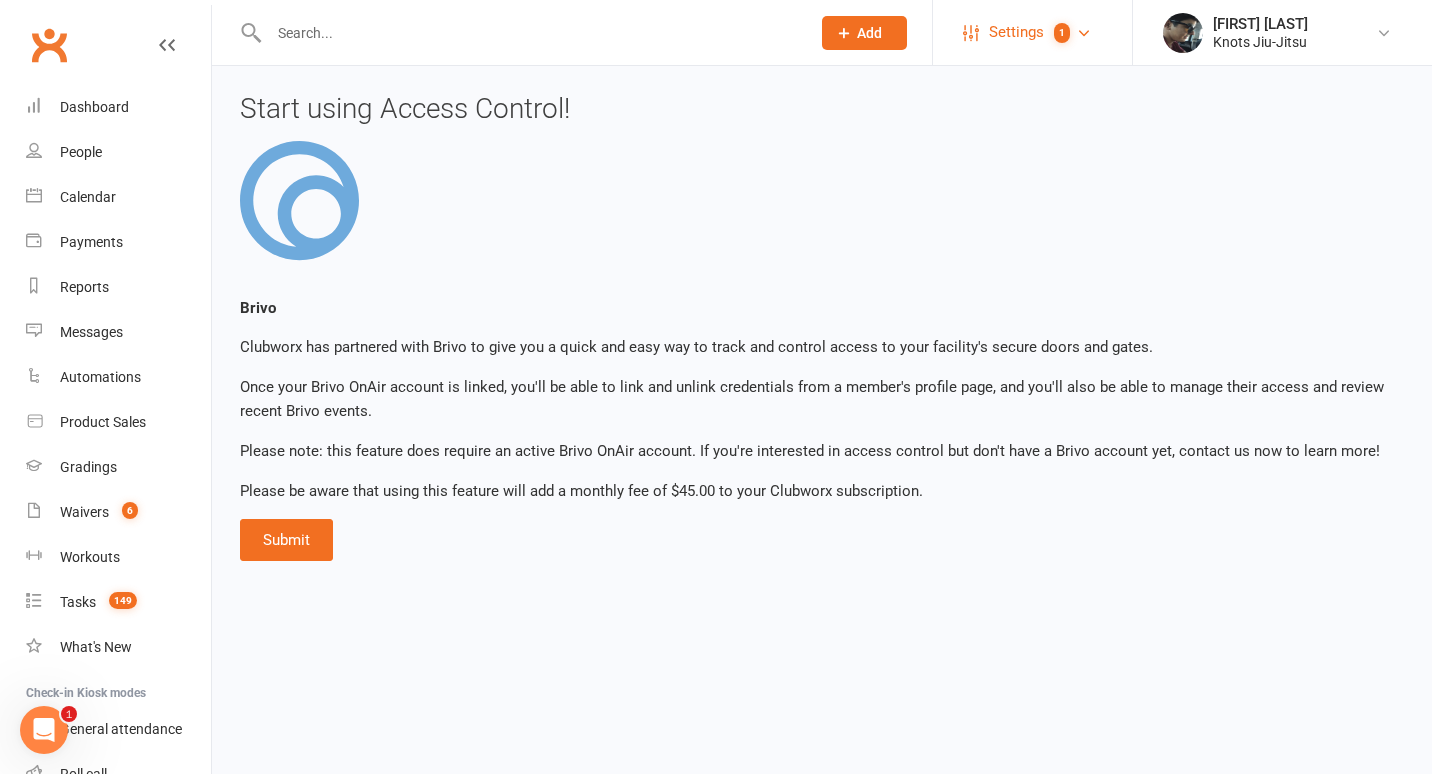 click on "Settings" at bounding box center [1016, 32] 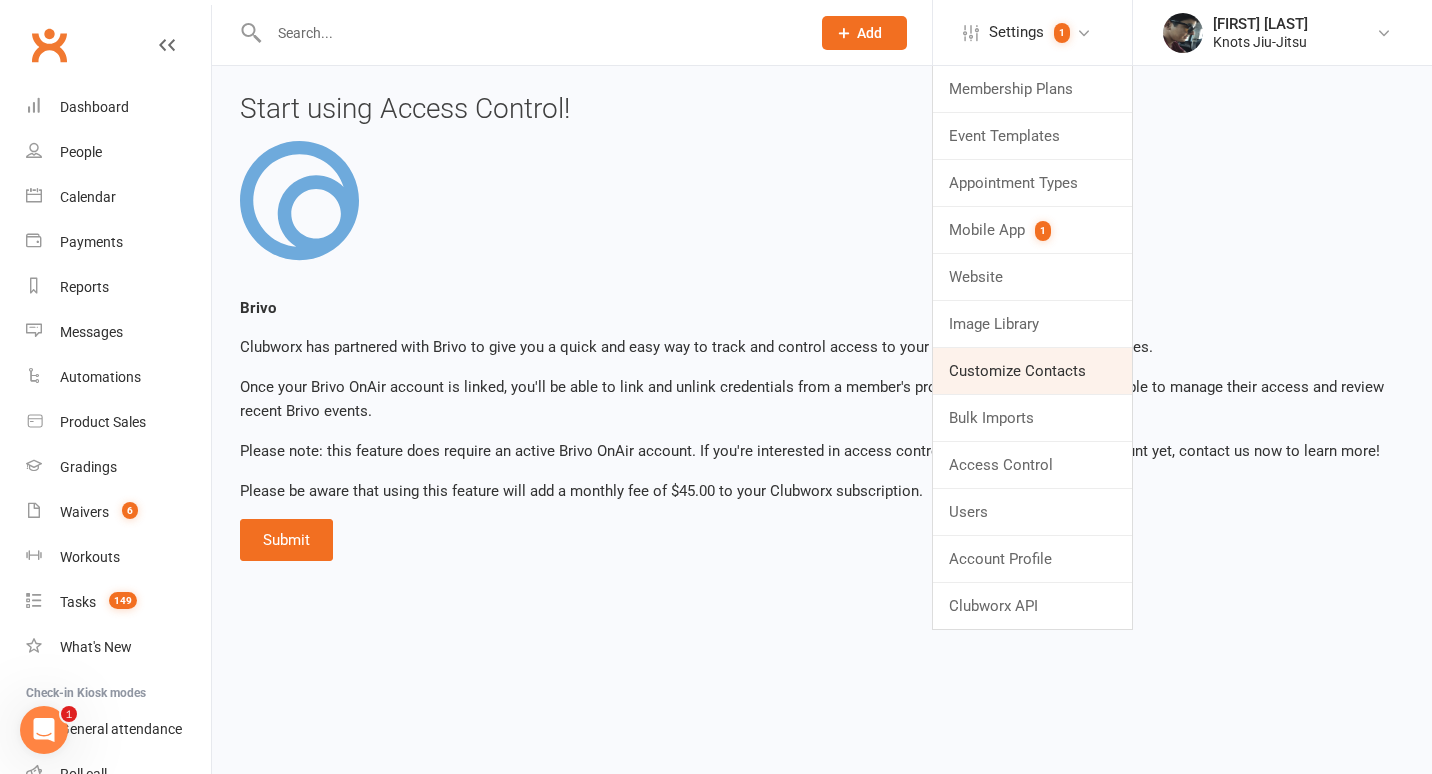 click on "Customize Contacts" at bounding box center [1032, 371] 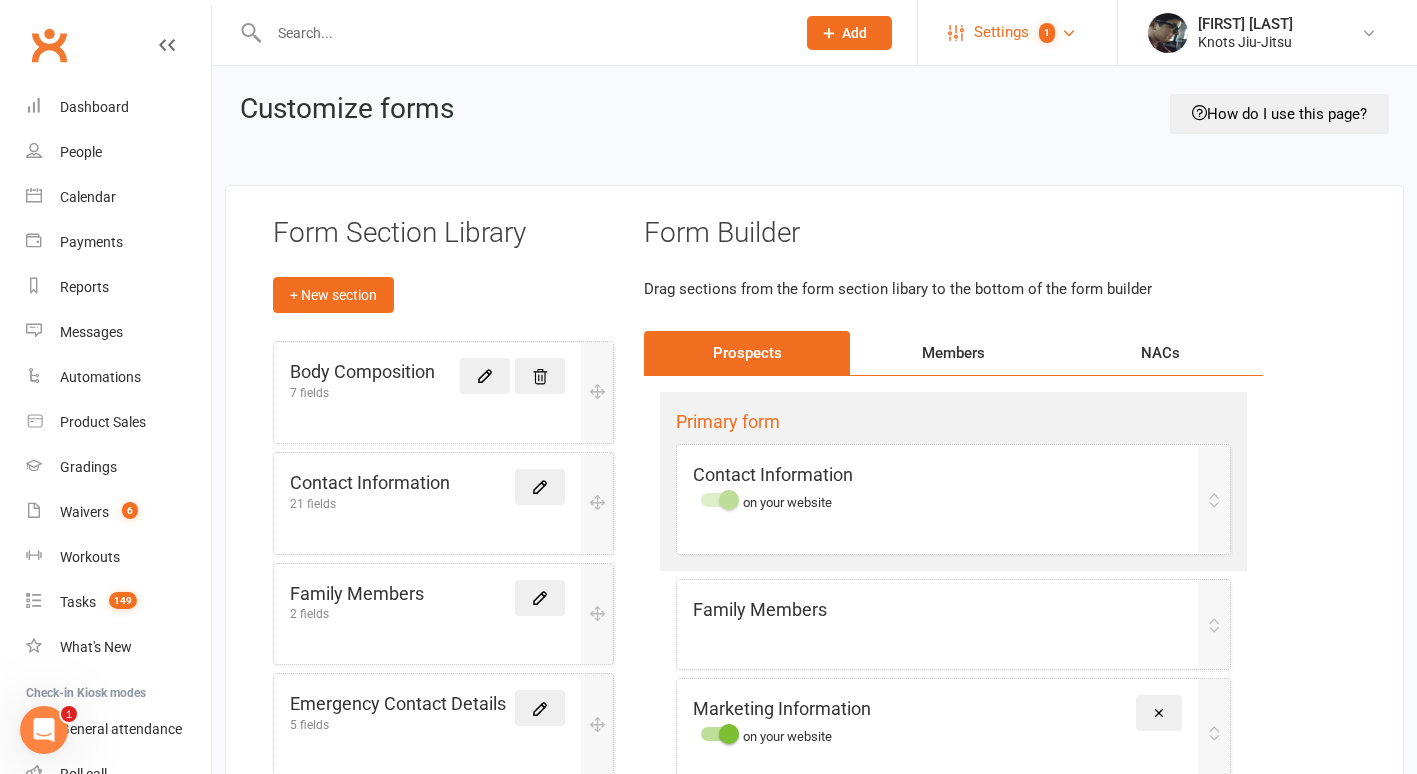 click on "Settings" at bounding box center [1001, 32] 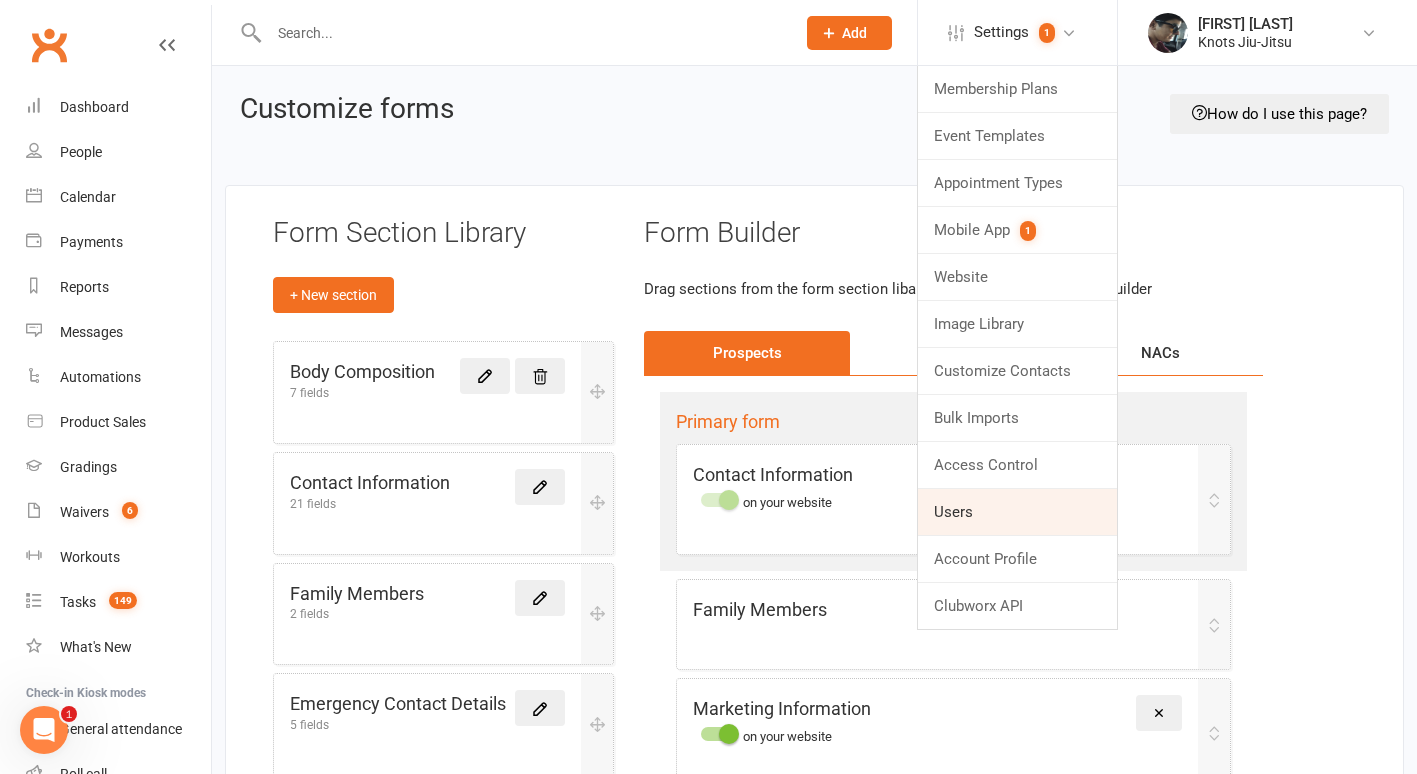 click on "Users" at bounding box center [1017, 512] 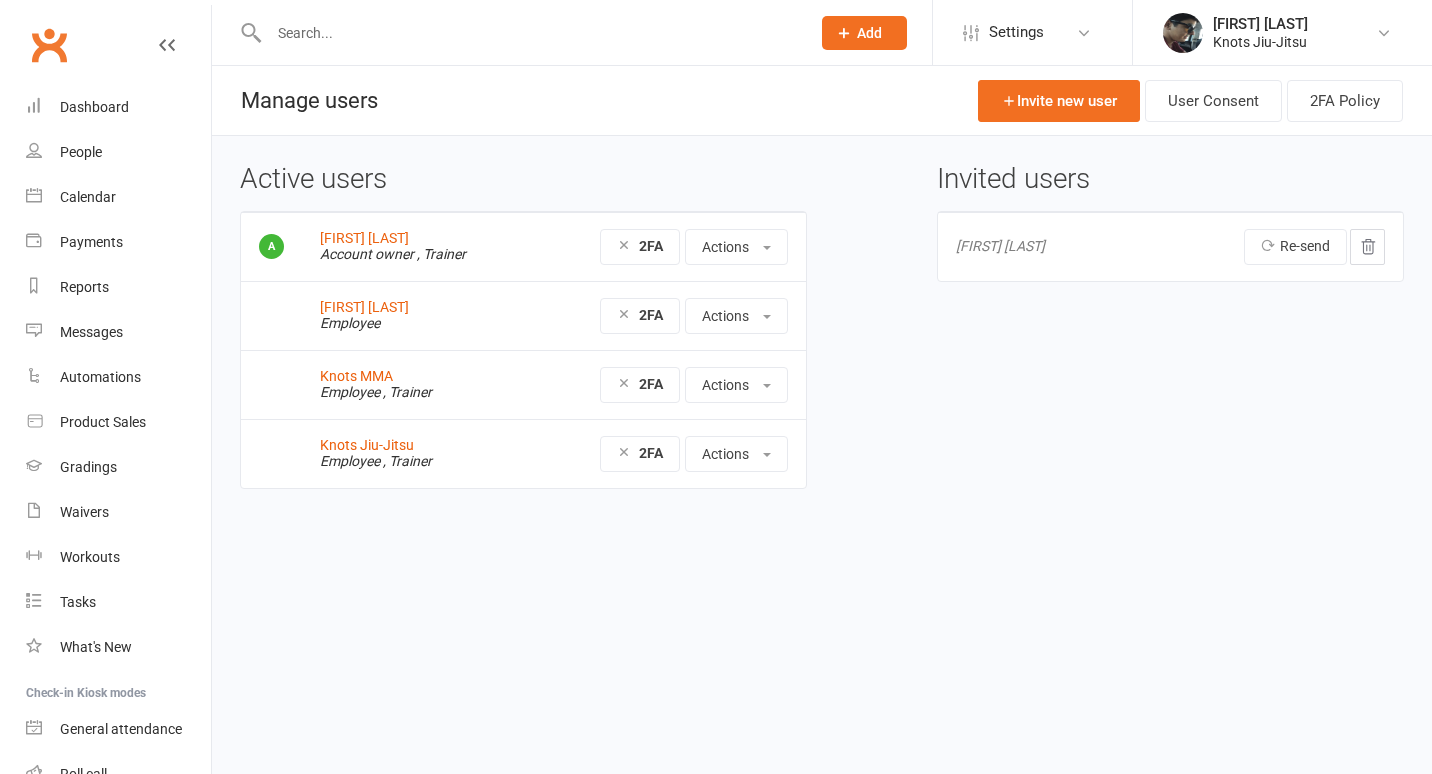 scroll, scrollTop: 0, scrollLeft: 0, axis: both 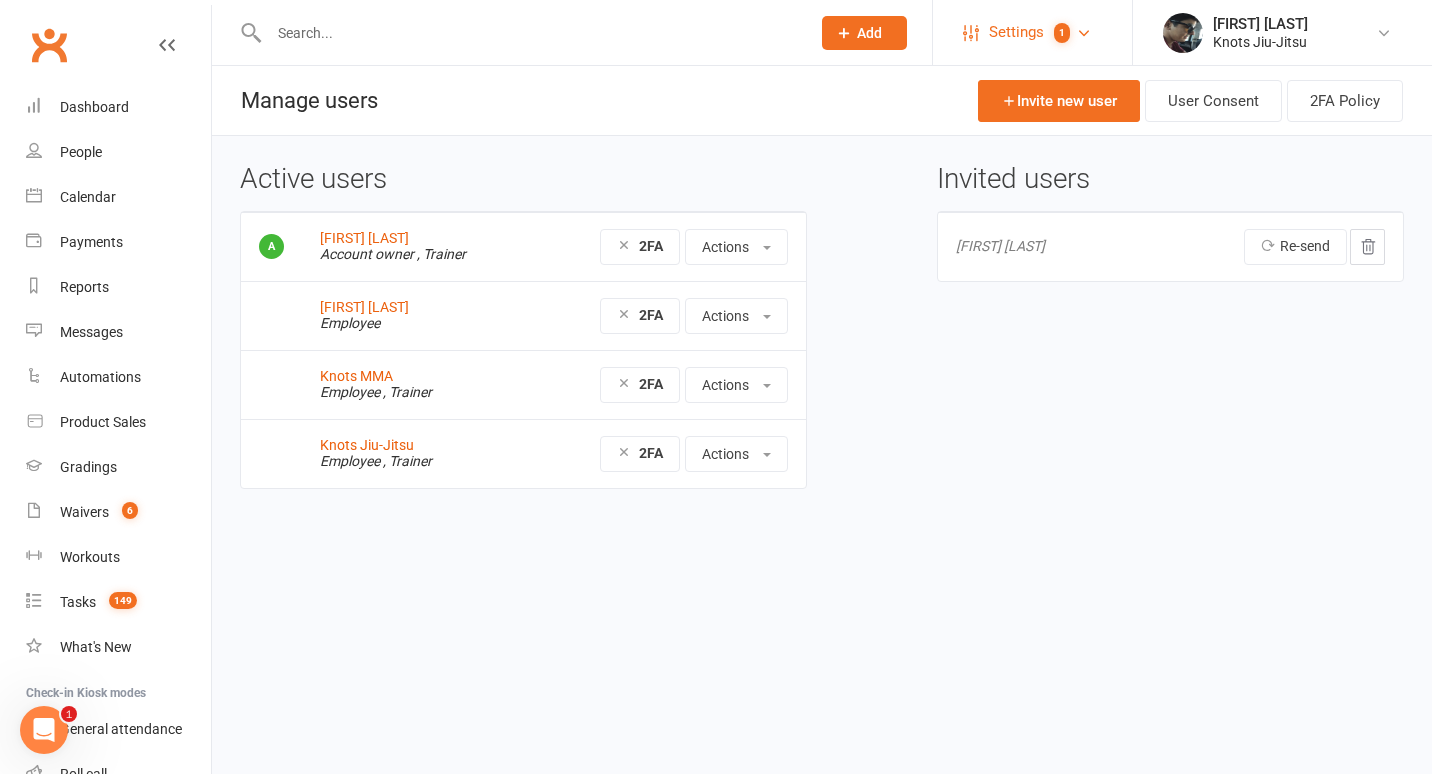 click on "Settings" at bounding box center [1016, 32] 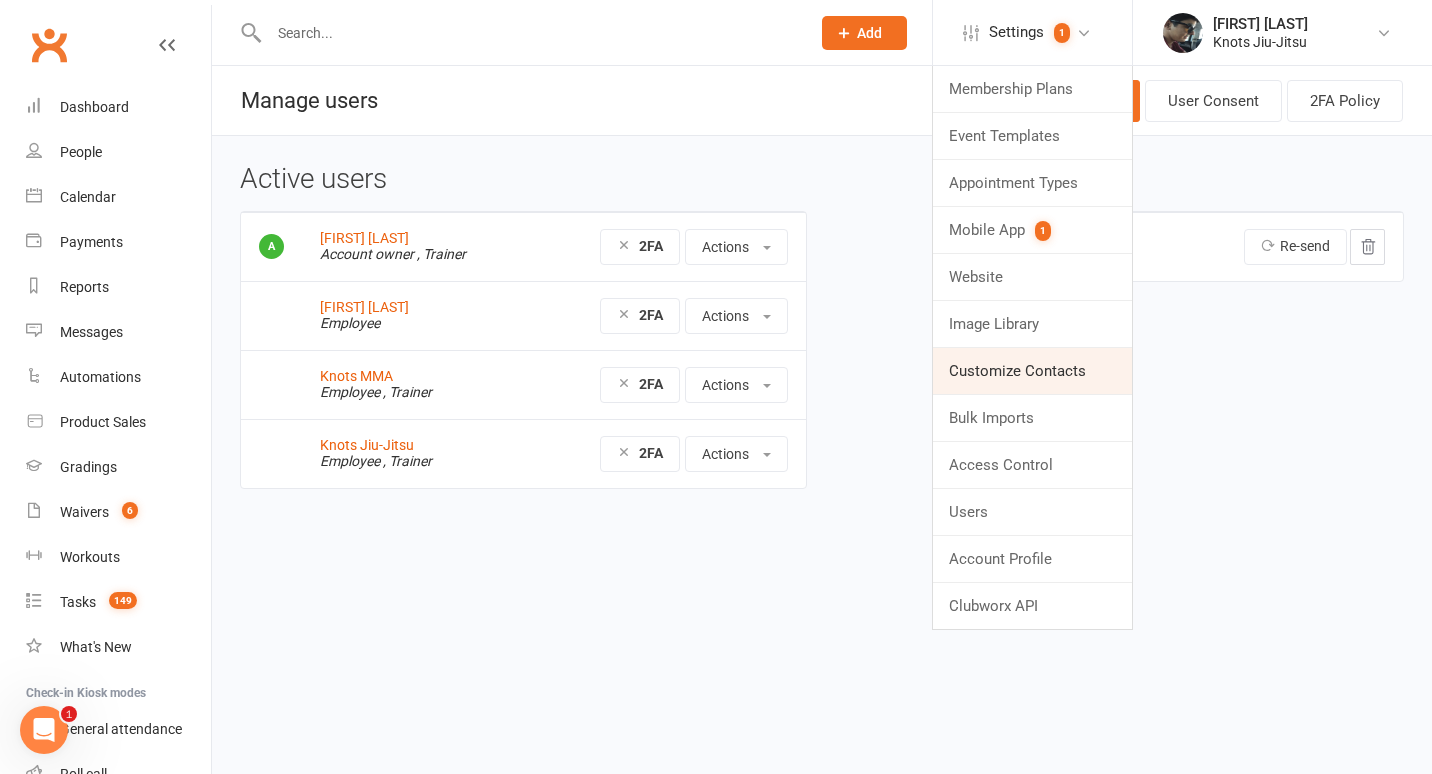 click on "Customize Contacts" at bounding box center [1032, 371] 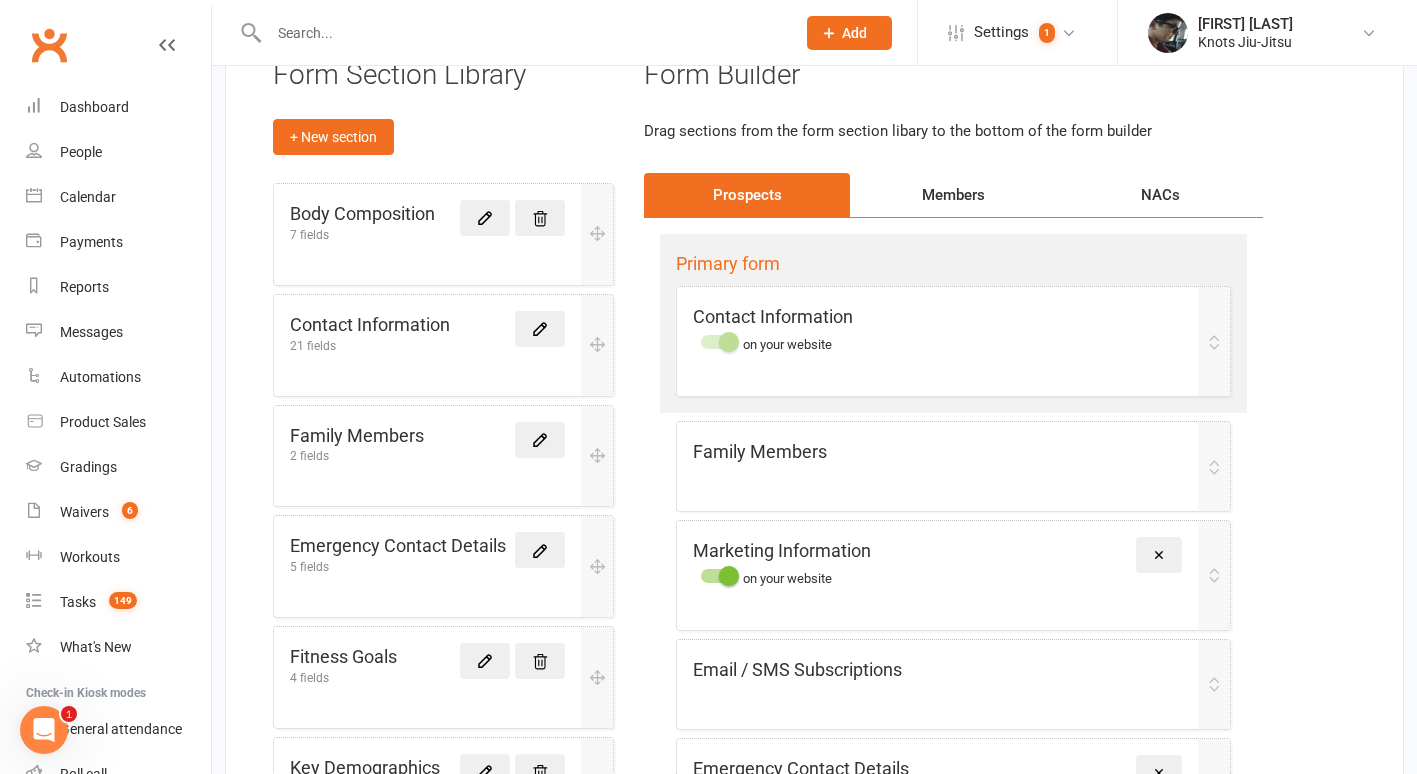 scroll, scrollTop: 124, scrollLeft: 0, axis: vertical 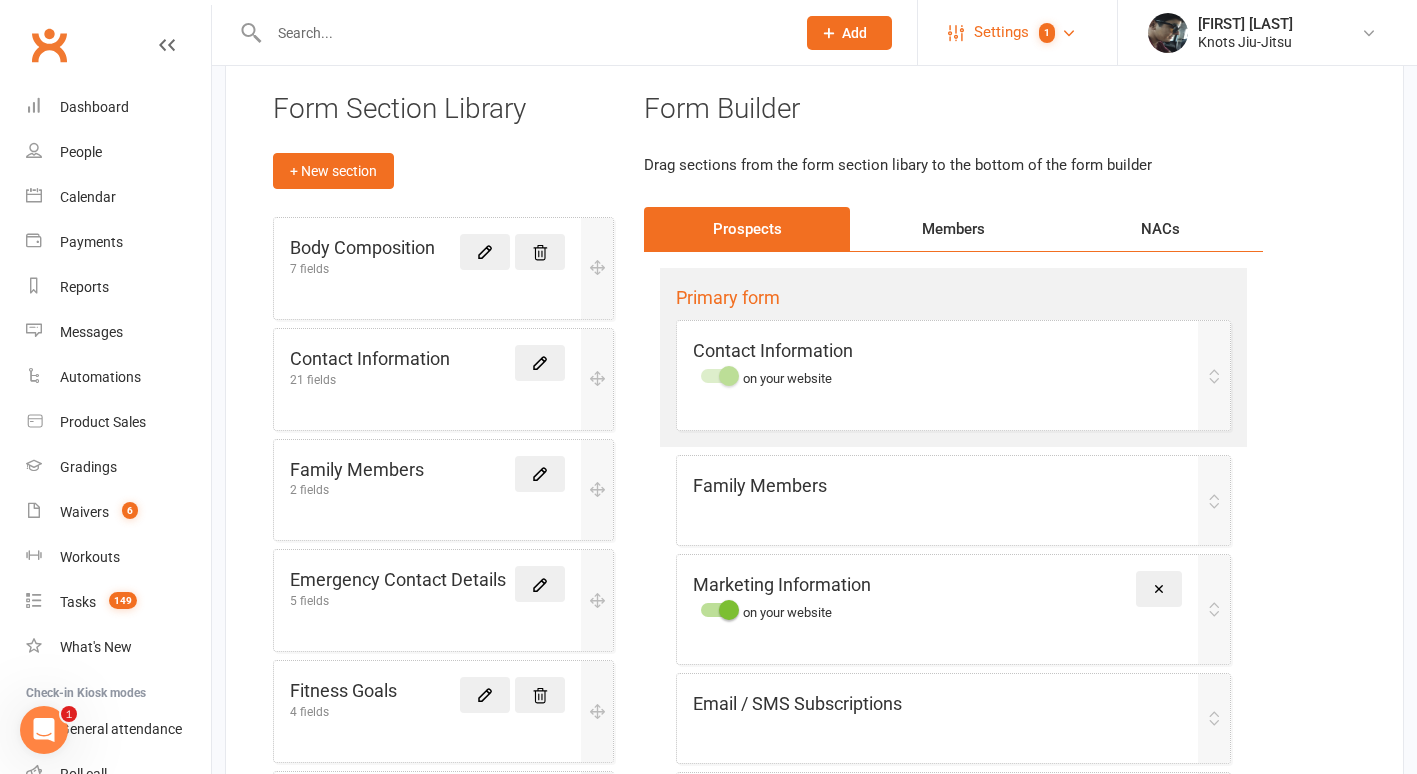 click on "Settings" at bounding box center [1001, 32] 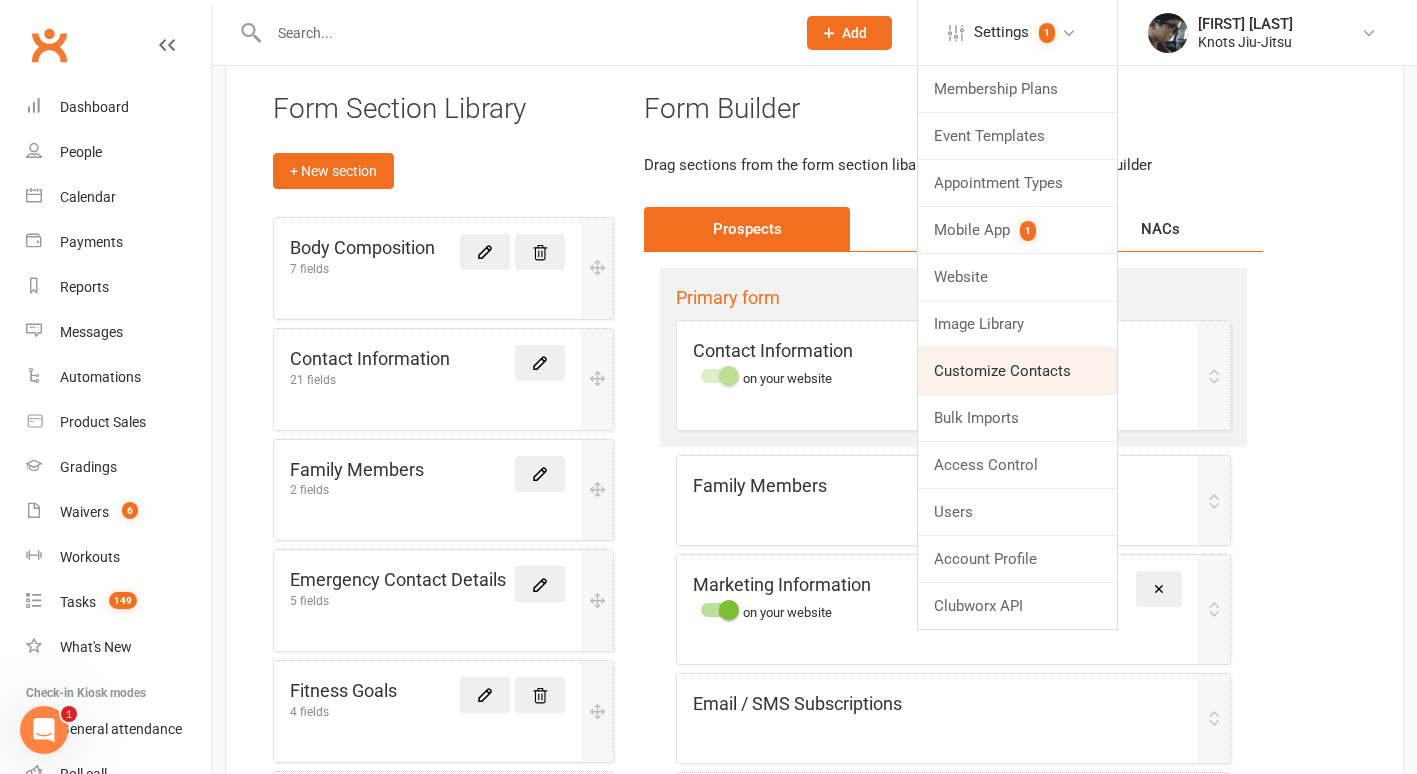 click on "Customize Contacts" at bounding box center (1017, 371) 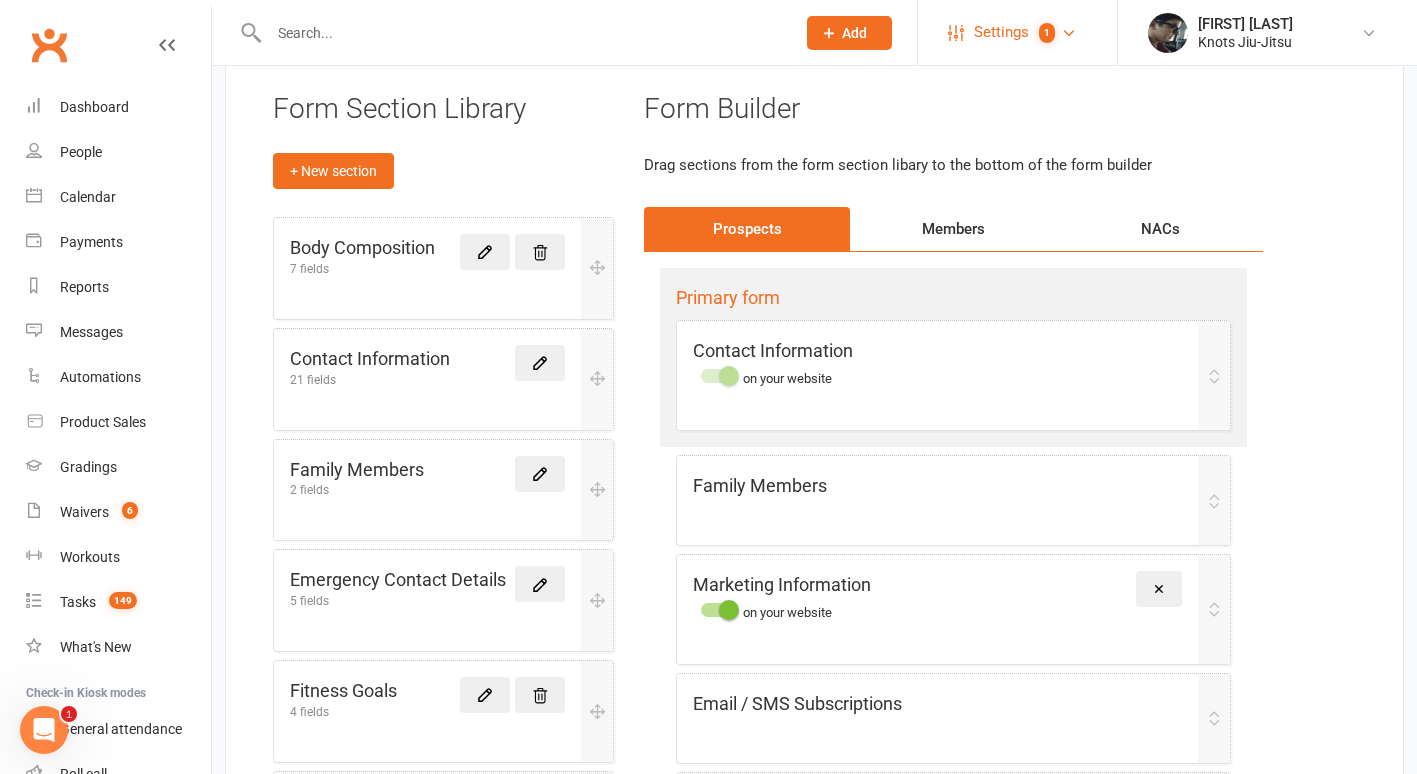 click on "Settings" at bounding box center [1001, 32] 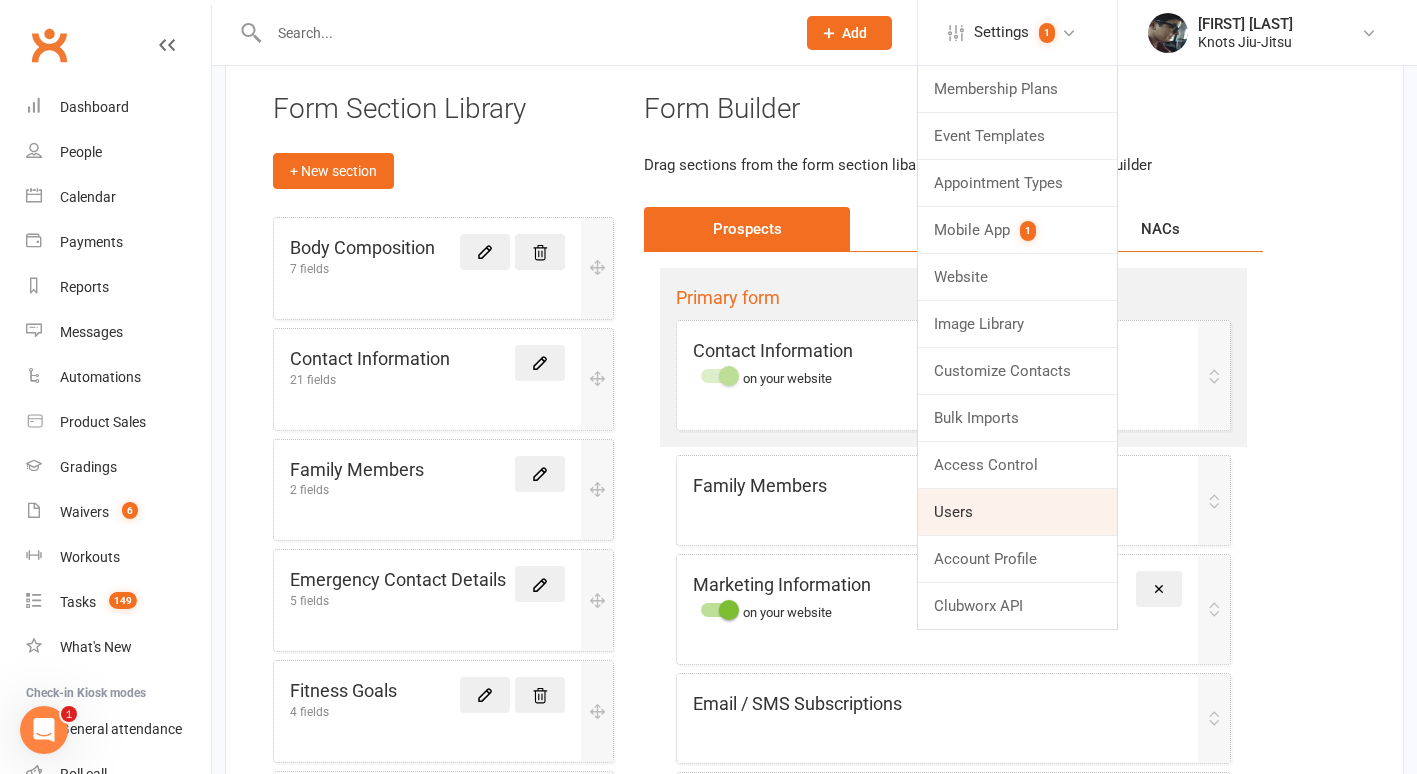 click on "Users" at bounding box center (1017, 512) 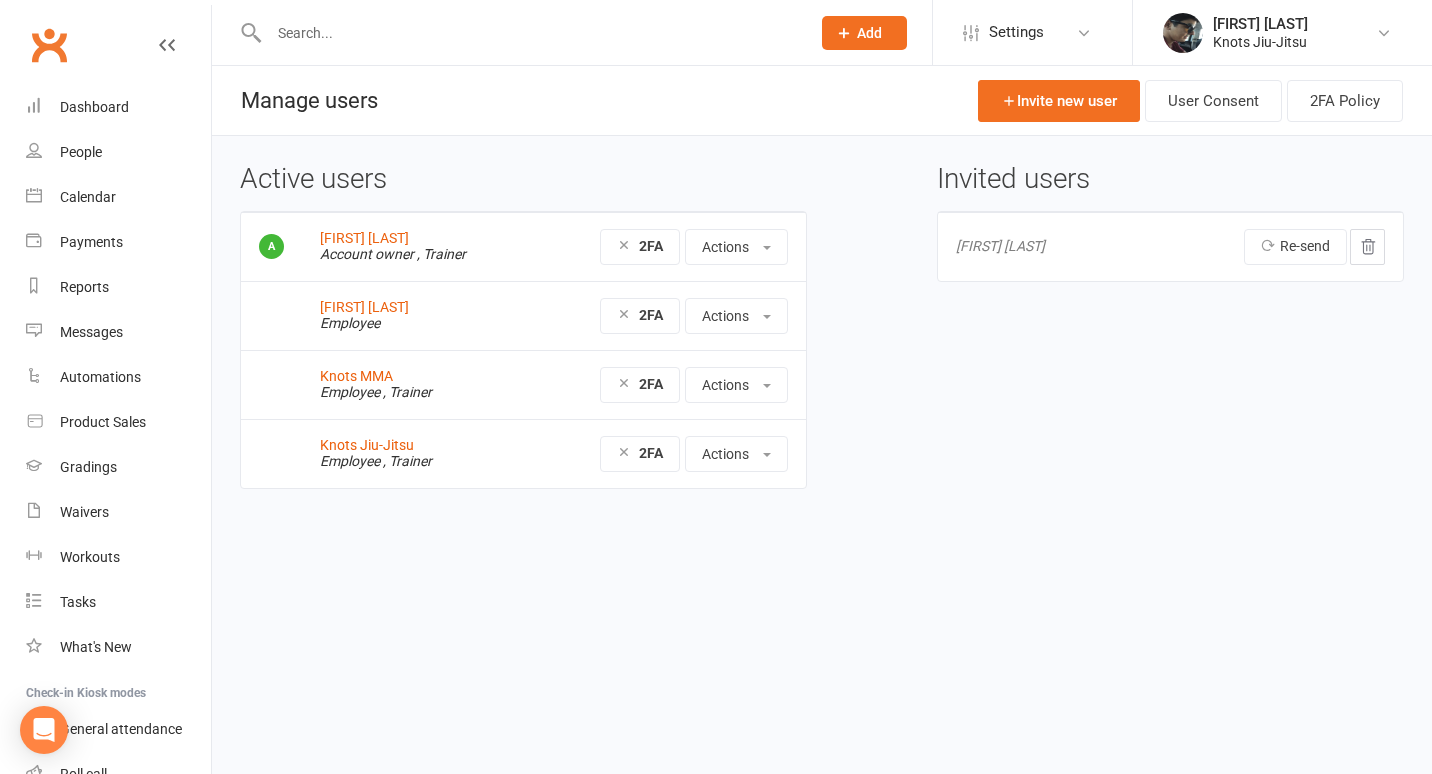scroll, scrollTop: 0, scrollLeft: 0, axis: both 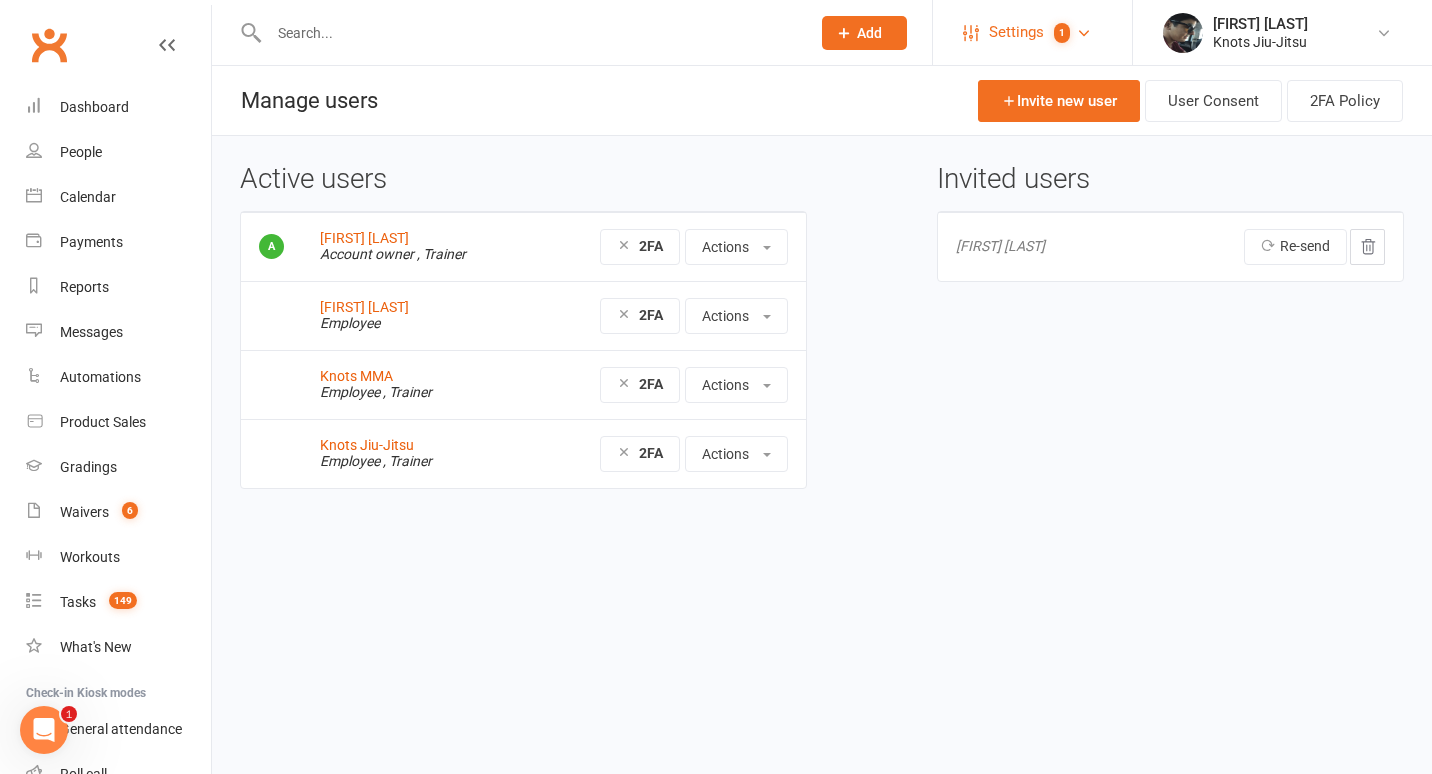 click on "Settings" at bounding box center [1016, 32] 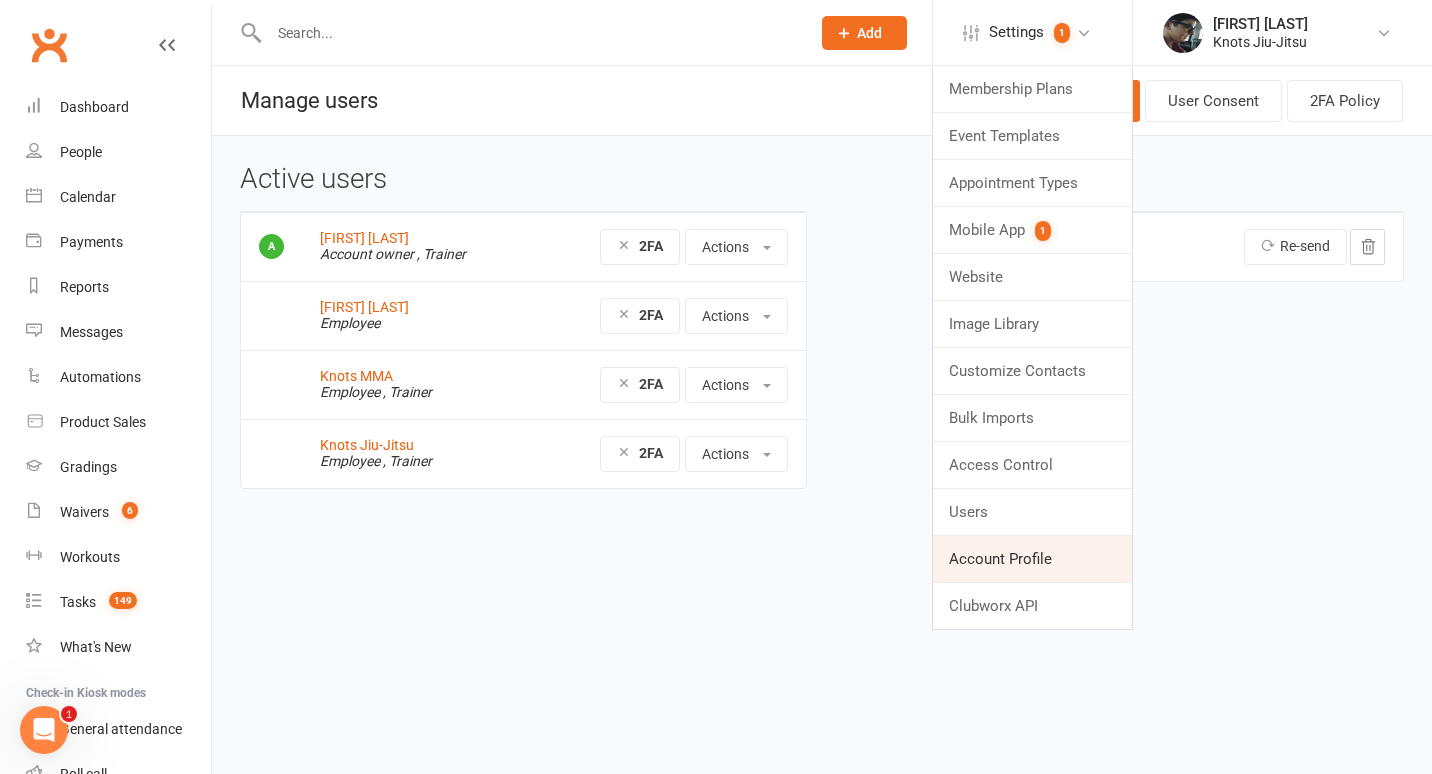 click on "Account Profile" at bounding box center [1032, 559] 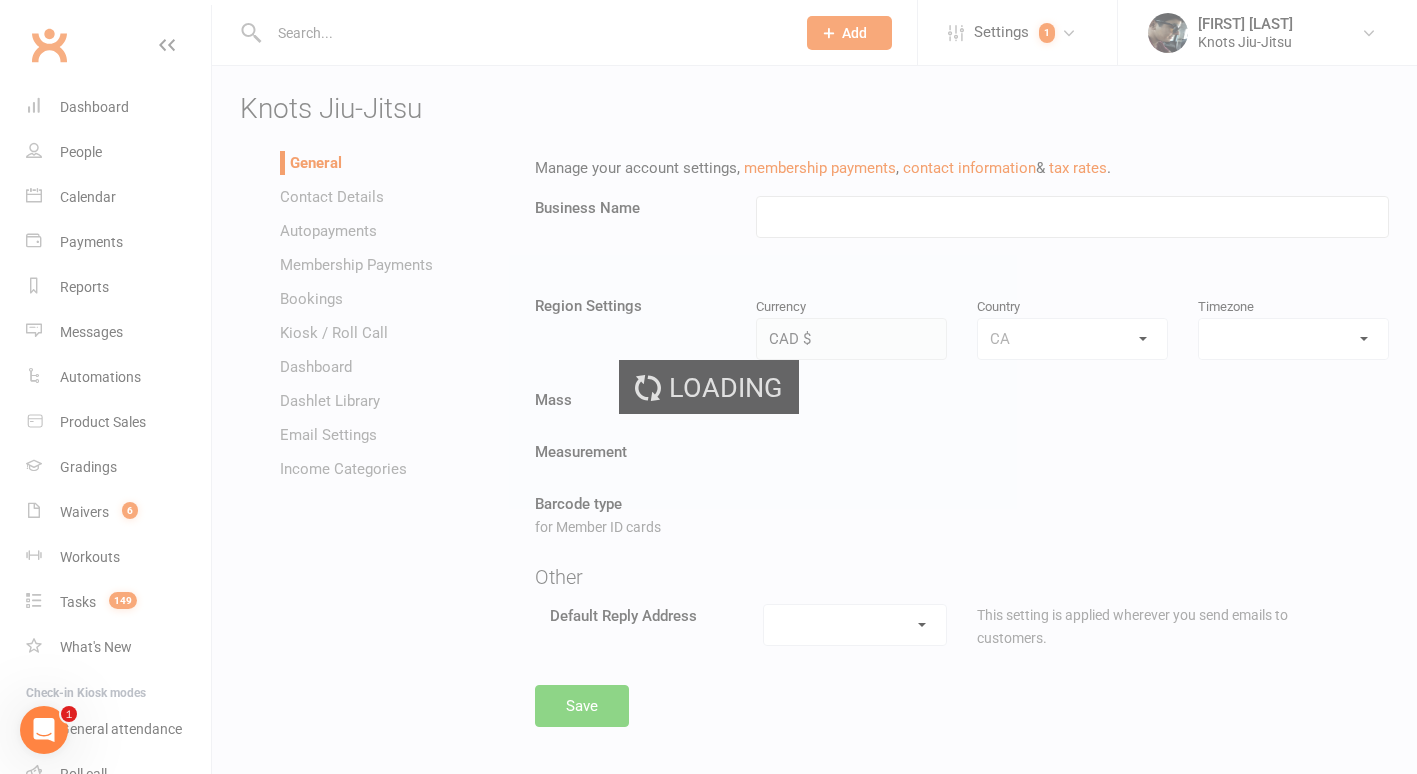 type on "Knots Jiu-Jitsu" 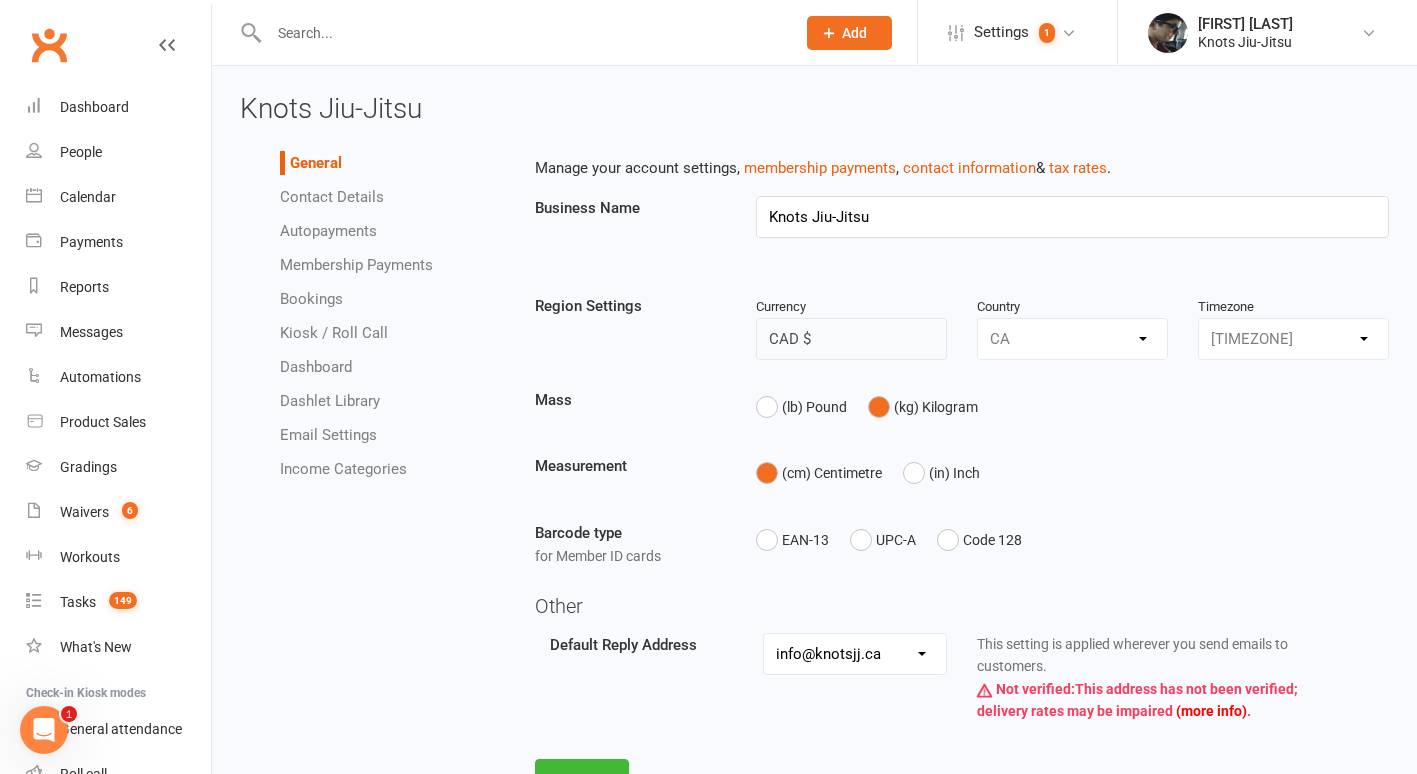 click on "Contact Details" at bounding box center (332, 197) 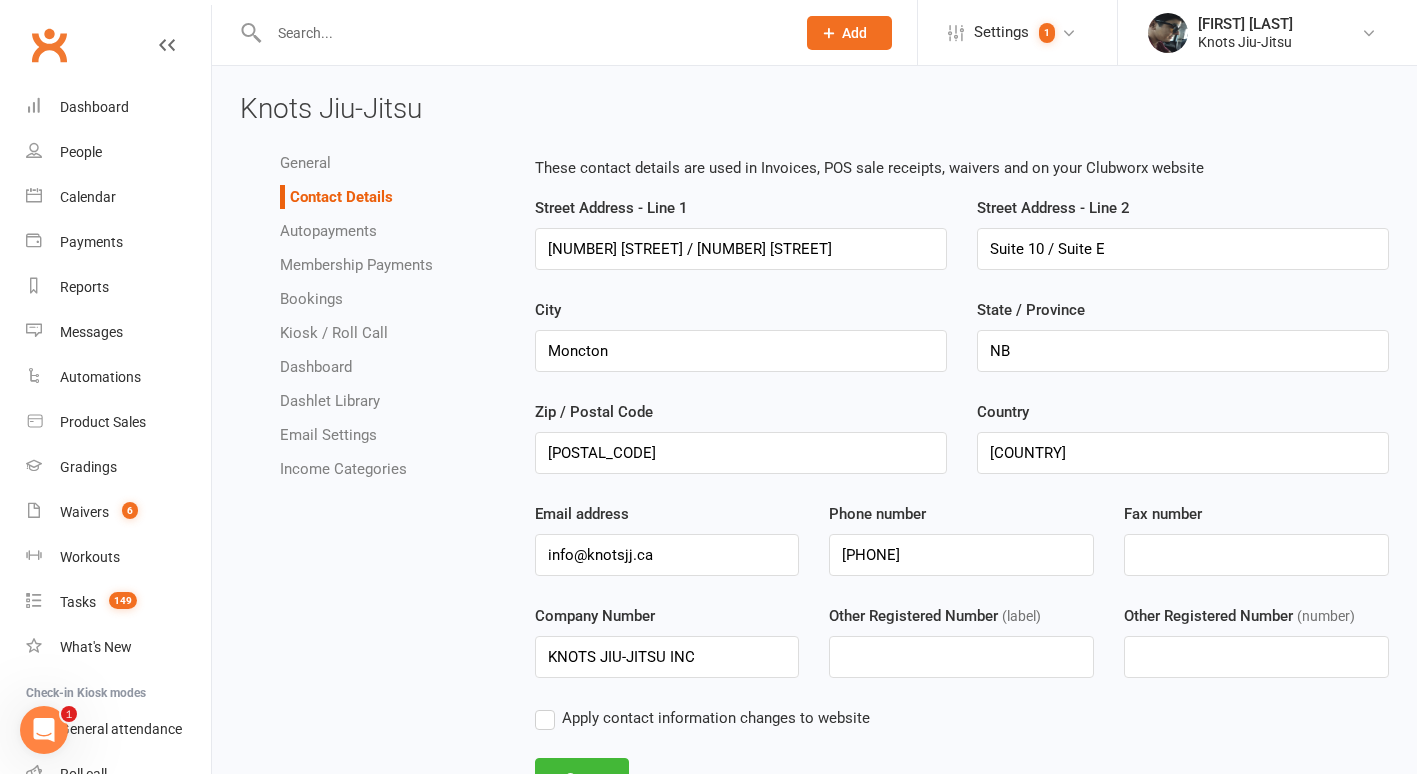 click on "Autopayments" at bounding box center [328, 231] 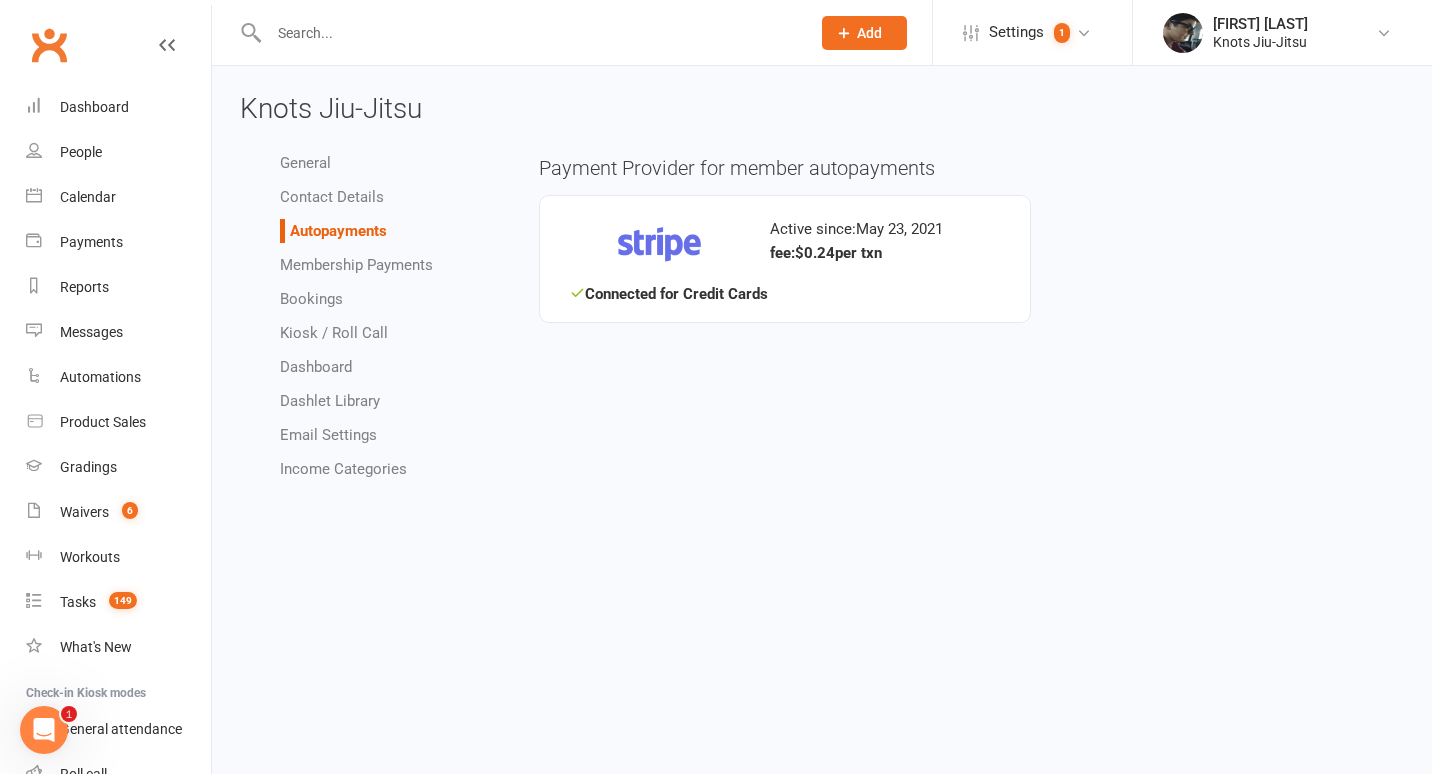 click on "Membership Payments" at bounding box center (356, 265) 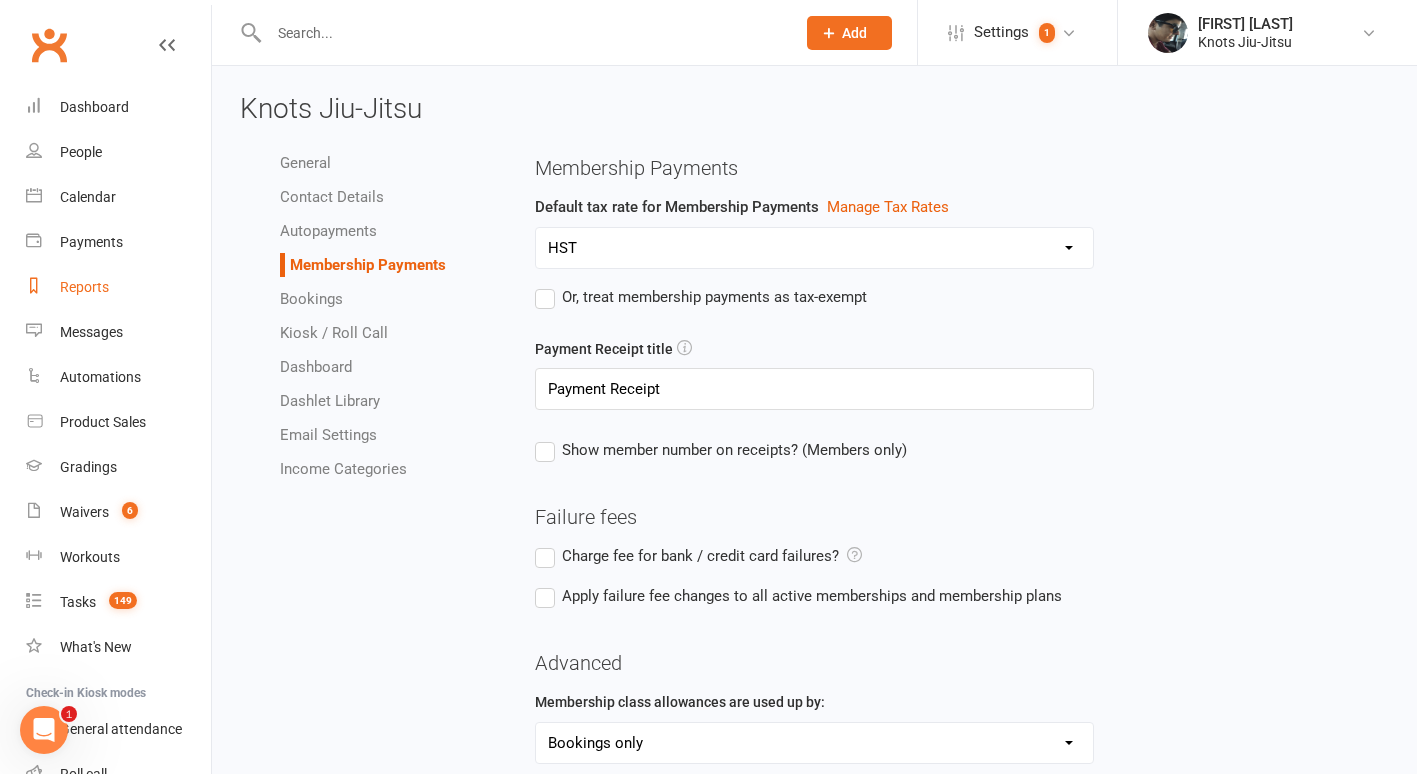 click on "Reports" at bounding box center [84, 287] 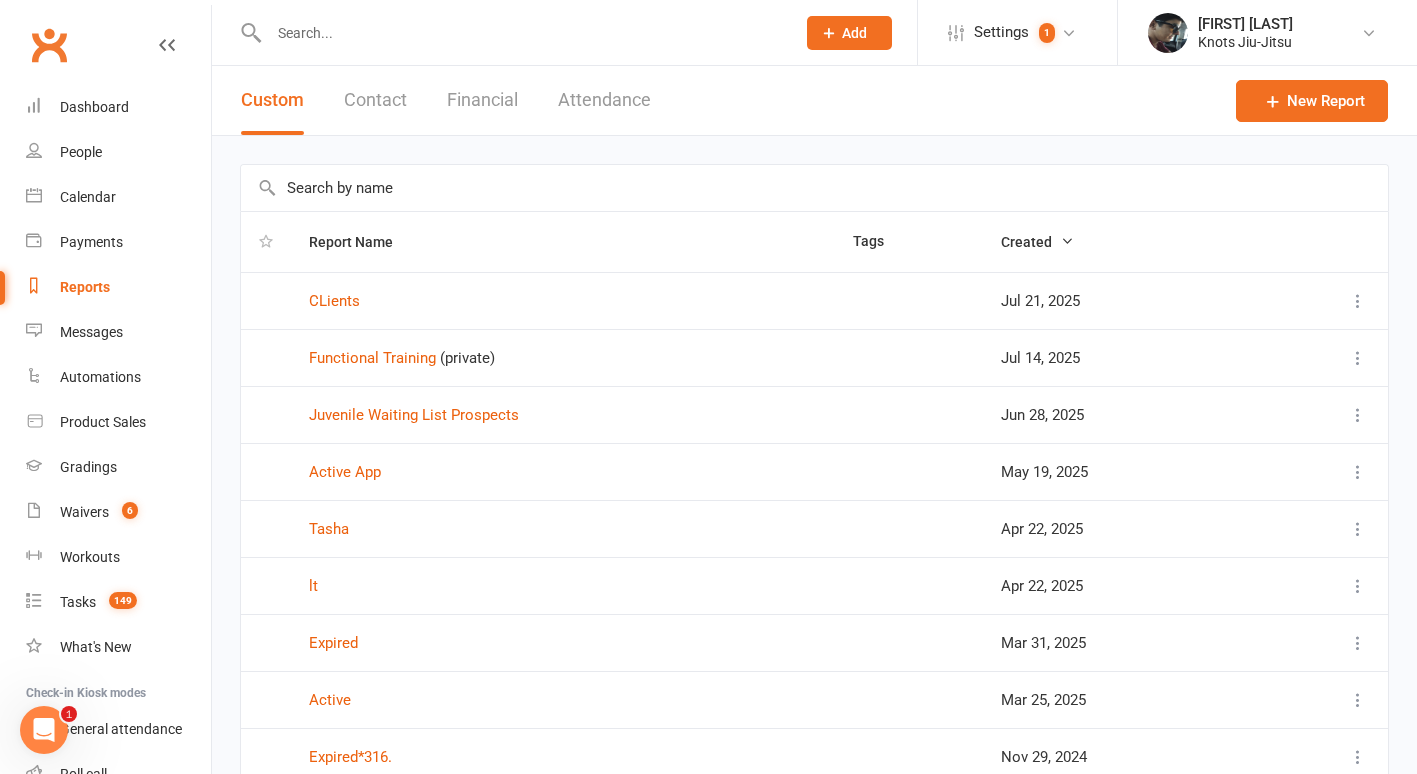 click on "Attendance" at bounding box center [604, 100] 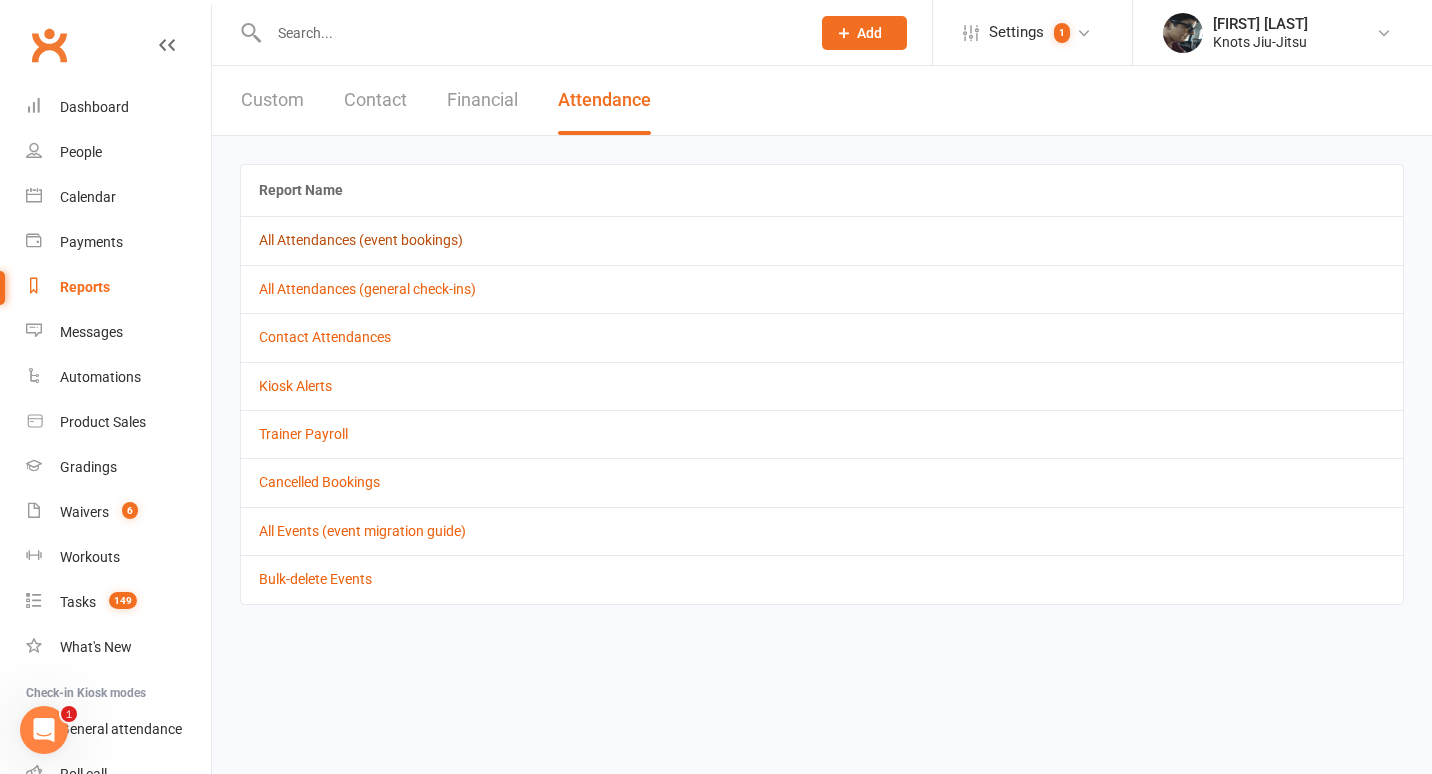 click on "All Attendances (event bookings)" at bounding box center [361, 240] 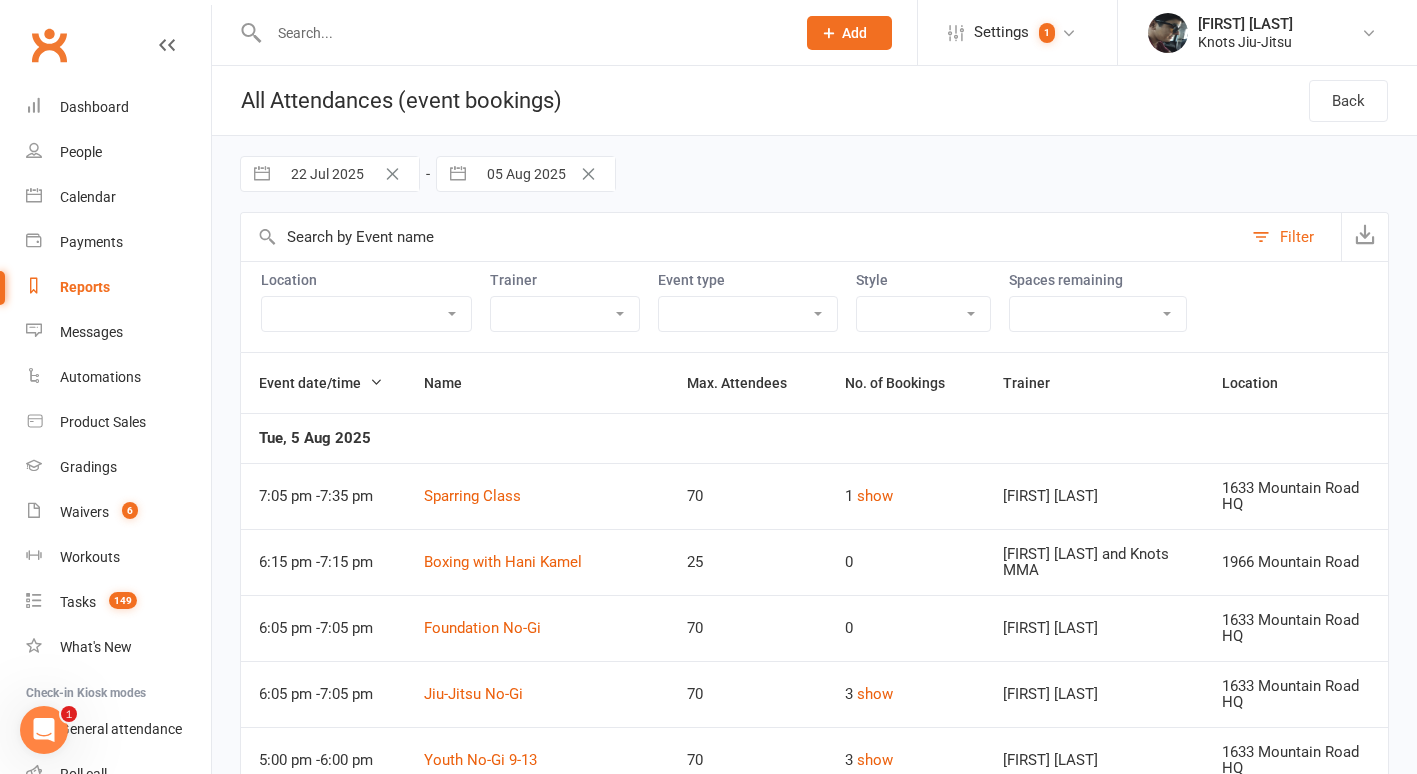 click at bounding box center (588, 174) 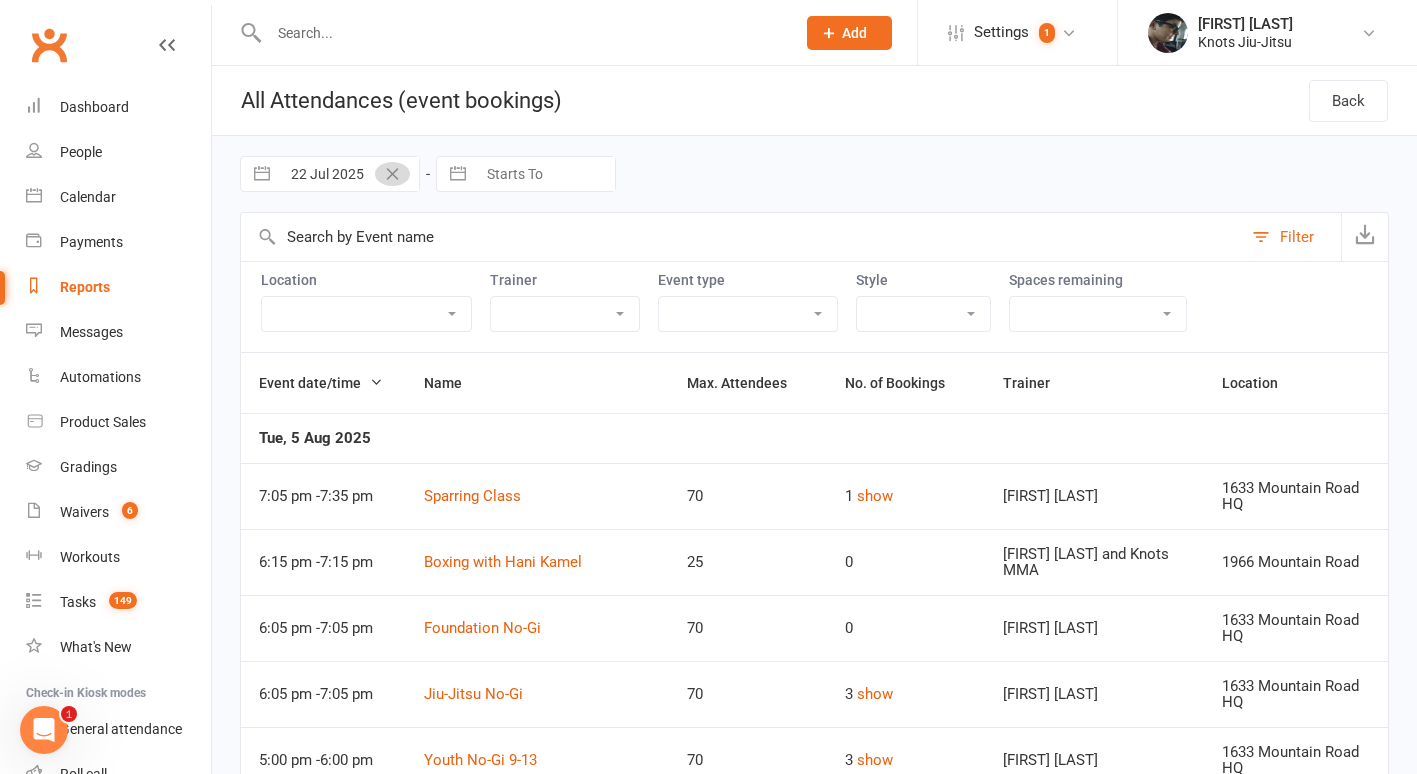 click 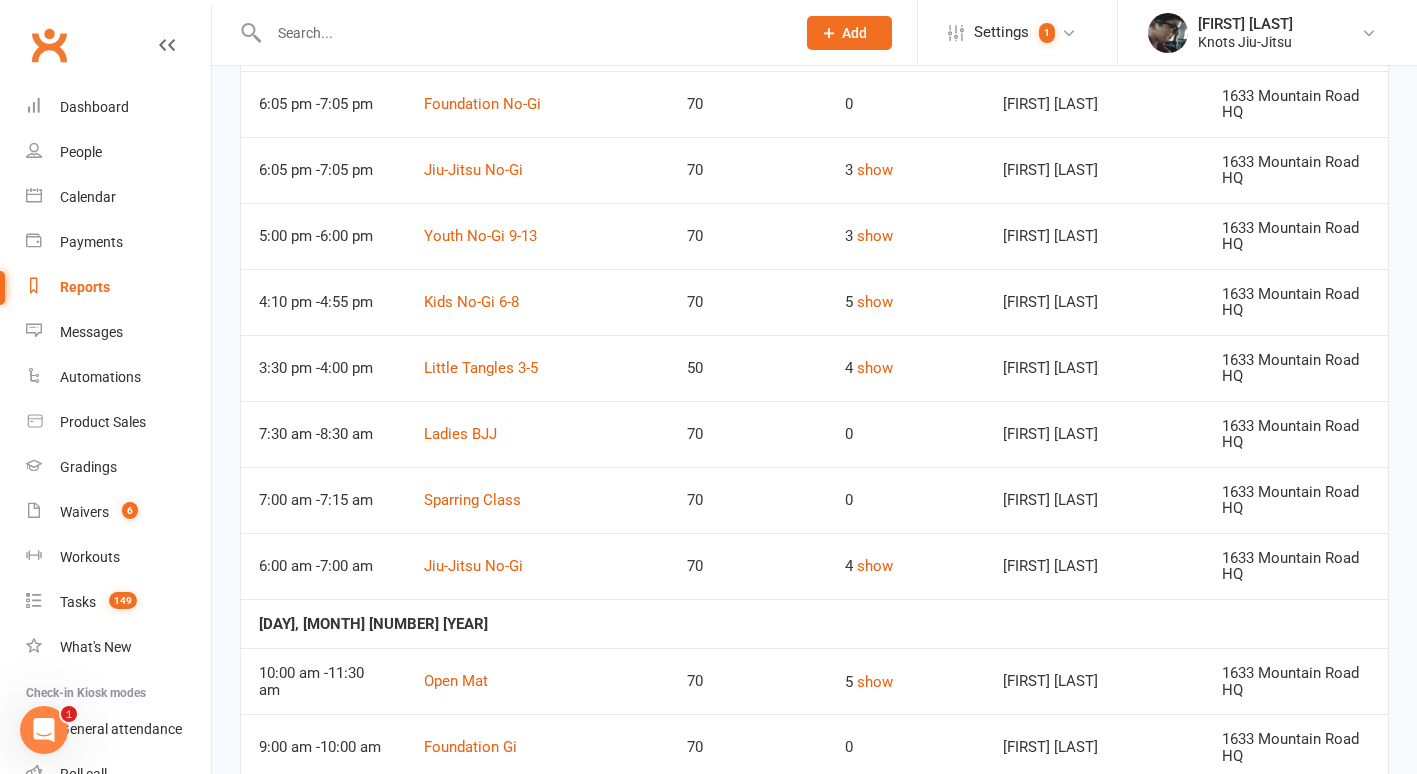 scroll, scrollTop: 0, scrollLeft: 0, axis: both 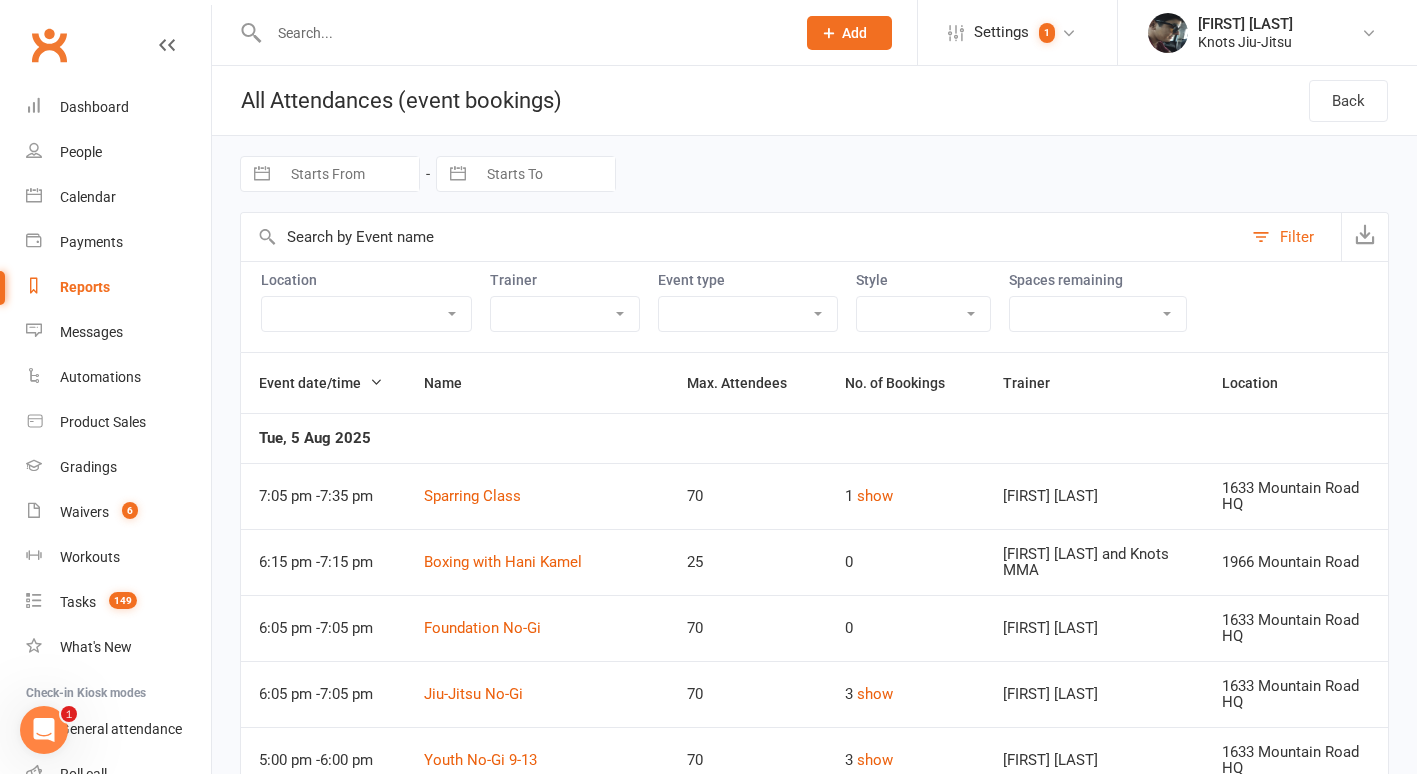 click on "All Attendances (event bookings) Back" at bounding box center [814, 101] 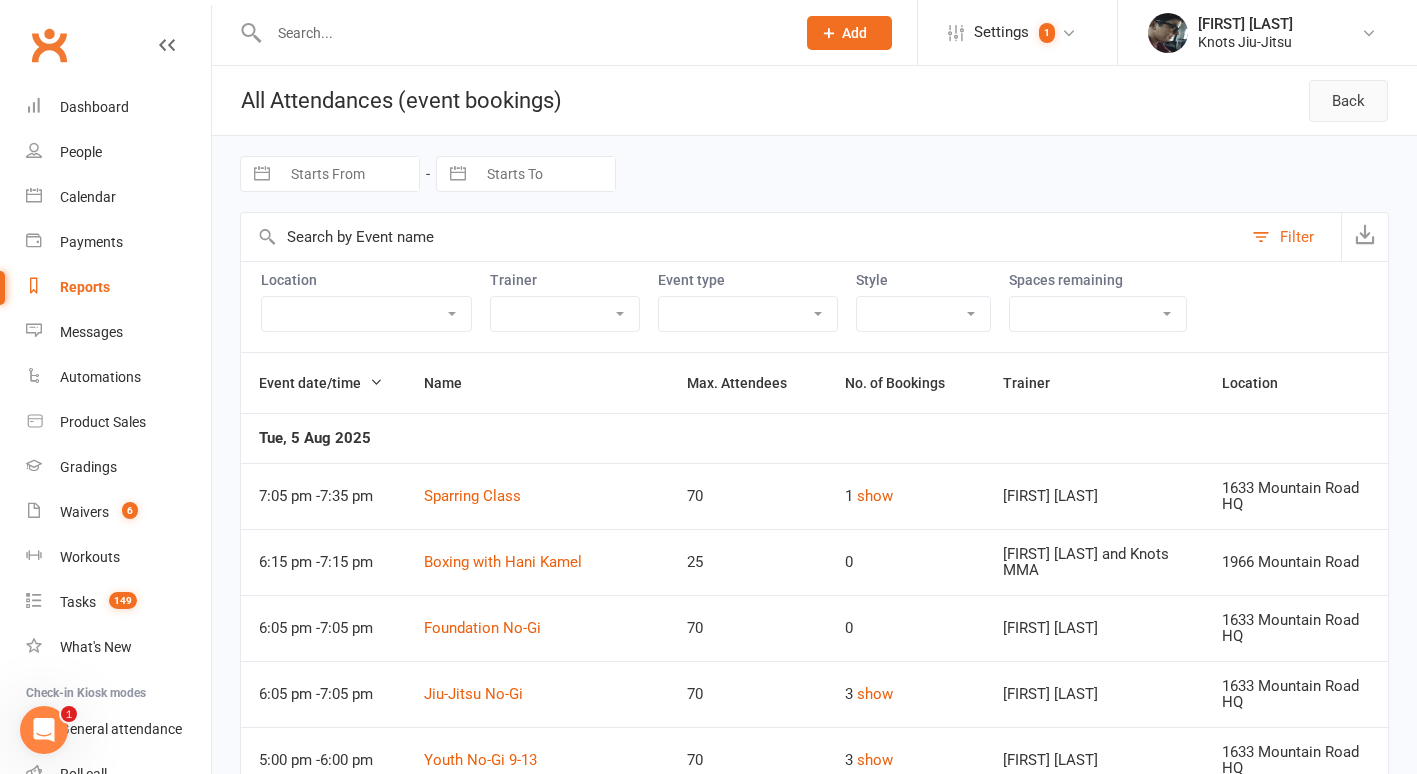 click on "Back" at bounding box center (1348, 101) 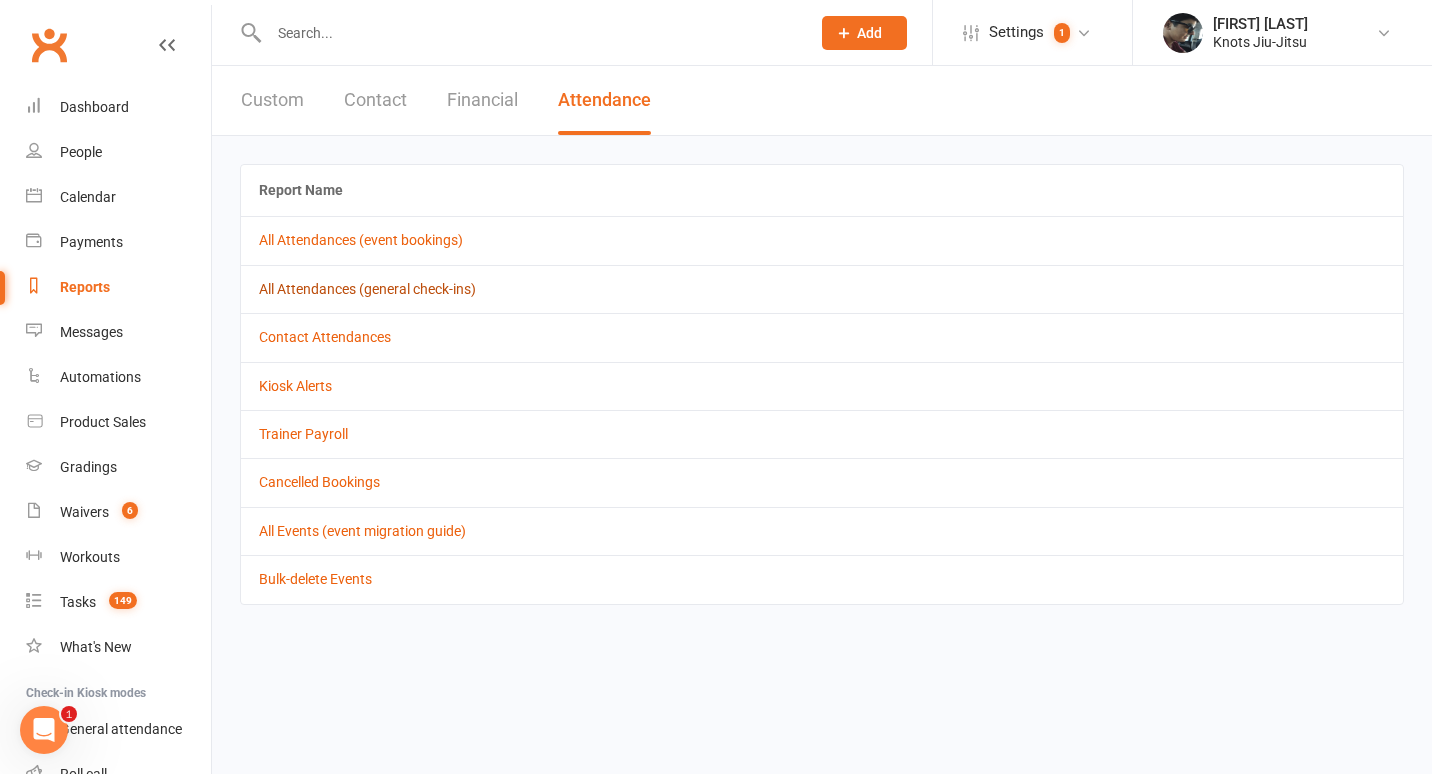 click on "All Attendances (general check-ins)" at bounding box center (367, 289) 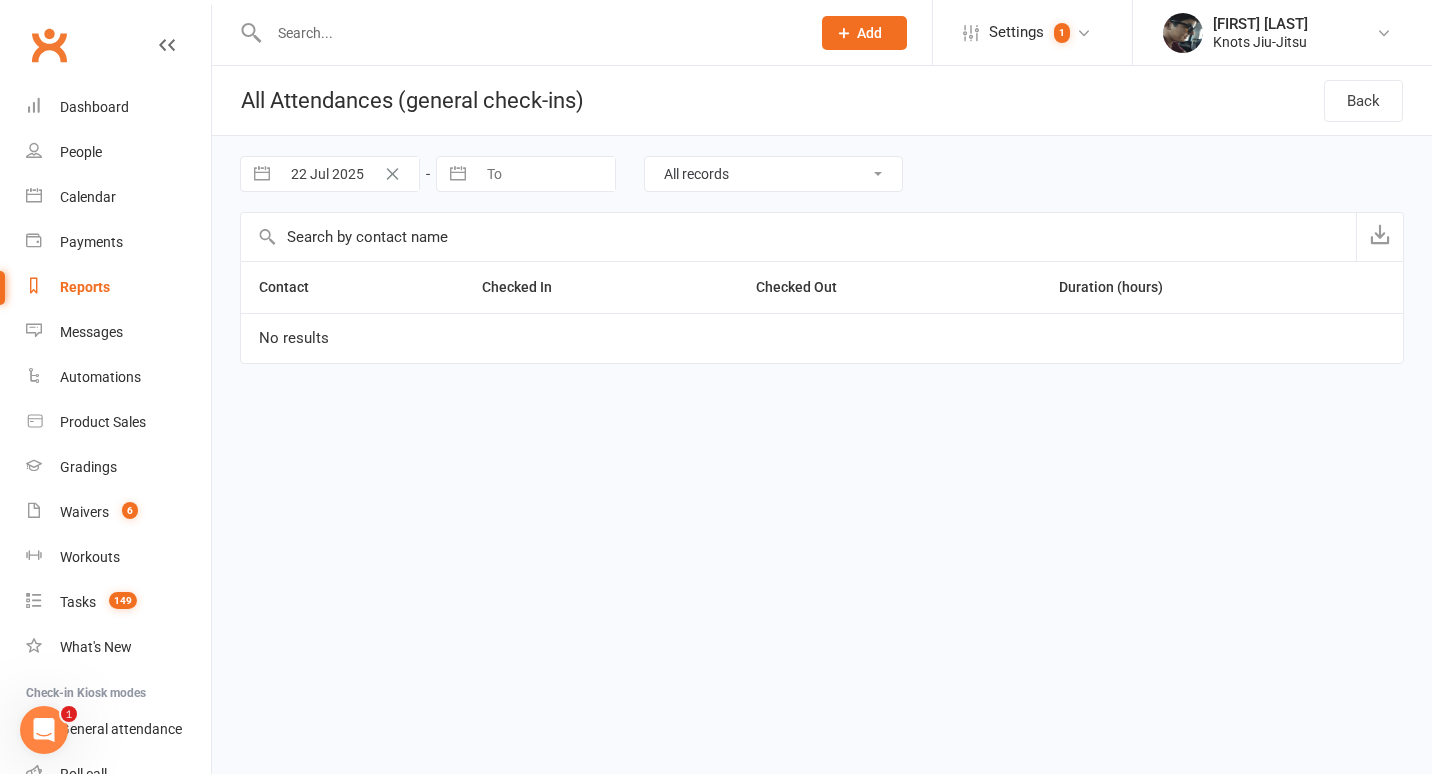click on "22 Jul 2025 Navigate forward to interact with the calendar and select a date. Press the question mark key to get the keyboard shortcuts for changing dates. Navigate forward to interact with the calendar and select a date. Press the question mark key to get the keyboard shortcuts for changing dates. All records Checked in and Checked out only Did not check out Did not check in" at bounding box center (822, 174) 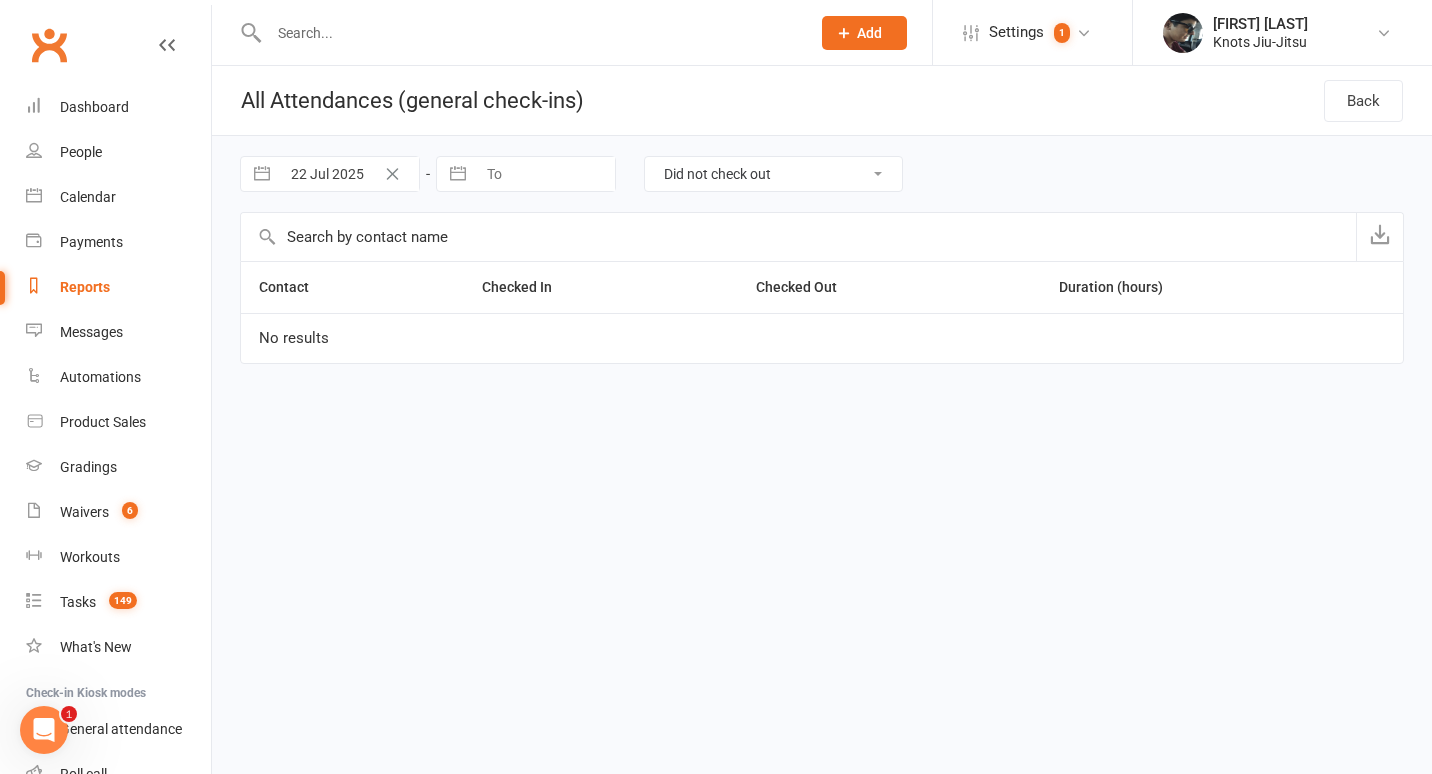 click on "All records Checked in and Checked out only Did not check out Did not check in" at bounding box center [773, 174] 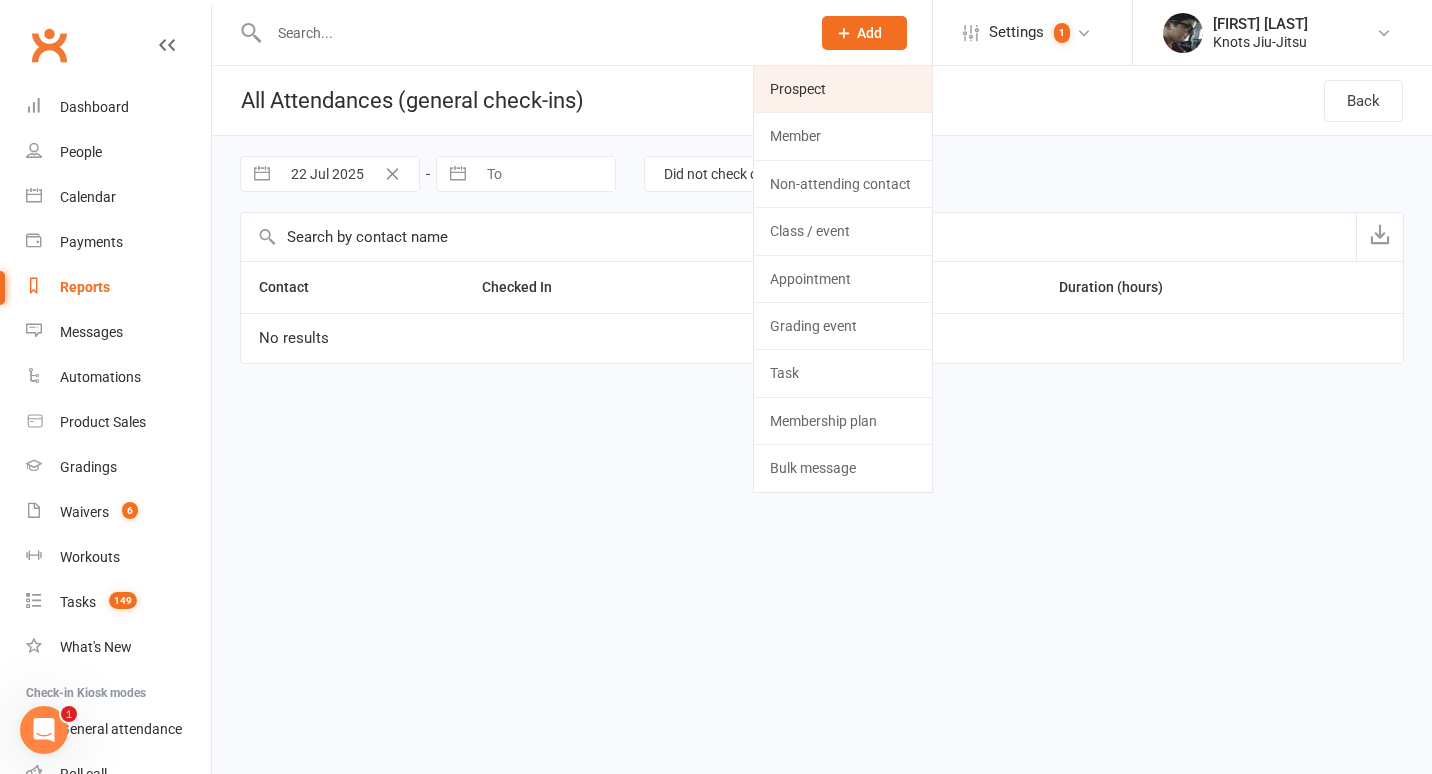 click on "Prospect" 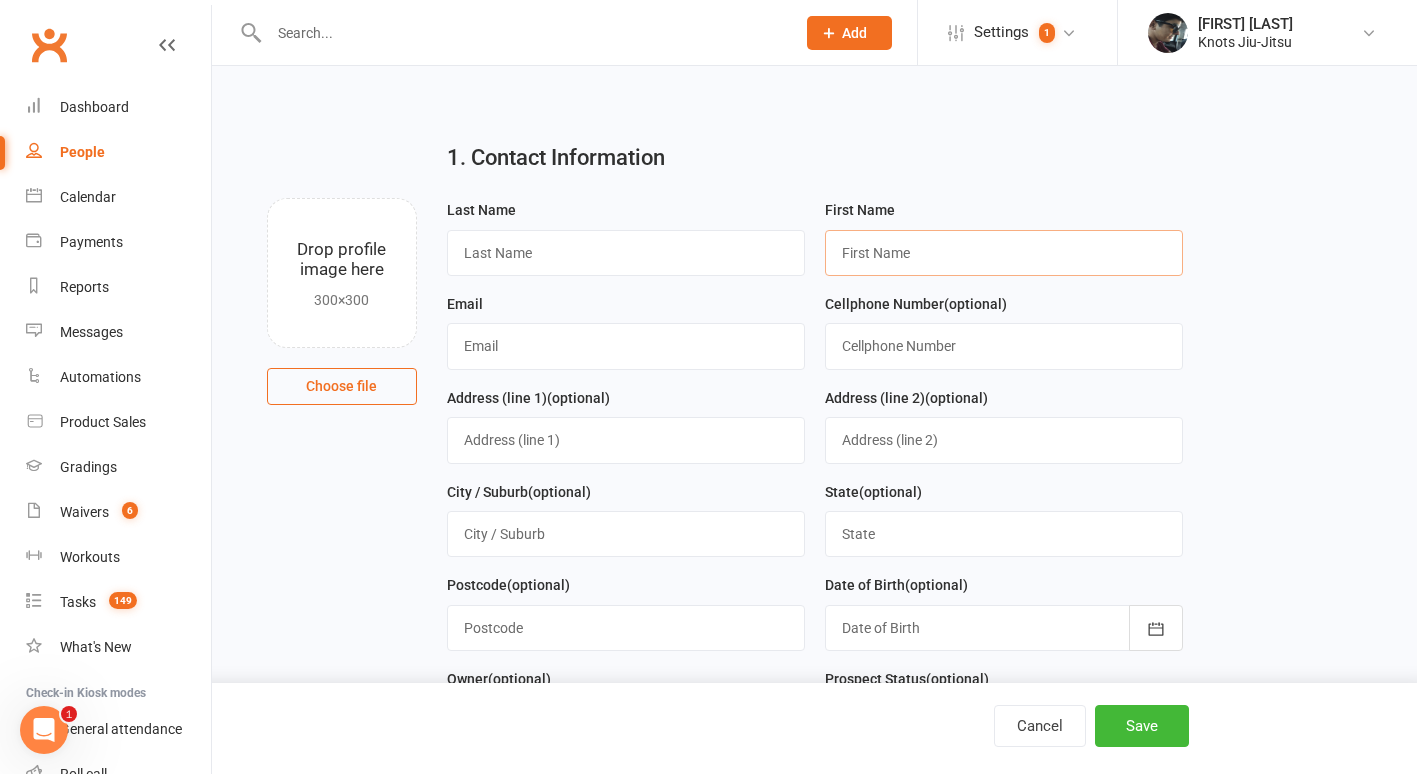 click at bounding box center [1004, 253] 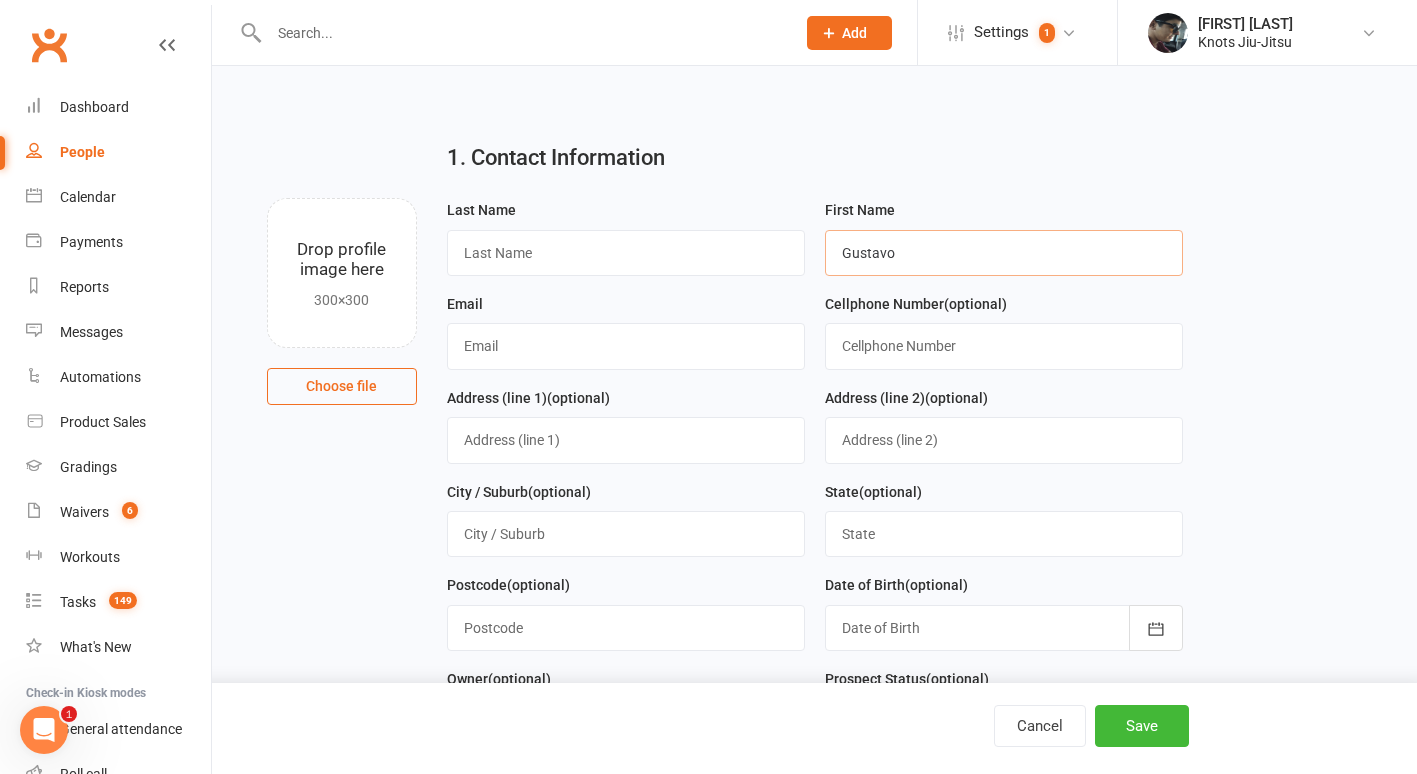 type on "Gustavo" 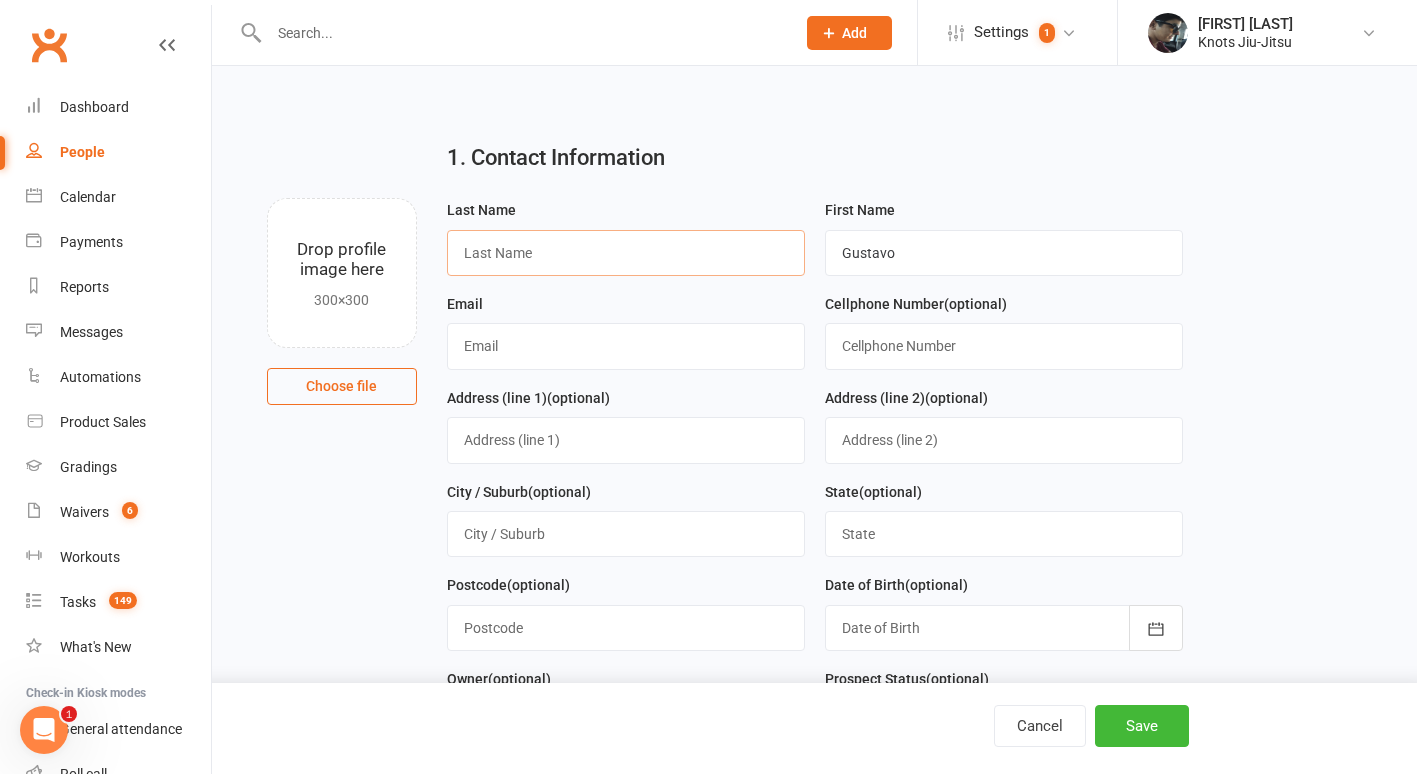 click at bounding box center [626, 253] 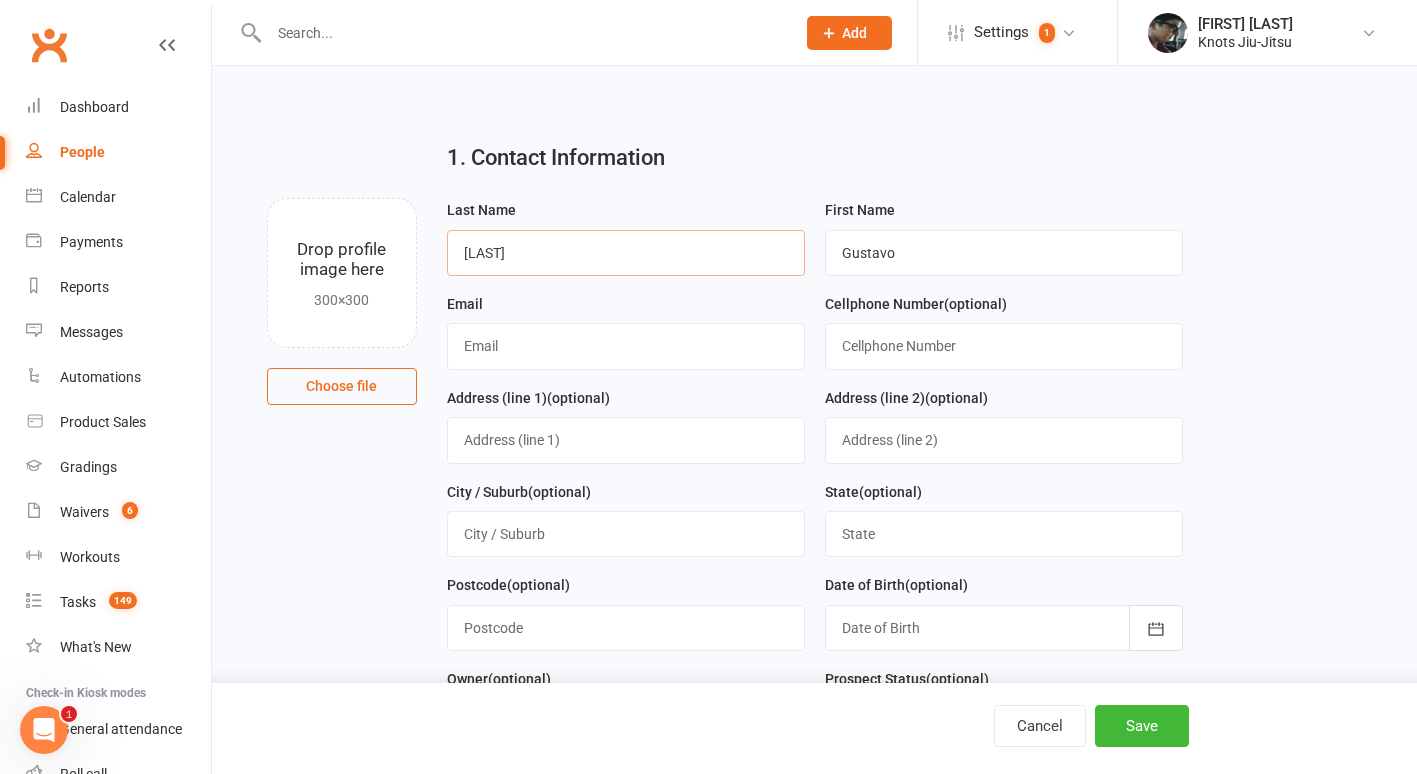 type on "[LAST]" 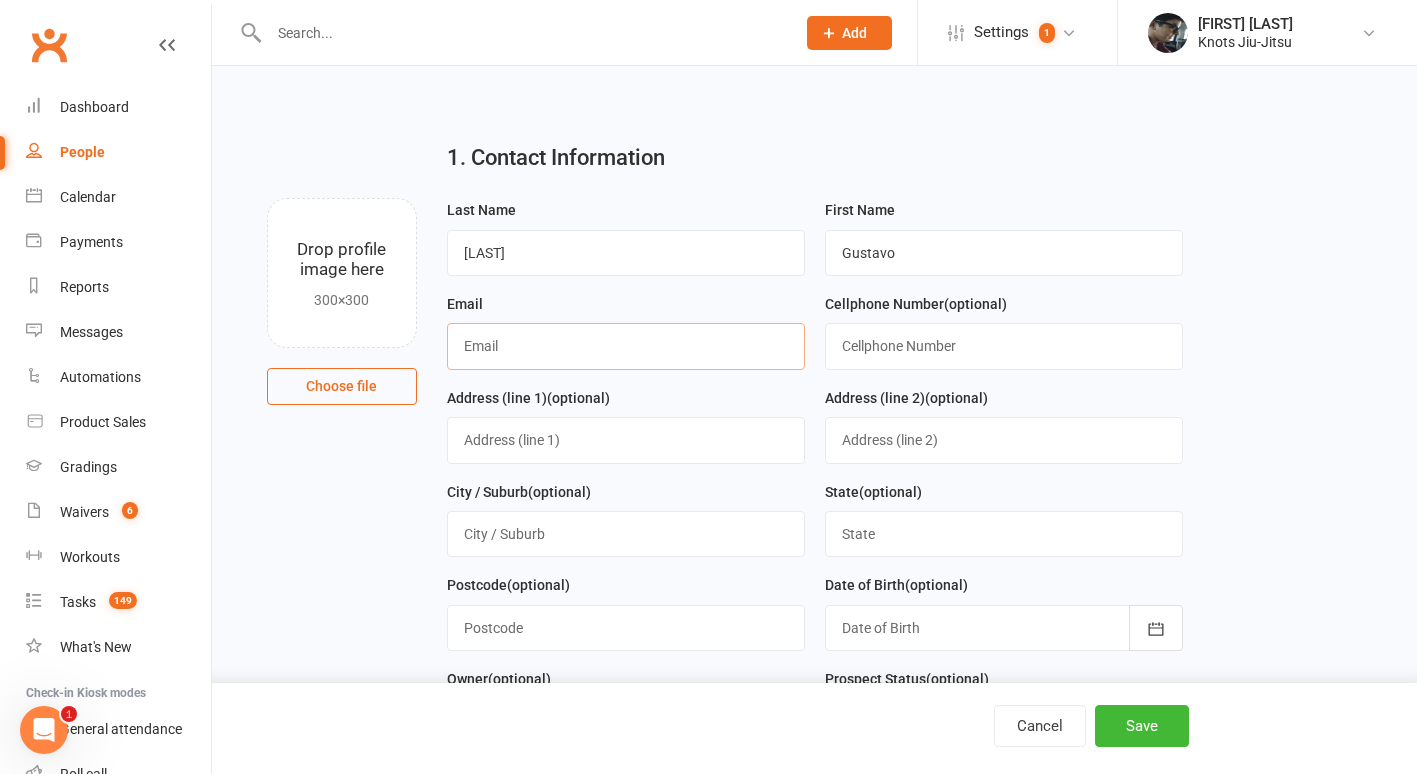 click at bounding box center (626, 346) 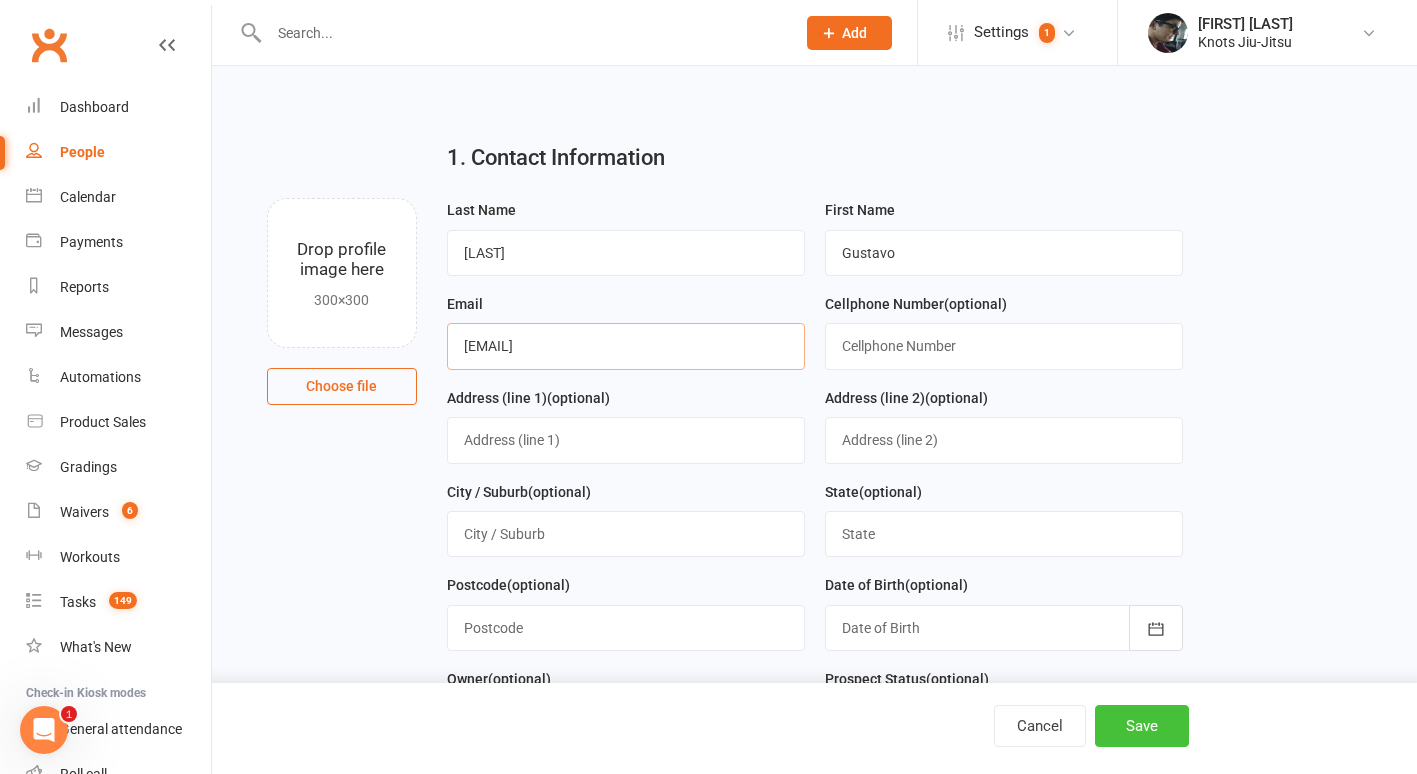 type on "[EMAIL]" 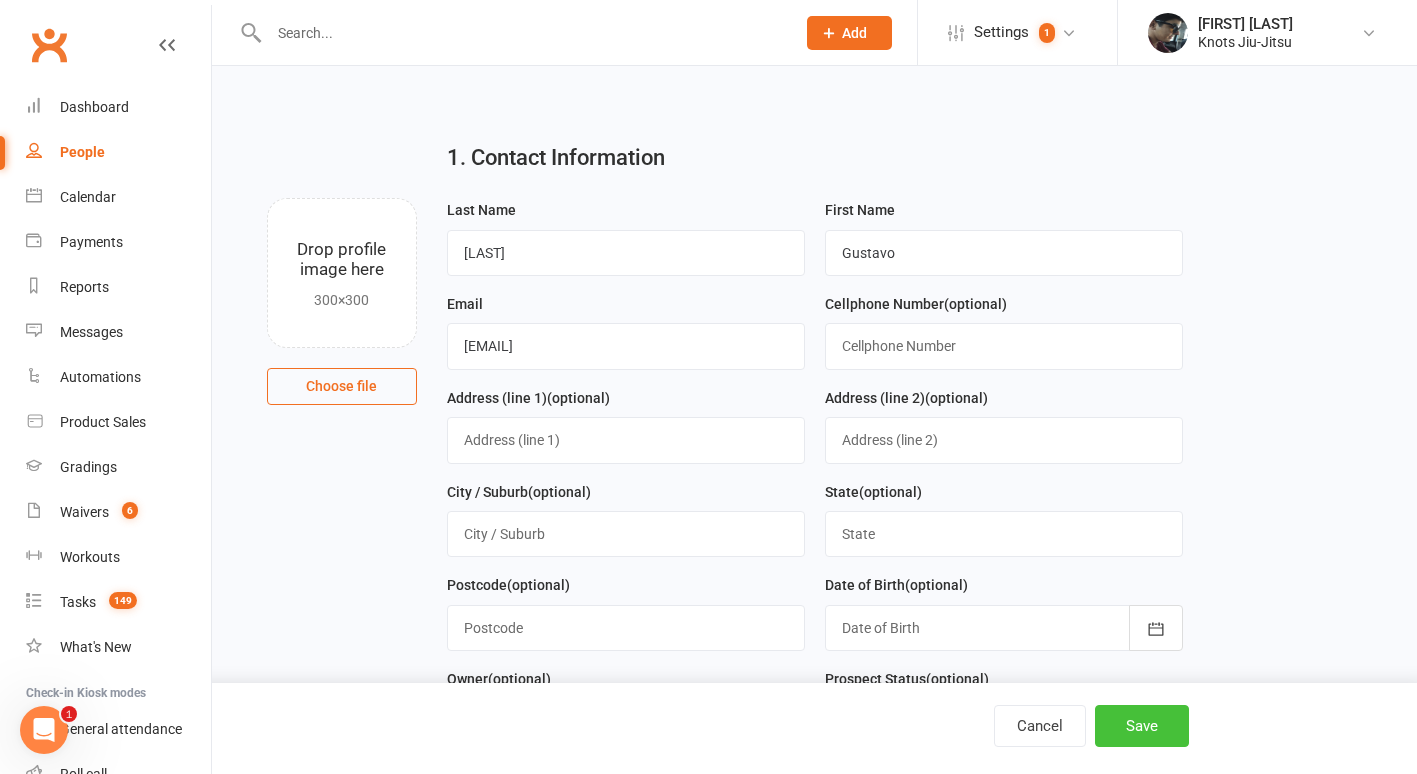click on "Save" at bounding box center [1142, 726] 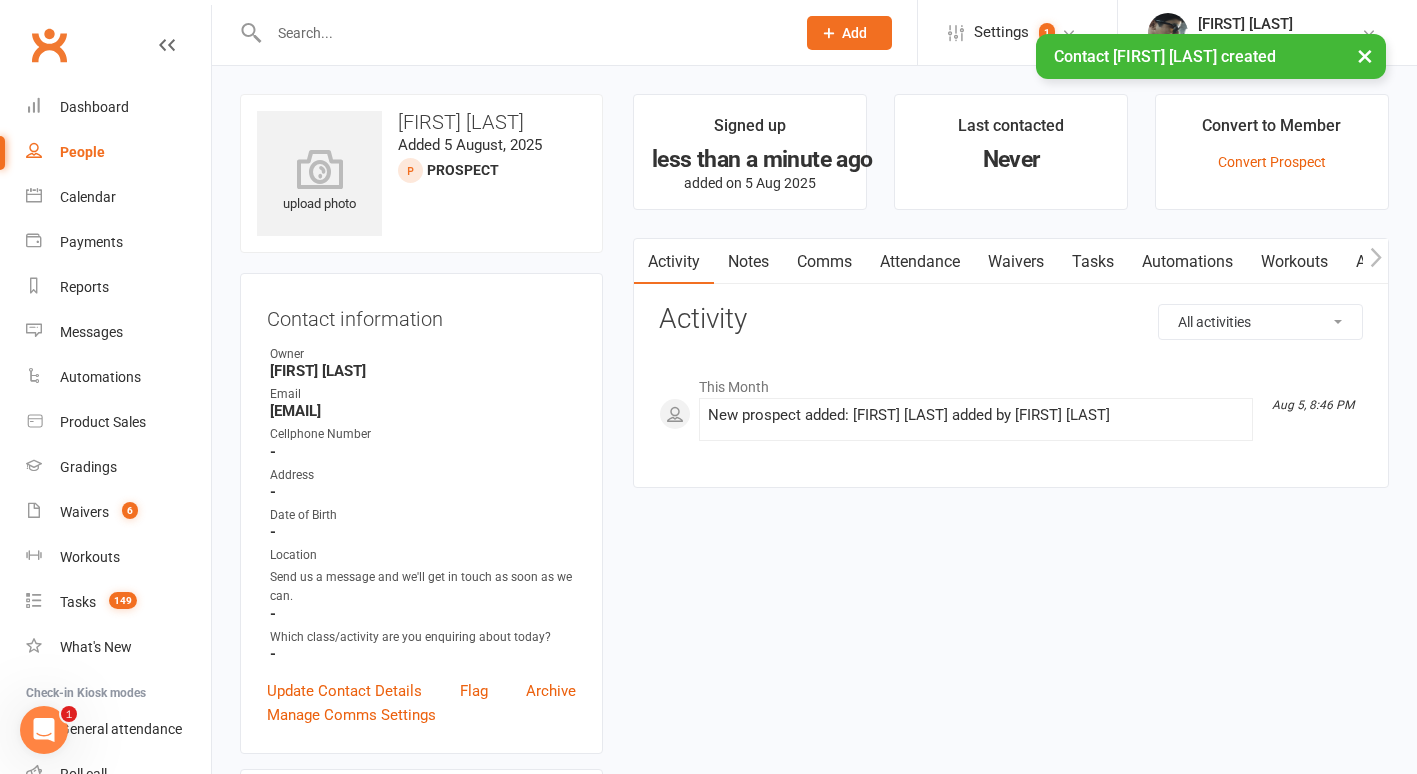 click on "Add" 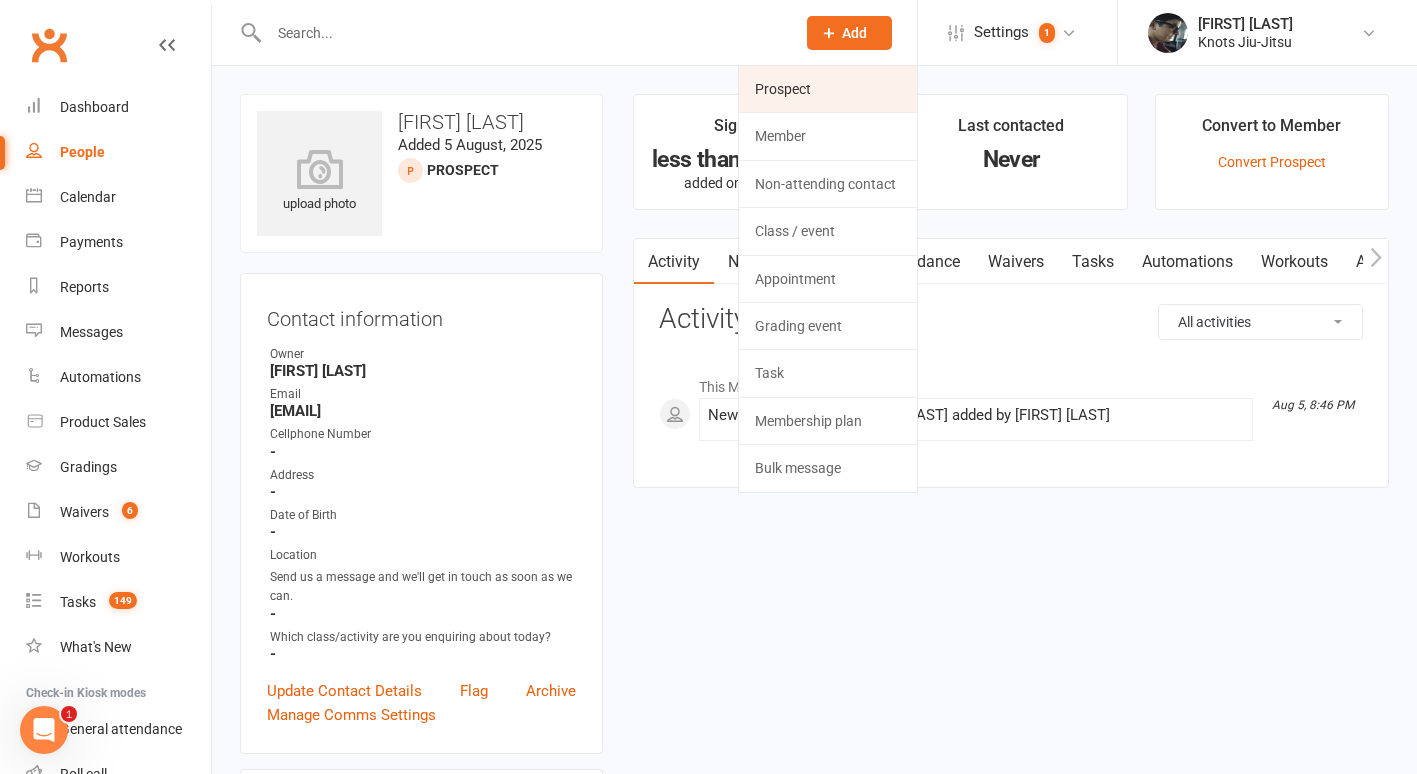click on "Prospect" 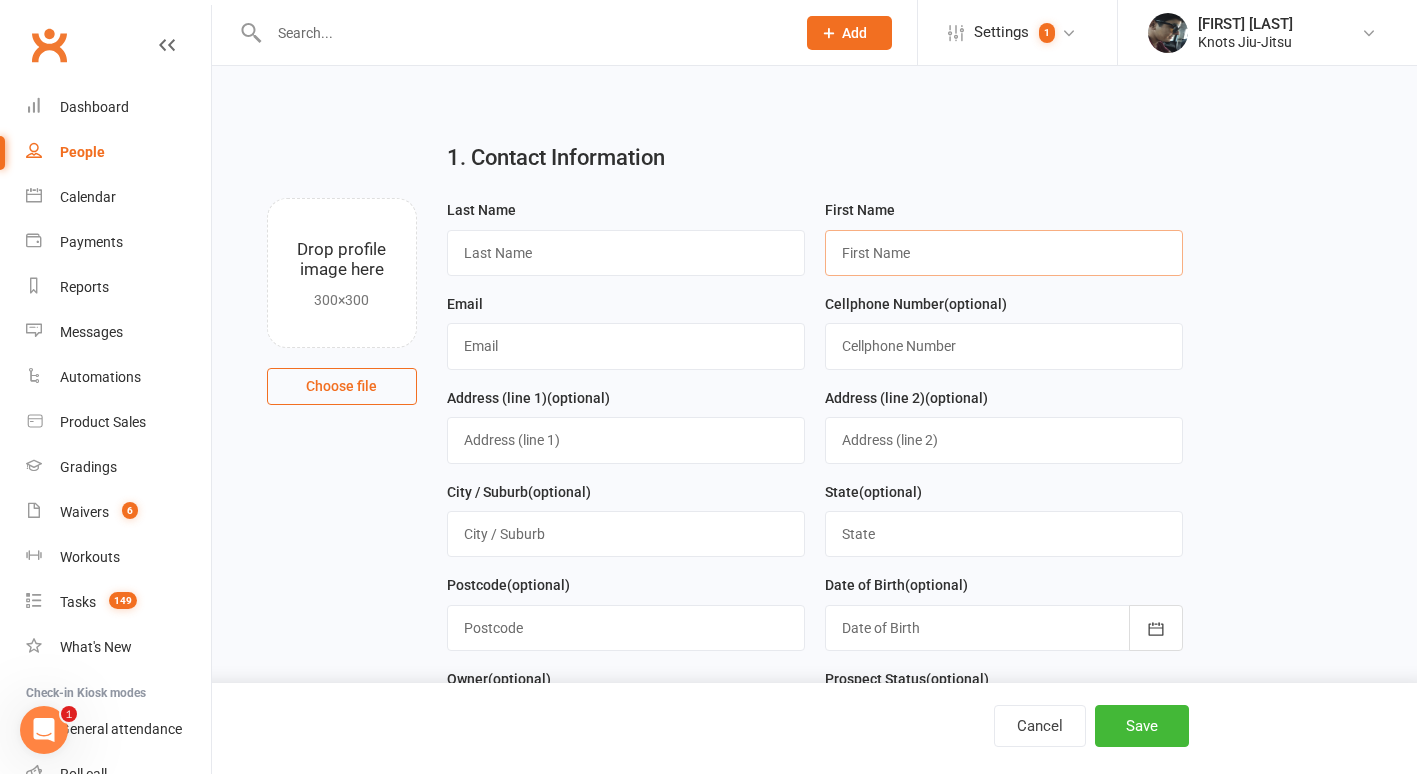 click at bounding box center (1004, 253) 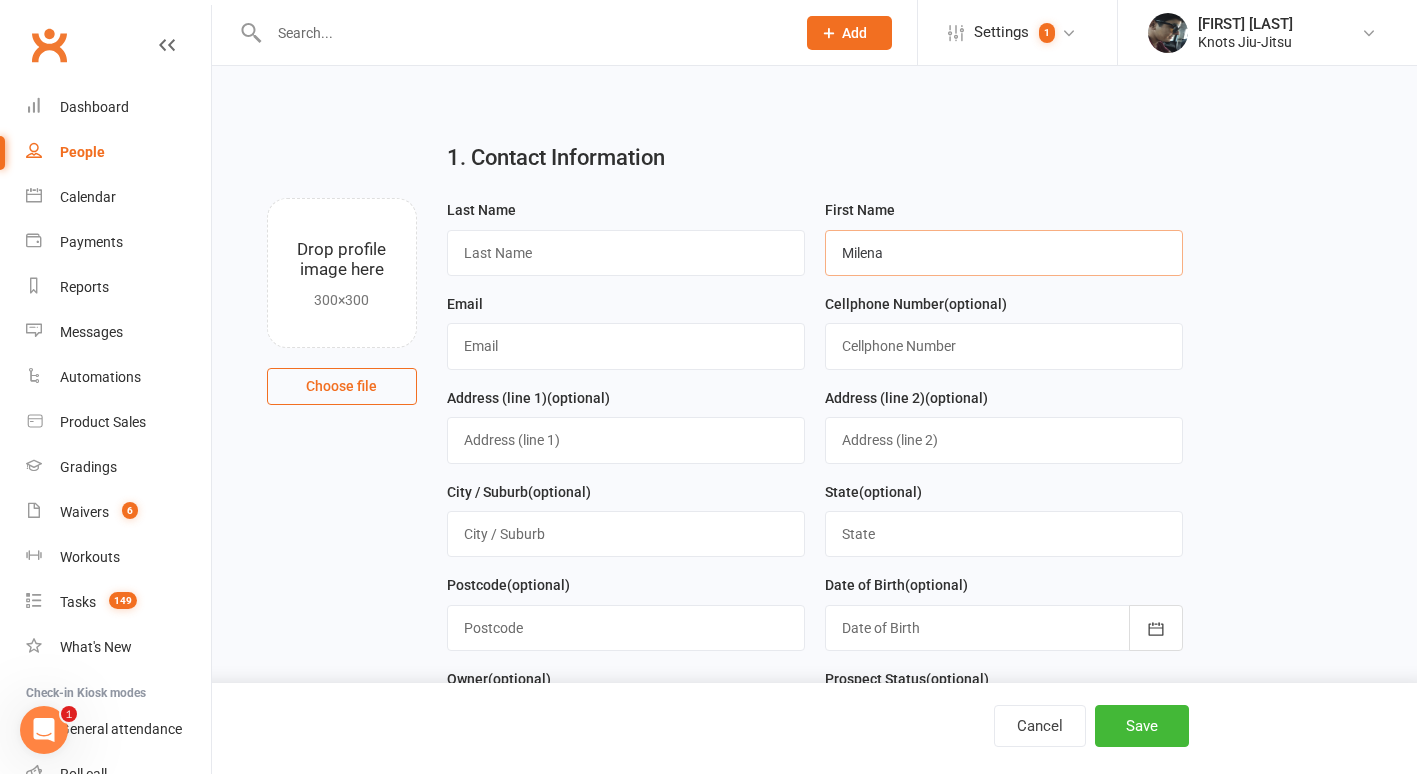 type on "Milena" 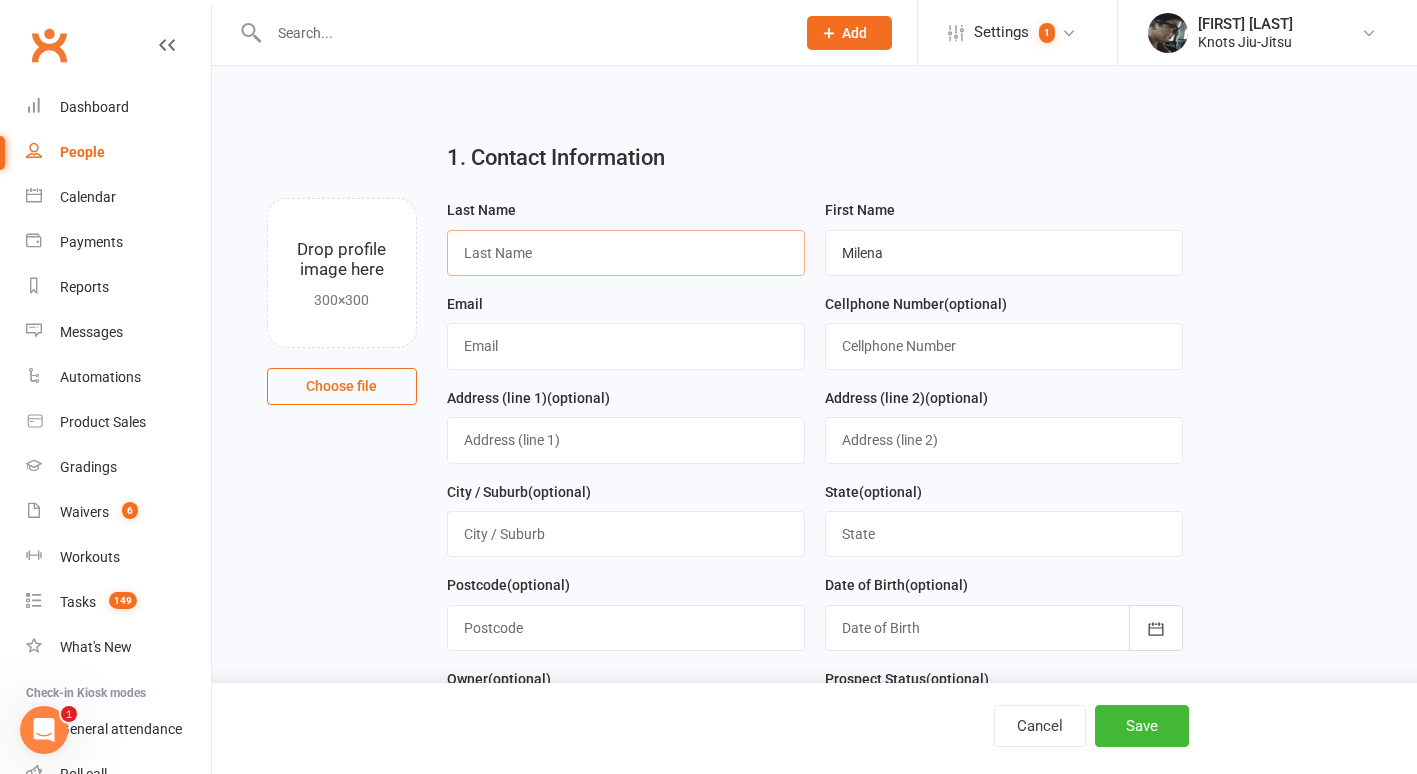 click at bounding box center [626, 253] 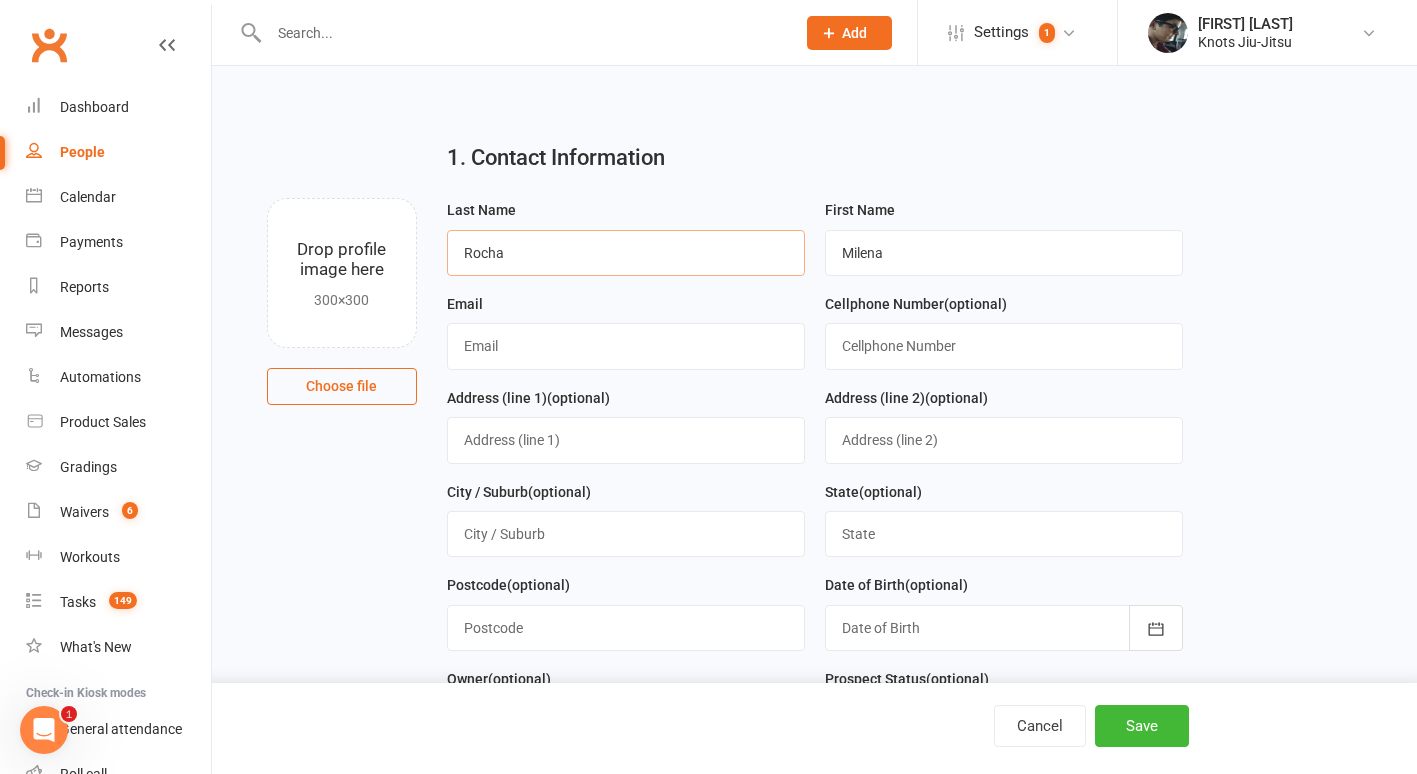 type on "Rocha" 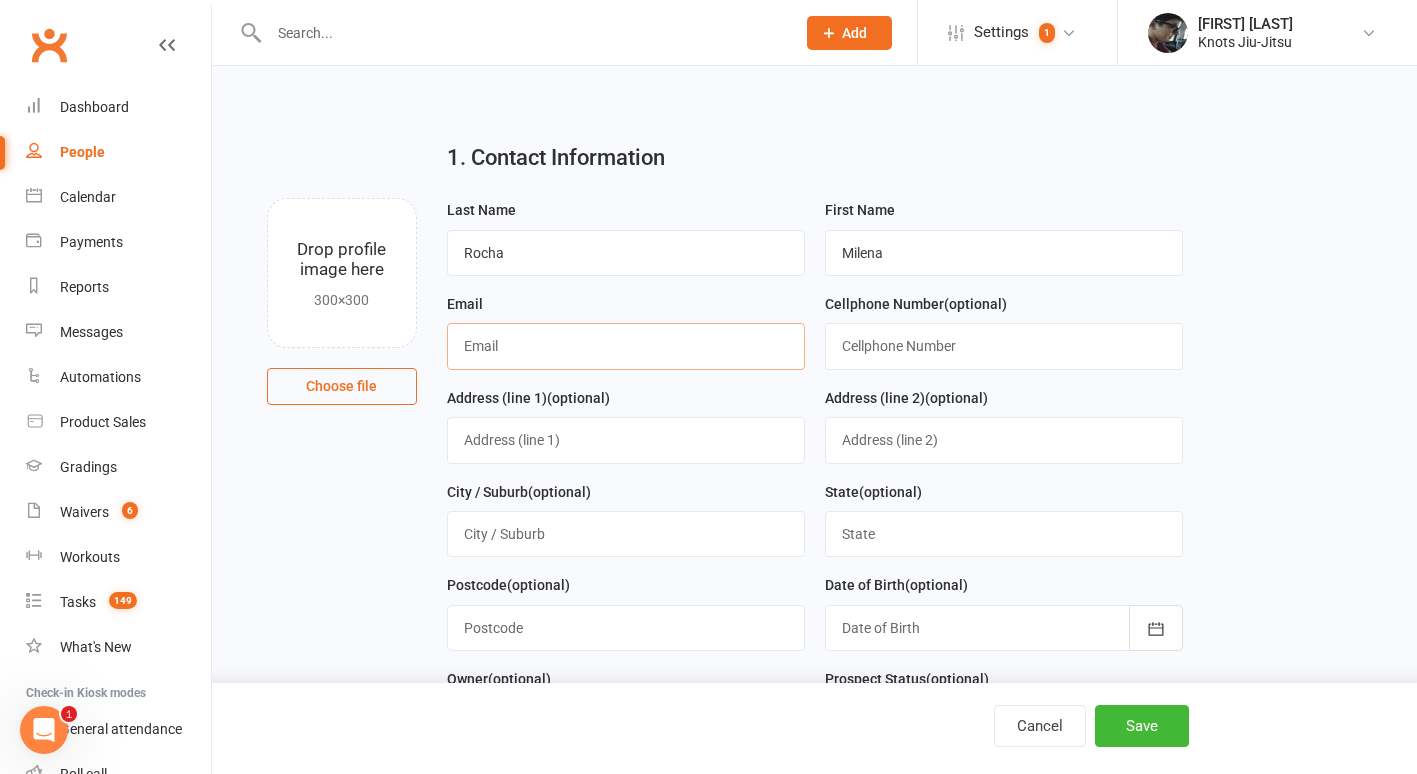 click at bounding box center (626, 346) 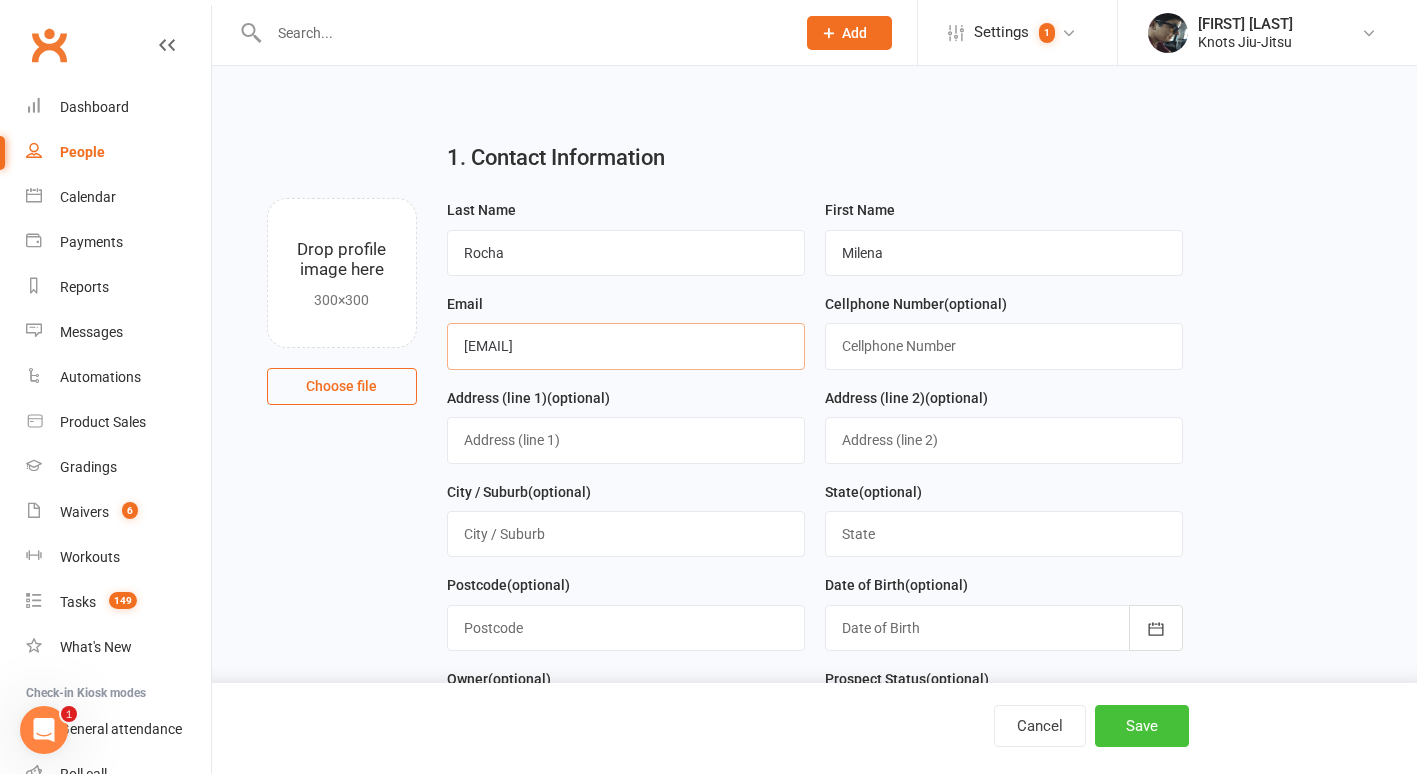 type on "[EMAIL]" 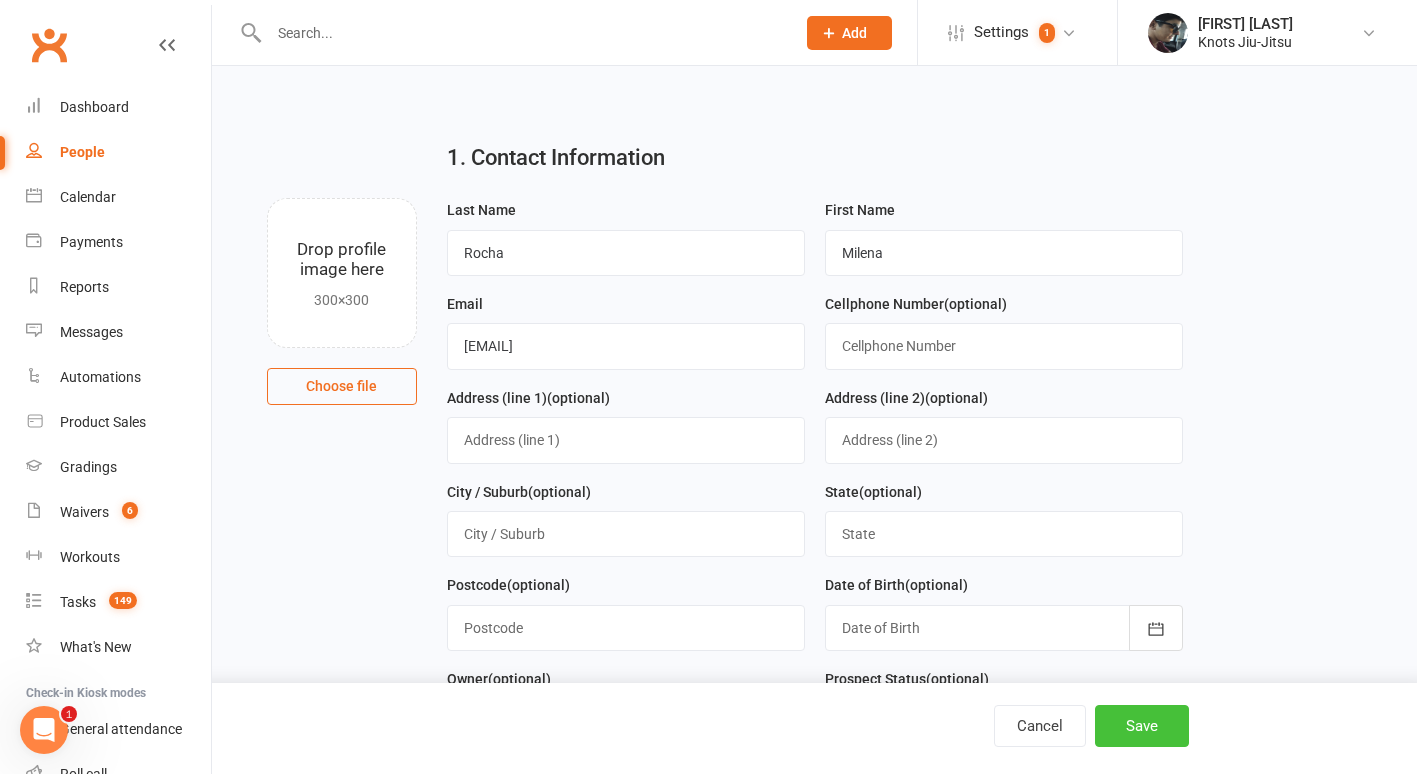 click on "Save" at bounding box center [1142, 726] 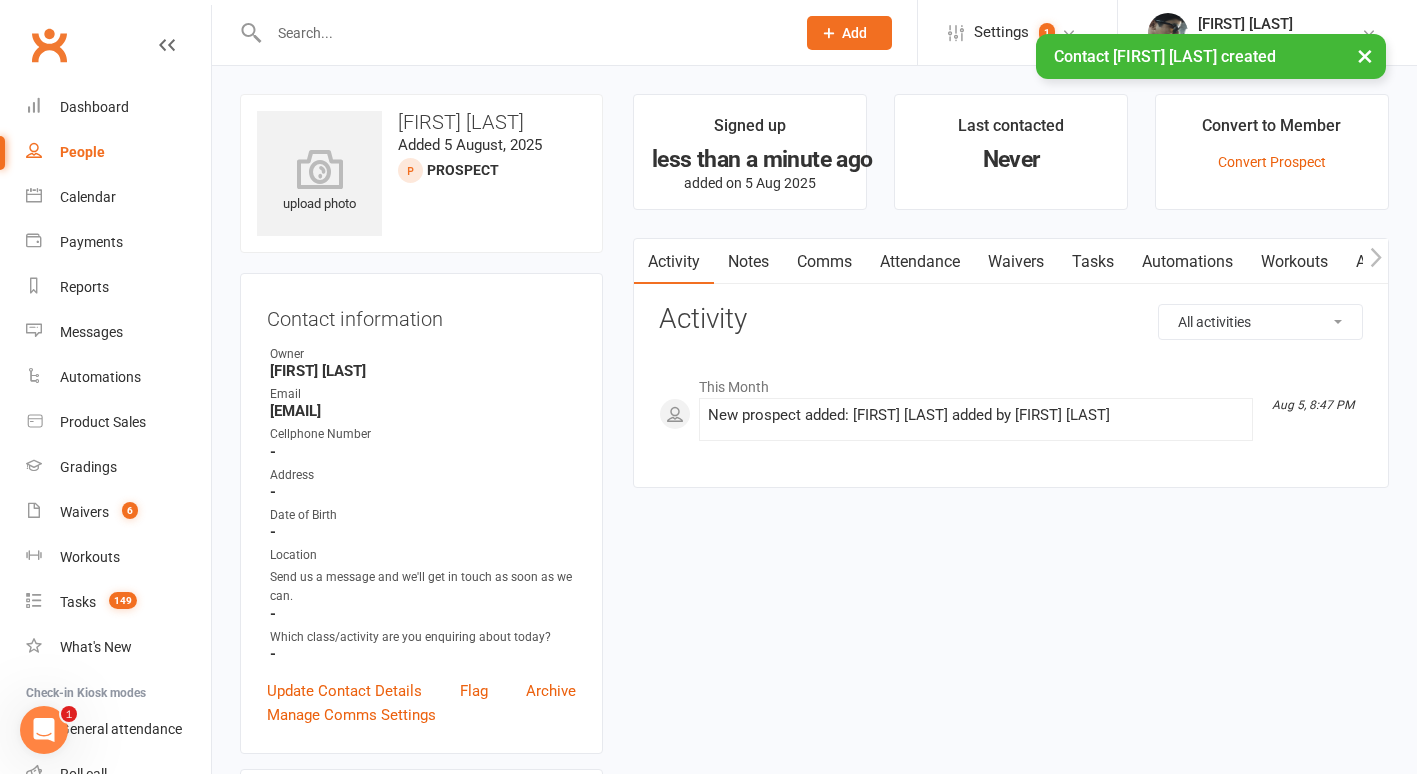 click on "People" at bounding box center (82, 152) 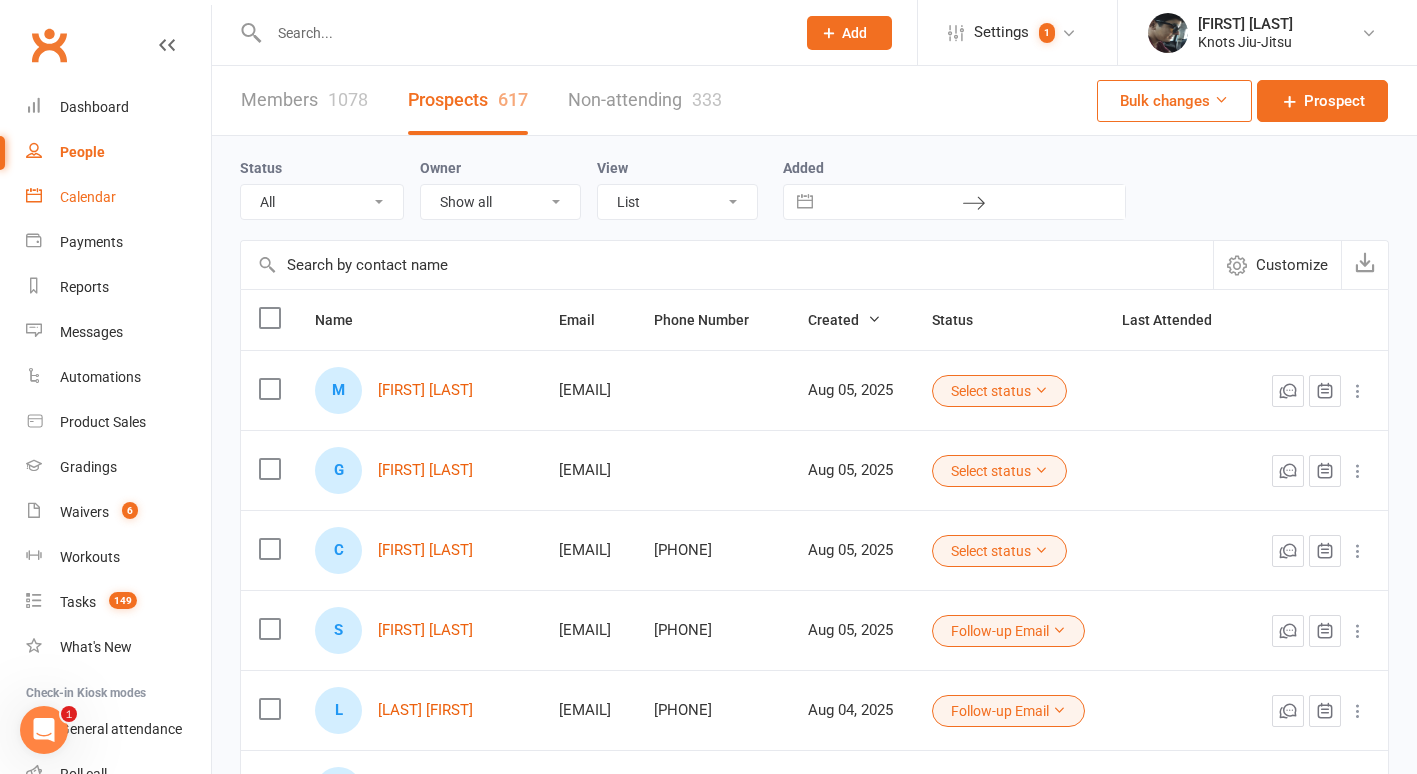 click on "Calendar" at bounding box center [88, 197] 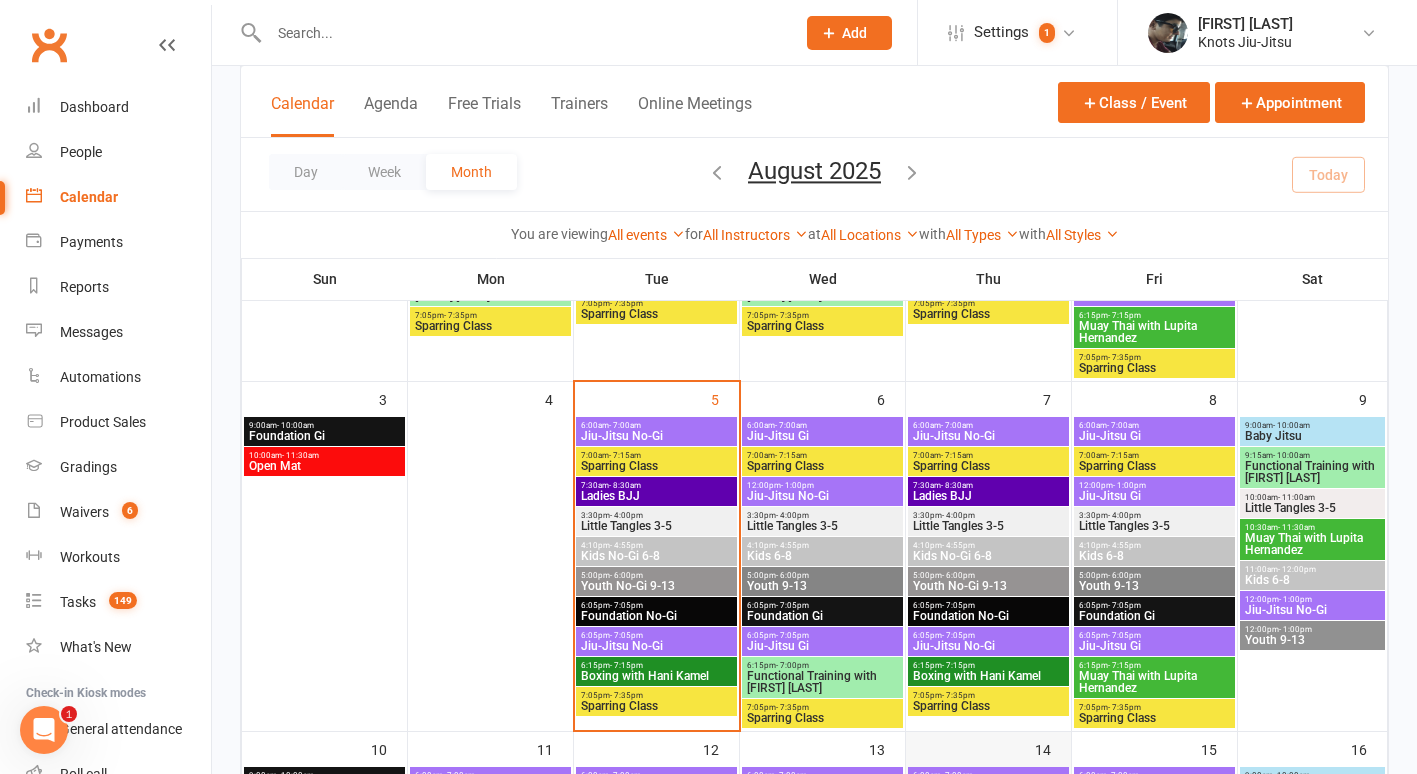 scroll, scrollTop: 434, scrollLeft: 0, axis: vertical 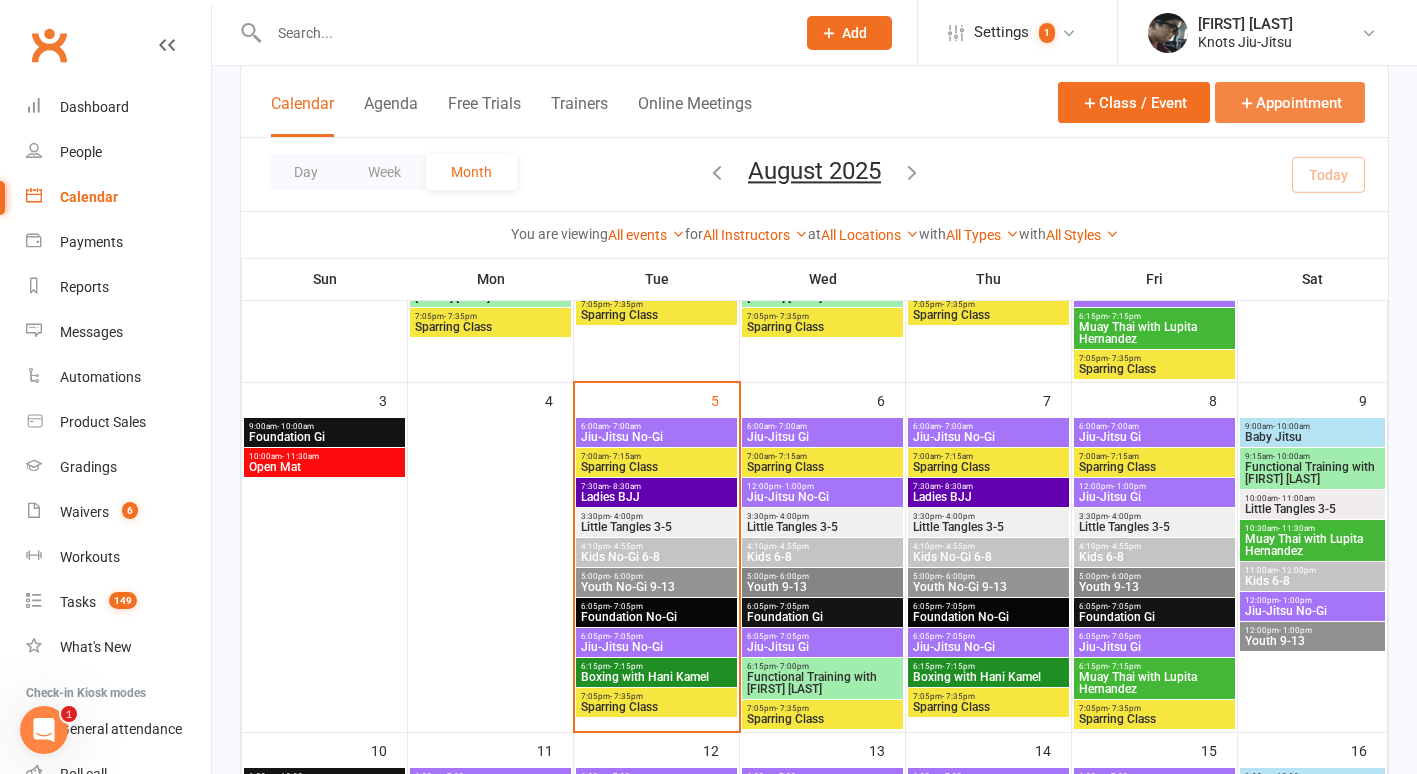 click on "Appointment" at bounding box center [1290, 102] 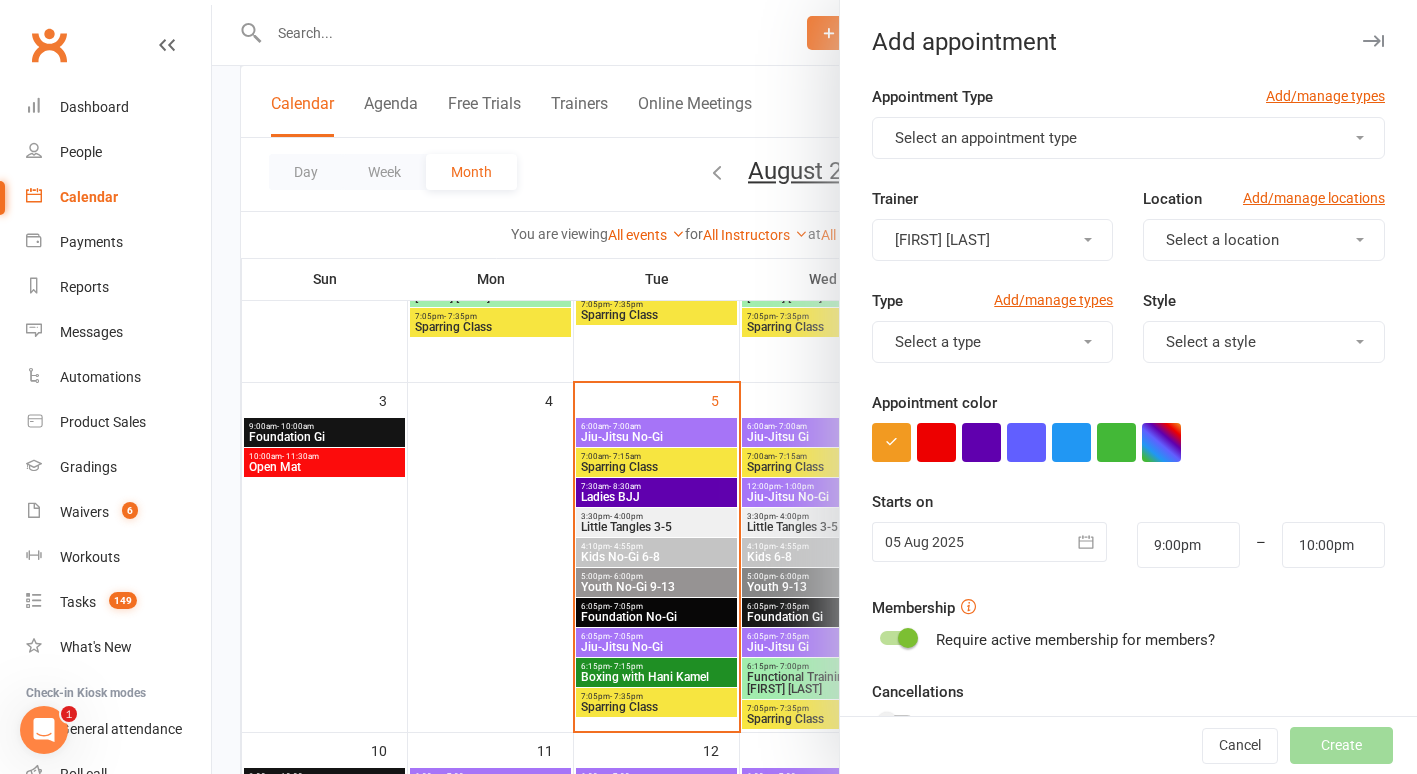 click on "Select an appointment type" at bounding box center (986, 138) 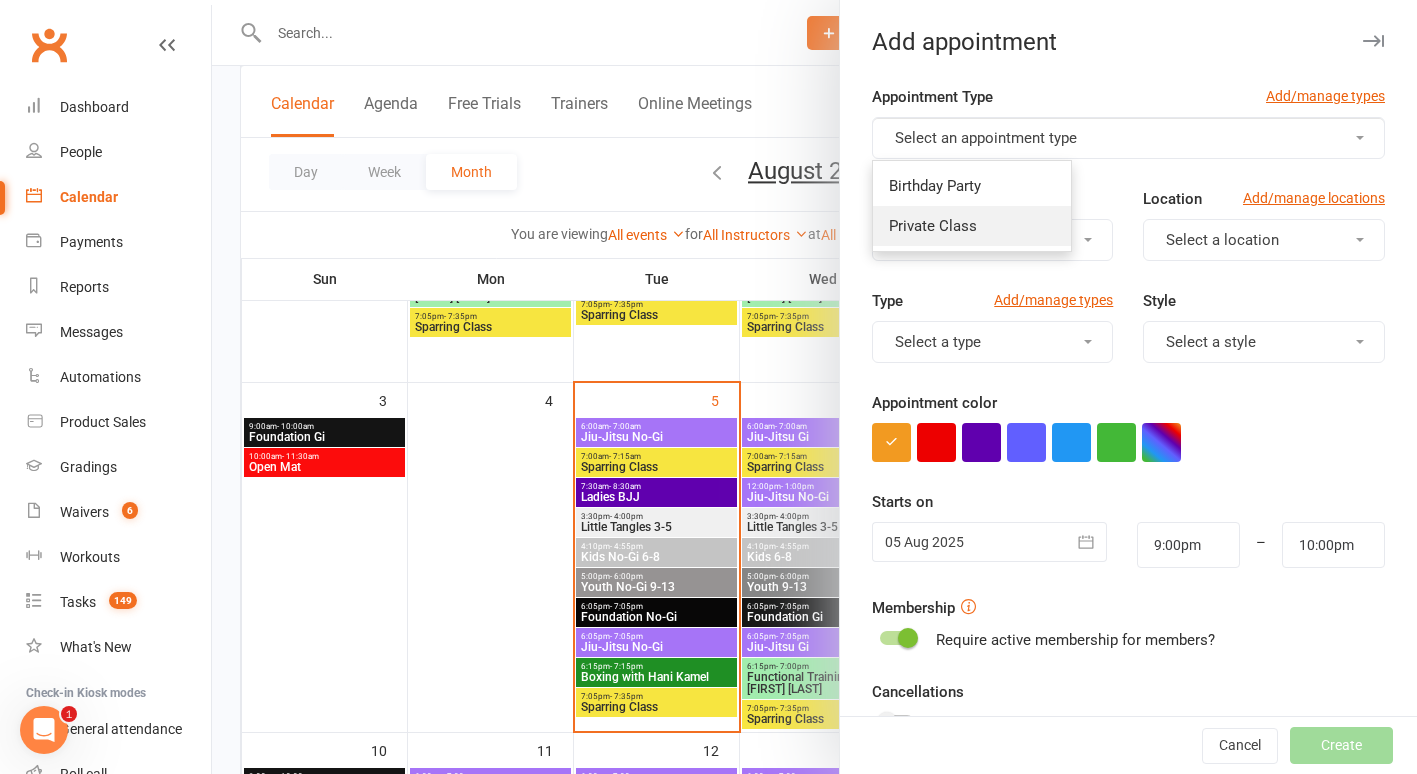 click on "Private Class" at bounding box center (933, 226) 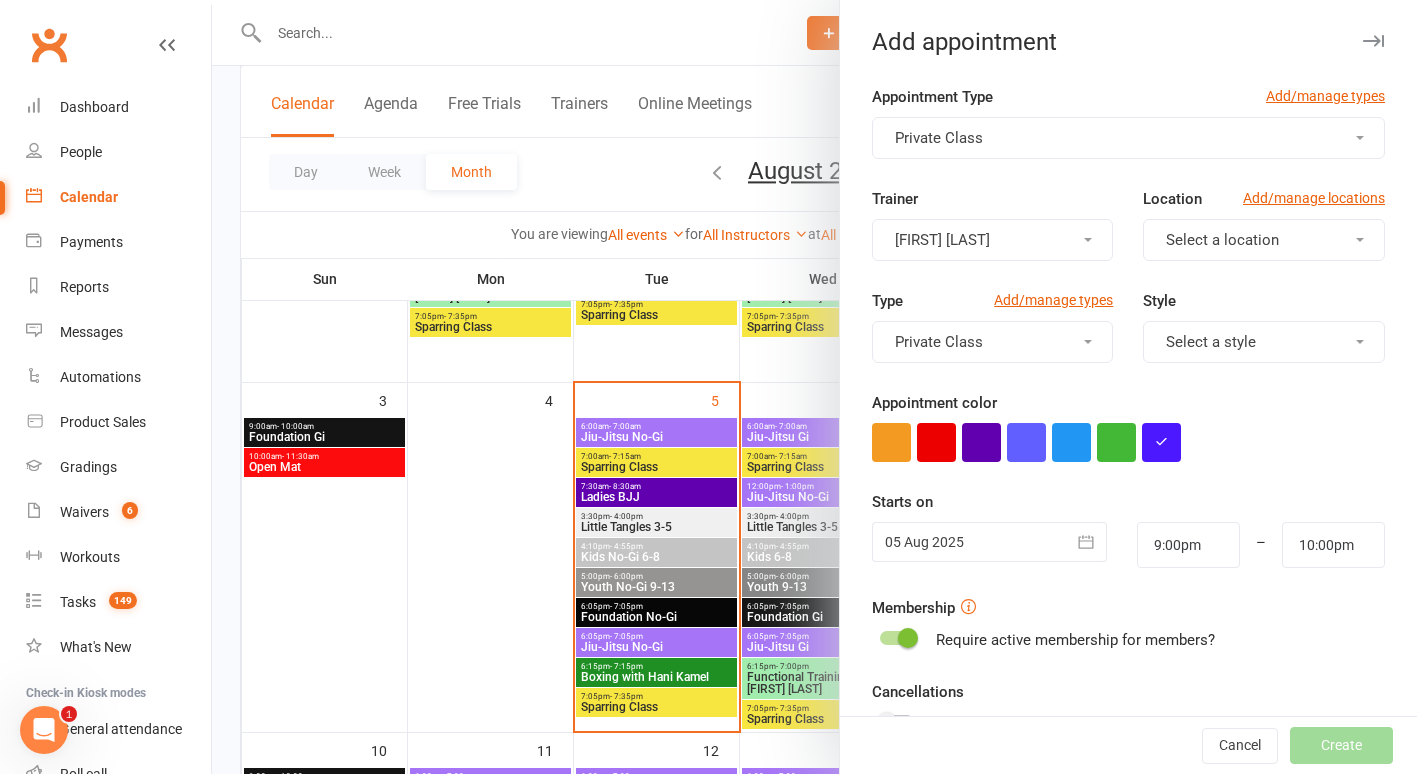 scroll, scrollTop: 16, scrollLeft: 0, axis: vertical 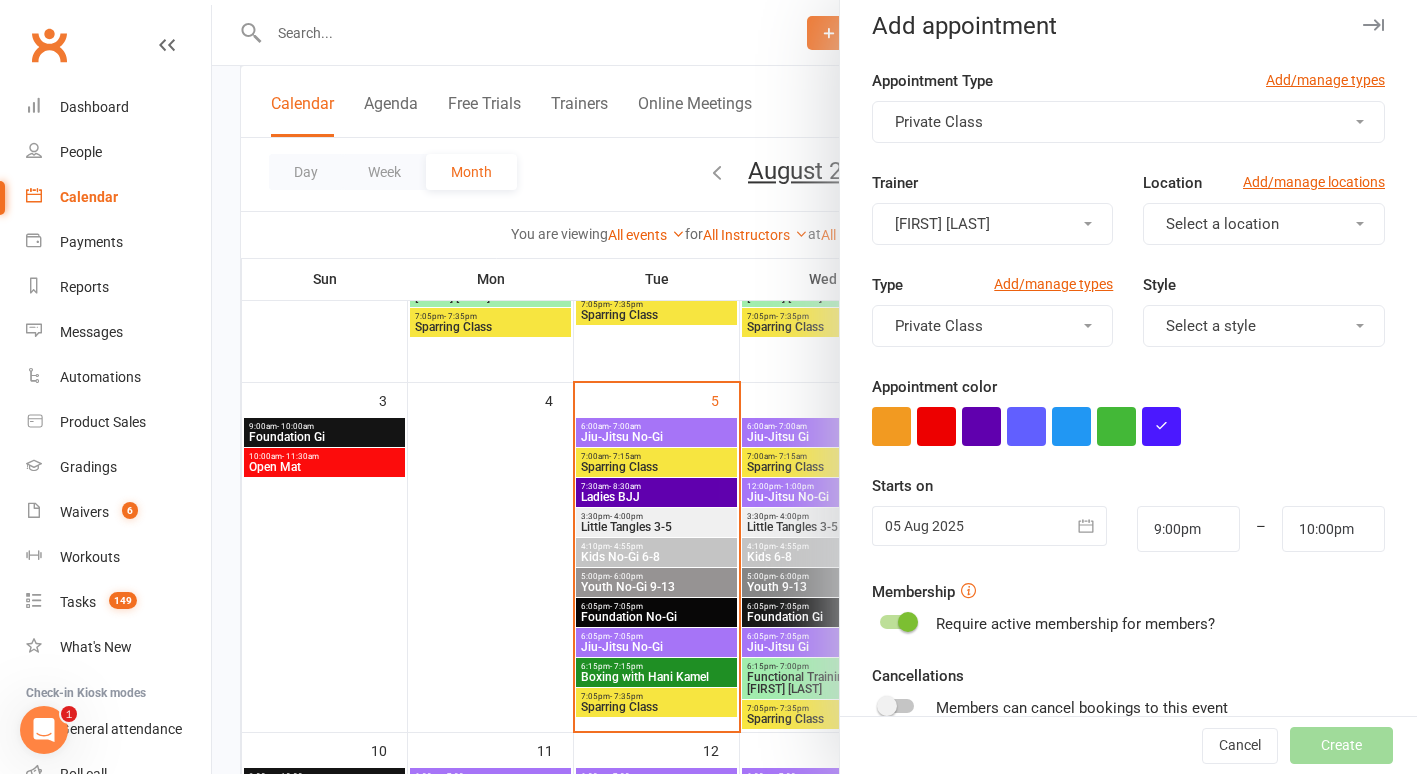 click on "Select a location" at bounding box center [1264, 224] 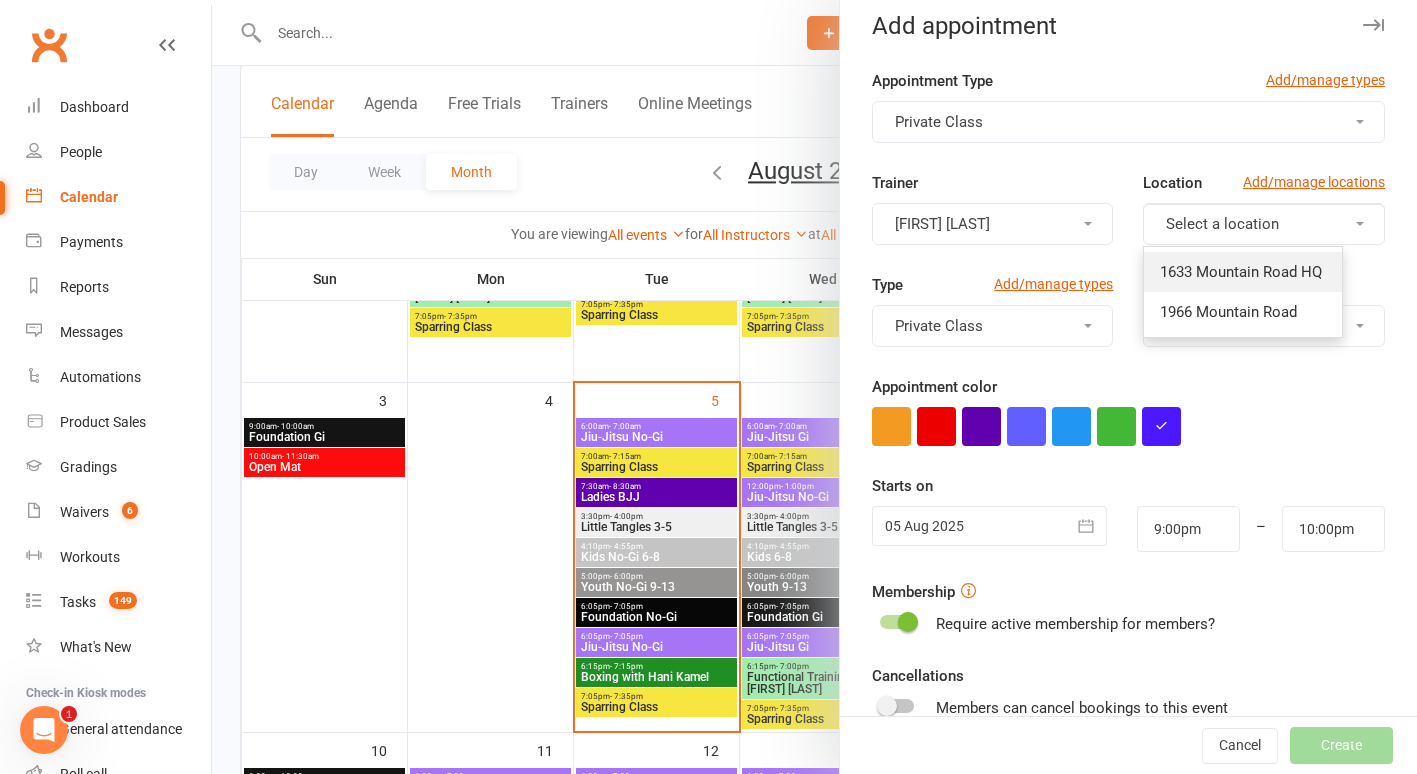 click on "1633 Mountain Road HQ" at bounding box center (1241, 272) 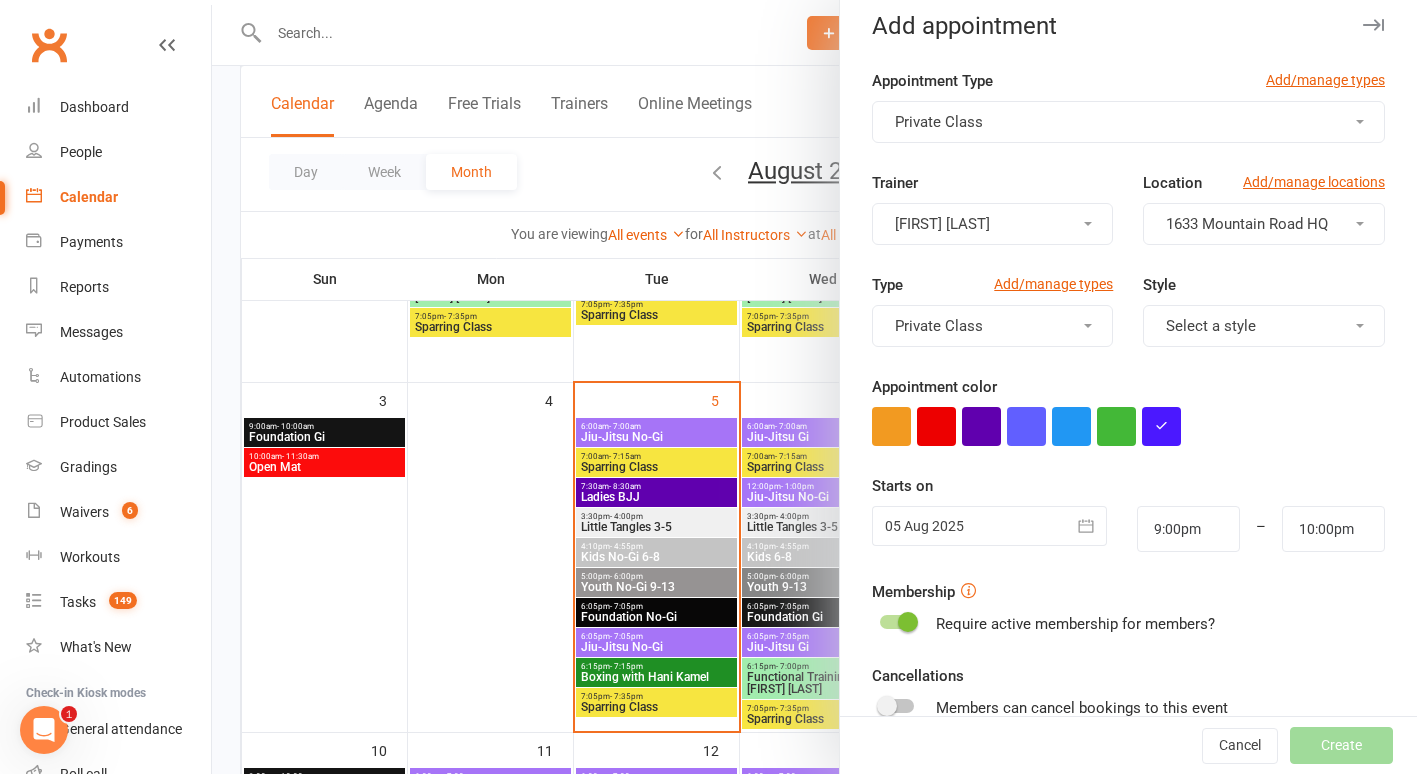 scroll, scrollTop: 90, scrollLeft: 0, axis: vertical 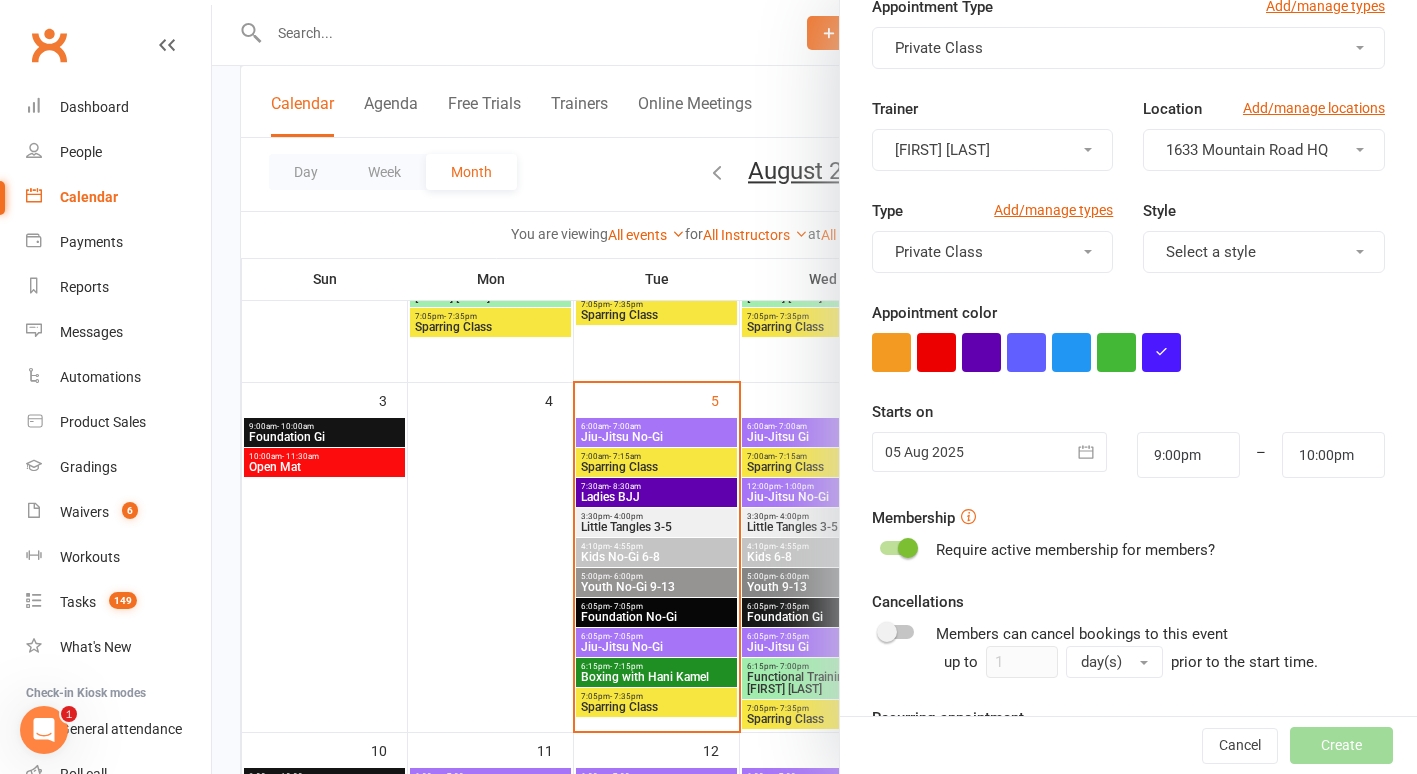 click at bounding box center [1087, 452] 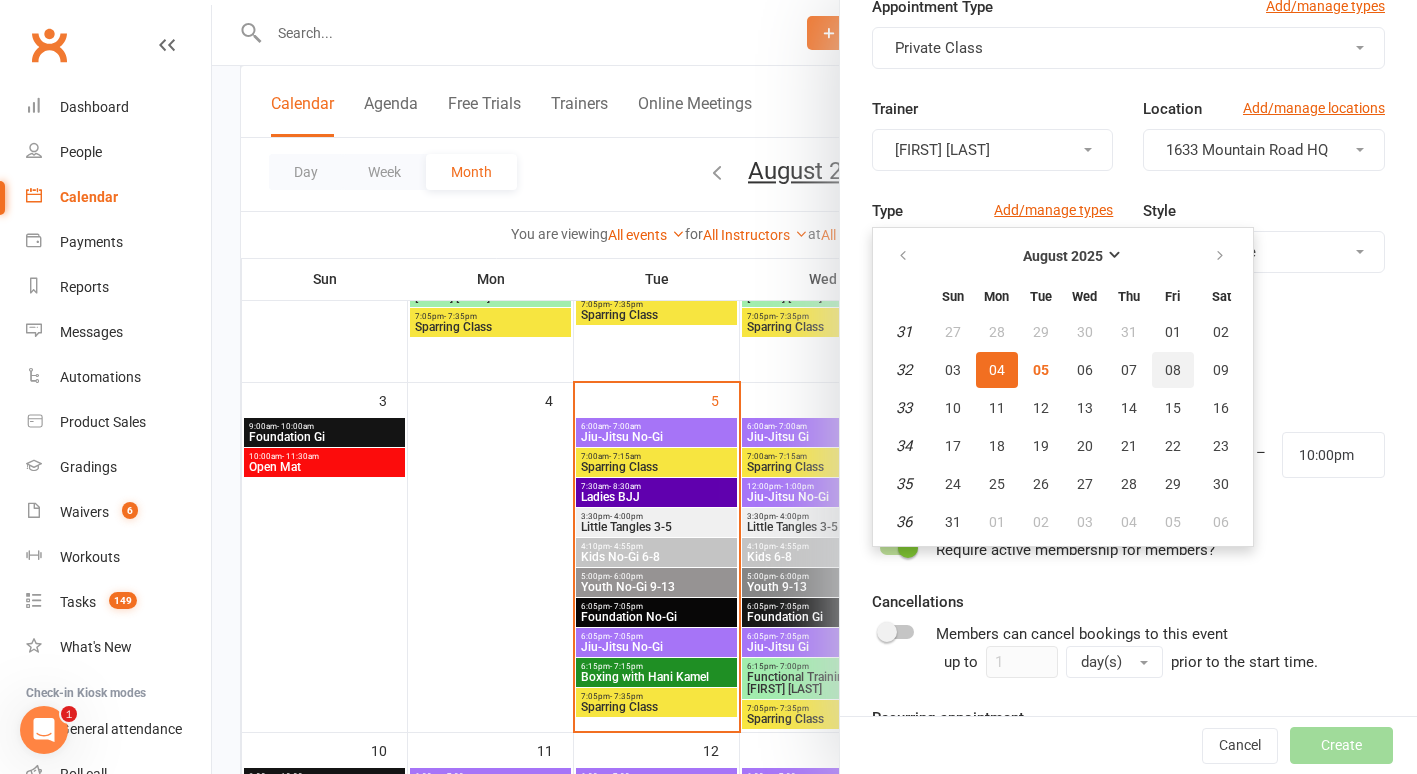 click on "08" at bounding box center [1173, 370] 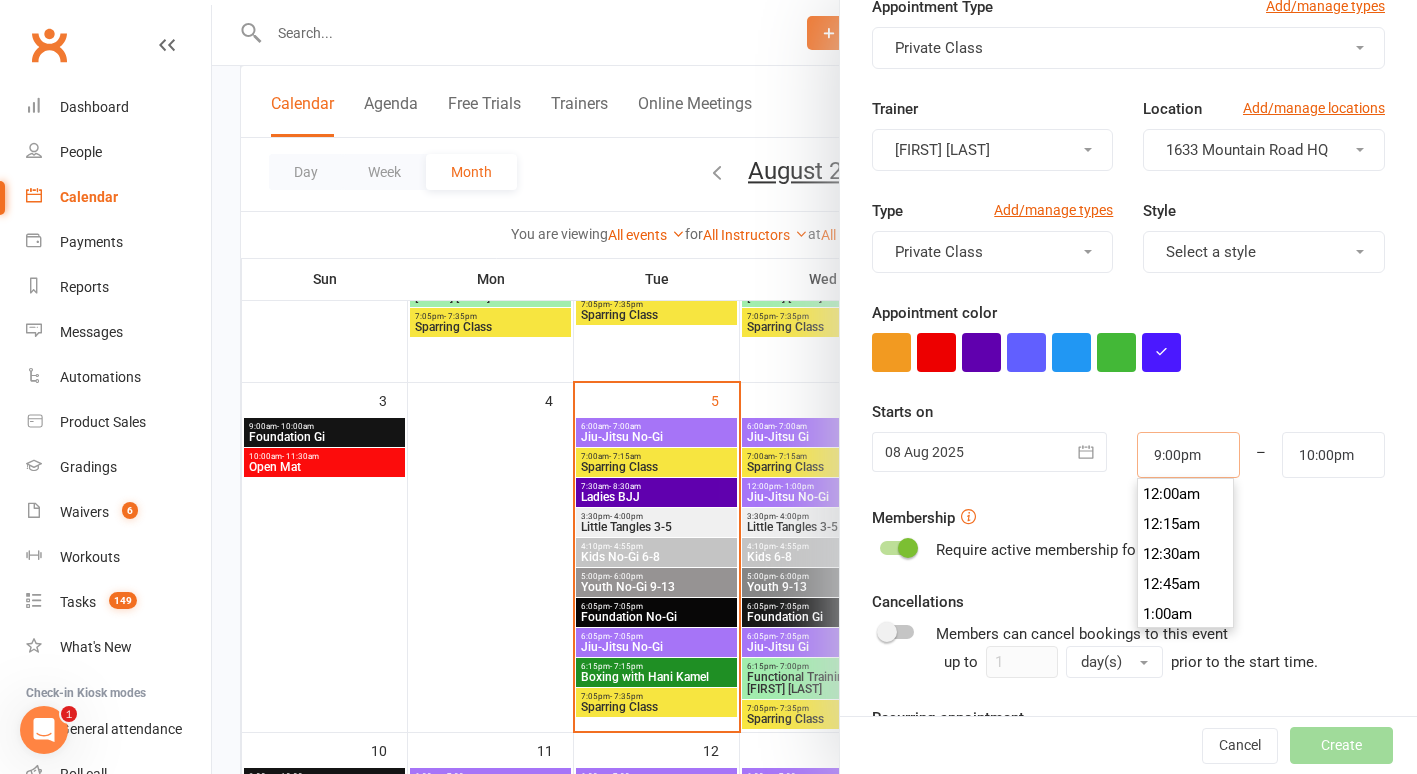 click on "9:00pm" at bounding box center (1188, 455) 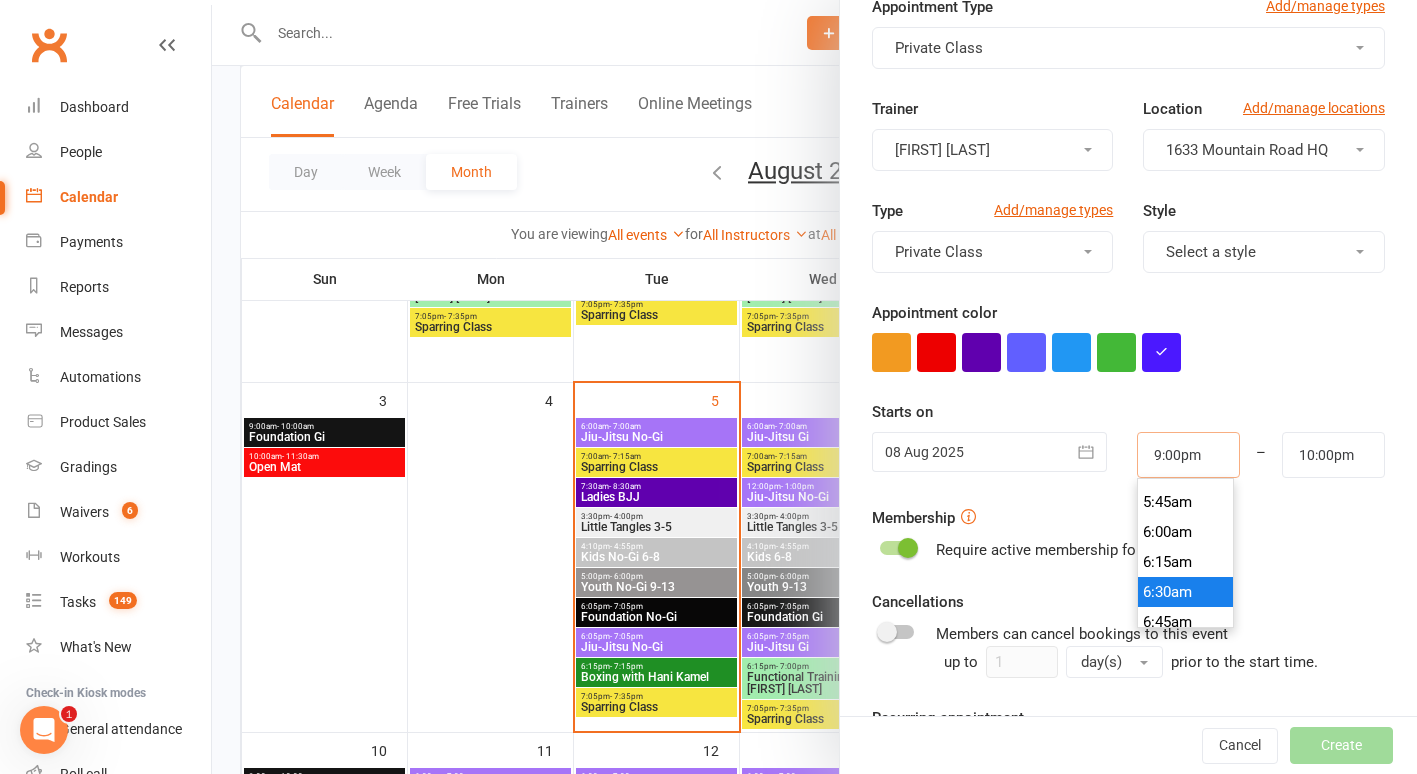 scroll, scrollTop: 675, scrollLeft: 0, axis: vertical 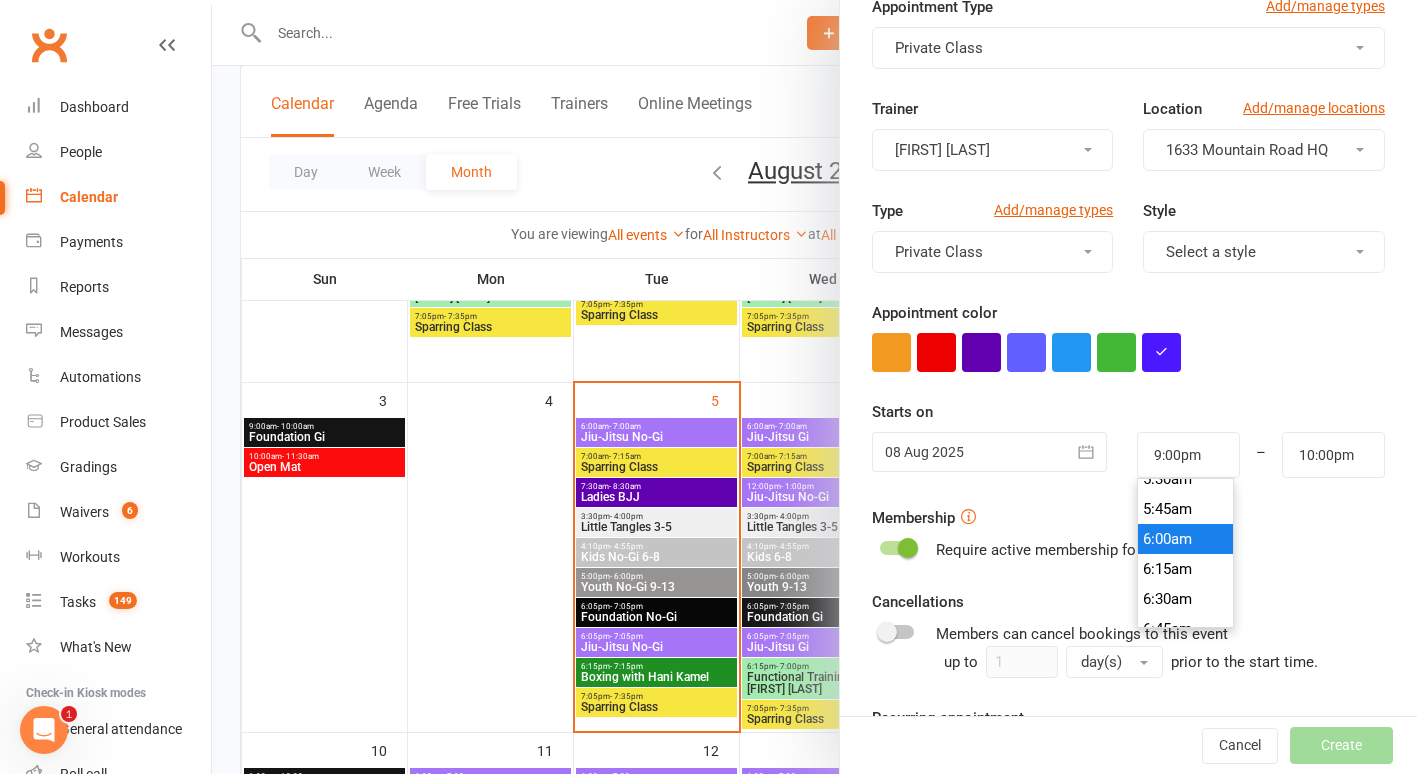 type on "6:00am" 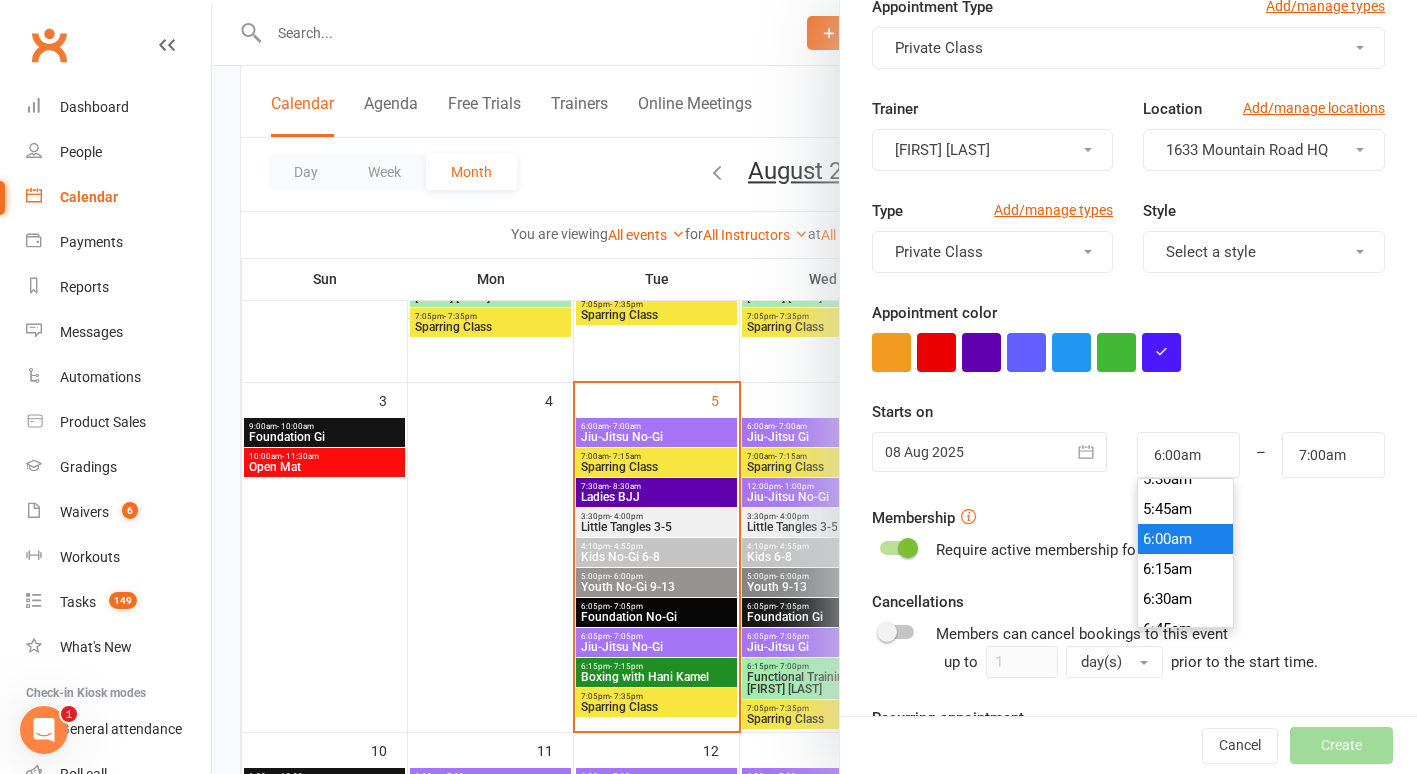 click on "6:00am" at bounding box center [1186, 539] 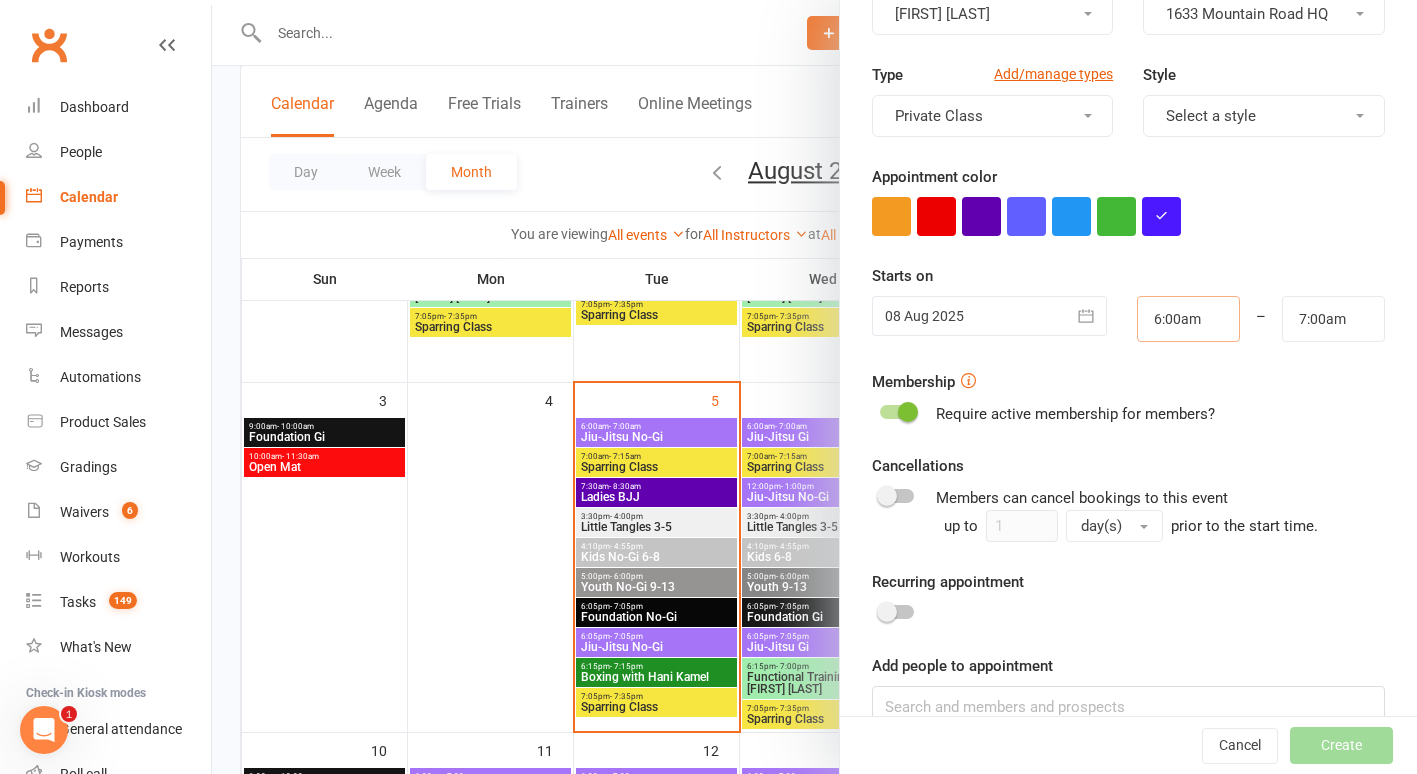 scroll, scrollTop: 266, scrollLeft: 0, axis: vertical 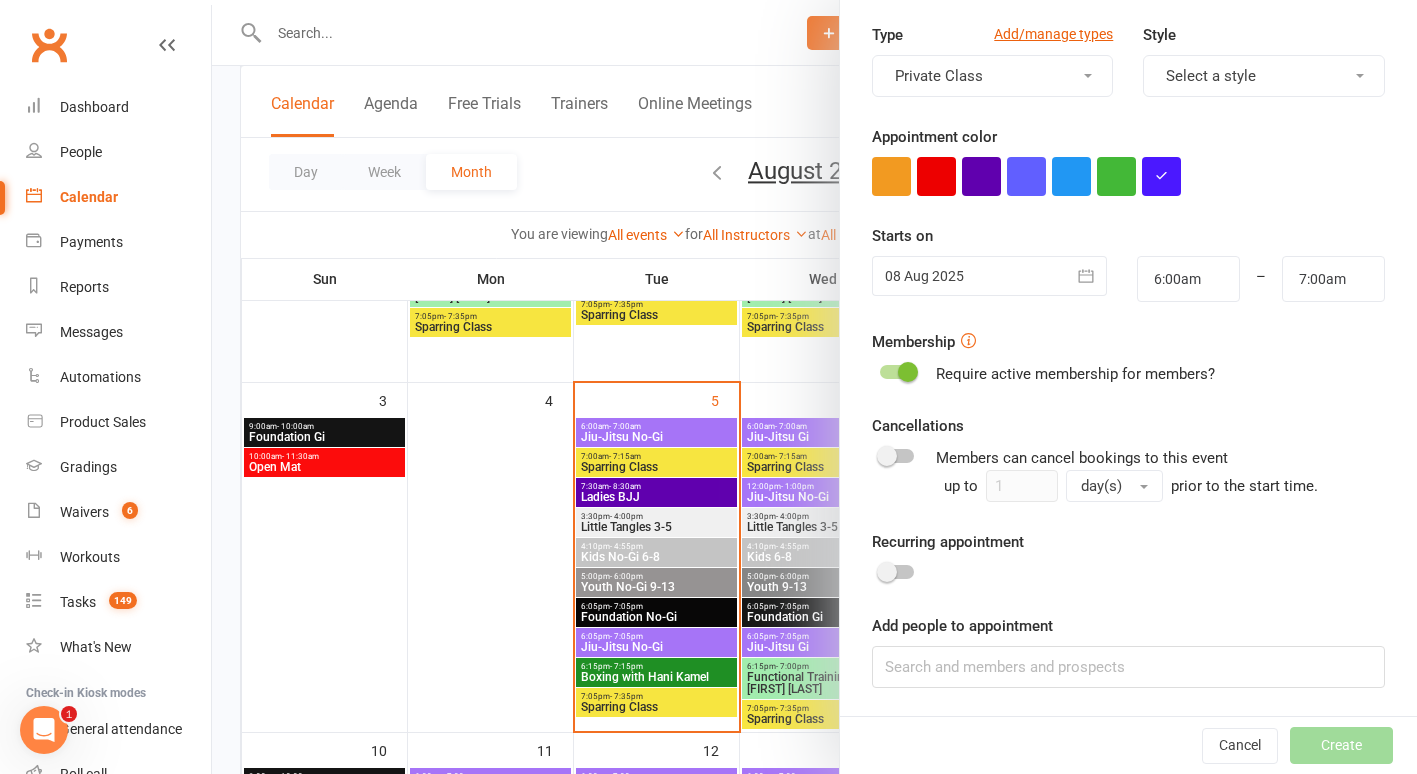 click on "Recurring appointment" at bounding box center [1128, 558] 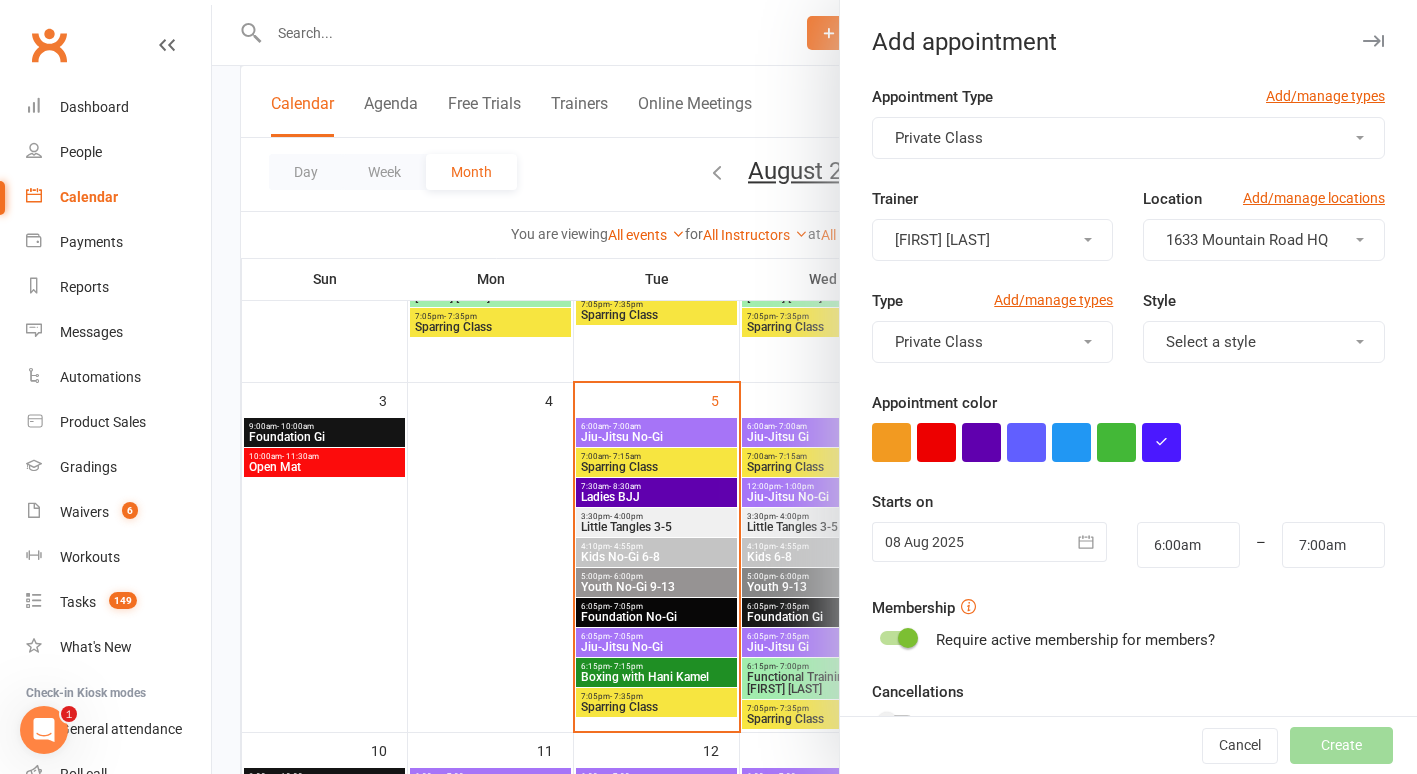 scroll, scrollTop: 1, scrollLeft: 0, axis: vertical 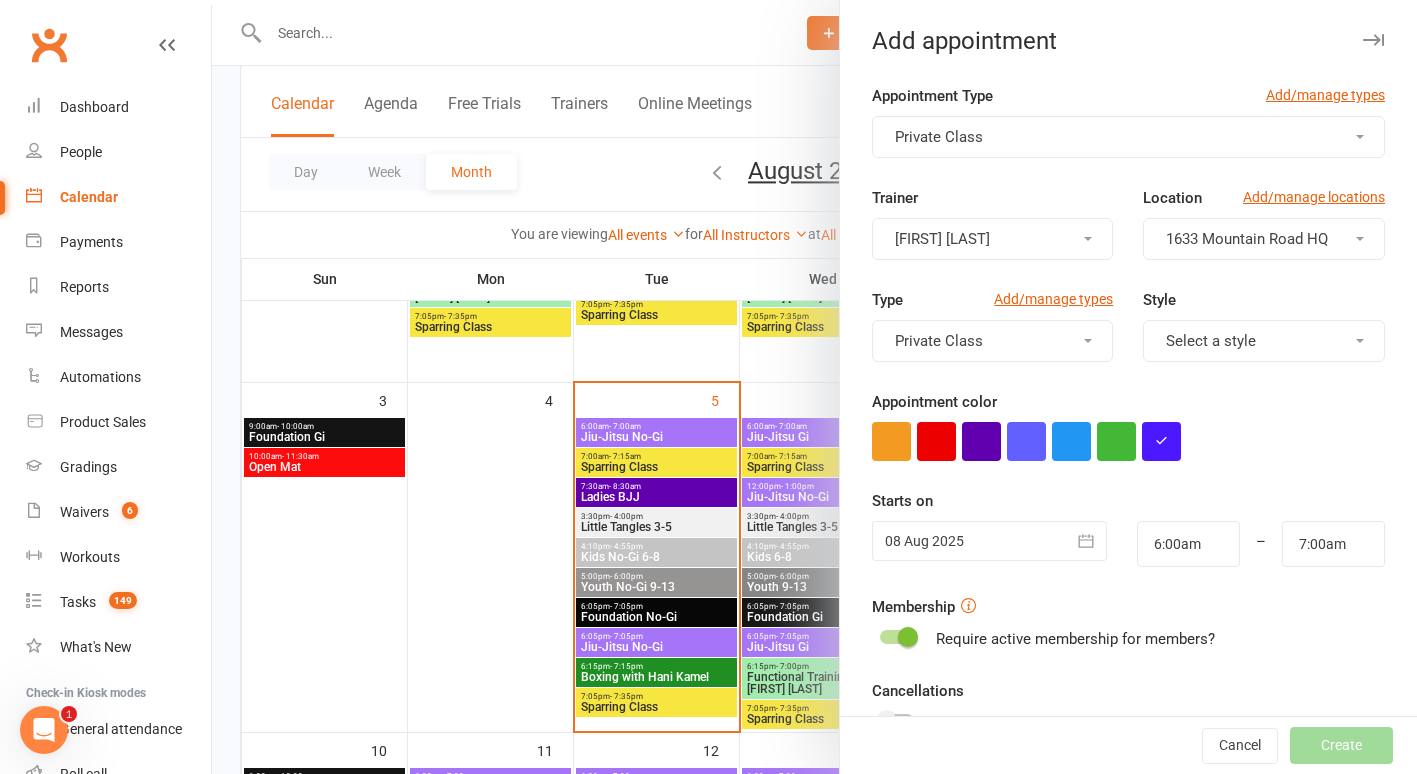 click on "Trainer
[FIRST] [LAST]
Location Add/manage locations
[NUMBER] [STREET] HQ" at bounding box center [1128, 237] 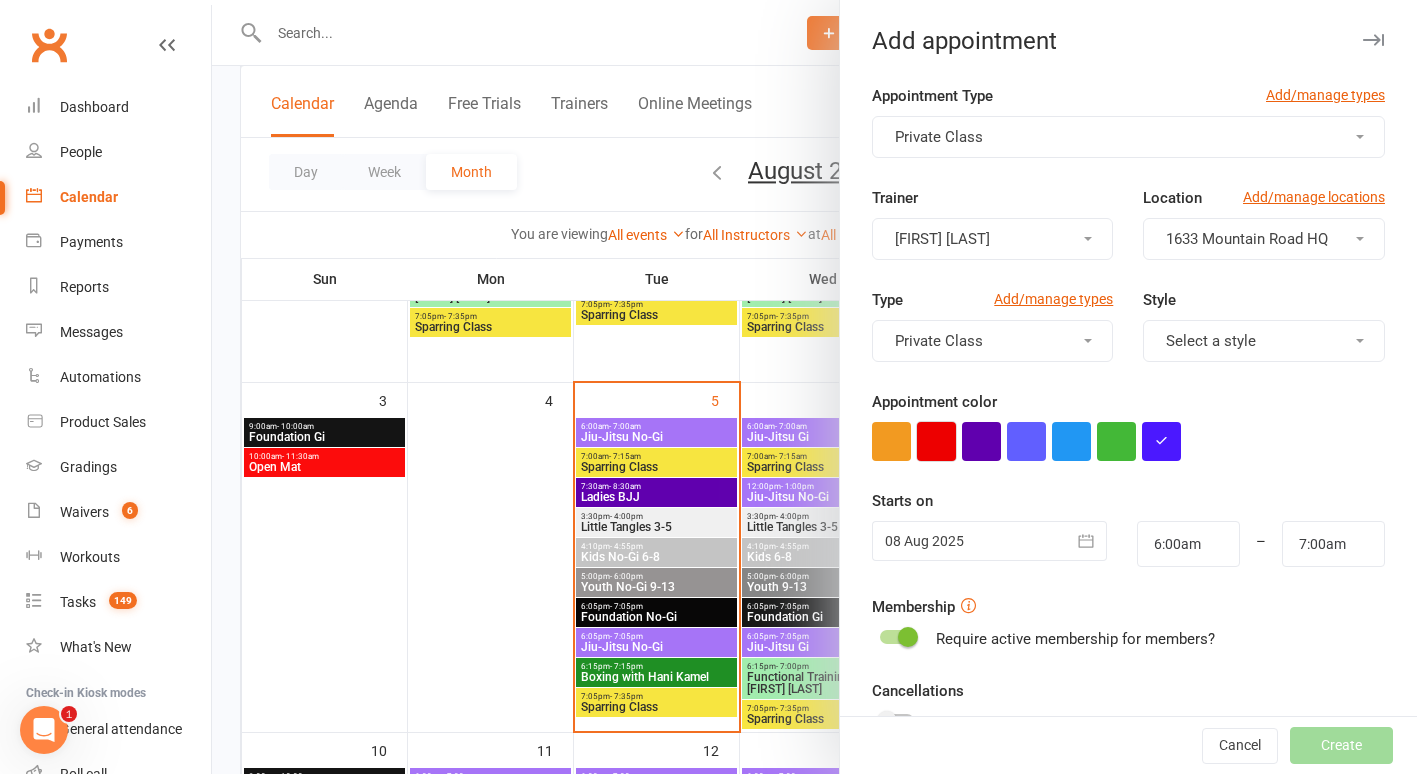 click at bounding box center [936, 441] 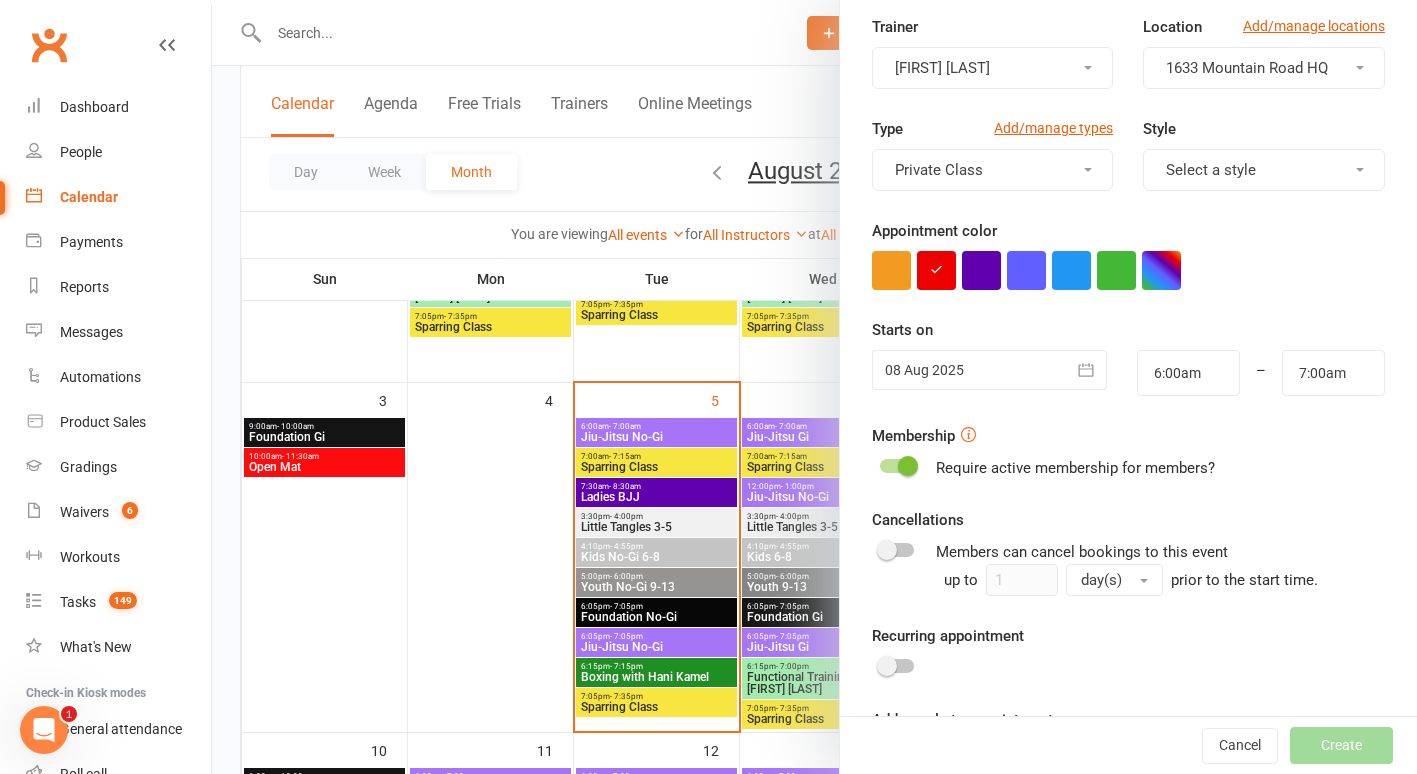 scroll, scrollTop: 266, scrollLeft: 0, axis: vertical 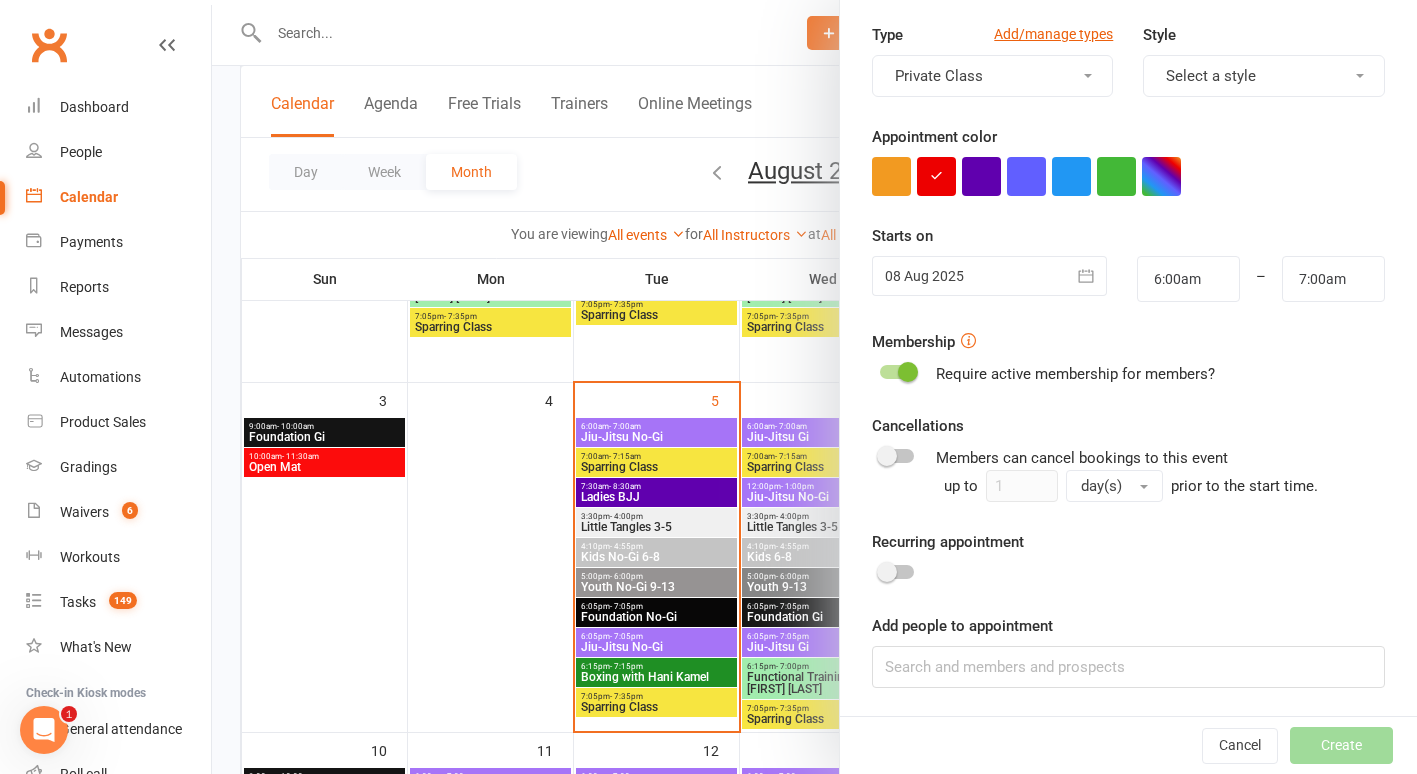 click on "Cancel Create" at bounding box center [1128, 744] 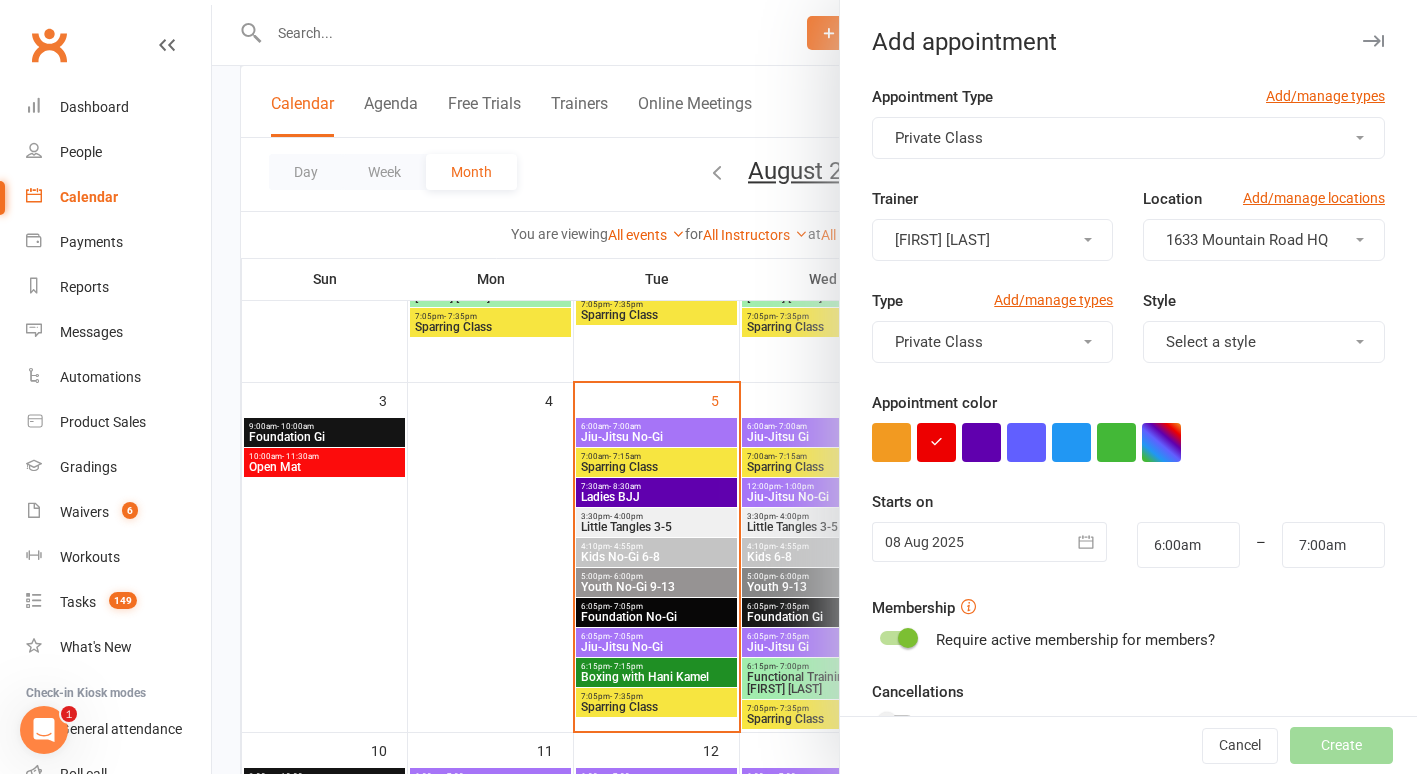 click on "[FIRST] [LAST]" at bounding box center (993, 240) 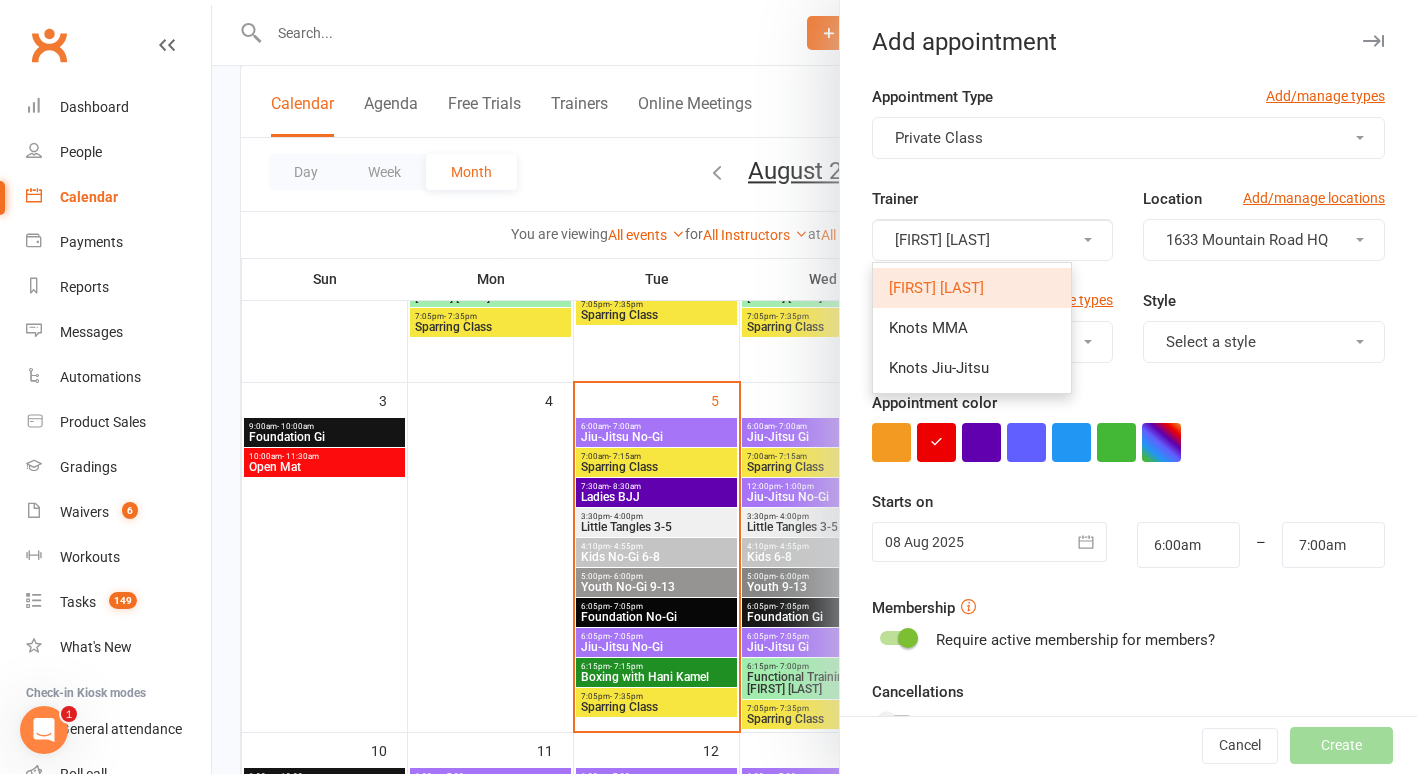 click on "[FIRST] [LAST]" at bounding box center [936, 288] 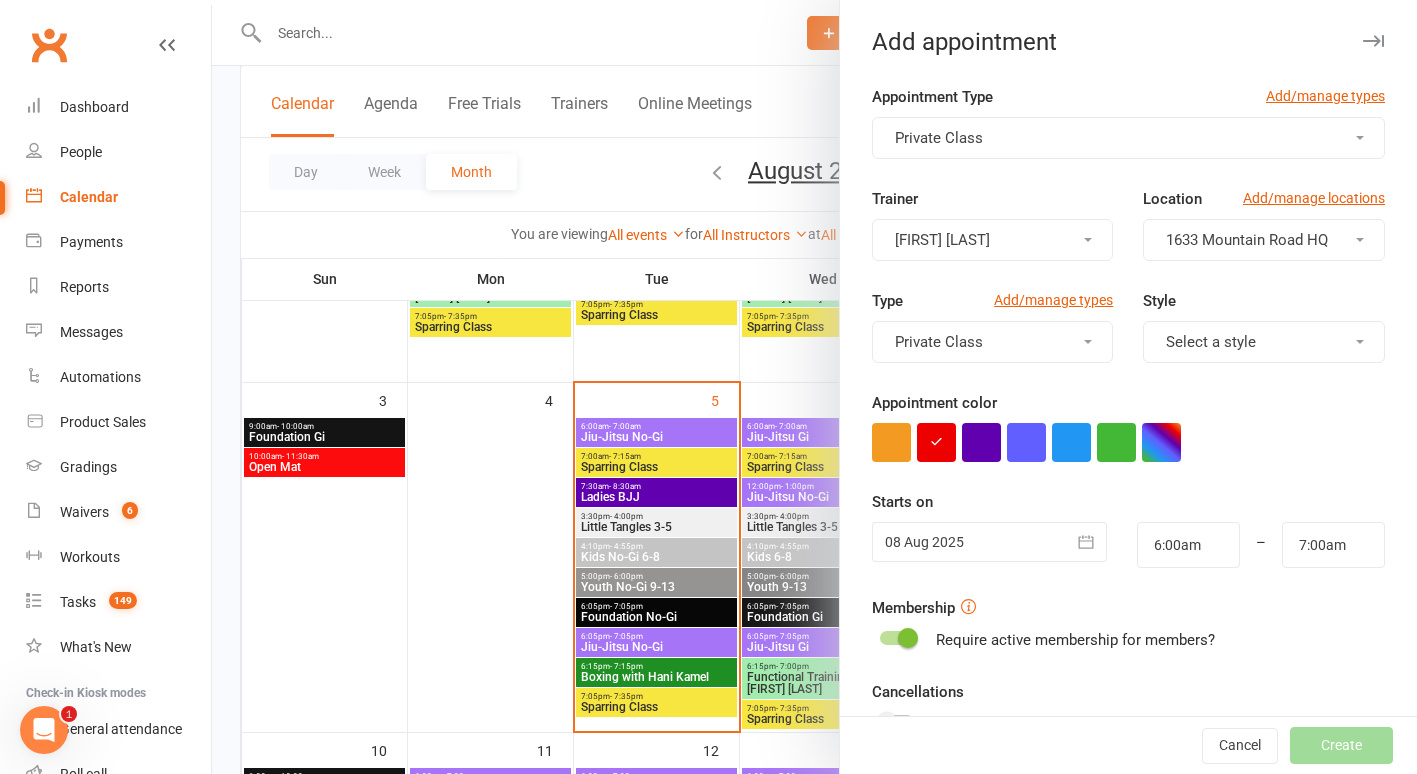 click on "1633 Mountain Road HQ" at bounding box center (1264, 240) 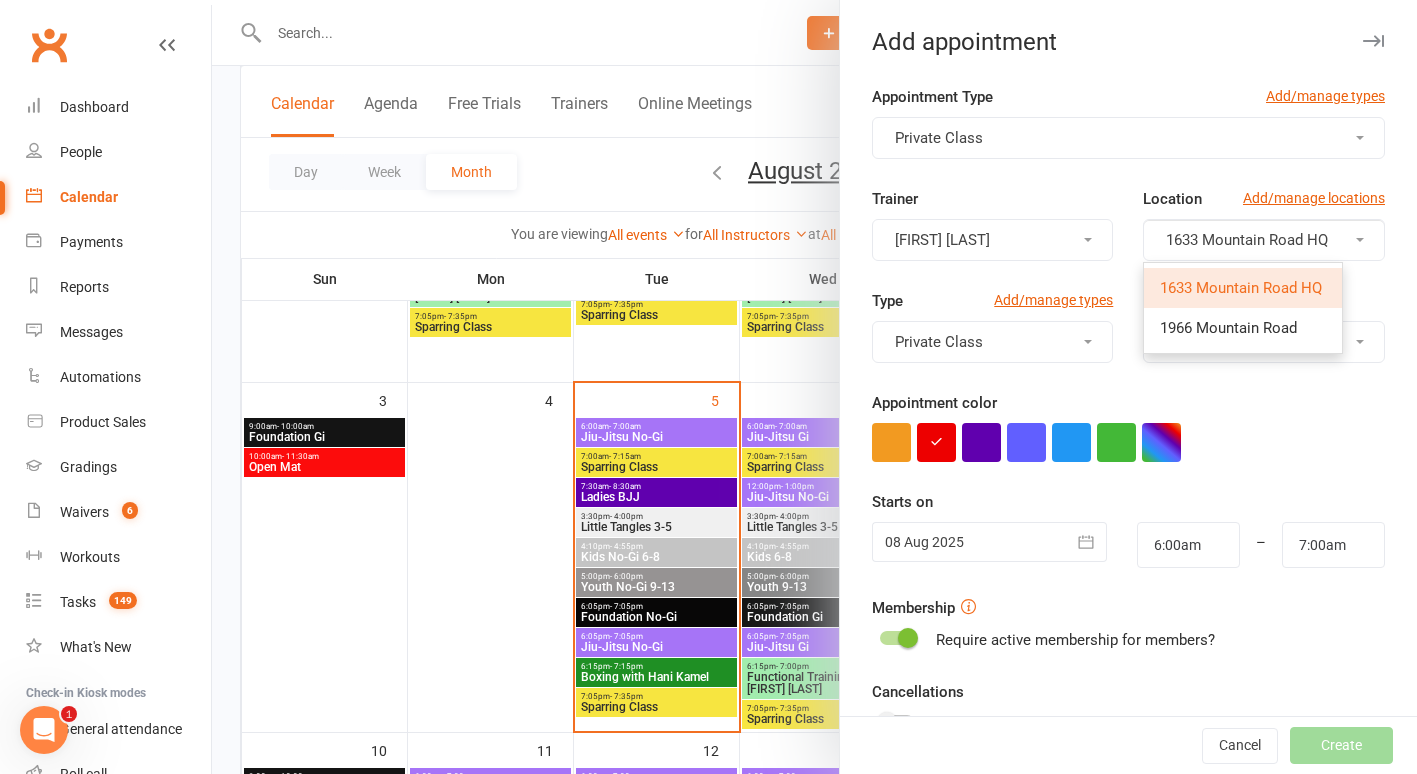 click on "1633 Mountain Road HQ" at bounding box center (1241, 288) 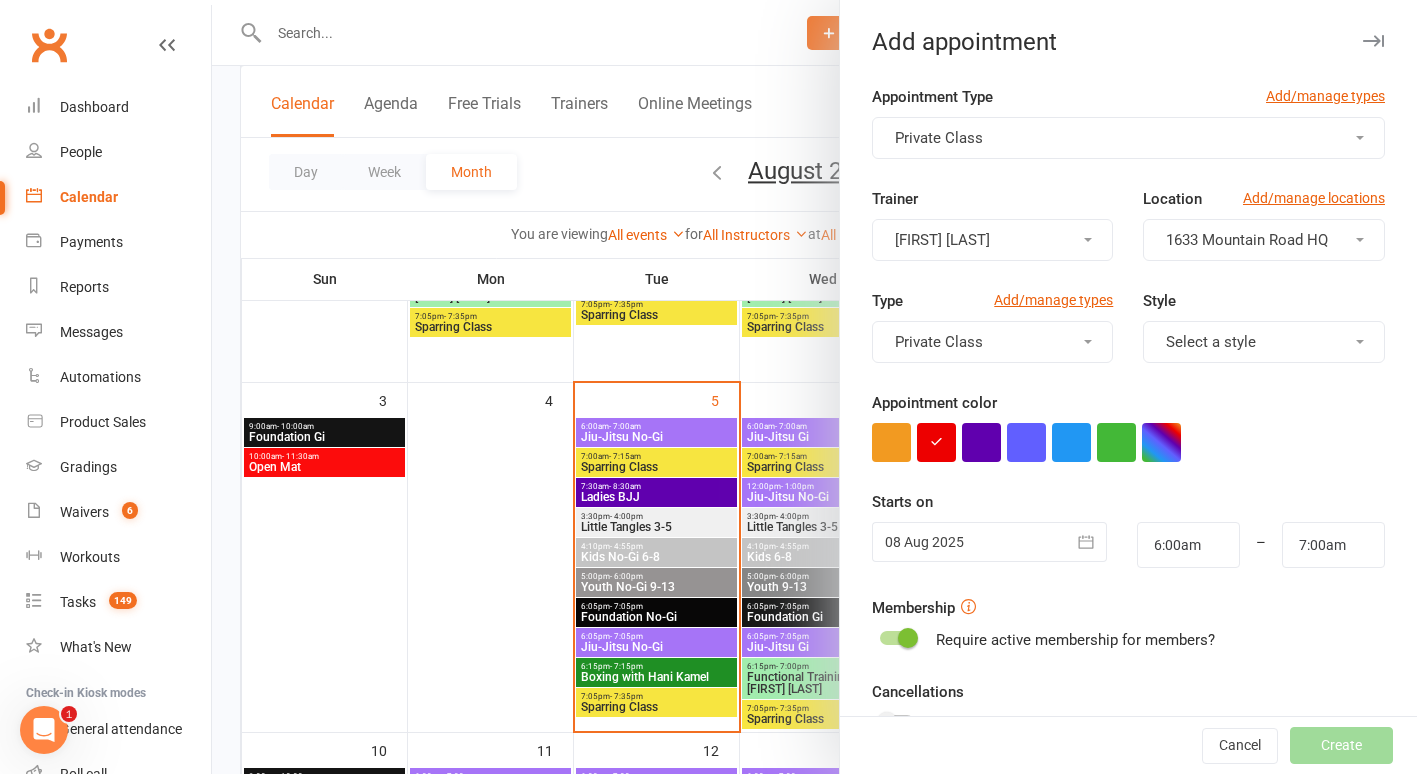 click on "Private Class" at bounding box center [993, 342] 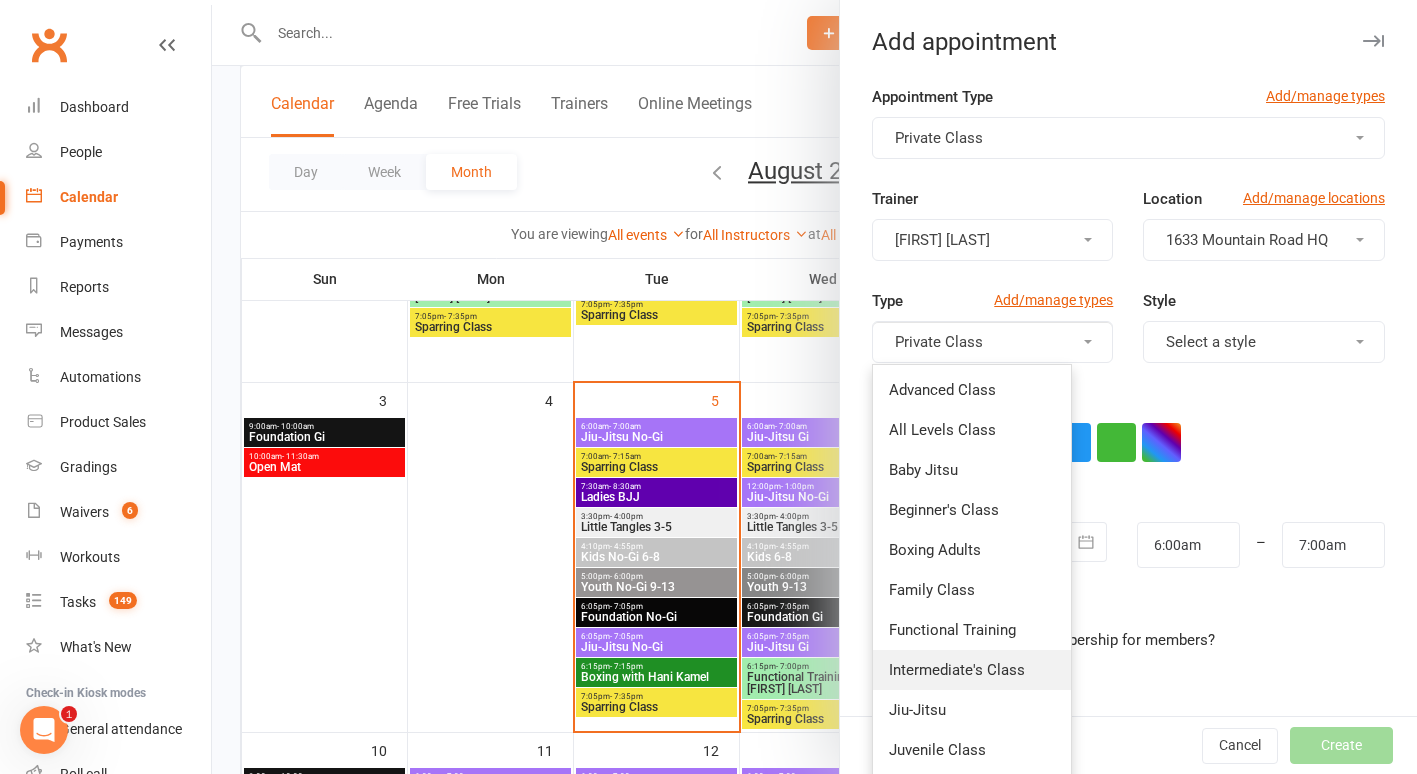 scroll, scrollTop: 266, scrollLeft: 0, axis: vertical 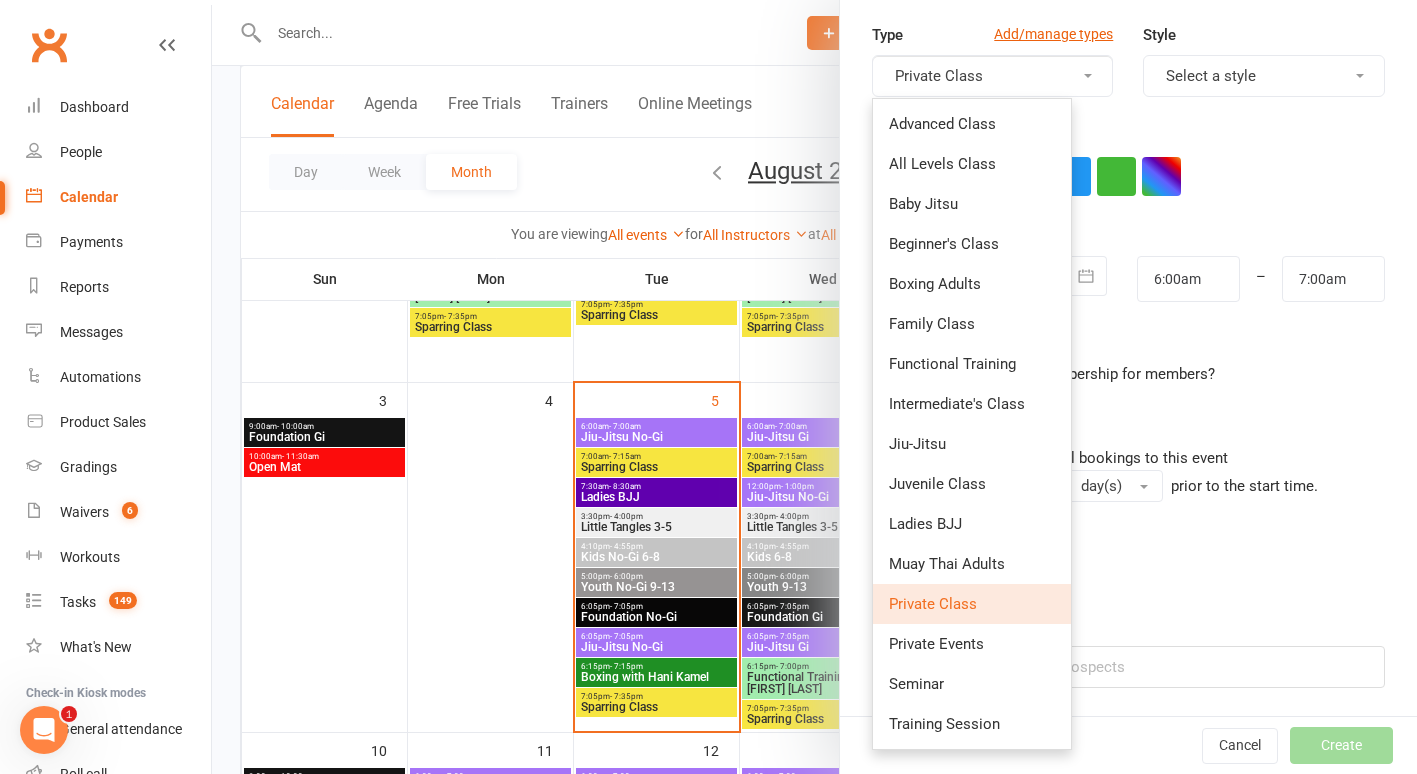 click on "Private Class" at bounding box center (933, 604) 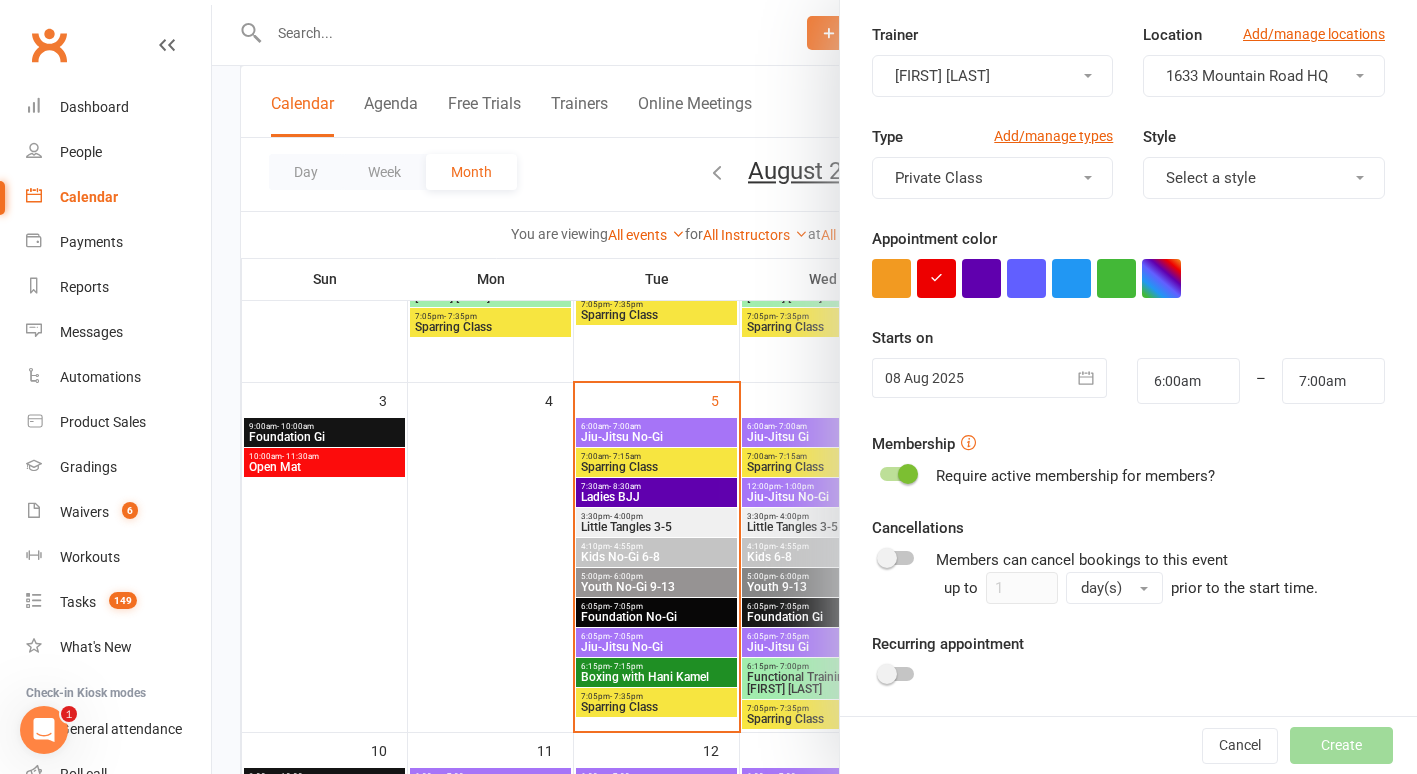 scroll, scrollTop: 163, scrollLeft: 0, axis: vertical 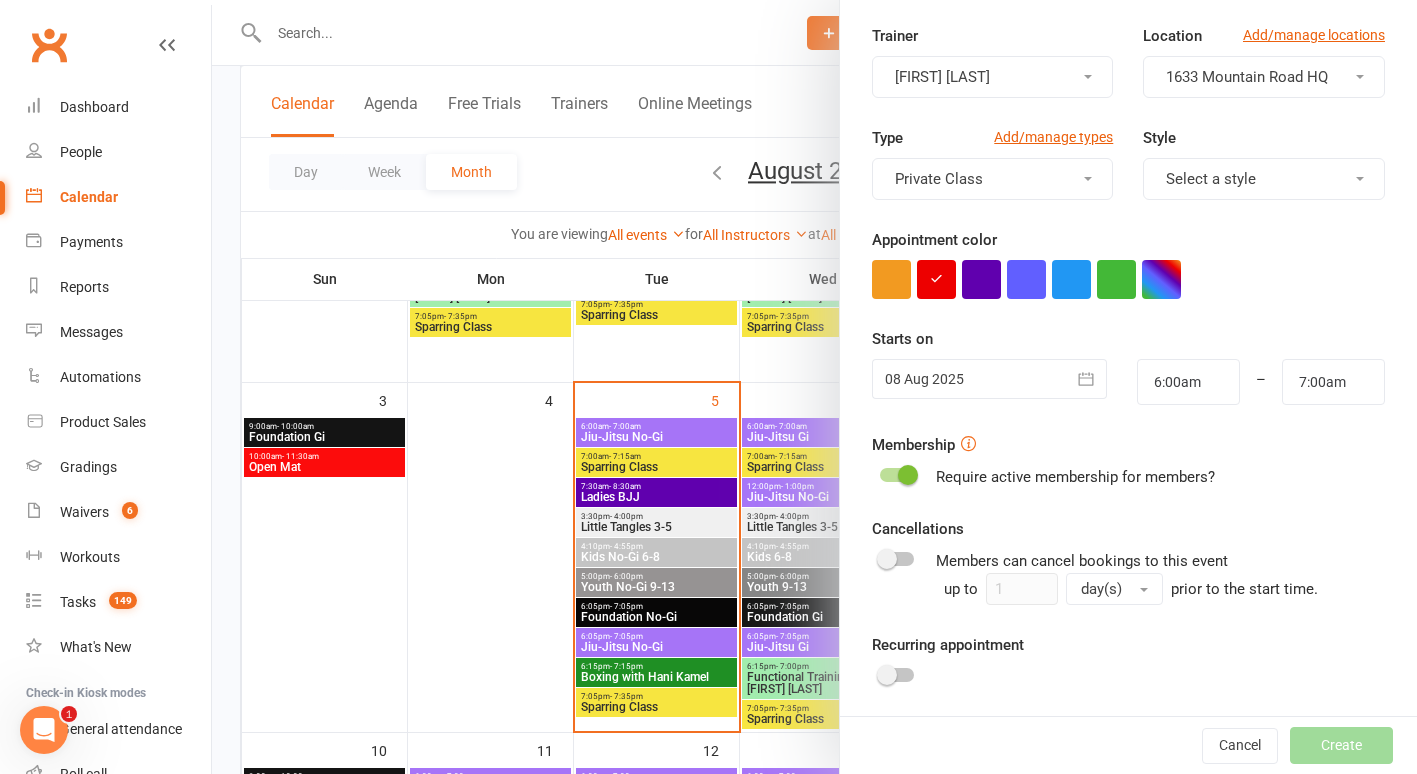 click on "Select a style" at bounding box center (1211, 179) 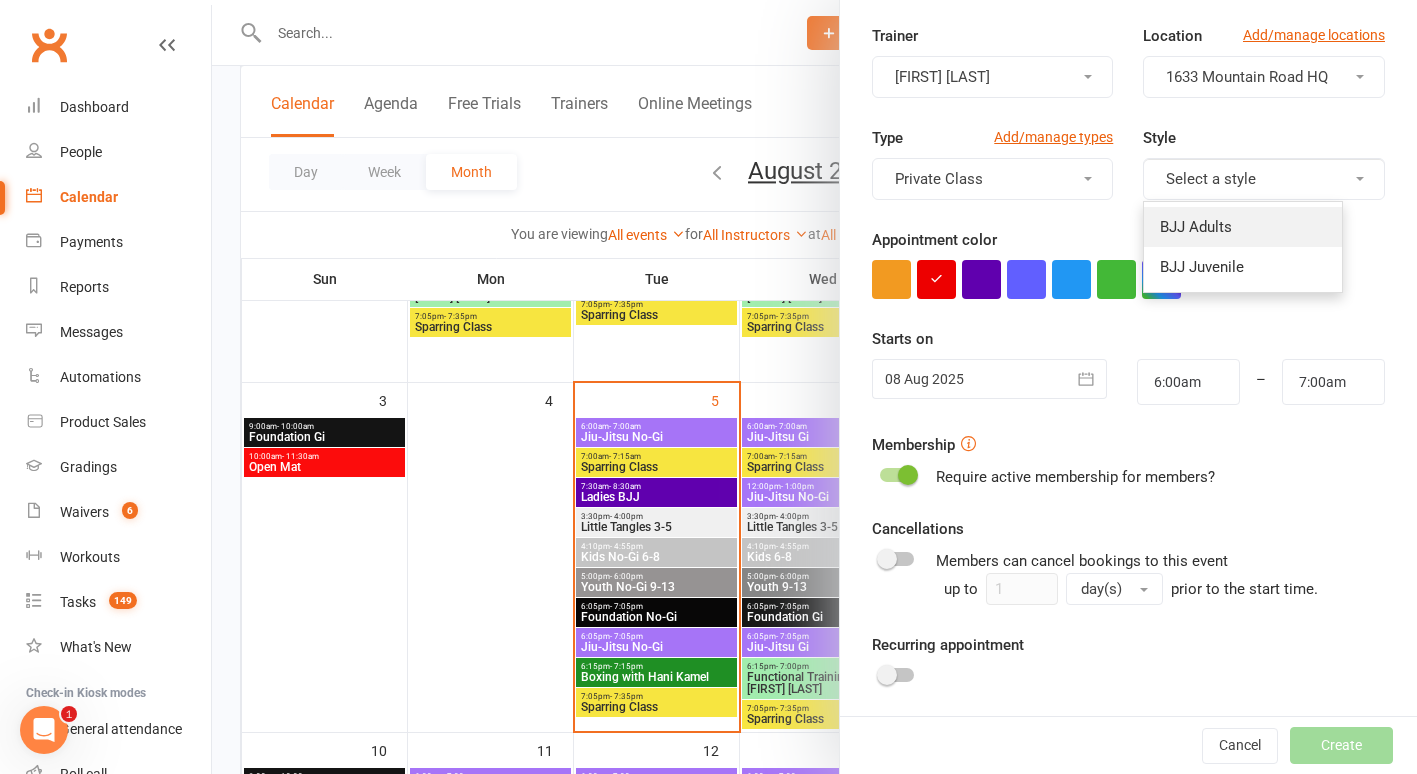 click on "BJJ Adults" at bounding box center (1196, 227) 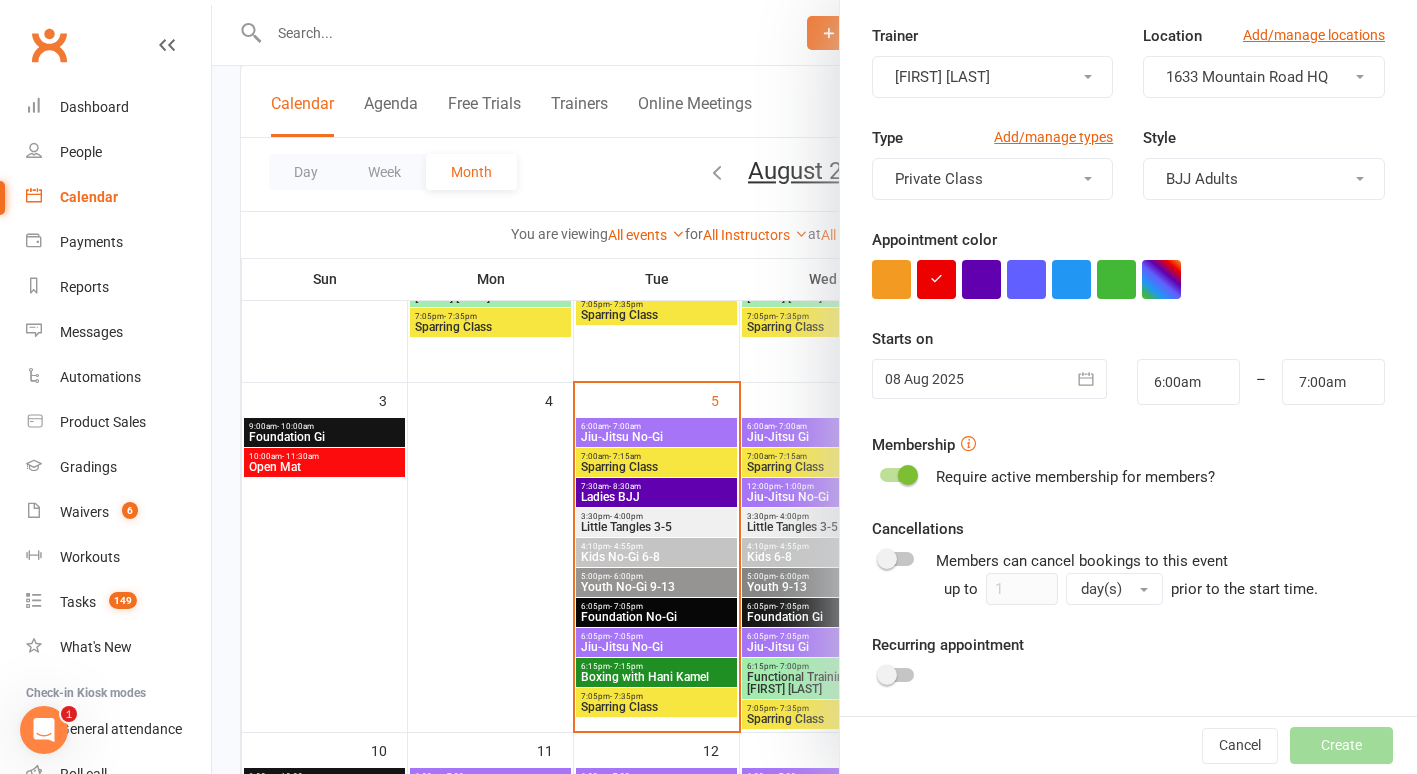 click at bounding box center [989, 379] 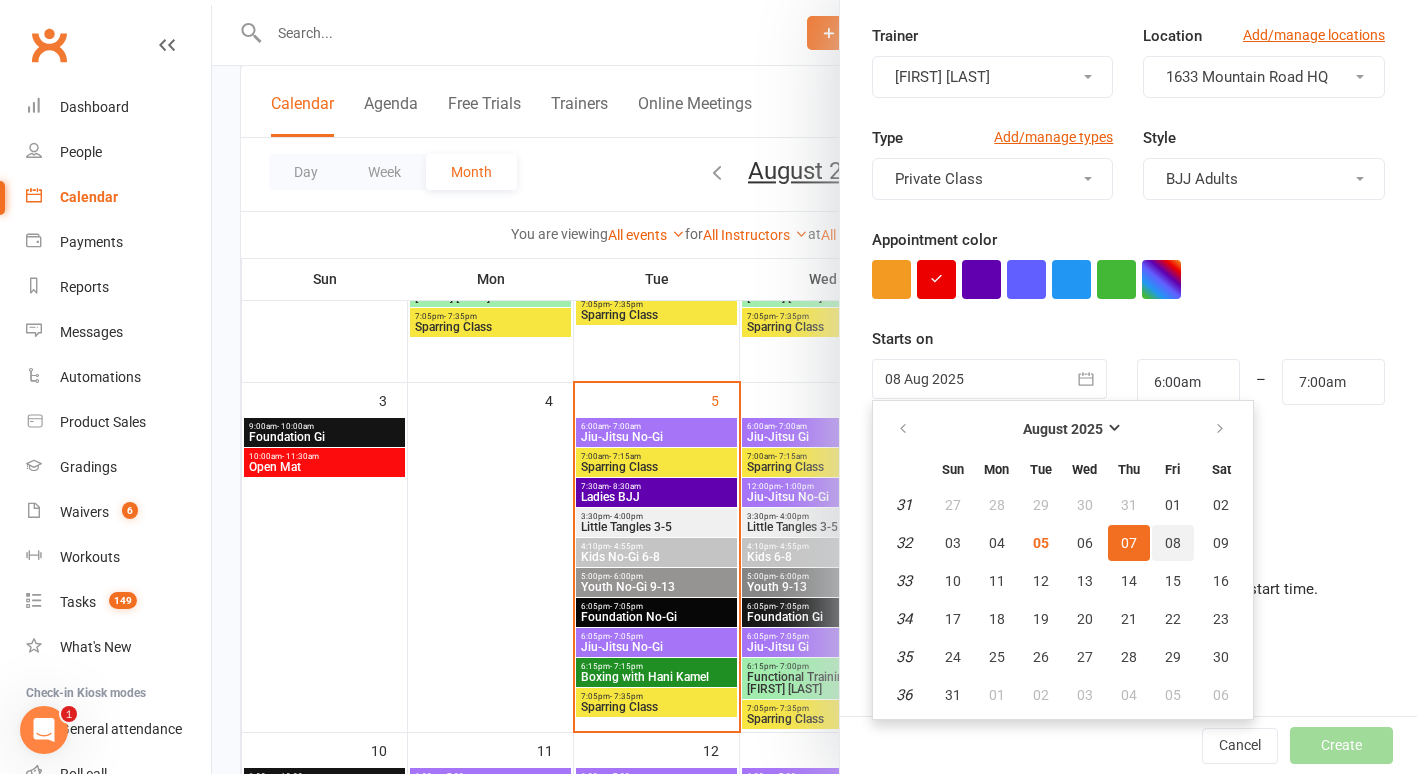 click on "08" at bounding box center (1173, 543) 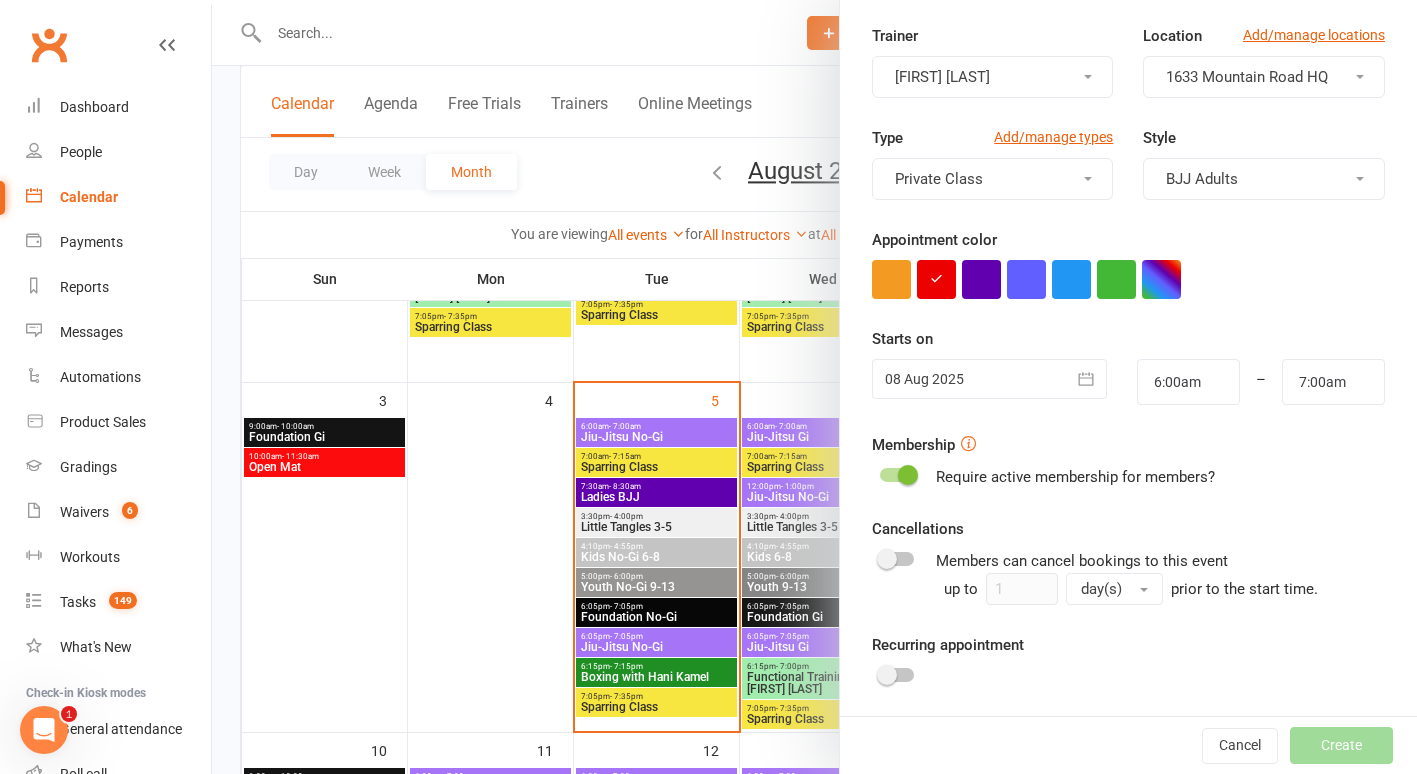 click at bounding box center (908, 475) 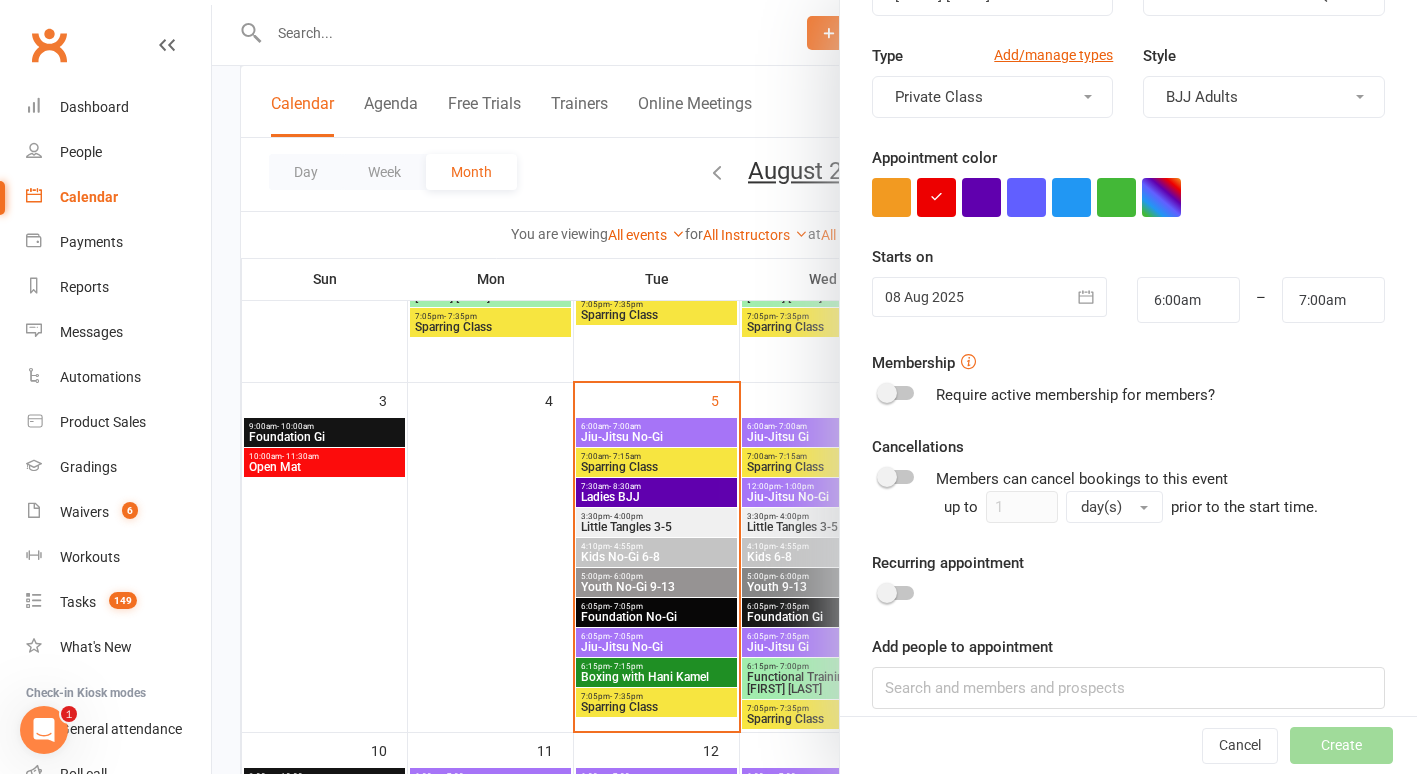 scroll, scrollTop: 244, scrollLeft: 0, axis: vertical 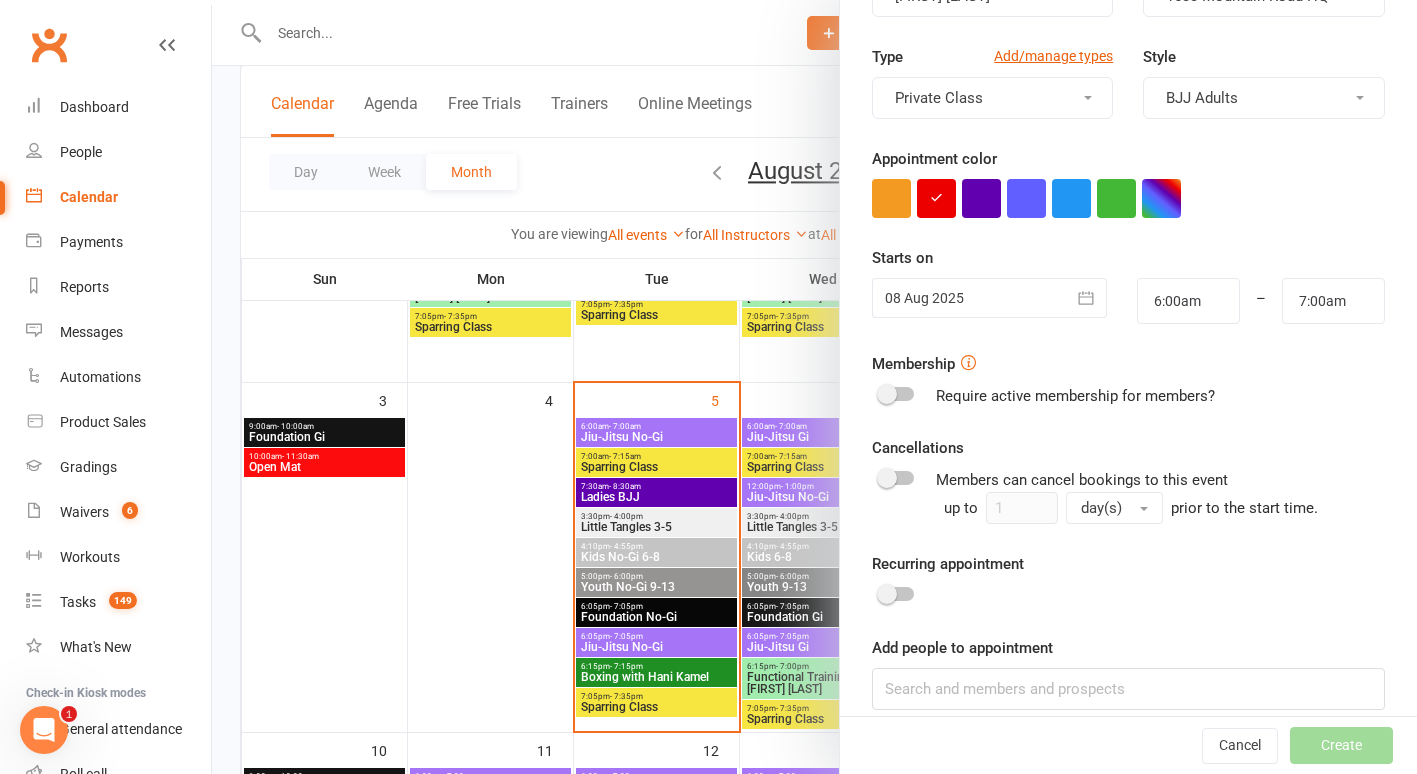 click at bounding box center (887, 394) 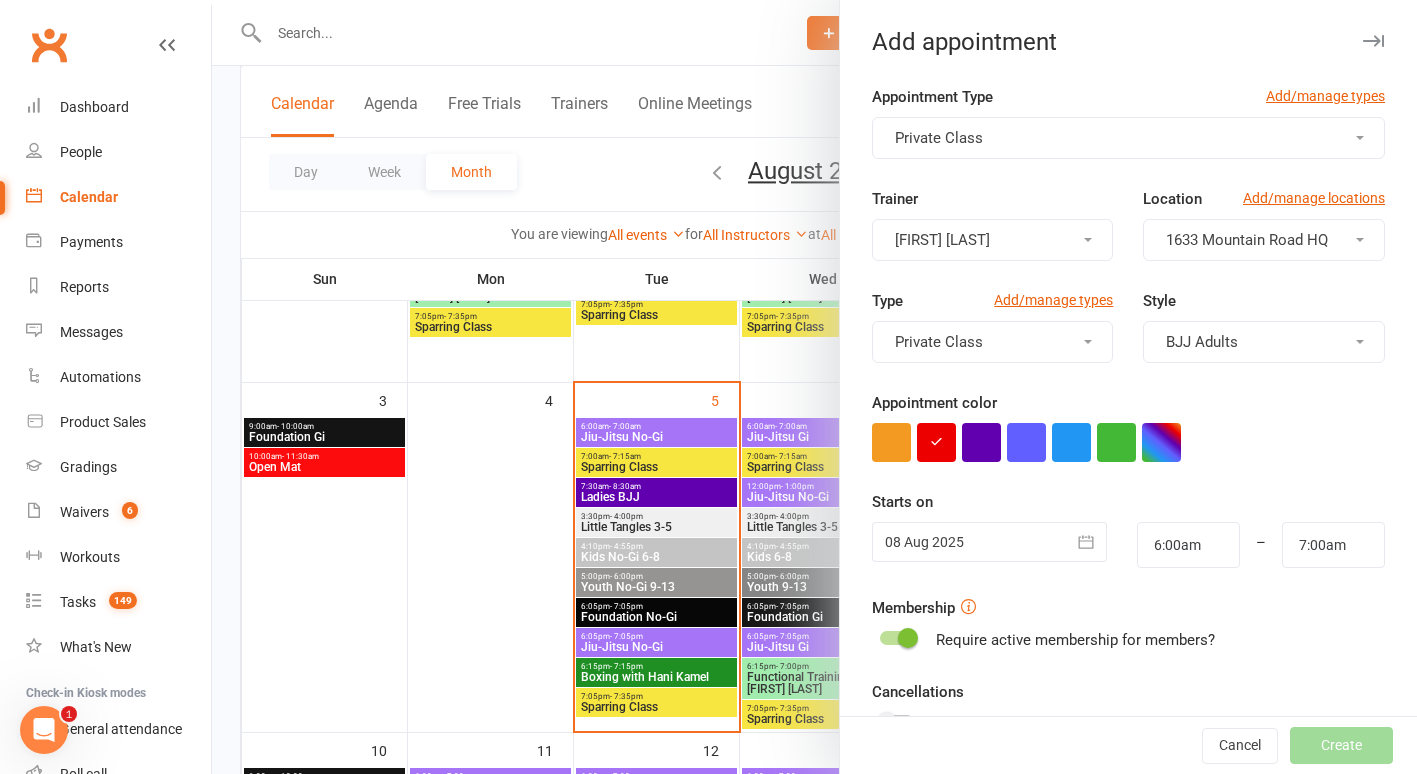 scroll, scrollTop: 266, scrollLeft: 0, axis: vertical 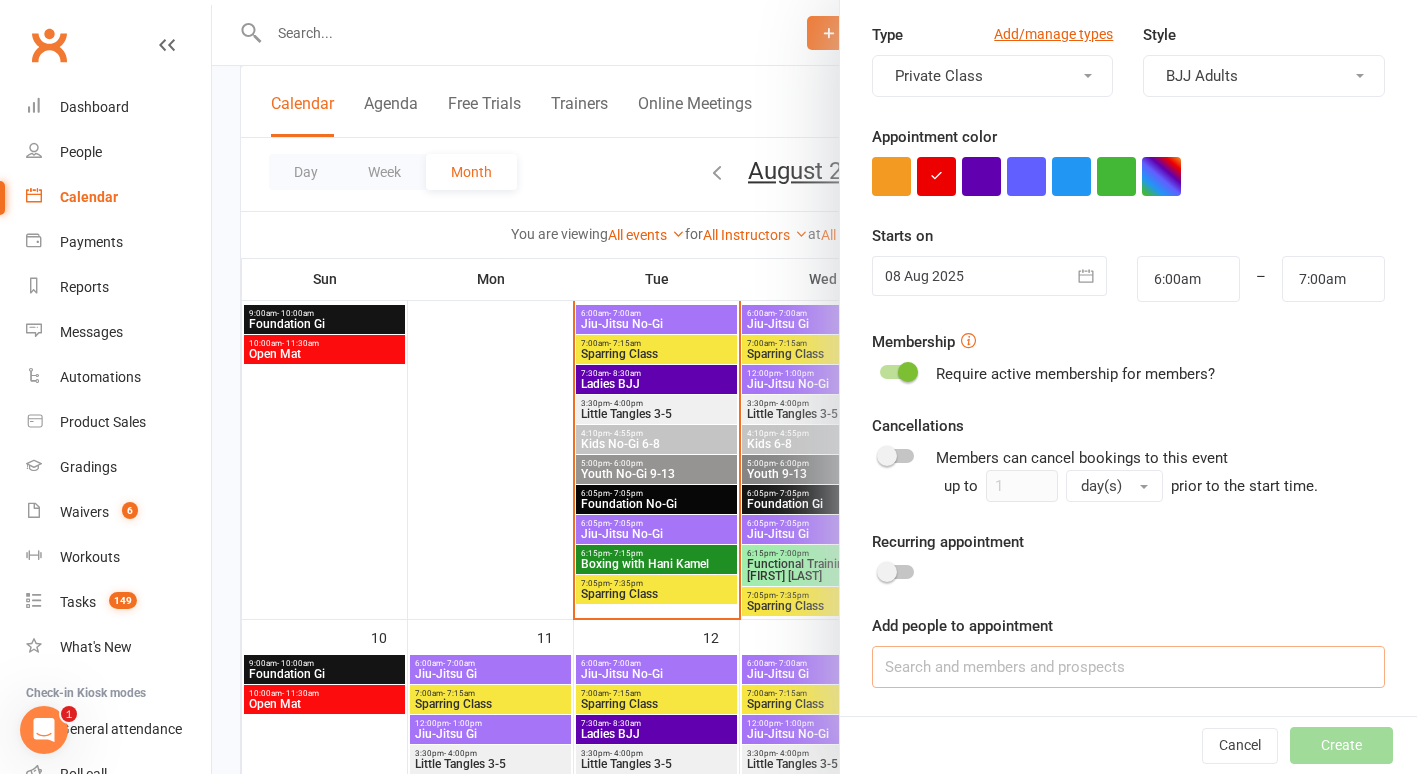 click at bounding box center (1128, 667) 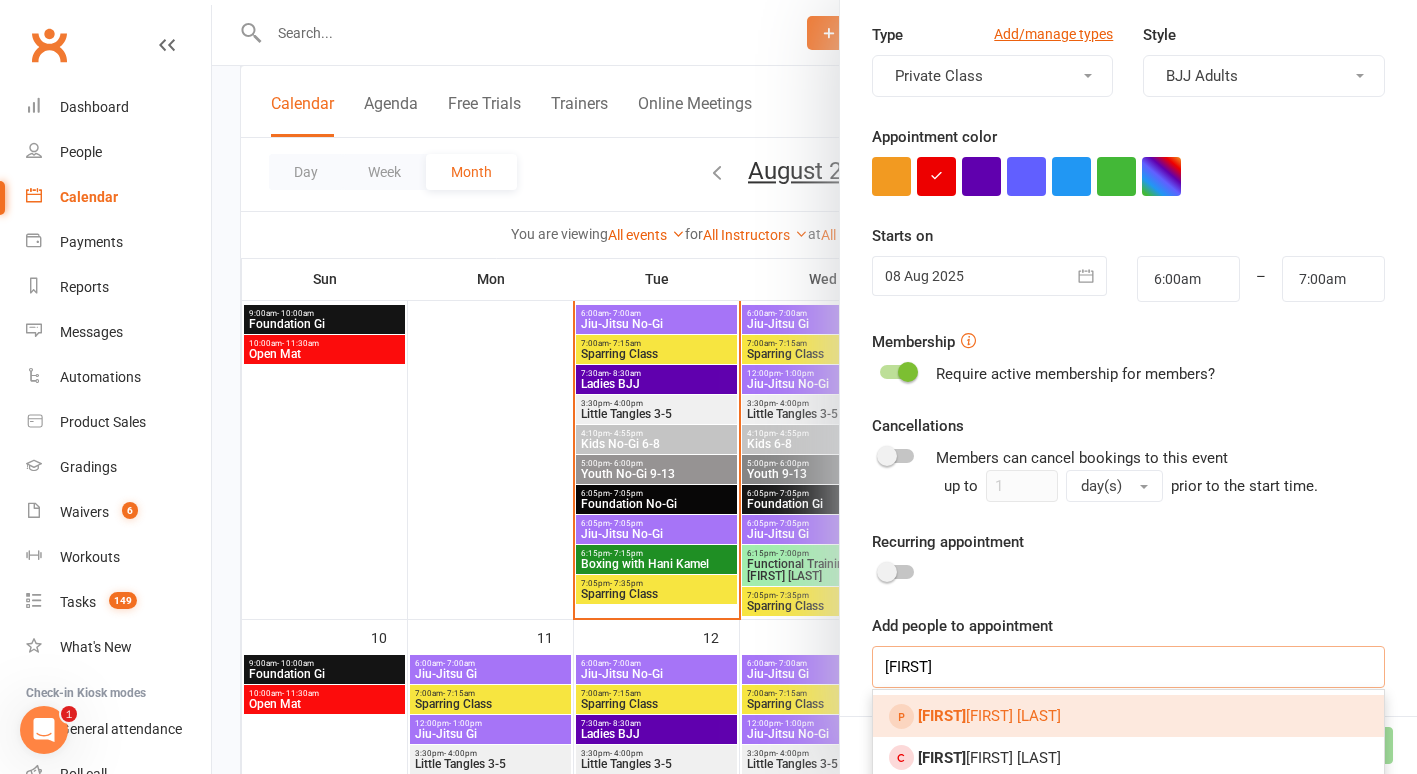 type on "[FIRST]" 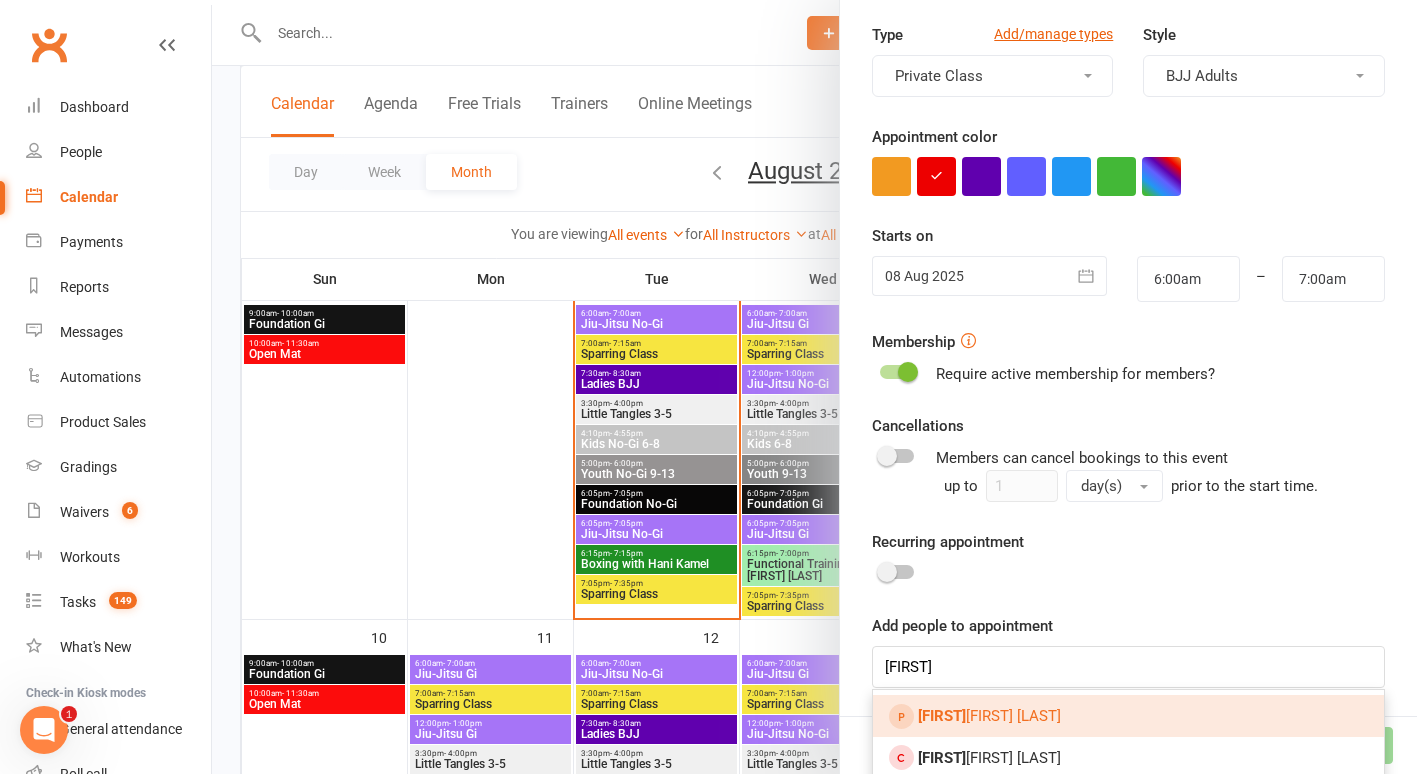 click on "[FIRST] [LAST]" at bounding box center (1128, 716) 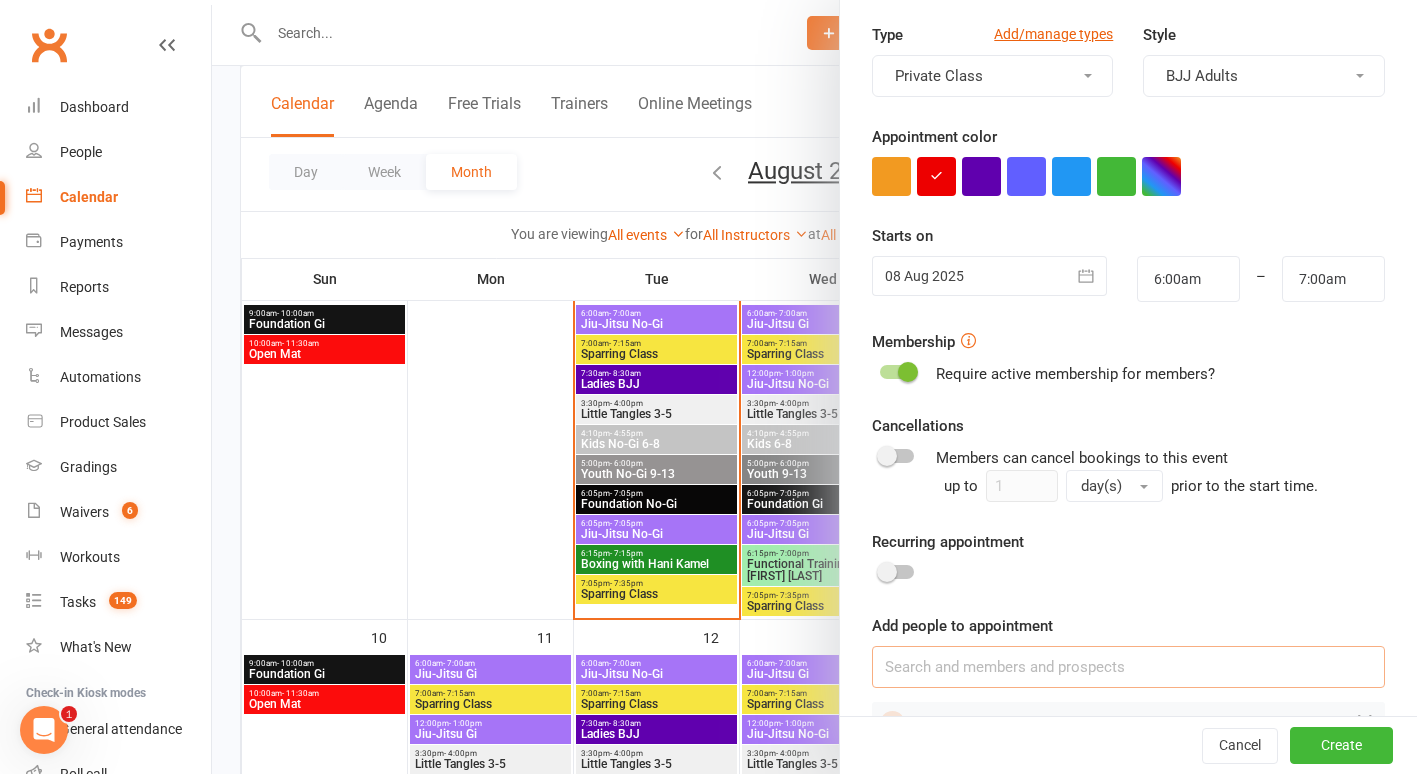 click at bounding box center [1128, 667] 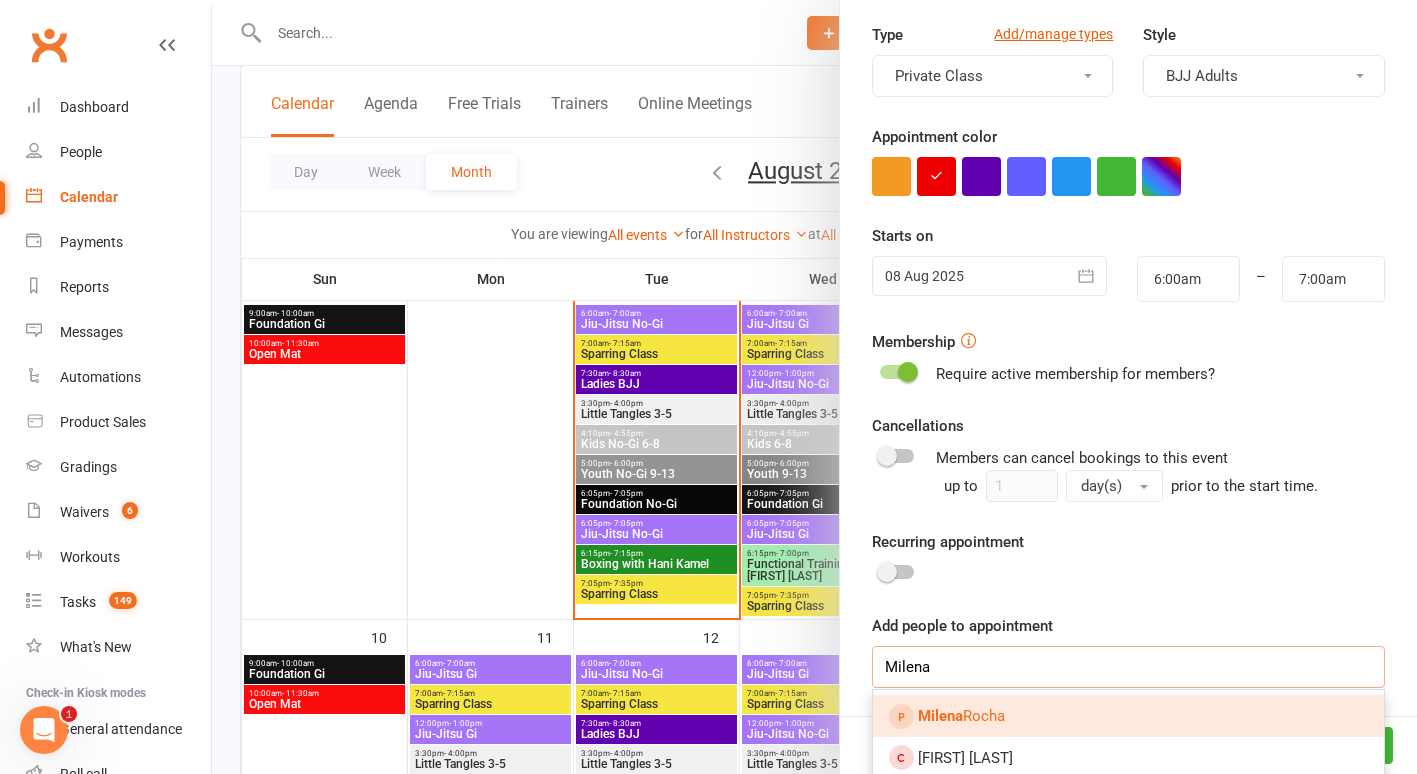 type on "Milena" 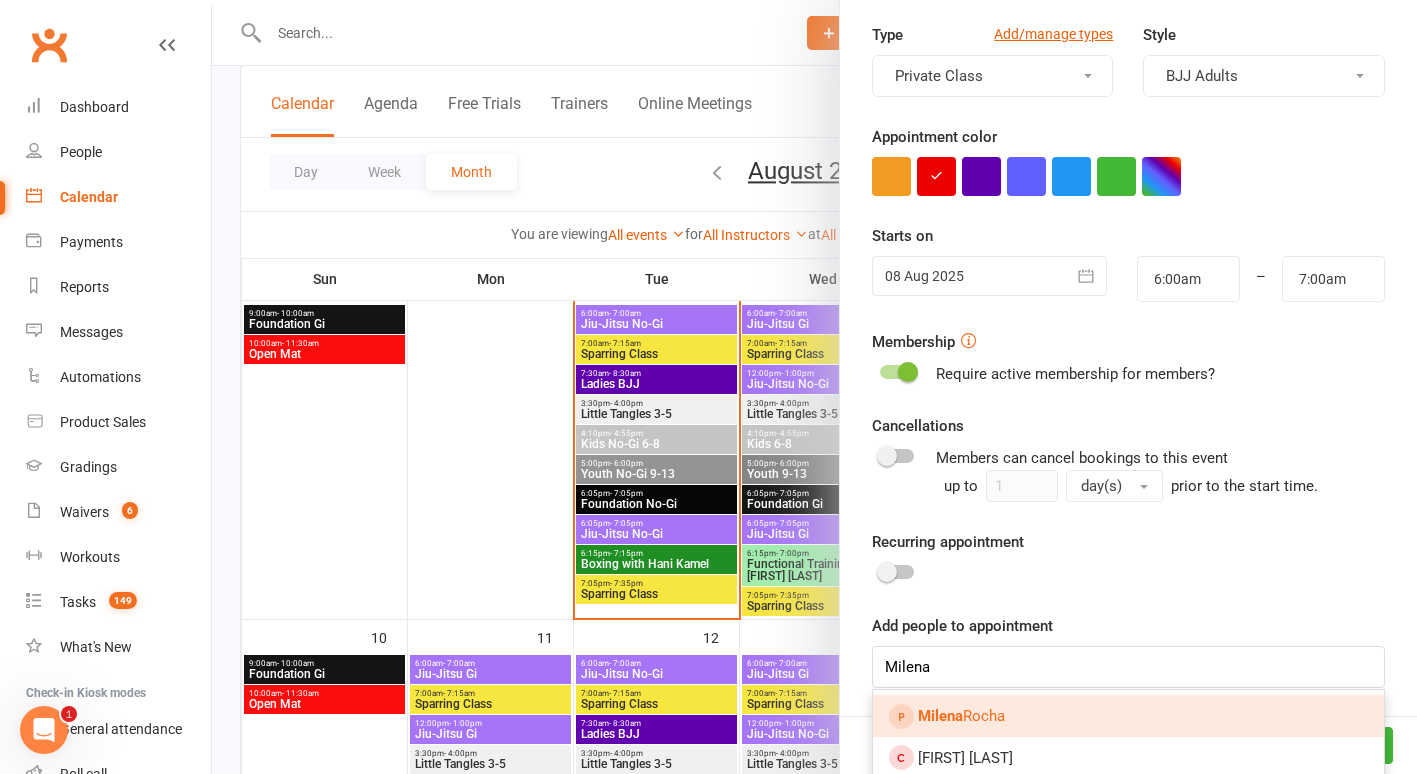 click on "[FIRST] [LAST]" at bounding box center (961, 716) 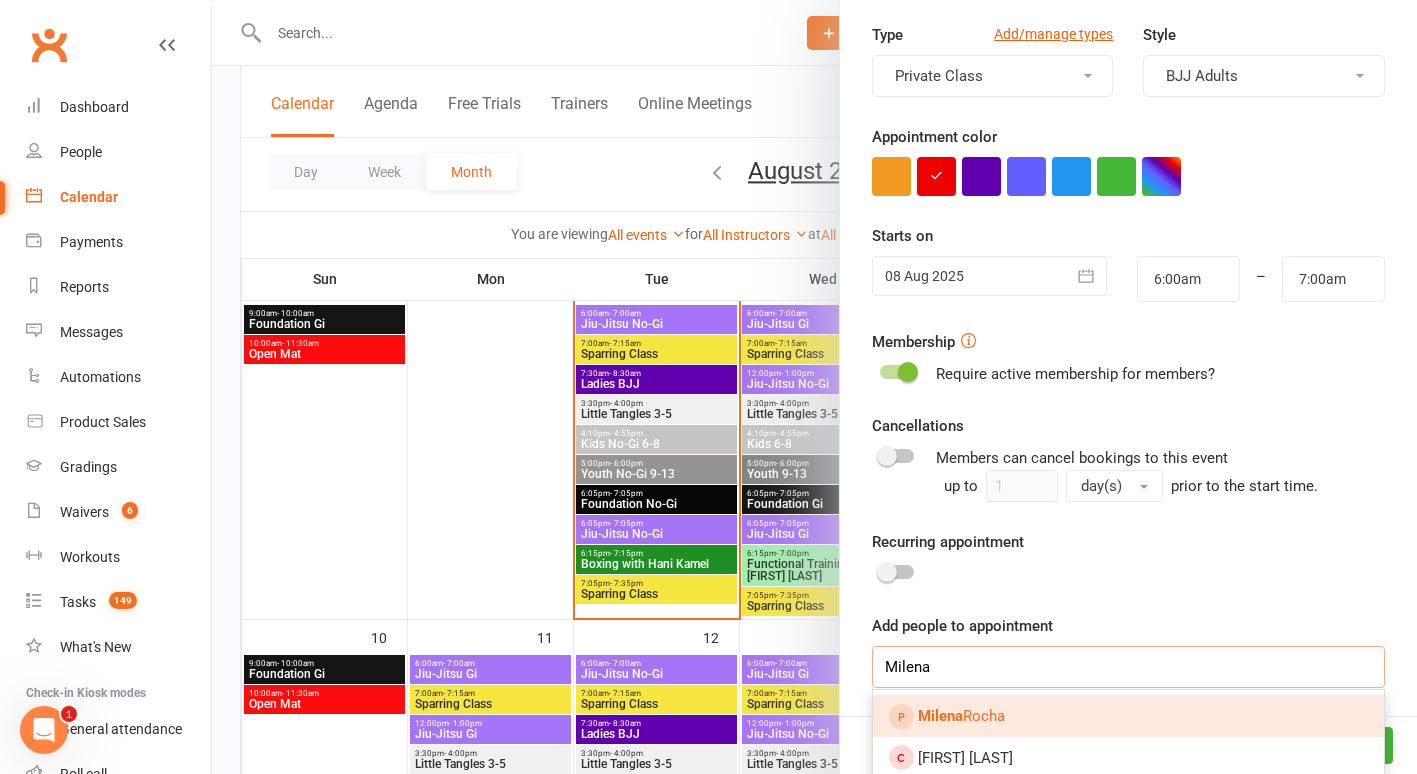 type 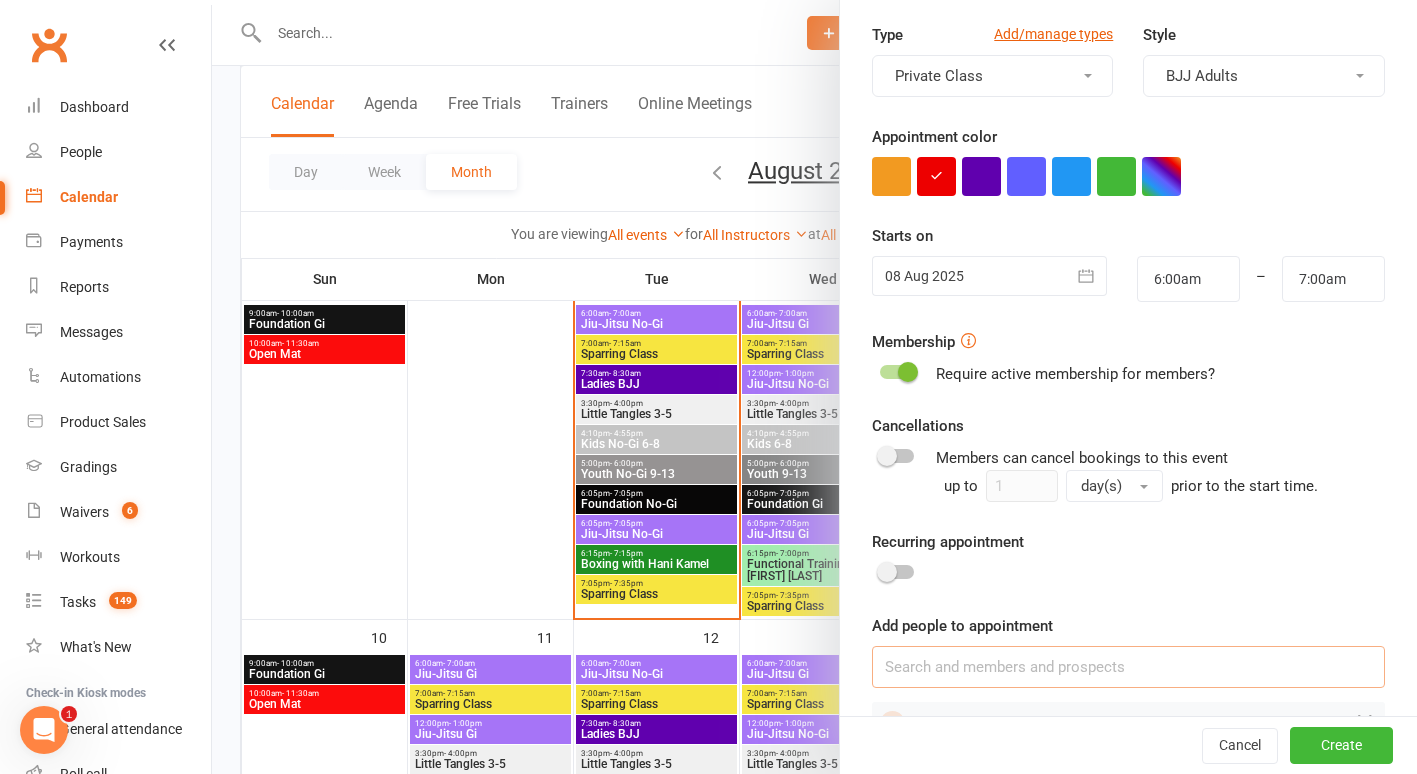 scroll, scrollTop: 362, scrollLeft: 0, axis: vertical 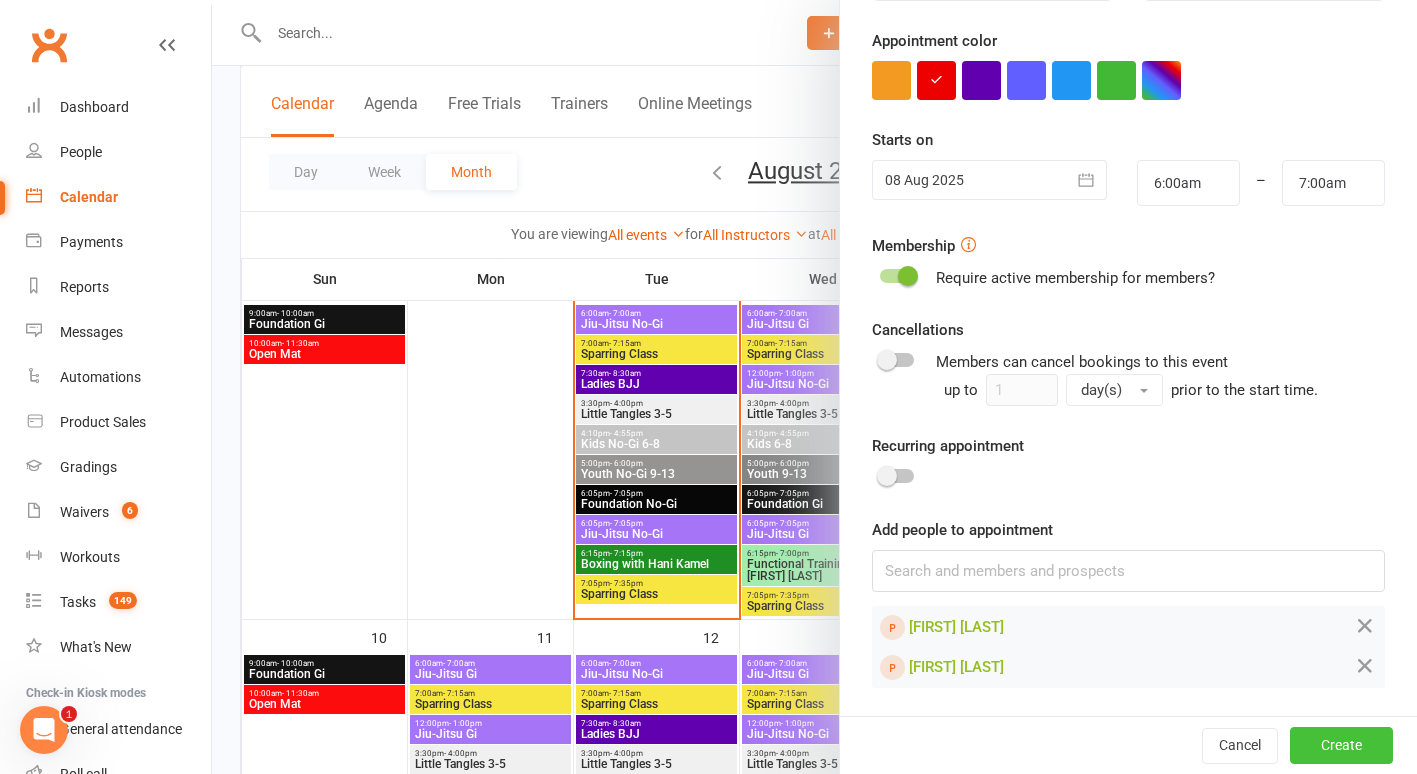 click on "Create" at bounding box center (1341, 745) 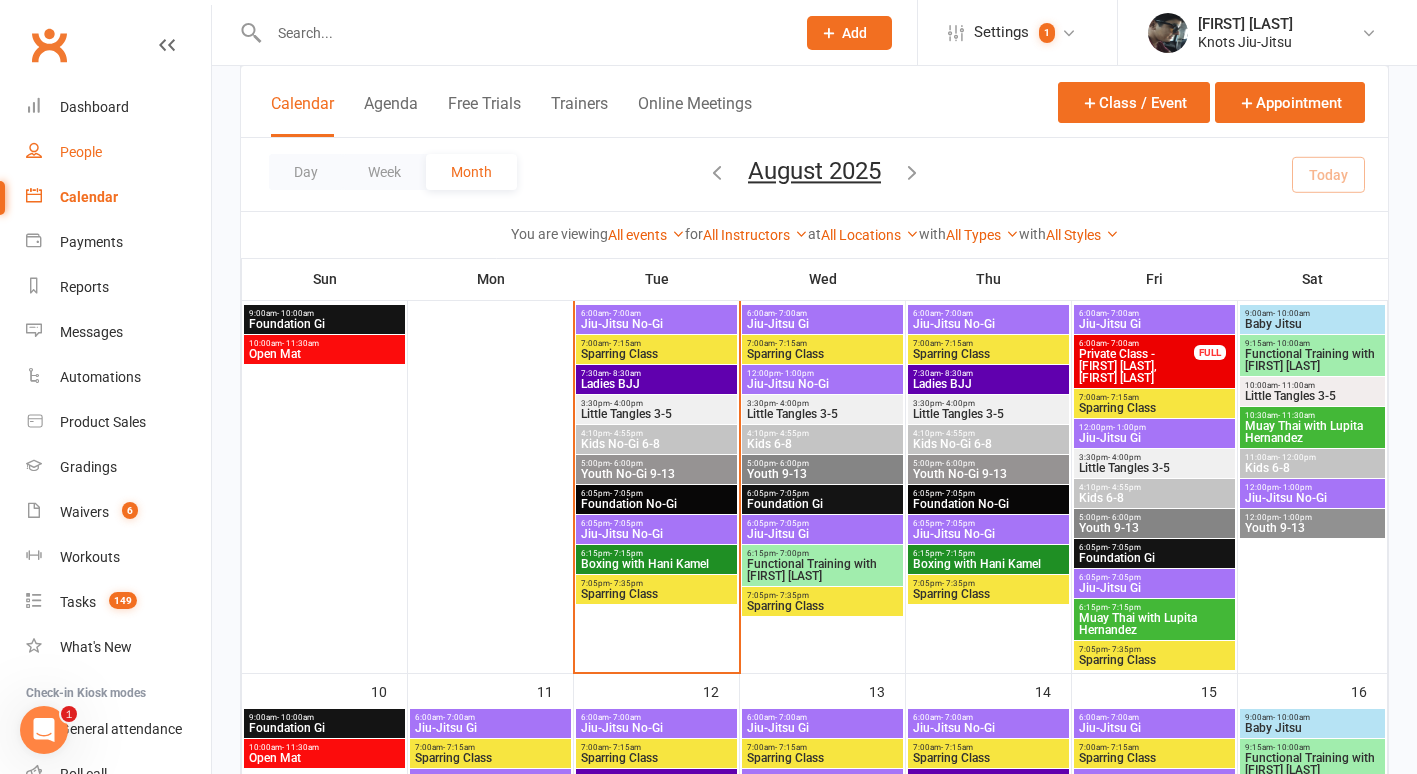 click on "People" at bounding box center (118, 152) 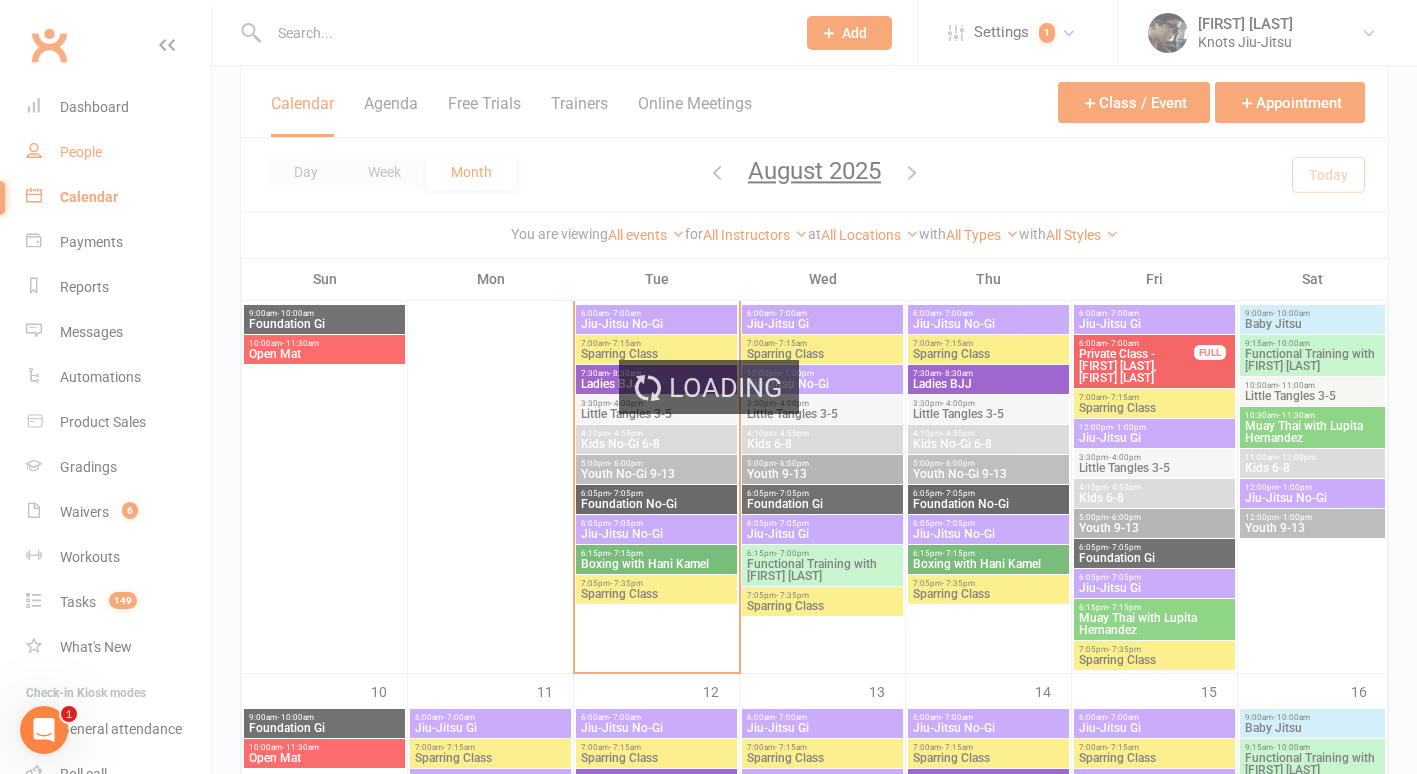 scroll, scrollTop: 0, scrollLeft: 0, axis: both 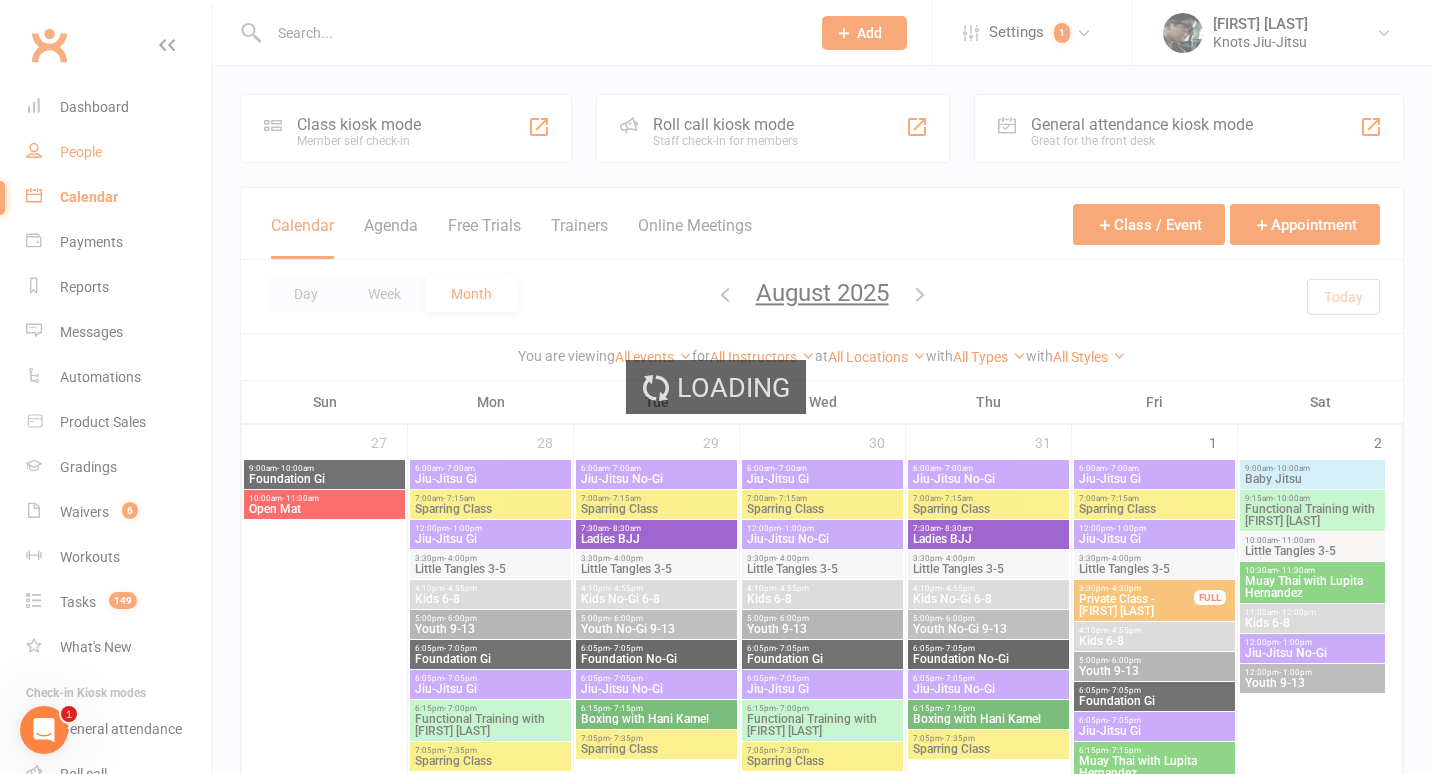 select on "100" 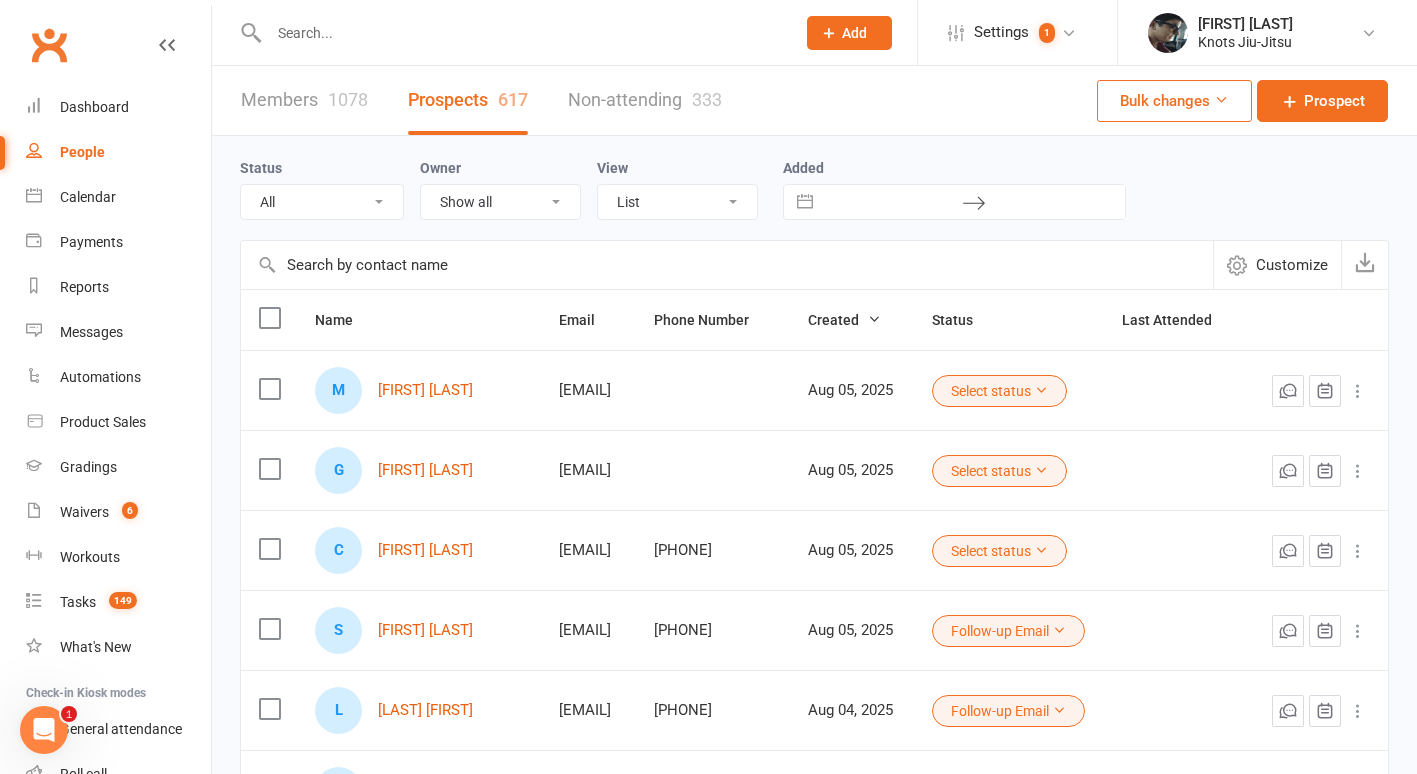 click on "Select status" at bounding box center [999, 471] 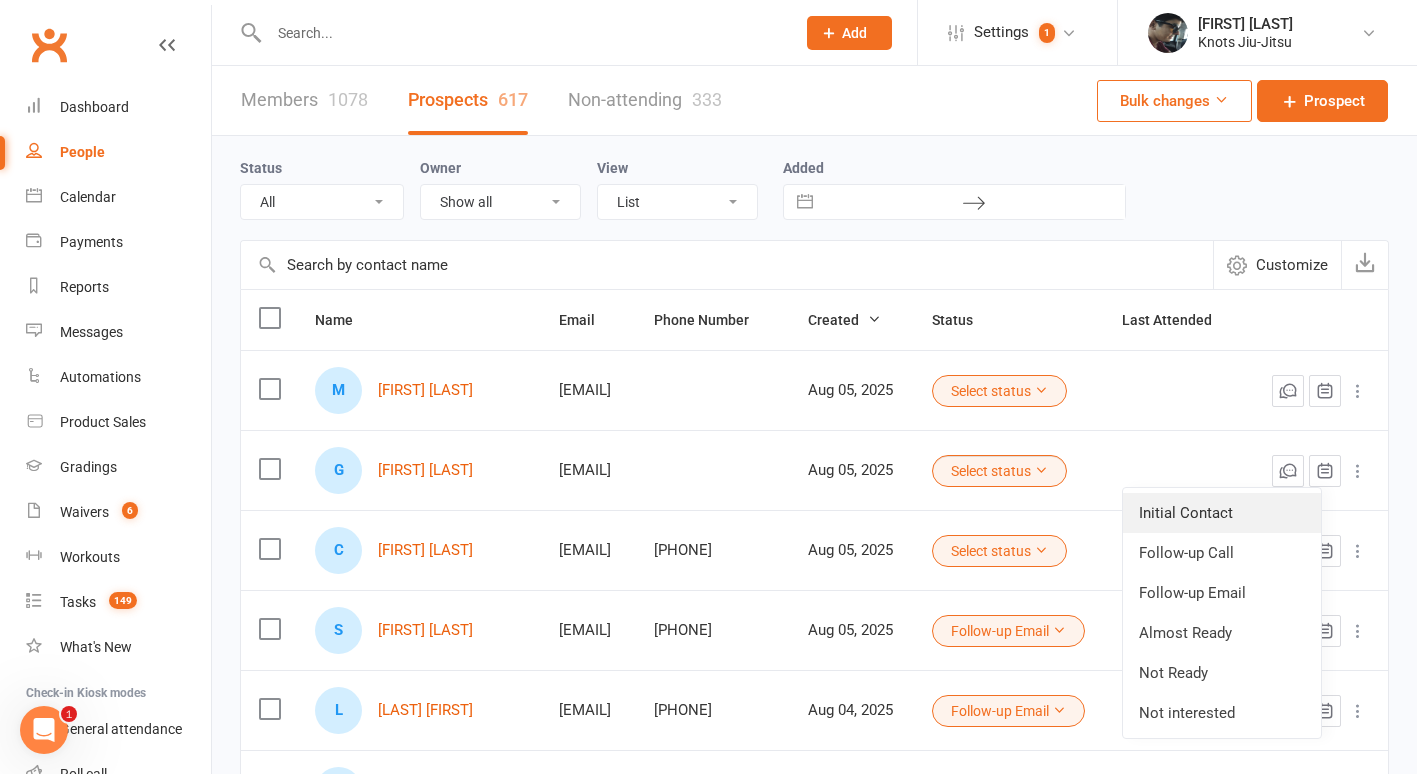click on "Initial Contact" at bounding box center (1222, 513) 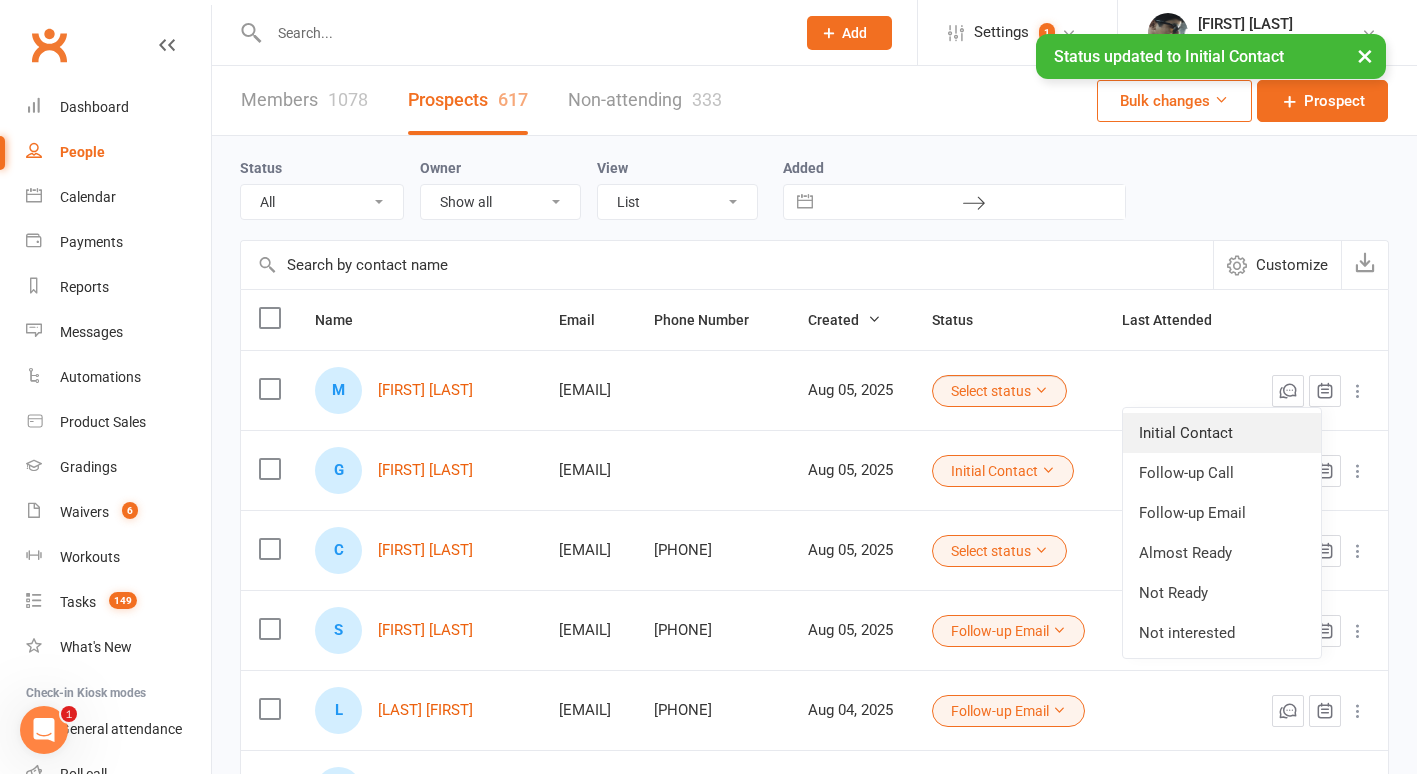 click on "Initial Contact" at bounding box center [1222, 433] 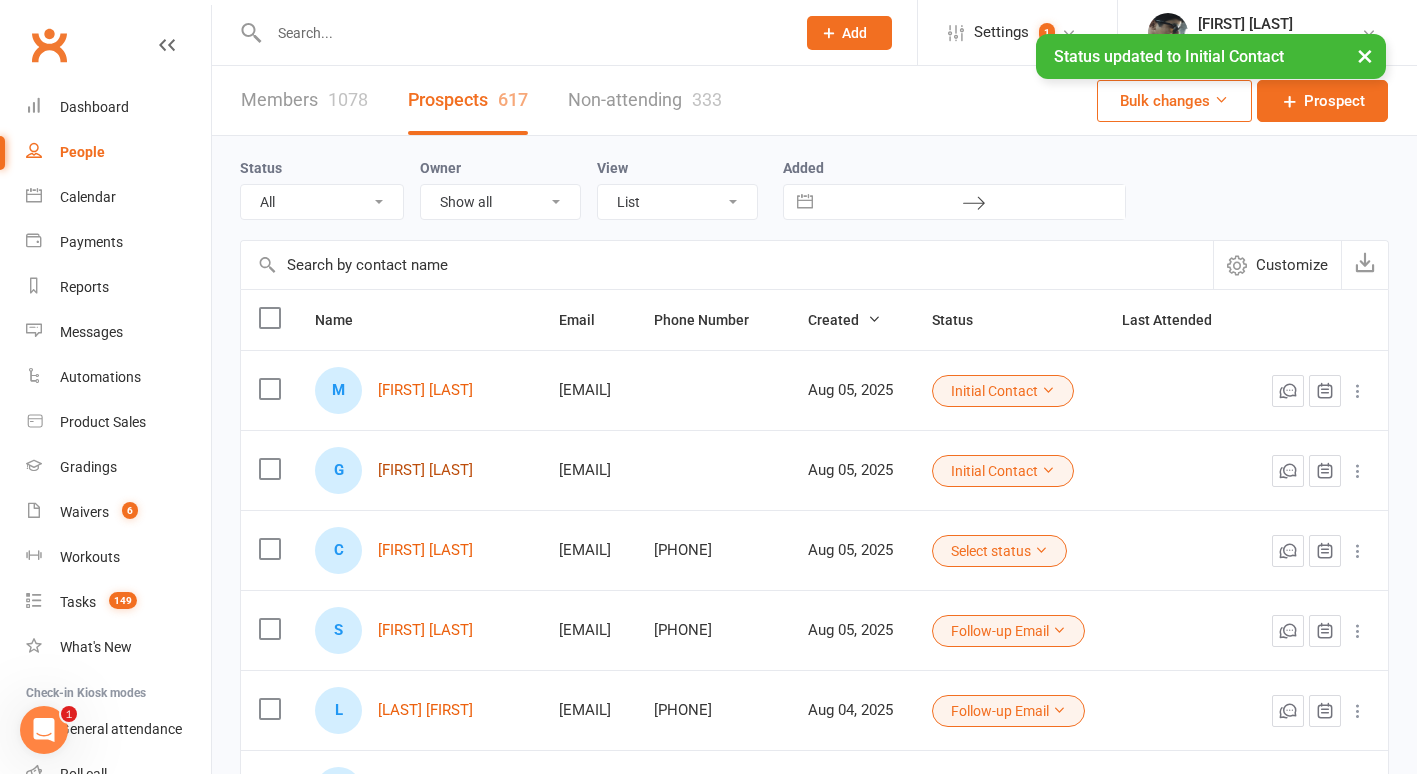 click on "[FIRST] [LAST]" at bounding box center (425, 470) 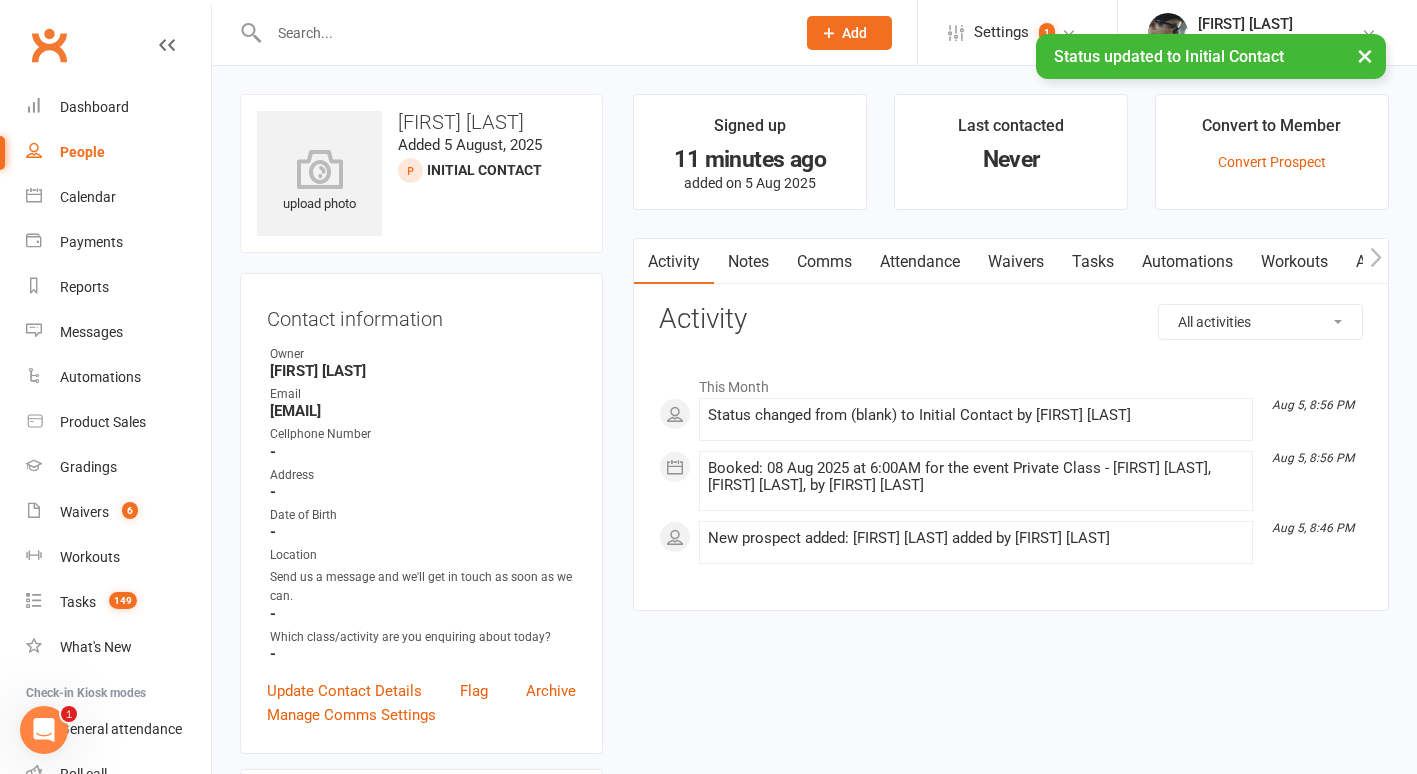 click on "Waivers" at bounding box center [1016, 262] 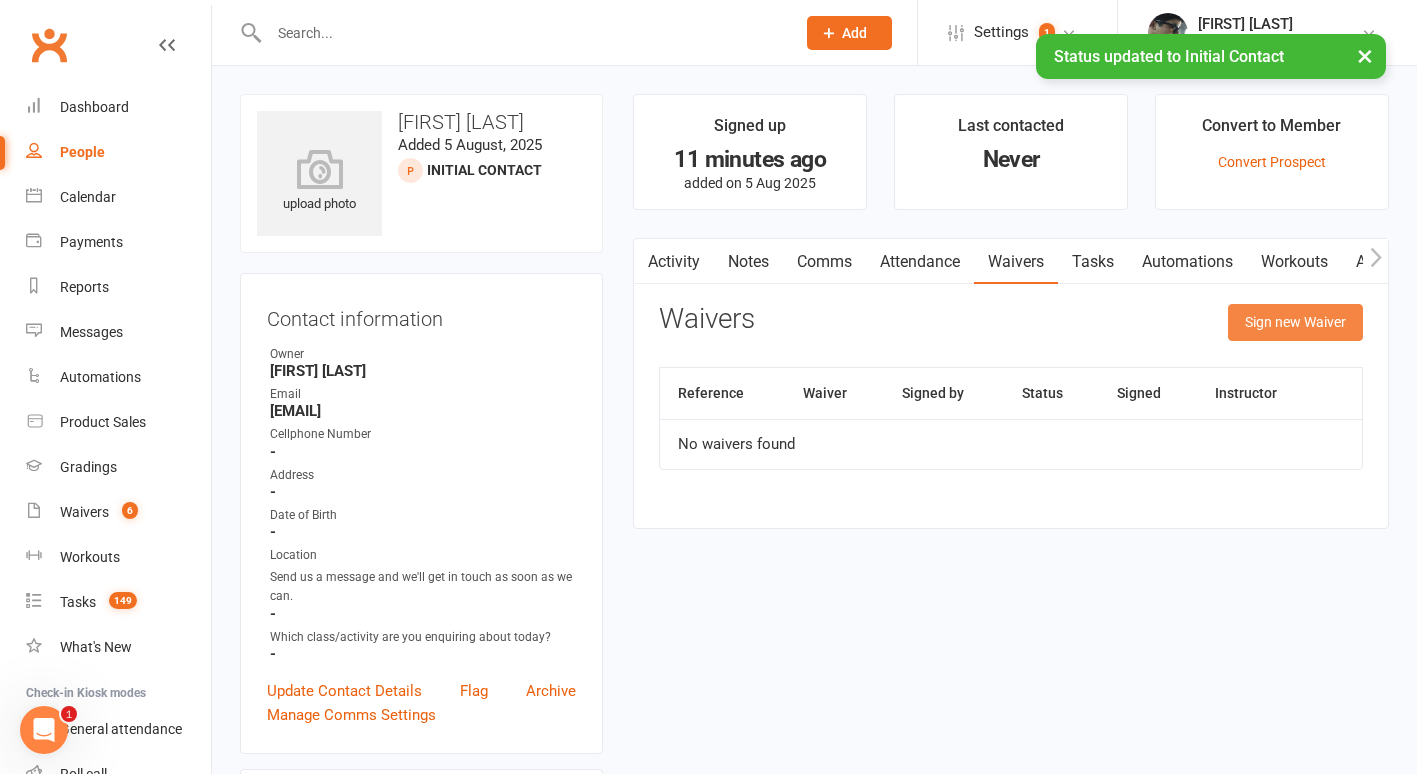 click on "Sign new Waiver" at bounding box center (1295, 322) 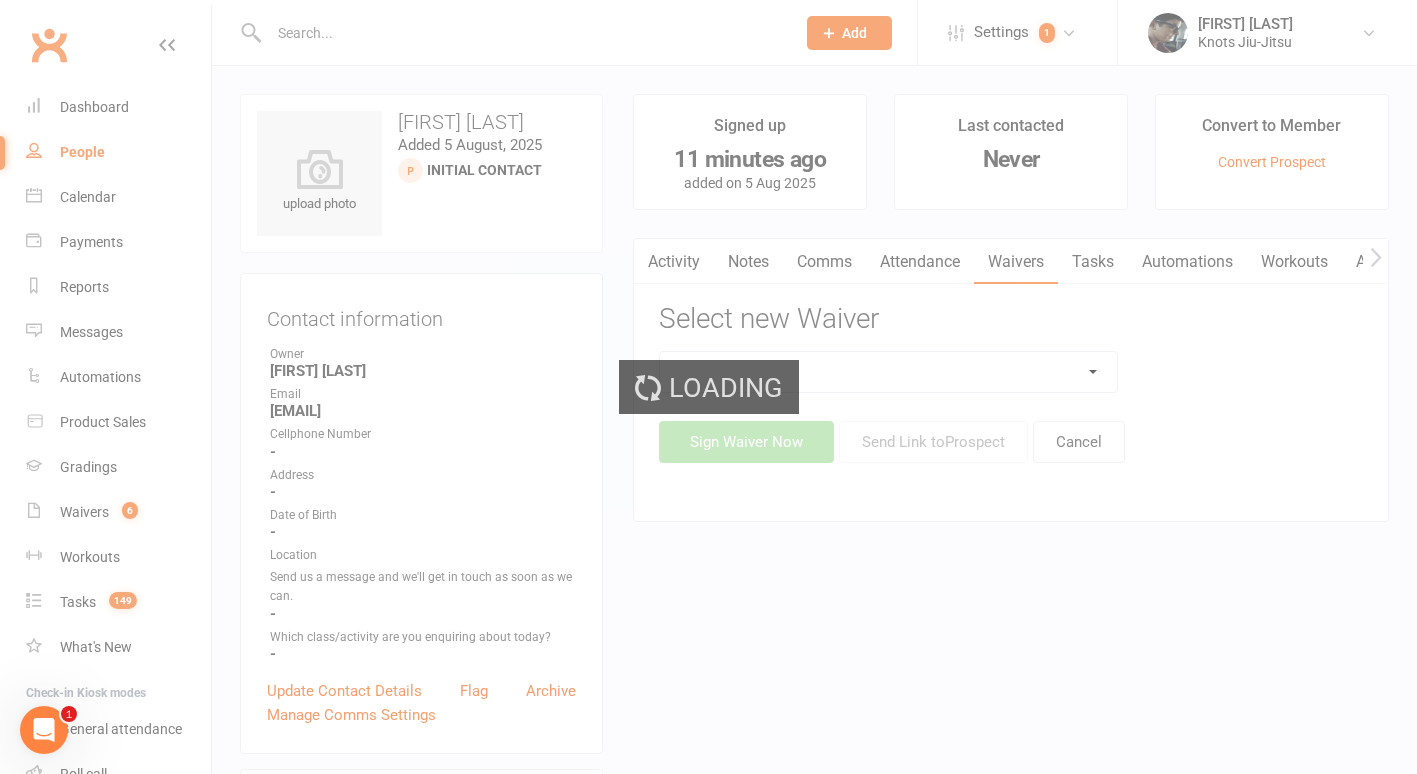 click on "Loading" at bounding box center [708, 387] 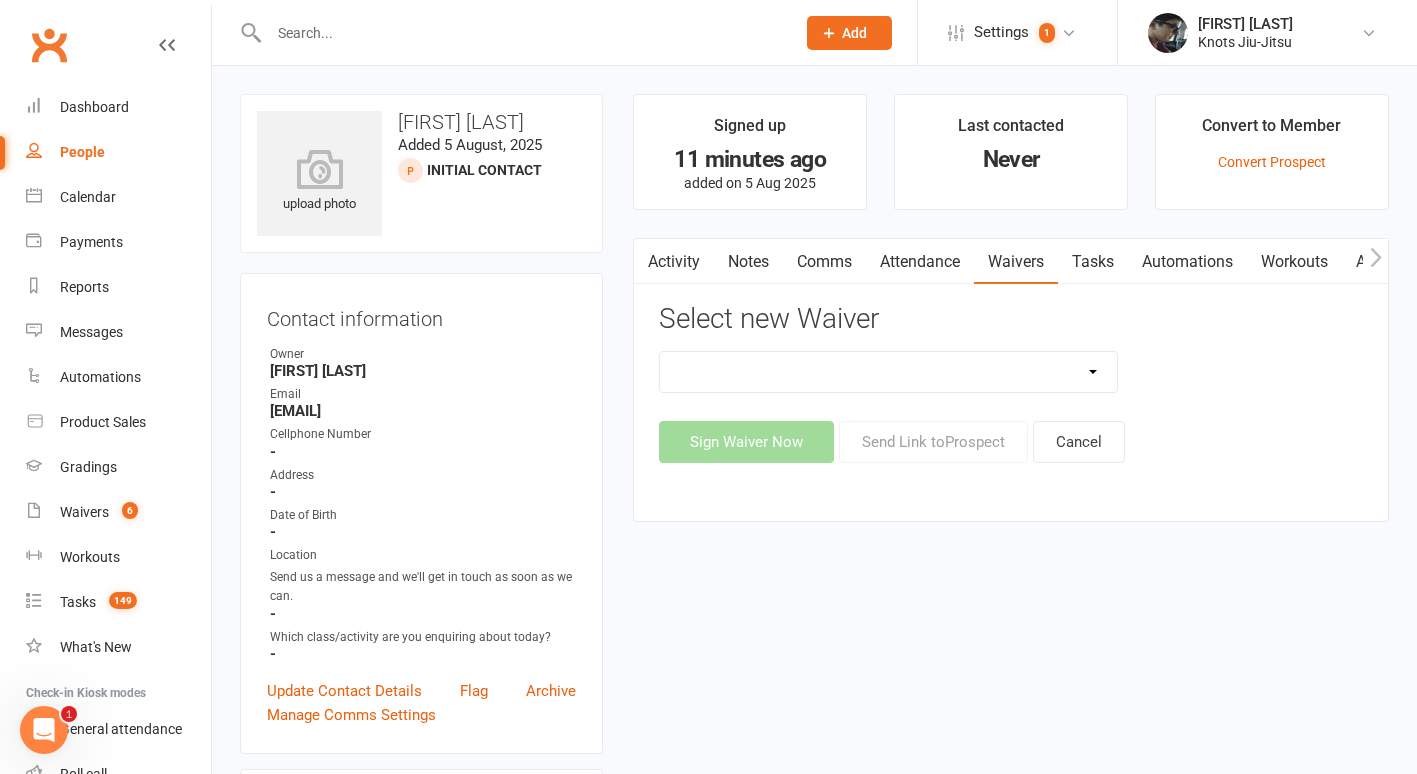 click on "Covid Vaccine Confirmation E.T.C. Partnership Member E.T.C. Partnership Member (No Photo) Existing Member Waiver Existing Member Waiver W/O Cc Details Faixa Branca - New Member Faixa Branca Trial Class Family Member Sign-Up Knots Crew Program New Member (No Photo) New Member Sign Up New Member Sign Up for Functional Training New Member Sign Up for Muay Thai New Member Waiver (Without CC) Permission To Use Credit Card Trial Class Waiver" at bounding box center [888, 372] 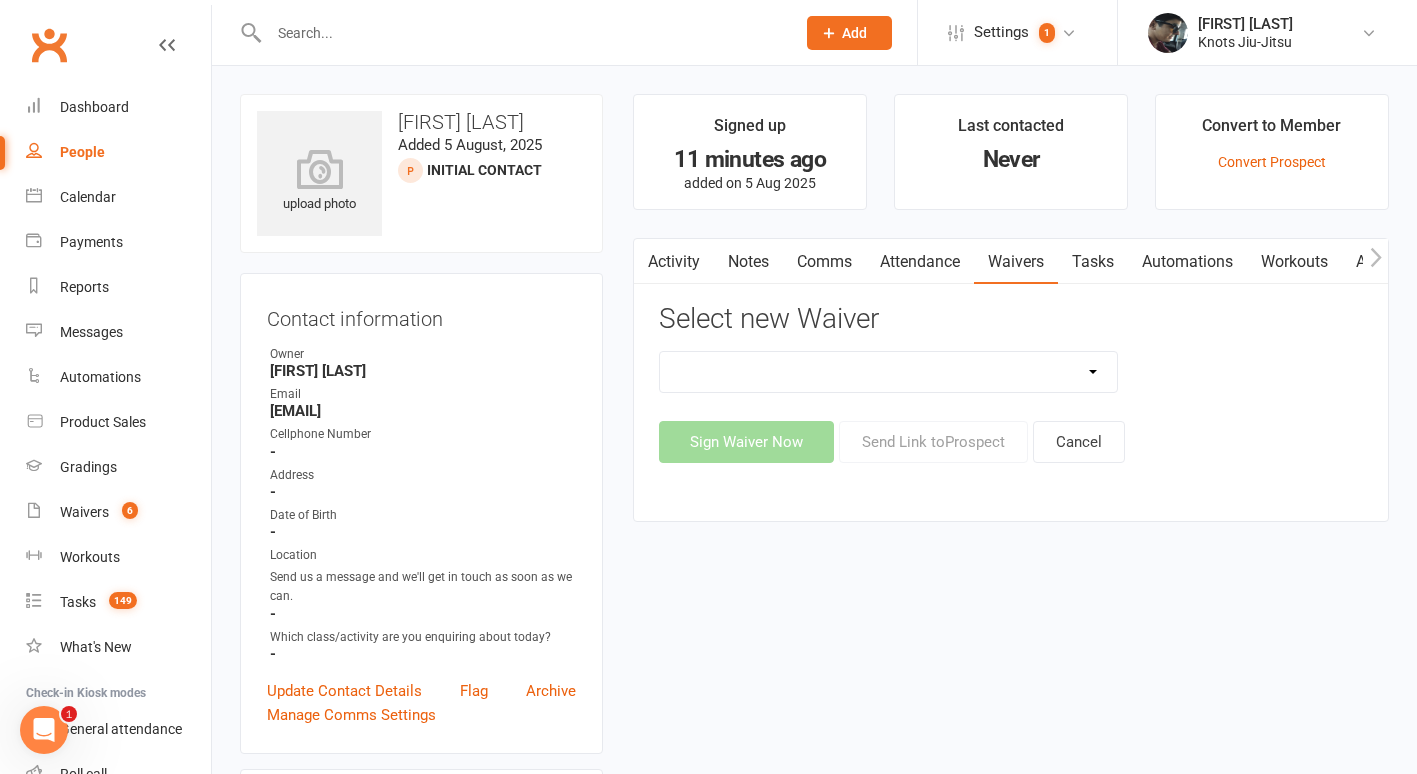 click on "upload photo [FIRST] [LAST] Added 5 August, 2025   Initial Contact prospect Contact information Owner   [FIRST] [LAST] Email  [EMAIL]
Cellphone Number  -
Address  -
Date of Birth  -
Location
Send us a message and we'll get in touch as soon as we can.  -
Which class/activity are you enquiring about today?  -
Update Contact Details Flag Archive Manage Comms Settings
Family Members  No relationships found. Add link to existing contact  Add link to new contact
Marketing Information  edit How did you hear about us? -
None of the above? Who can we thank for sending you our way? -
Email / SMS Subscriptions  edit Unsubscribed from Emails No
Unsubscribed from SMSes No
Emergency Contact Details  edit Name -
Relationship to Member -
Email -
Phone -
Address -
Waiver Answers  edit Add sections & fields Convert to NAC Signed up 11 minutes ago added on 5 Aug 2025 Last contacted Never Convert to Member Convert Prospect
Activity Notes Comms Attendance Waivers Tasks" at bounding box center (814, 946) 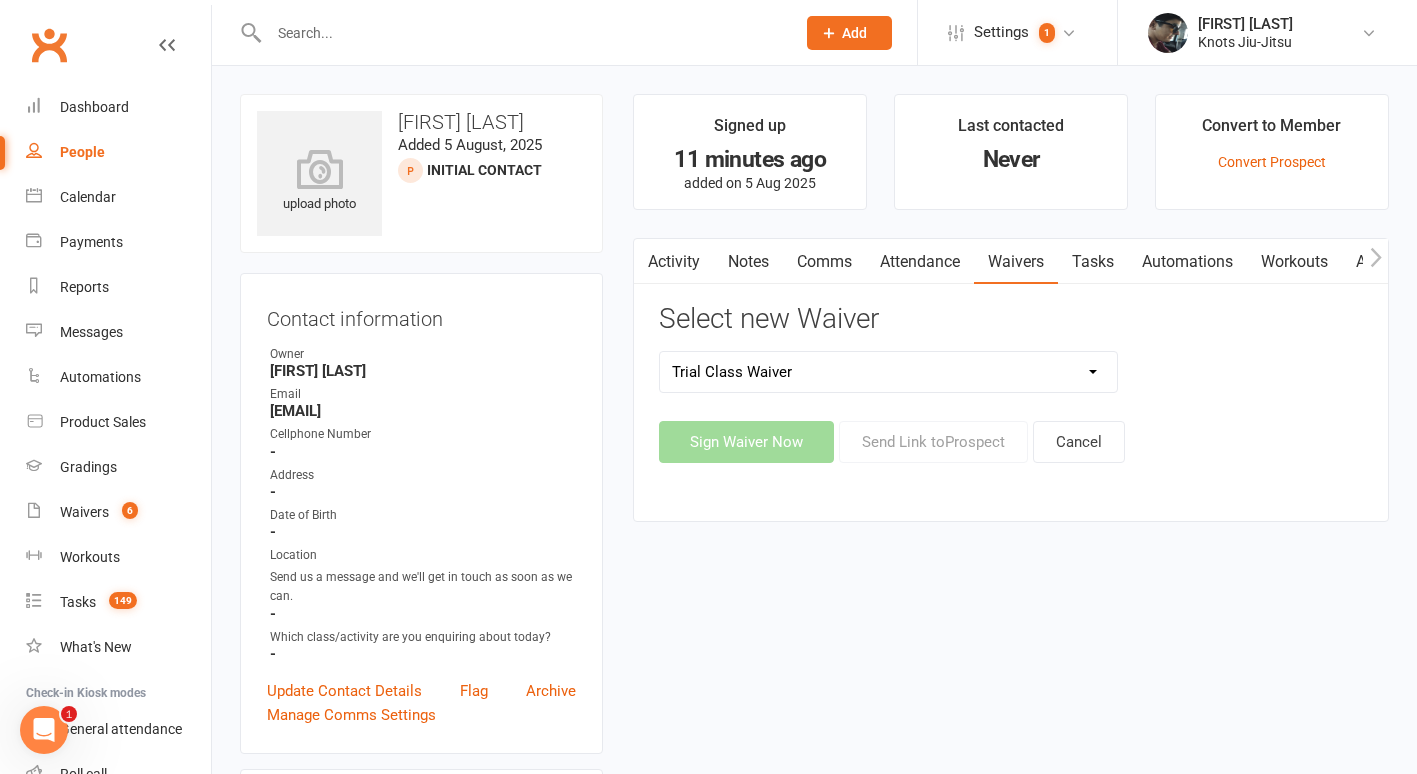 click on "Covid Vaccine Confirmation E.T.C. Partnership Member E.T.C. Partnership Member (No Photo) Existing Member Waiver Existing Member Waiver W/O Cc Details Faixa Branca - New Member Faixa Branca Trial Class Family Member Sign-Up Knots Crew Program New Member (No Photo) New Member Sign Up New Member Sign Up for Functional Training New Member Sign Up for Muay Thai New Member Waiver (Without CC) Permission To Use Credit Card Trial Class Waiver" at bounding box center [888, 372] 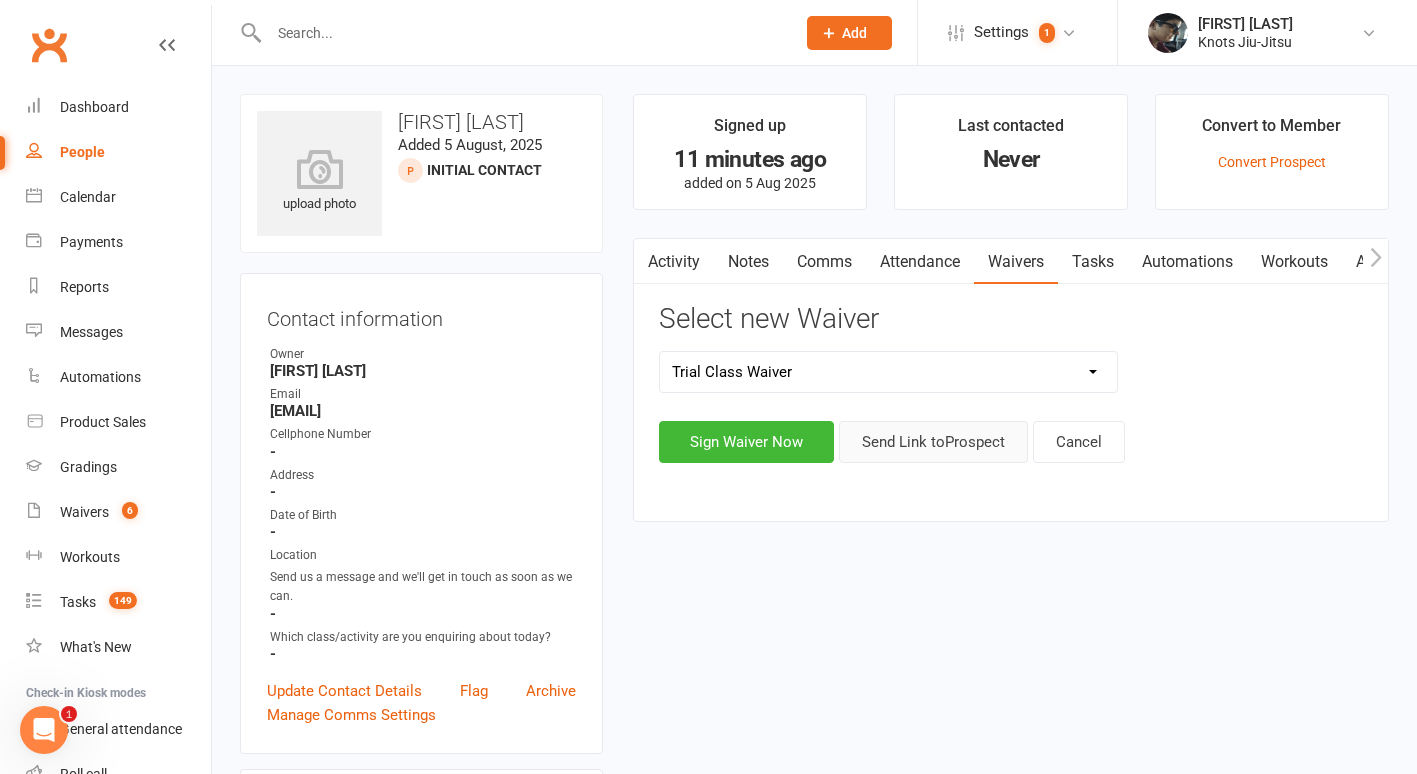 click on "Send Link to  Prospect" at bounding box center (933, 442) 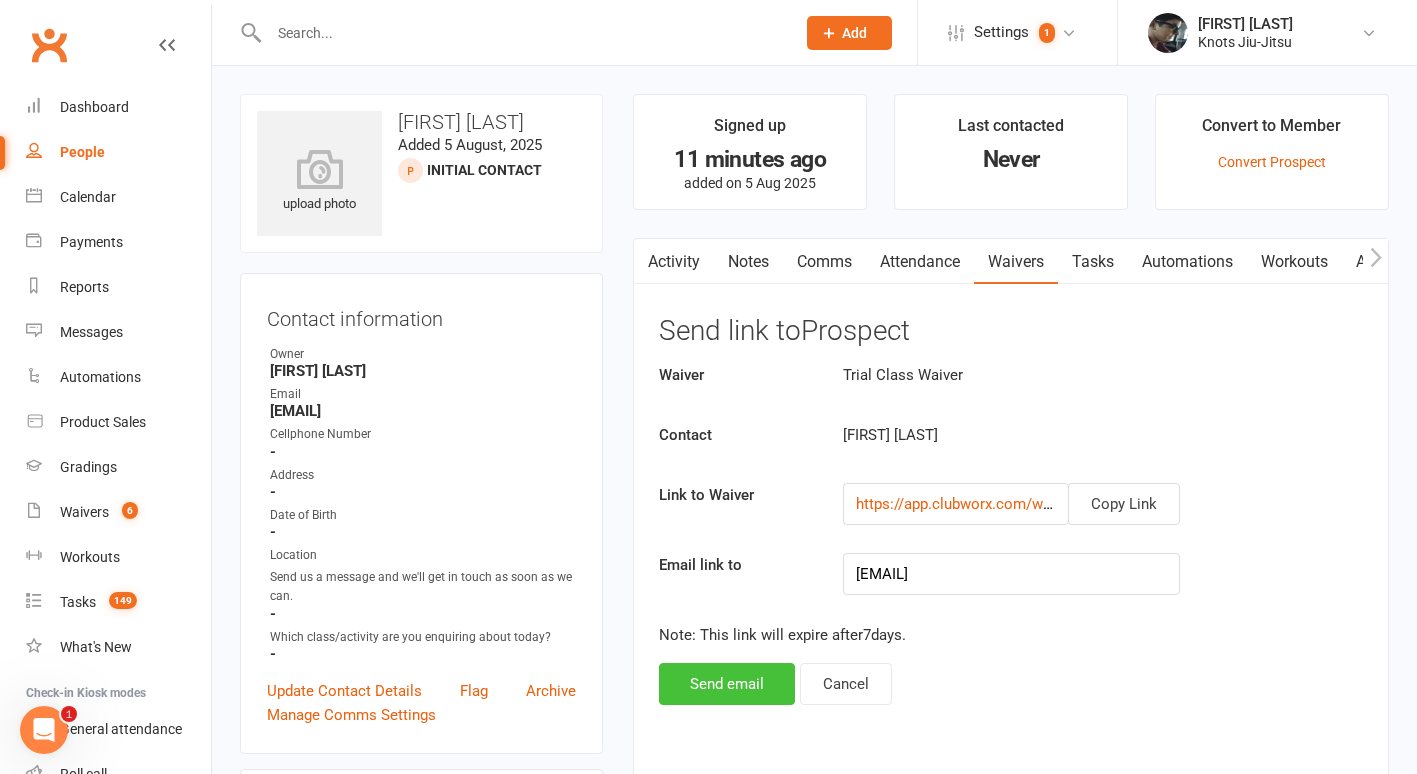 click on "Send email" at bounding box center (727, 684) 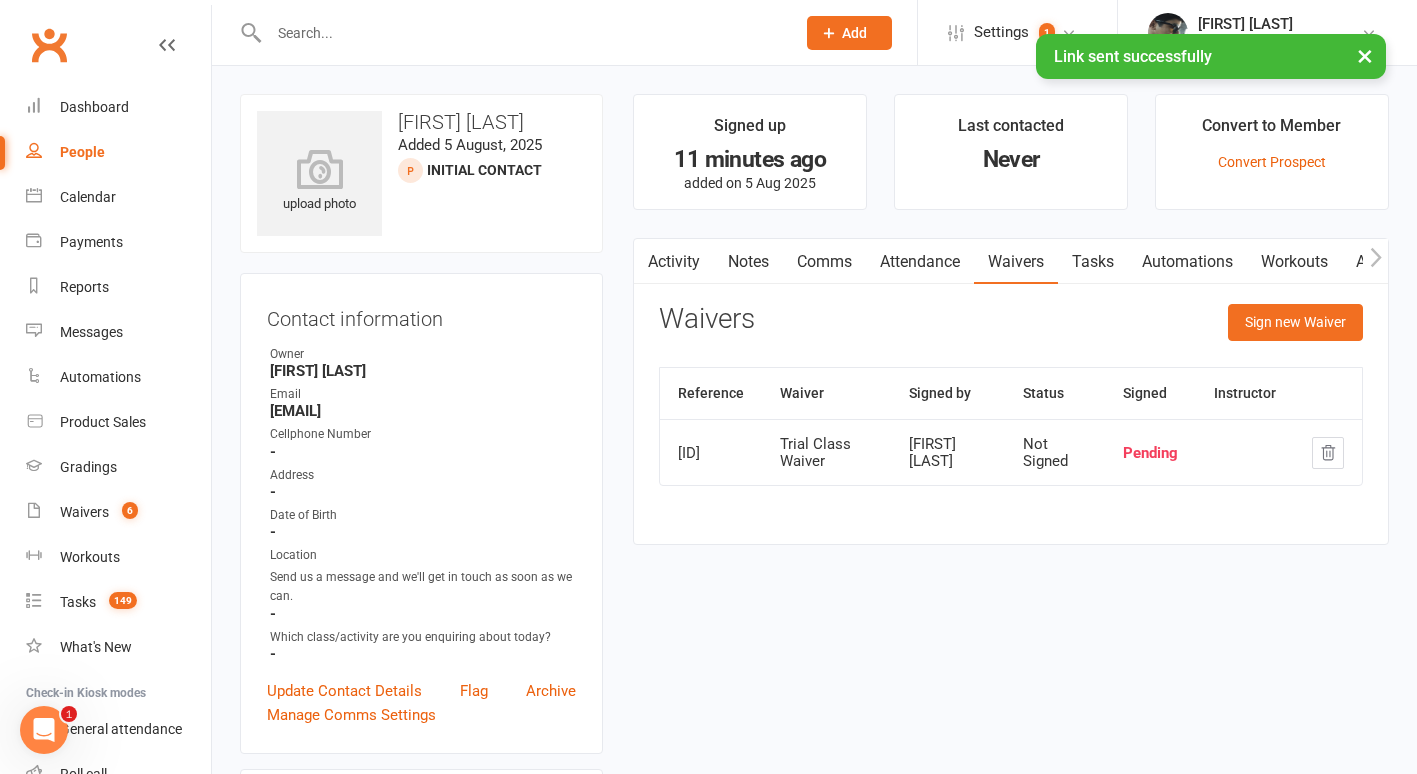 click on "People" at bounding box center [118, 152] 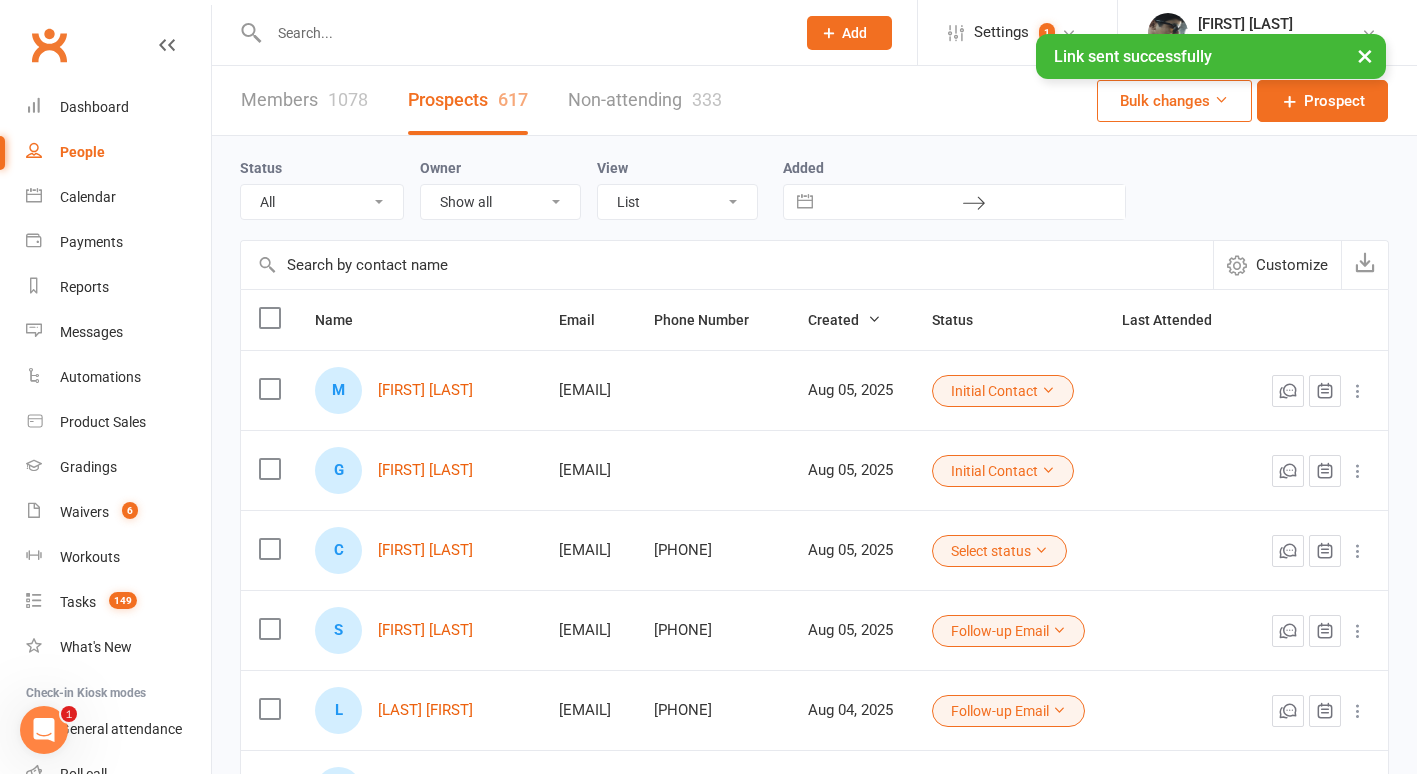click on "[FIRST] [LAST]" at bounding box center (419, 390) 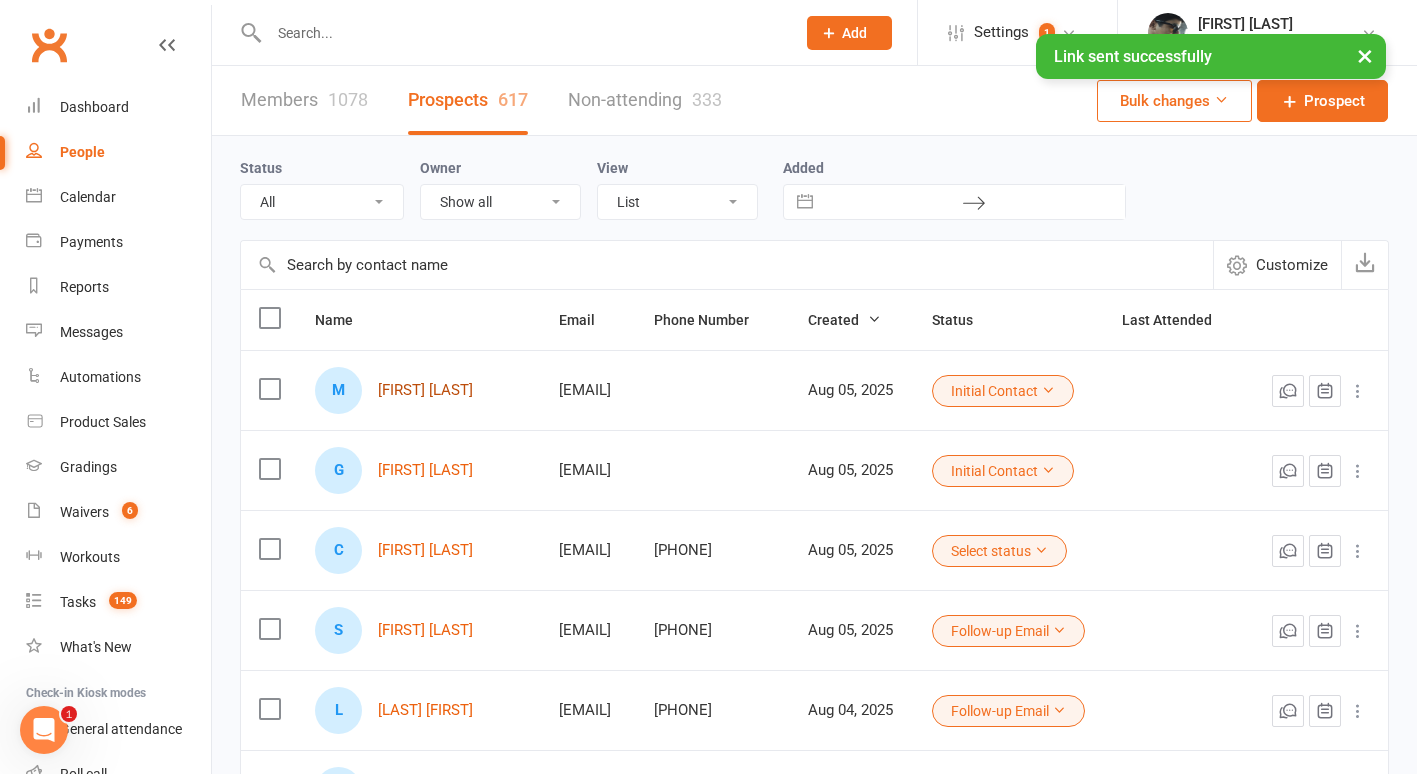 click on "[FIRST] [LAST]" at bounding box center [425, 390] 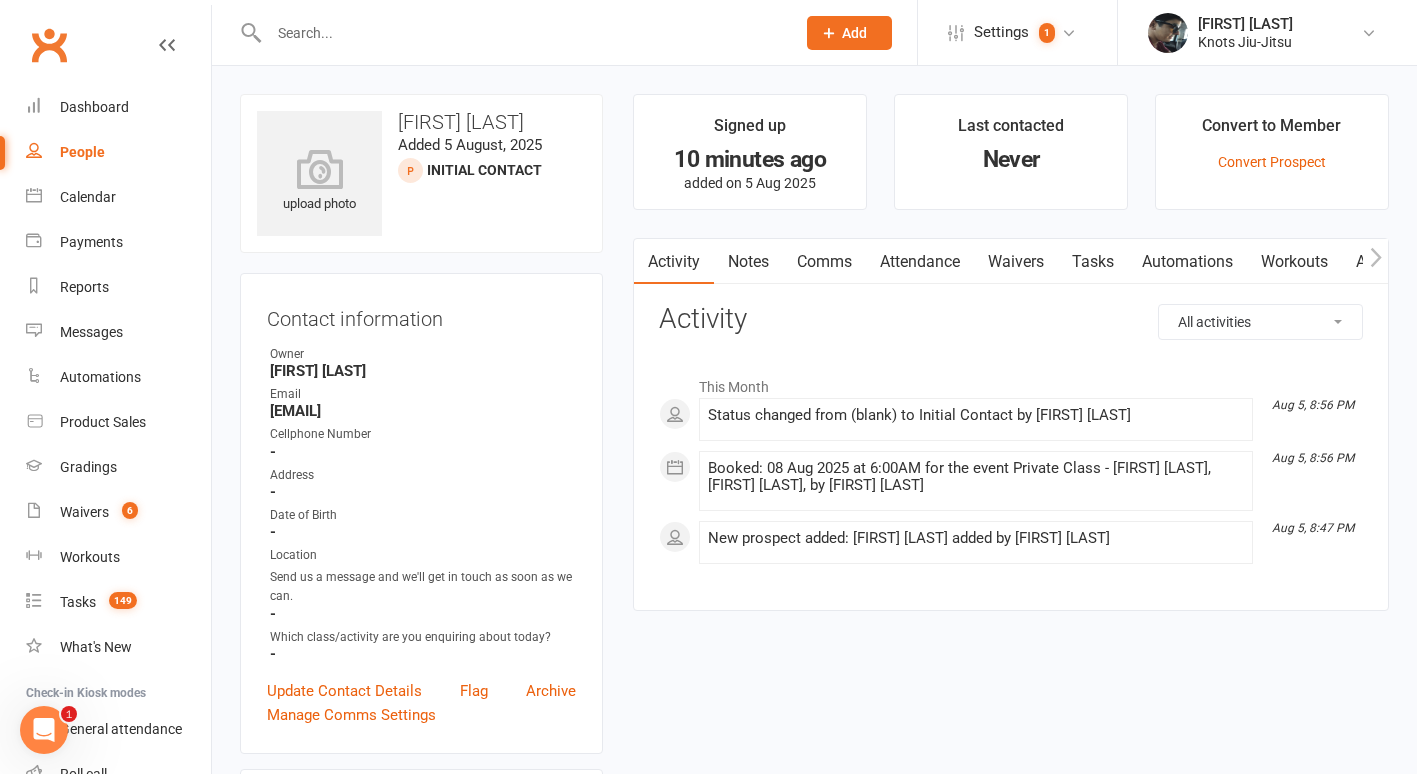 click on "Waivers" at bounding box center [1016, 262] 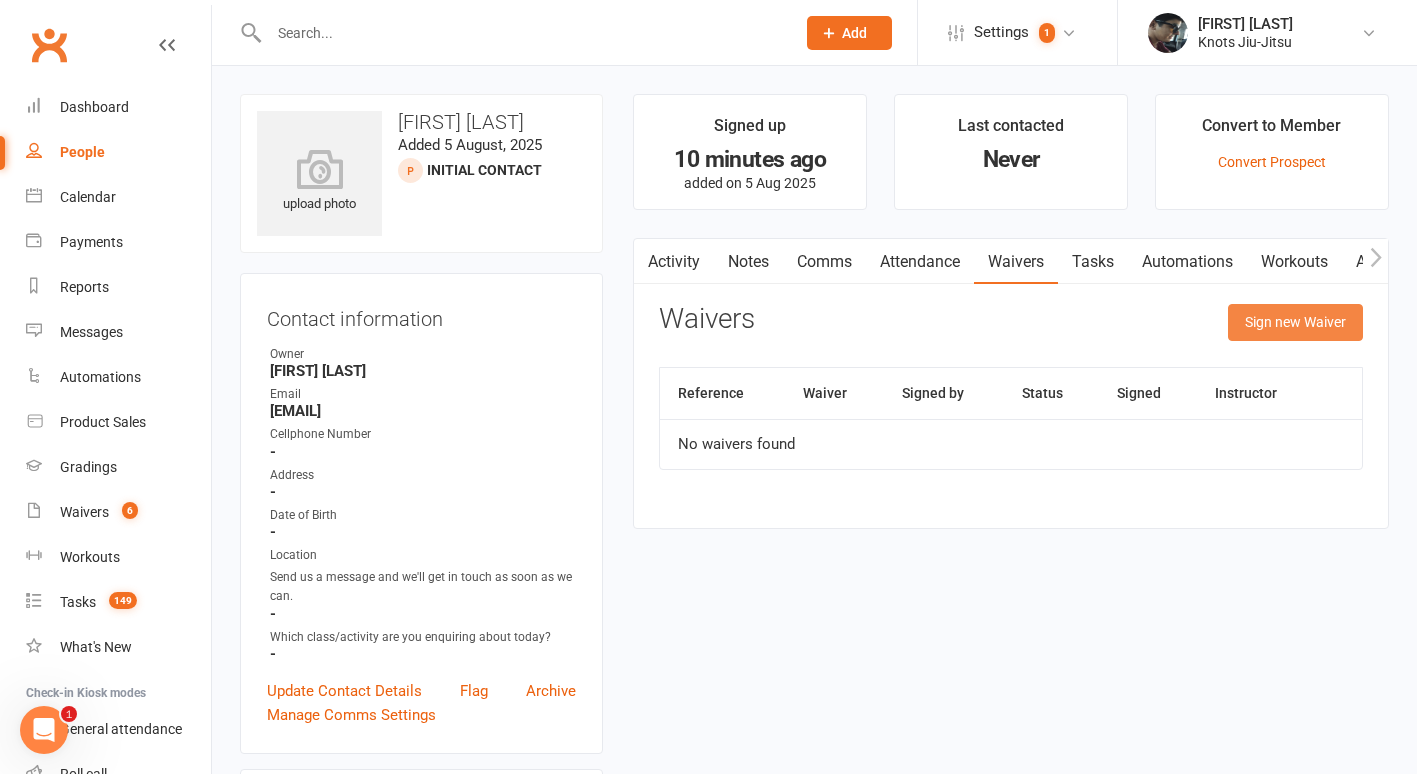 click on "Sign new Waiver" at bounding box center (1295, 322) 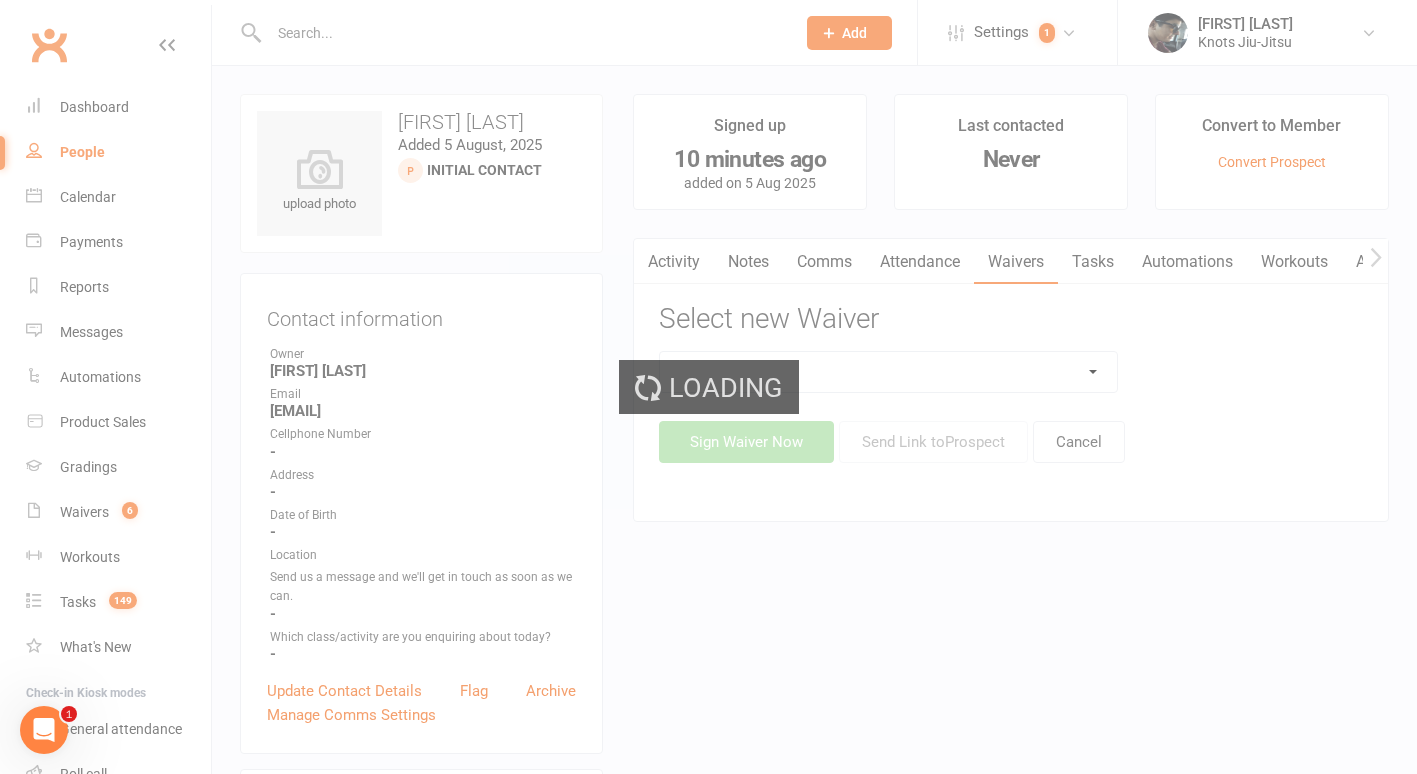 click at bounding box center [888, 372] 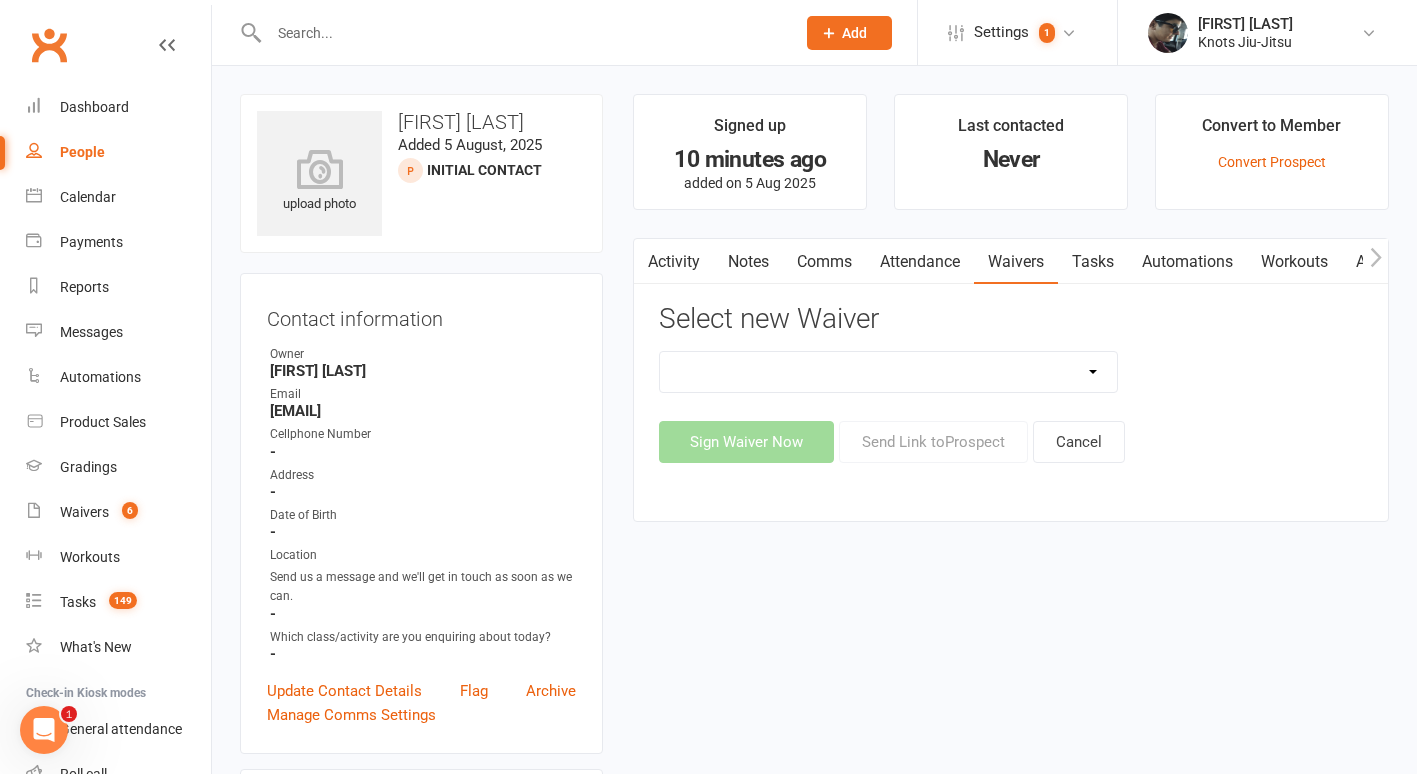 select on "8539" 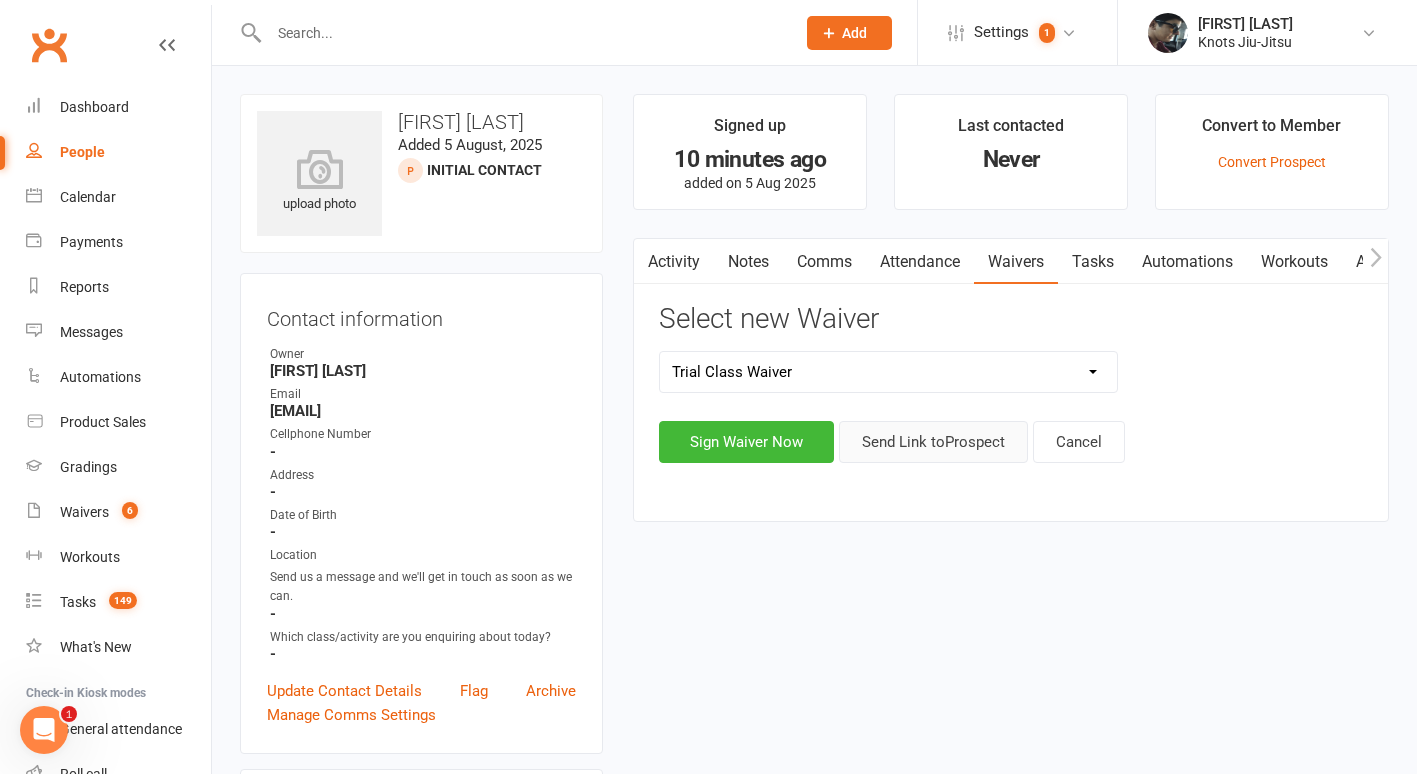 click on "Send Link to  Prospect" at bounding box center [933, 442] 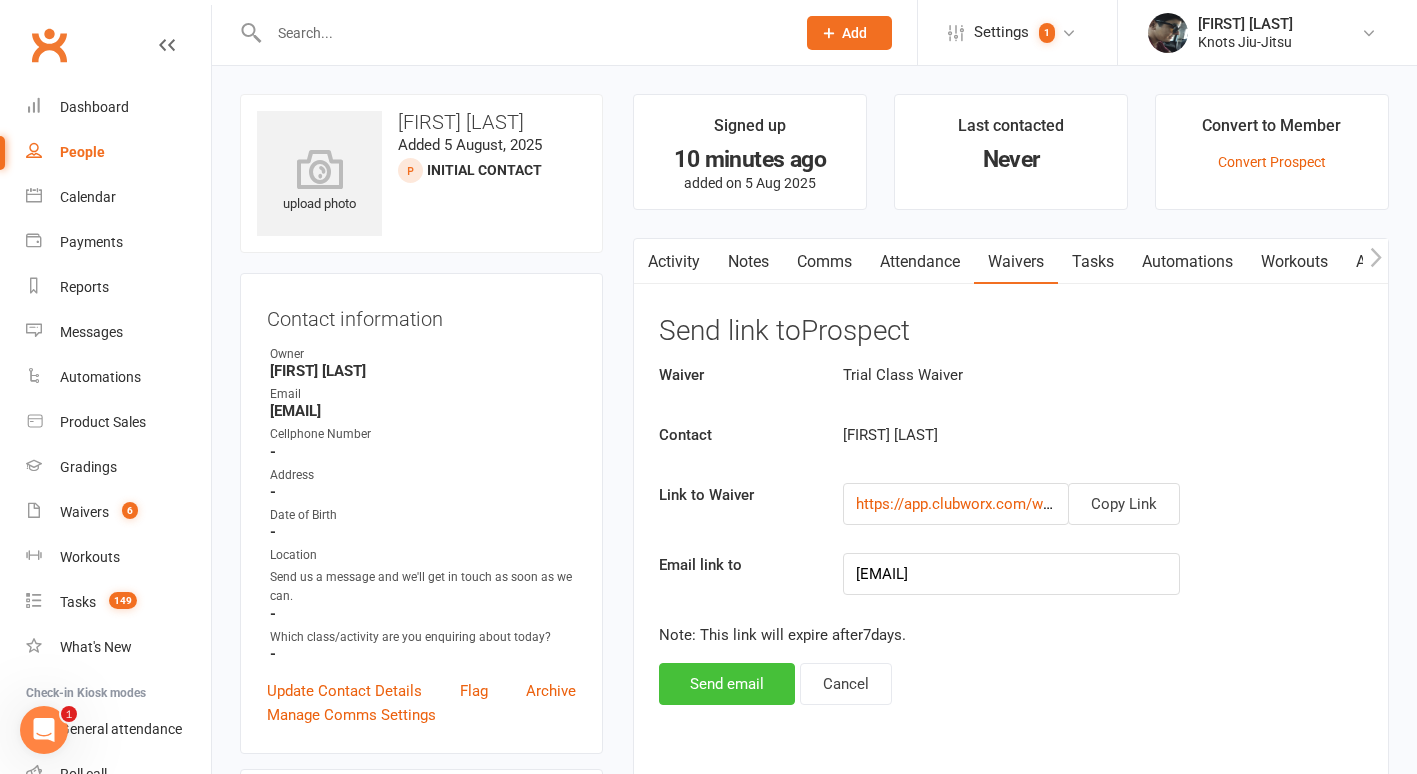 click on "Send email" at bounding box center [727, 684] 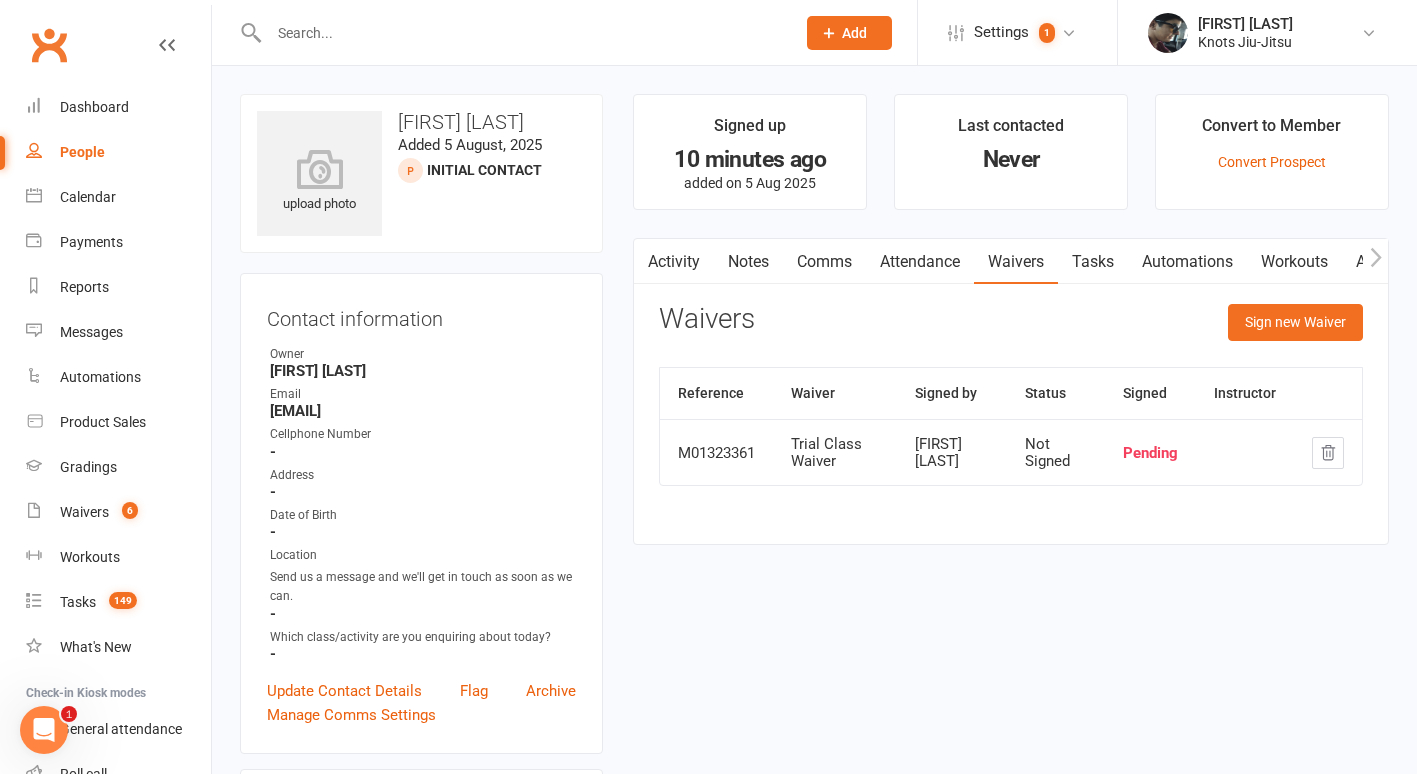 click on "Comms" at bounding box center (824, 262) 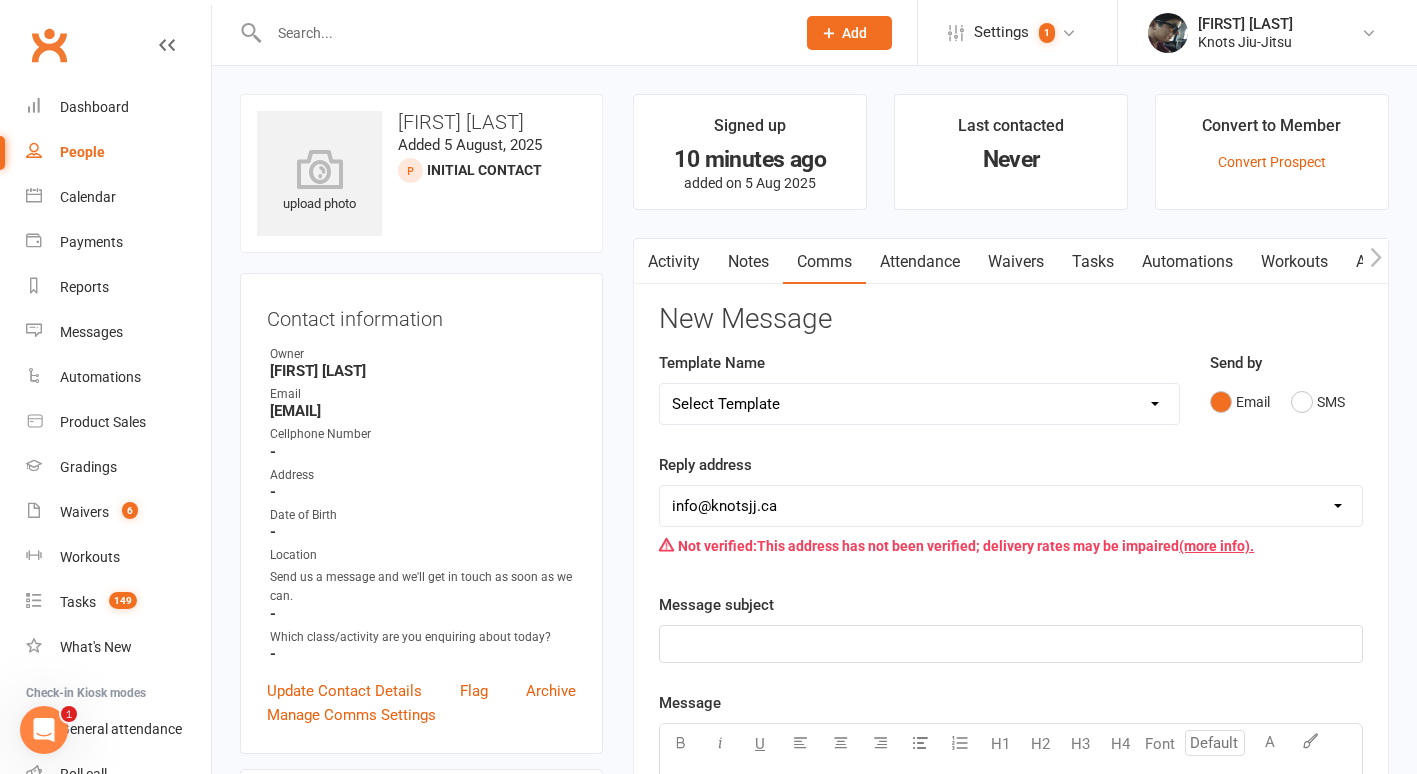 click on "Select Template [EMAIL] Cancellation [EMAIL] Failure of Payment [EMAIL] Overdue Balance [EMAIL] Belt Test Preparation (Kids) [EMAIL] Grading Kids [EMAIL] Boxing First Info [EMAIL] Boxing + Jiu [EMAIL] Competition [EMAIL] Competition Correction [EMAIL] Competition Sign-up [EMAIL] Reverse Advent Box Collection [EMAIL] Reverse Advent Calendar [EMAIL] Reverse Advent Wishlist Crossroads for Women [EMAIL] Reverse Advent Wishlist FTLOG [EMAIL] Reverse Advent Wishlist PAW [EMAIL] Reverse Advent Wishlist Queens of Heart [EMAIL] Schedule Update [EMAIL] Schedule Update (1) [EMAIL] Functional Training First Info [EMAIL] Functional Training Free Trial Message [EMAIL] Functional Training Offer [EMAIL] Existing Member Waiver [EMAIL] Holiday Hours [EMAIL] Spots Opened  [EMAIL] Spots Open for Baby Jitsu, LT and Kids [EMAIL] Follow Up Email Jiu-Jitsu + Programs Offer [EMAIL] Follow Up Email Jiu-Jitsu to Opened Email and No Answer [EMAIL] Jiu-JItsu First Info 14+ [EMAIL] Jiu-JItsu First Info Kids [EMAIL] Cancel [EMAIL] Enquiry" at bounding box center (919, 404) 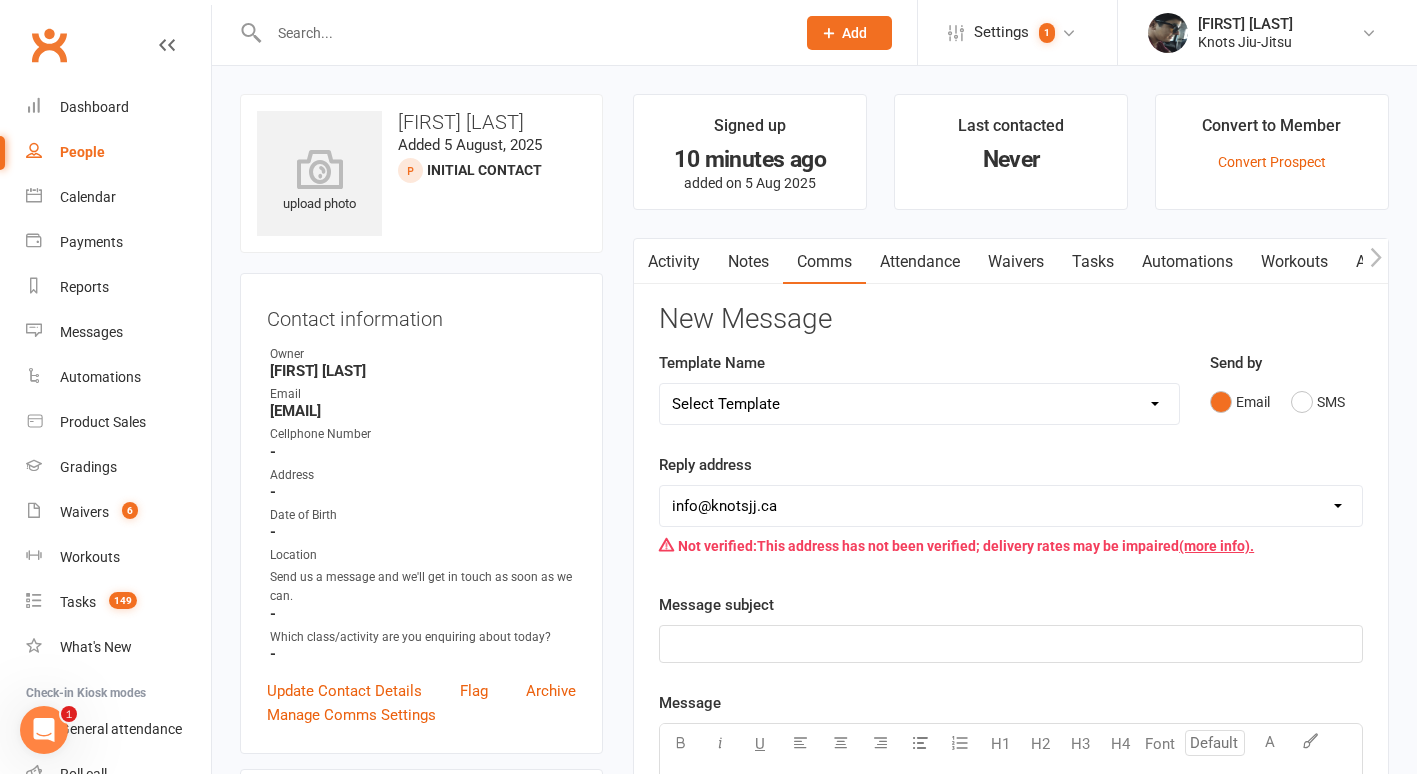 click on "Select Template [EMAIL] Cancellation [EMAIL] Failure of Payment [EMAIL] Overdue Balance [EMAIL] Belt Test Preparation (Kids) [EMAIL] Grading Kids [EMAIL] Boxing First Info [EMAIL] Boxing + Jiu [EMAIL] Competition [EMAIL] Competition Correction [EMAIL] Competition Sign-up [EMAIL] Reverse Advent Box Collection [EMAIL] Reverse Advent Calendar [EMAIL] Reverse Advent Wishlist Crossroads for Women [EMAIL] Reverse Advent Wishlist FTLOG [EMAIL] Reverse Advent Wishlist PAW [EMAIL] Reverse Advent Wishlist Queens of Heart [EMAIL] Schedule Update [EMAIL] Schedule Update (1) [EMAIL] Functional Training First Info [EMAIL] Functional Training Free Trial Message [EMAIL] Functional Training Offer [EMAIL] Existing Member Waiver [EMAIL] Holiday Hours [EMAIL] Spots Opened  [EMAIL] Spots Open for Baby Jitsu, LT and Kids [EMAIL] Follow Up Email Jiu-Jitsu + Programs Offer [EMAIL] Follow Up Email Jiu-Jitsu to Opened Email and No Answer [EMAIL] Jiu-JItsu First Info 14+ [EMAIL] Jiu-JItsu First Info Kids [EMAIL] Cancel [EMAIL] Enquiry" at bounding box center (919, 404) 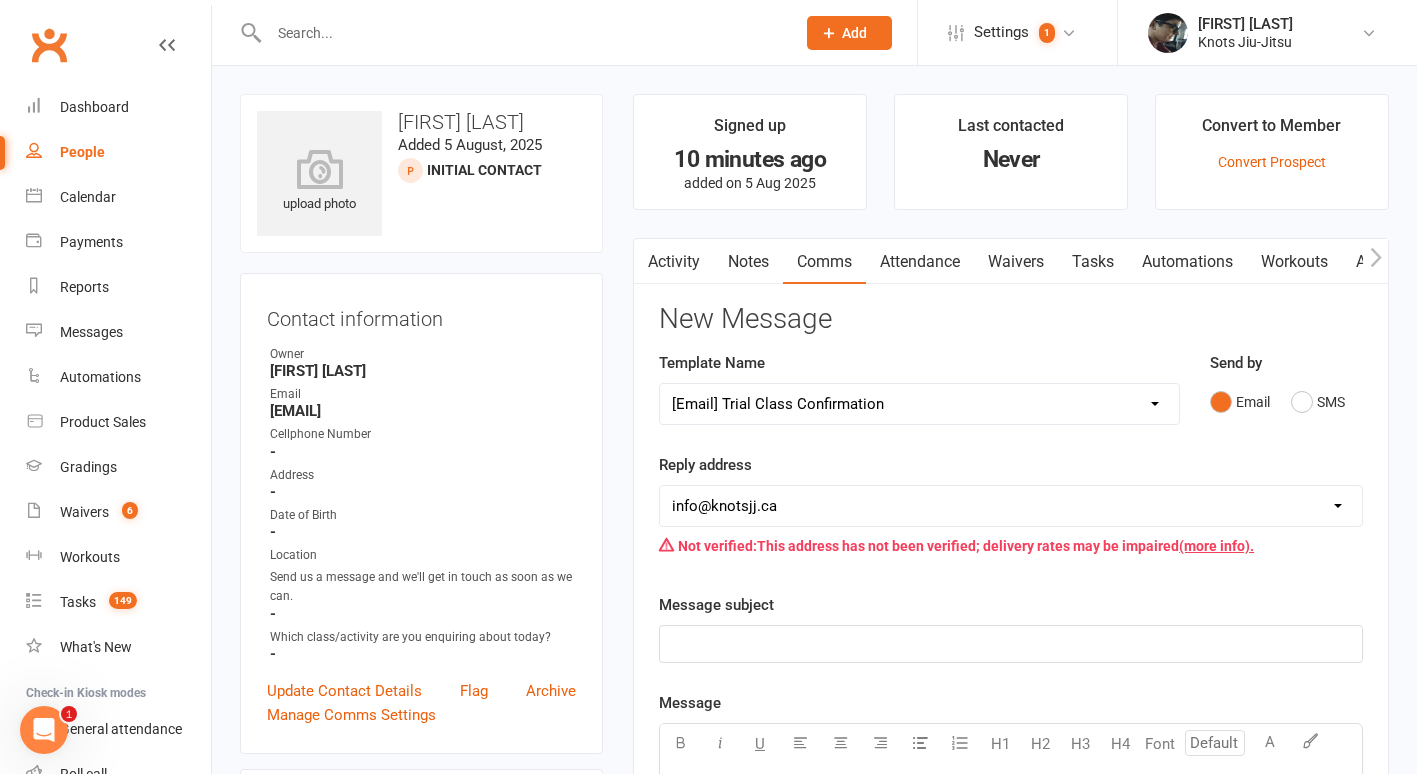 click on "Select Template [EMAIL] Cancellation [EMAIL] Failure of Payment [EMAIL] Overdue Balance [EMAIL] Belt Test Preparation (Kids) [EMAIL] Grading Kids [EMAIL] Boxing First Info [EMAIL] Boxing + Jiu [EMAIL] Competition [EMAIL] Competition Correction [EMAIL] Competition Sign-up [EMAIL] Reverse Advent Box Collection [EMAIL] Reverse Advent Calendar [EMAIL] Reverse Advent Wishlist Crossroads for Women [EMAIL] Reverse Advent Wishlist FTLOG [EMAIL] Reverse Advent Wishlist PAW [EMAIL] Reverse Advent Wishlist Queens of Heart [EMAIL] Schedule Update [EMAIL] Schedule Update (1) [EMAIL] Functional Training First Info [EMAIL] Functional Training Free Trial Message [EMAIL] Functional Training Offer [EMAIL] Existing Member Waiver [EMAIL] Holiday Hours [EMAIL] Spots Opened  [EMAIL] Spots Open for Baby Jitsu, LT and Kids [EMAIL] Follow Up Email Jiu-Jitsu + Programs Offer [EMAIL] Follow Up Email Jiu-Jitsu to Opened Email and No Answer [EMAIL] Jiu-JItsu First Info 14+ [EMAIL] Jiu-JItsu First Info Kids [EMAIL] Cancel [EMAIL] Enquiry" at bounding box center [919, 404] 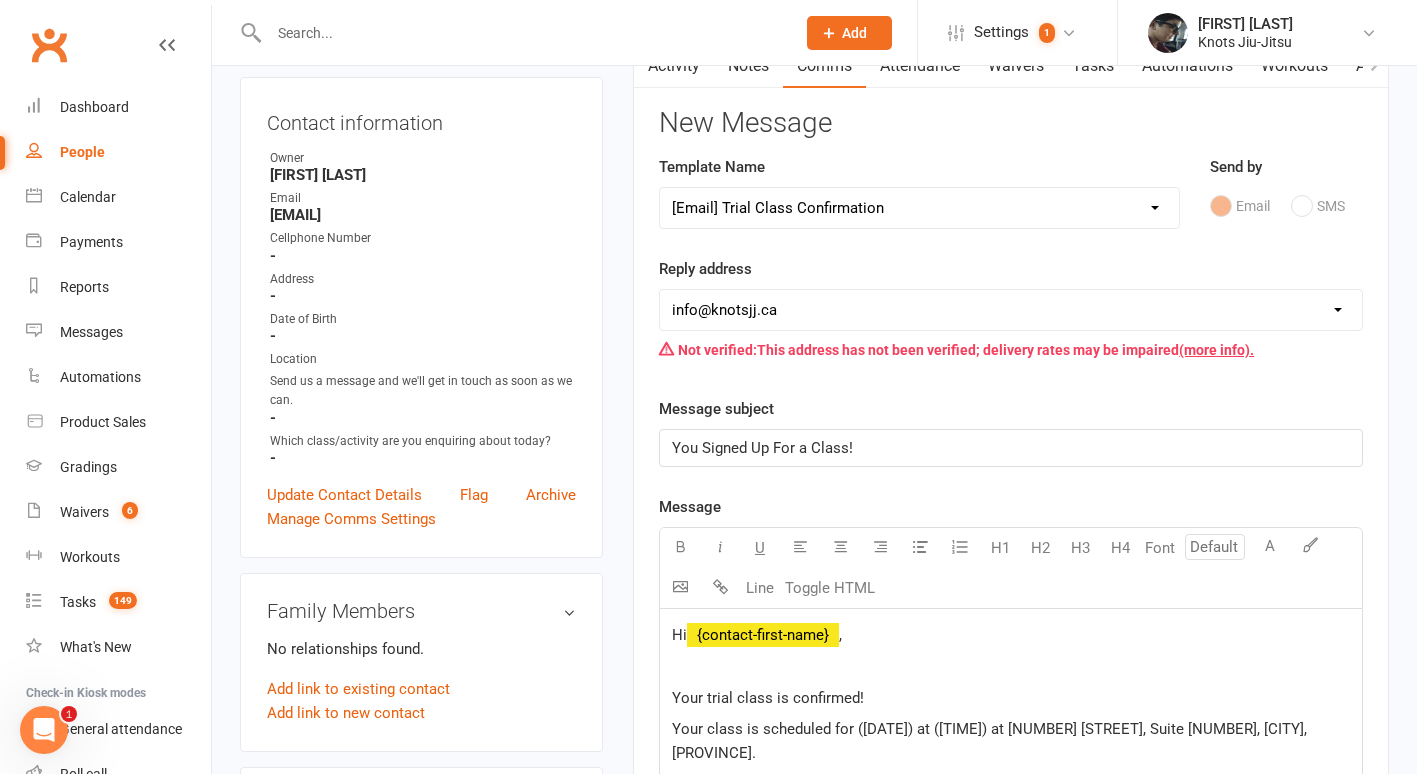 scroll, scrollTop: 286, scrollLeft: 0, axis: vertical 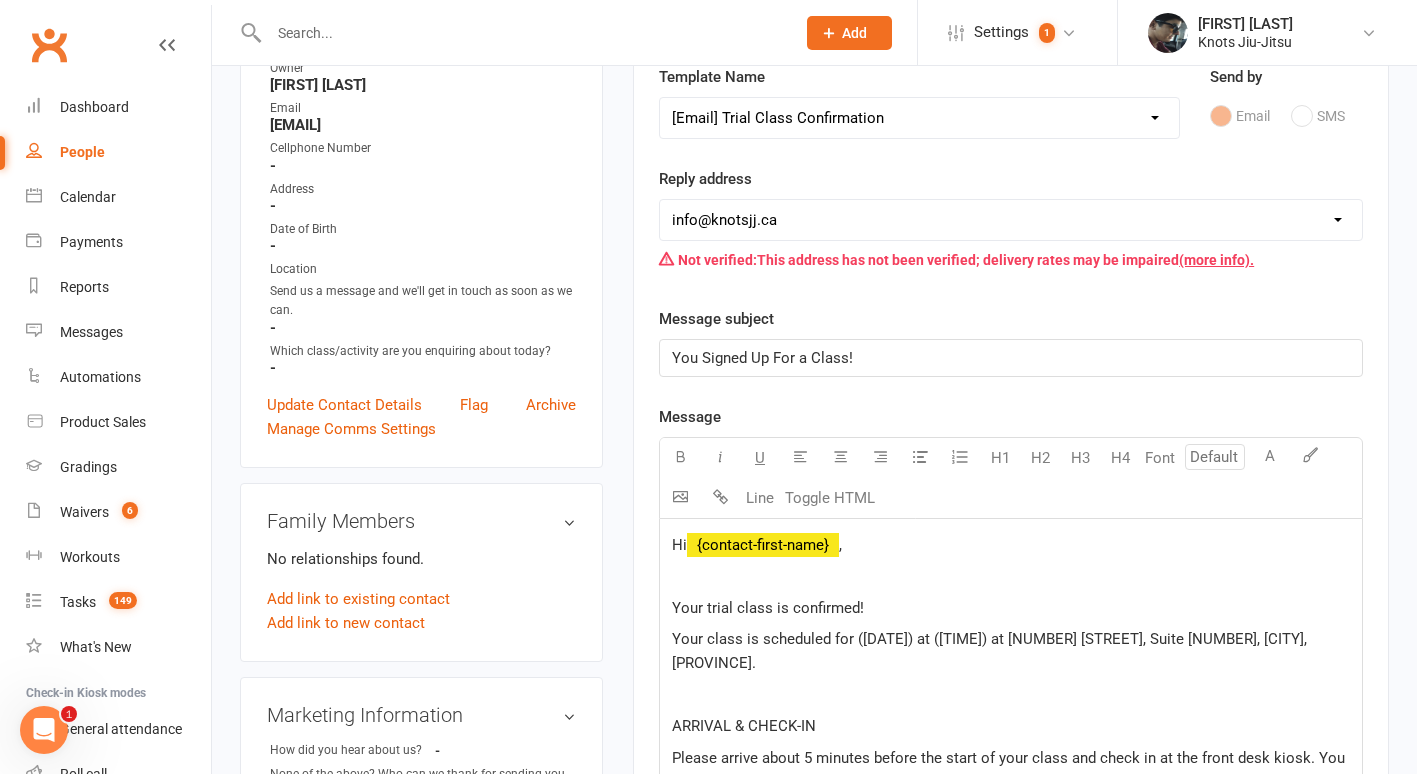 click on "Your class is scheduled for ([DATE]) at ([TIME]) at [NUMBER] [STREET], Suite [NUMBER], [CITY], [PROVINCE]." 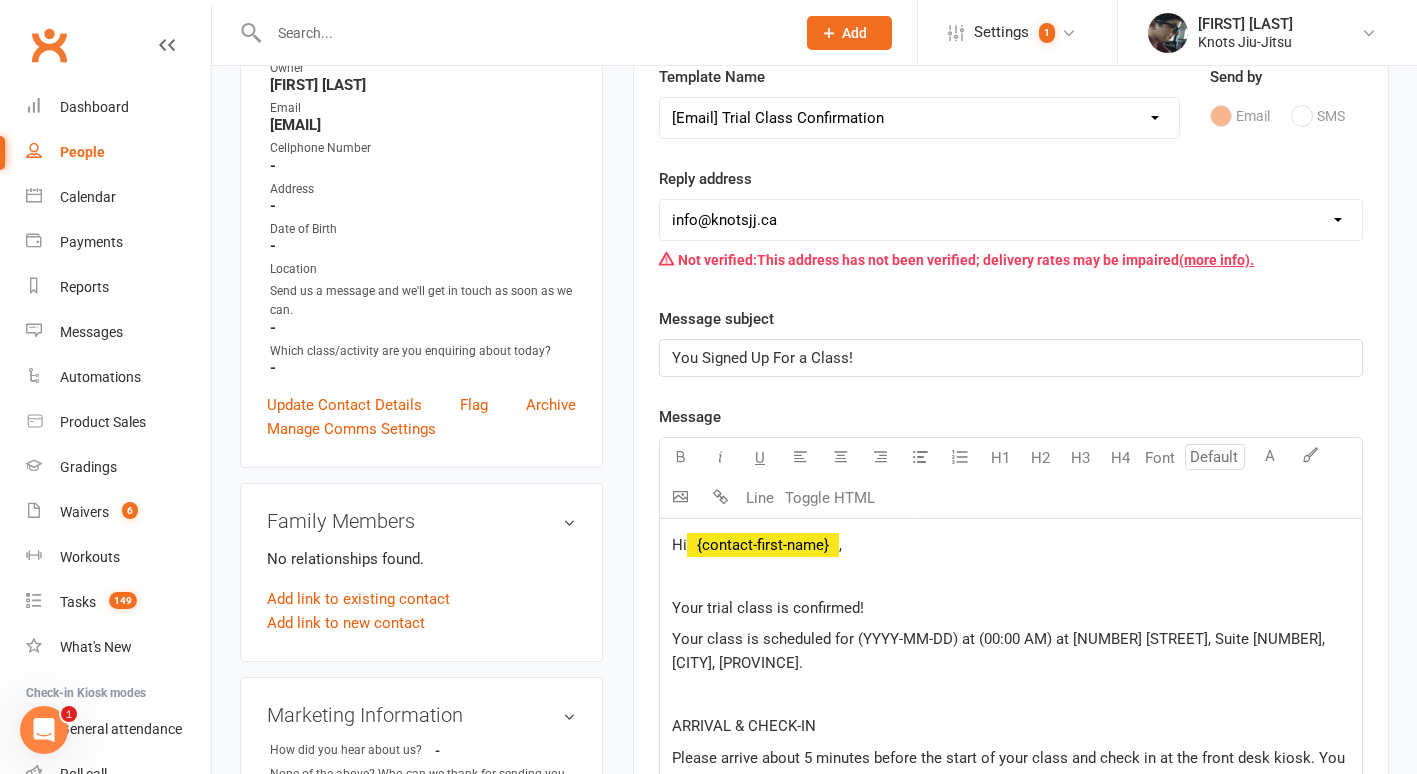 click on "Your class is scheduled for (YYYY-MM-DD) at (00:00 AM) at [NUMBER] [STREET], Suite [NUMBER], [CITY], [PROVINCE]." 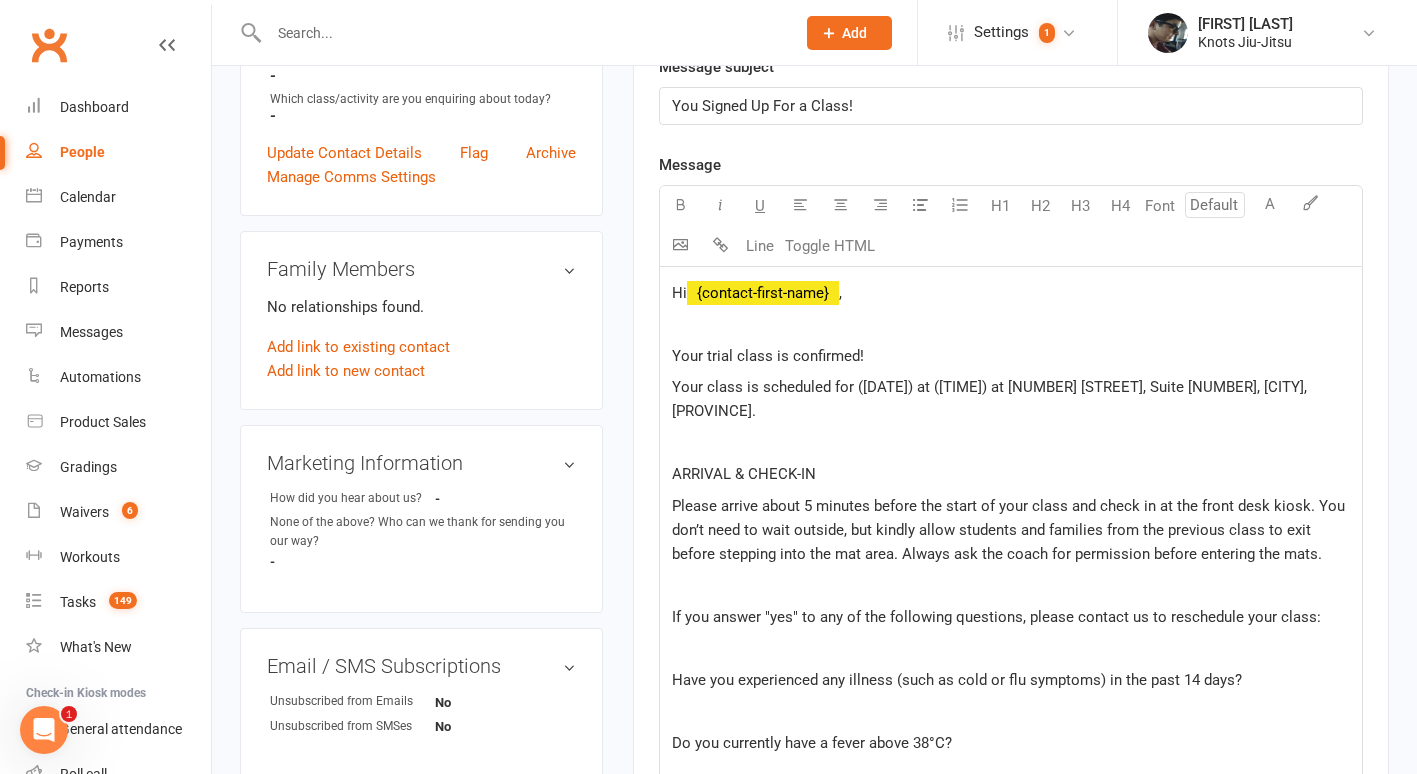 scroll, scrollTop: 528, scrollLeft: 0, axis: vertical 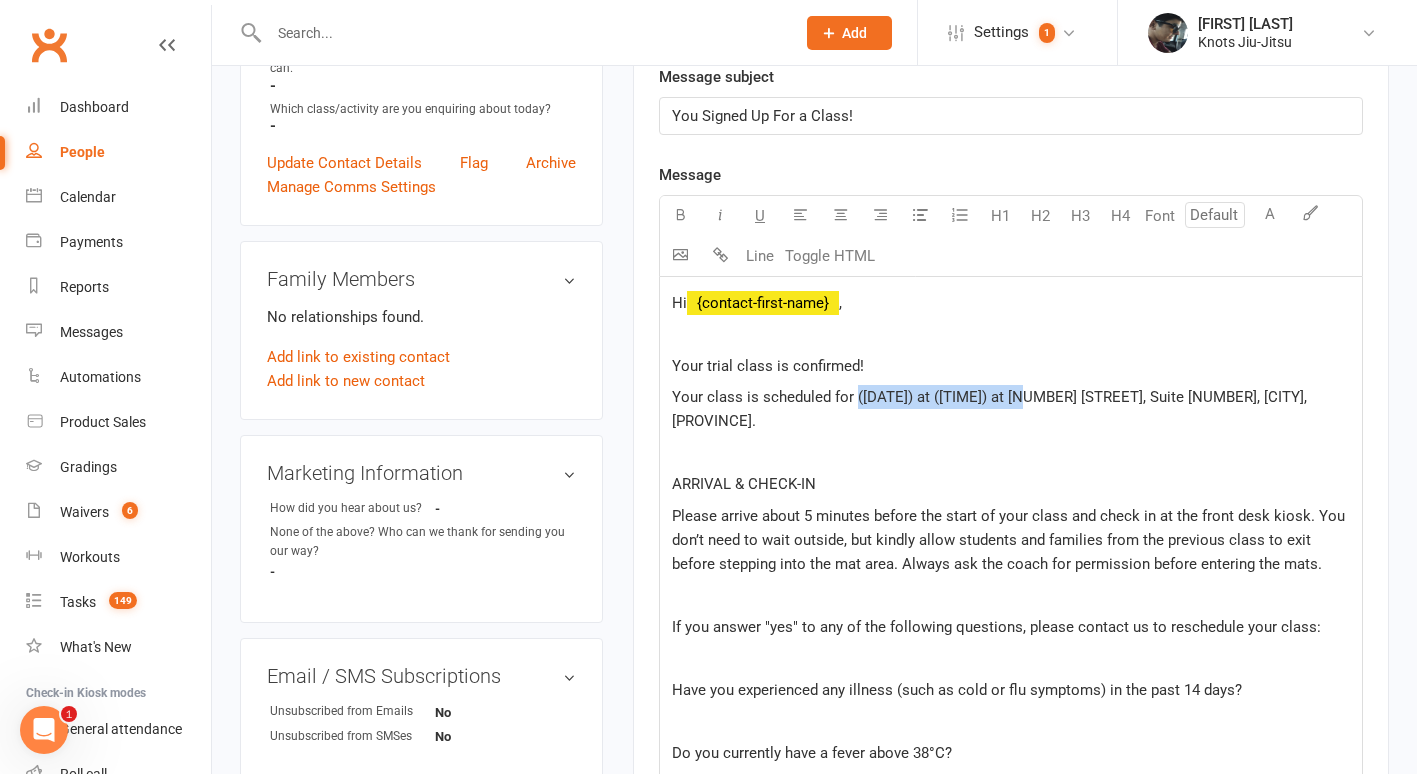 drag, startPoint x: 1034, startPoint y: 399, endPoint x: 855, endPoint y: 399, distance: 179 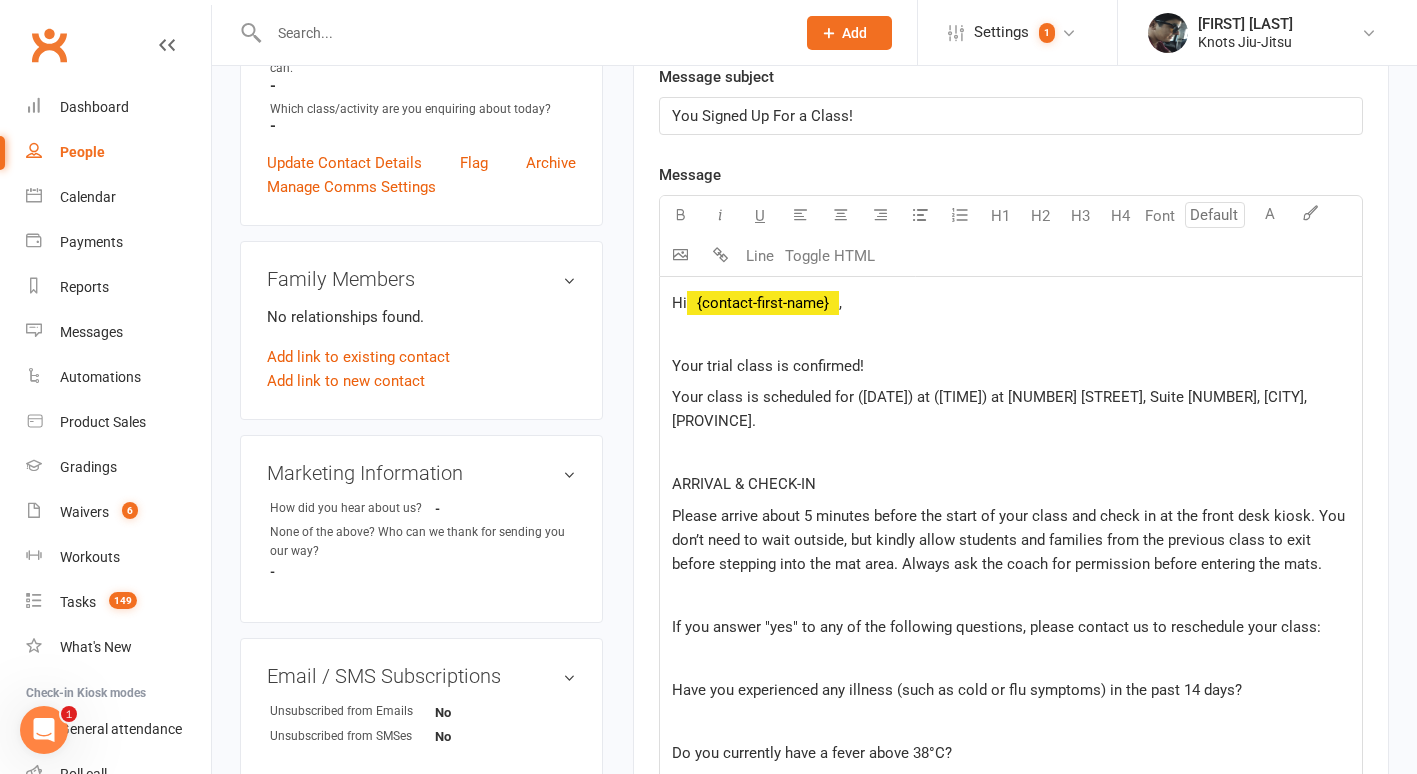 click 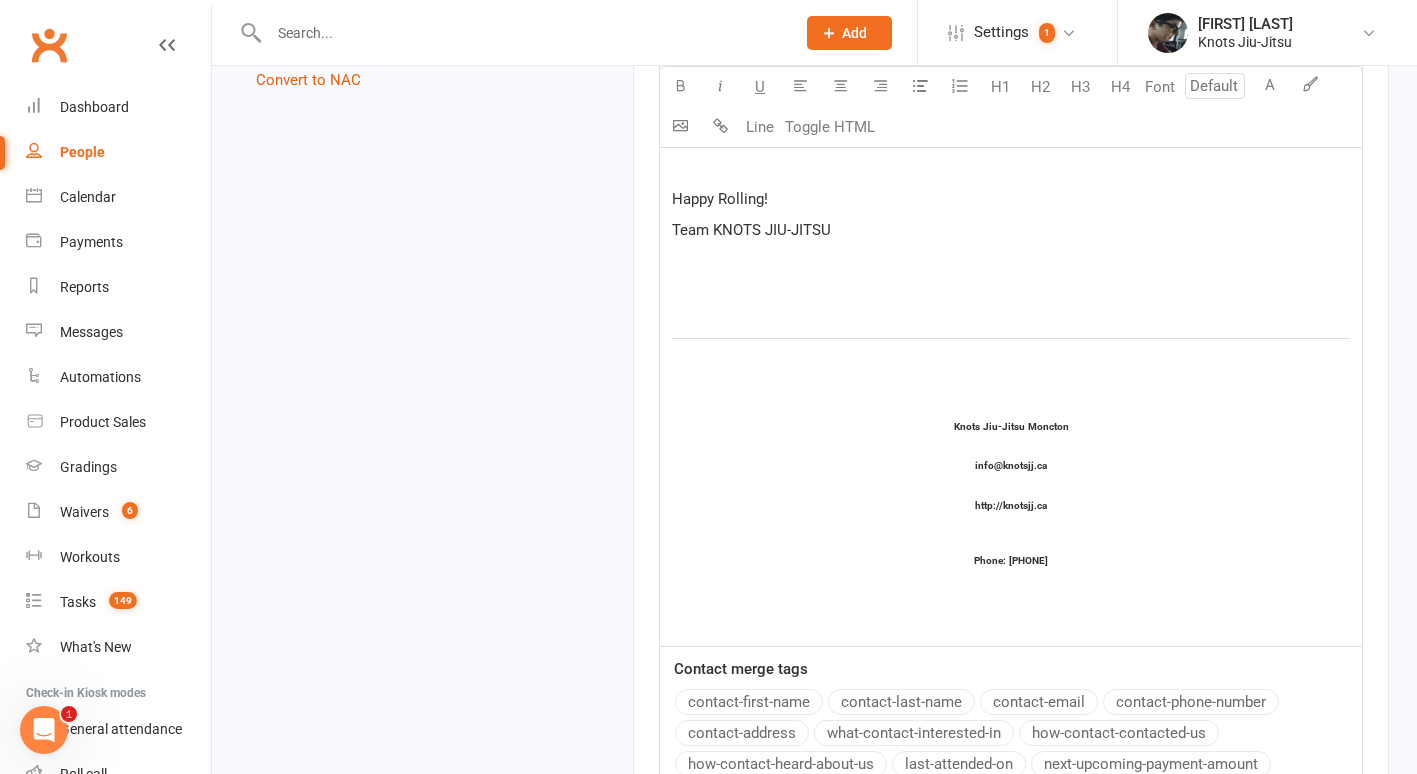 scroll, scrollTop: 2136, scrollLeft: 0, axis: vertical 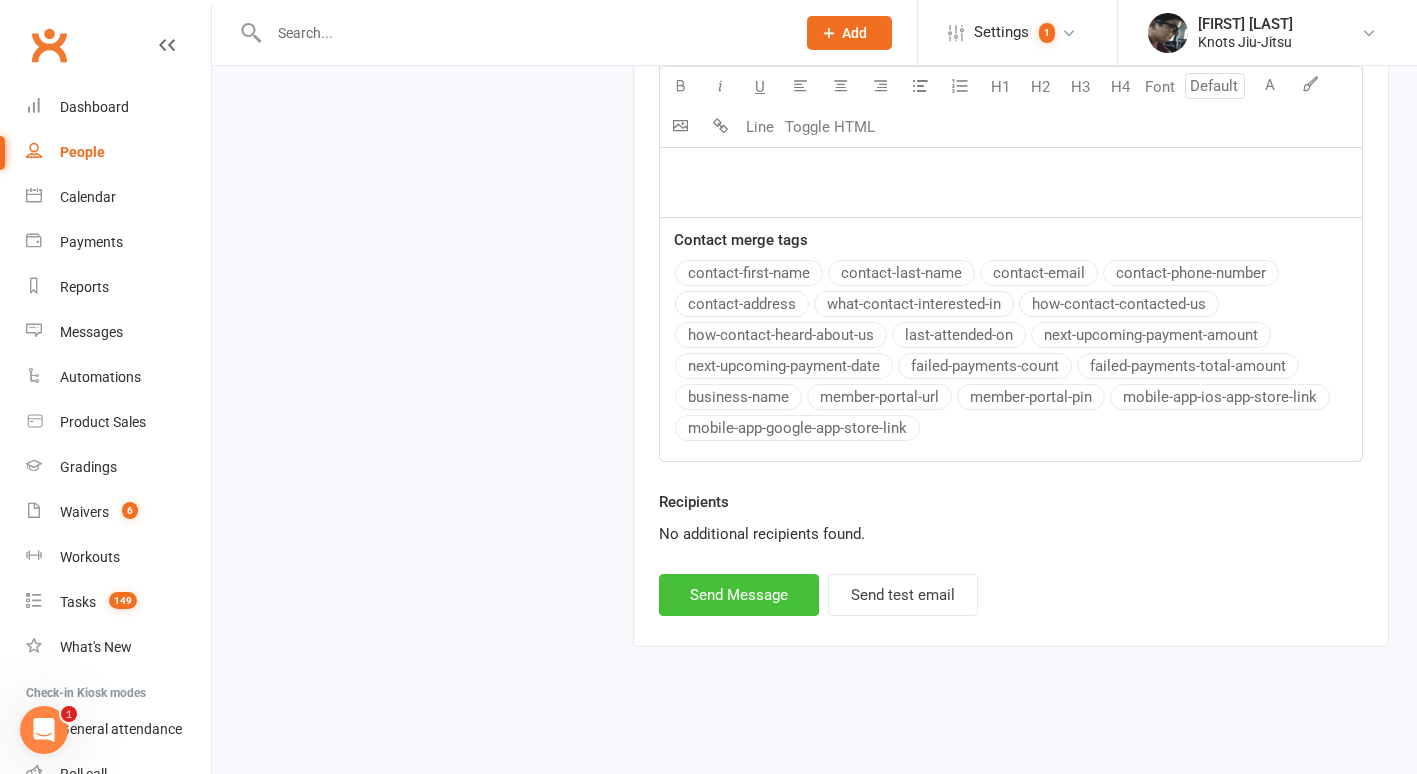 click on "Send Message" at bounding box center [739, 595] 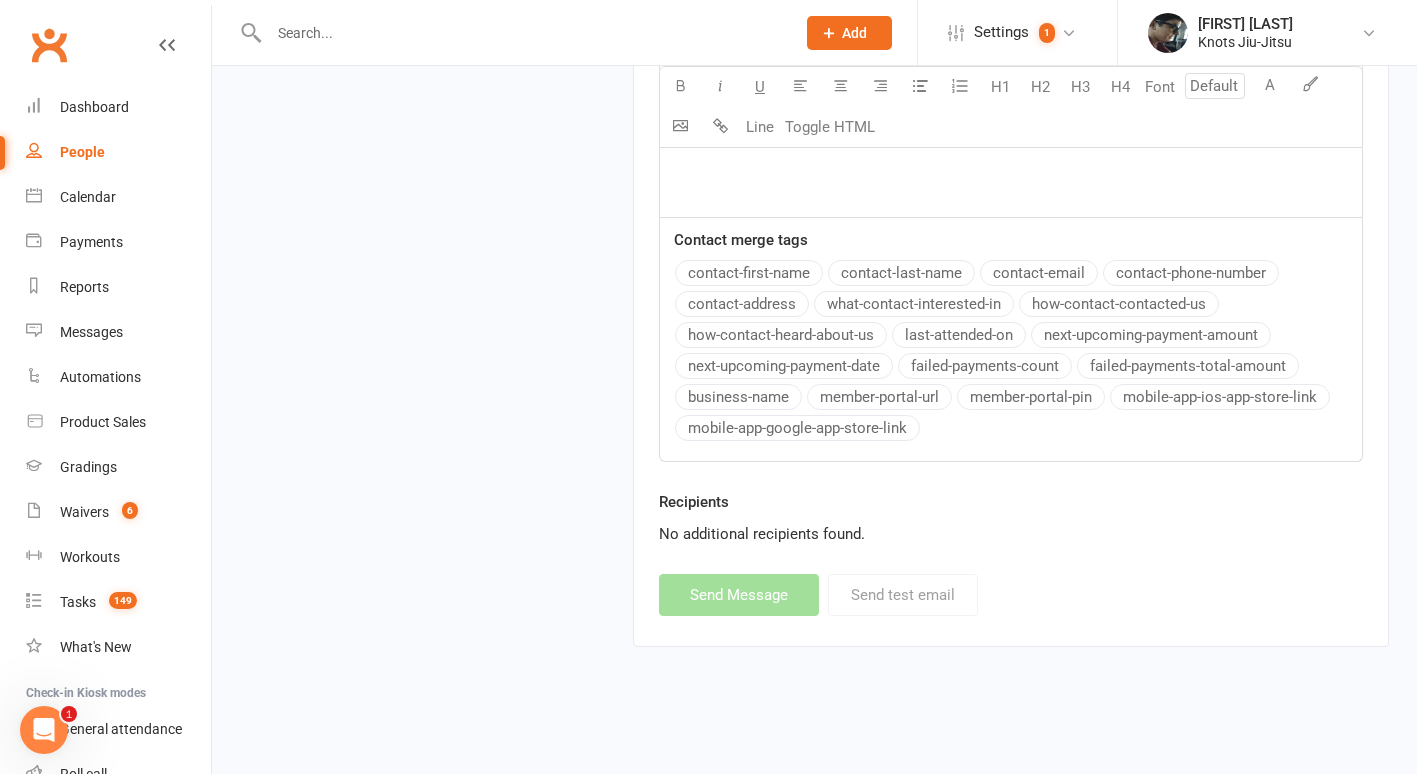 select 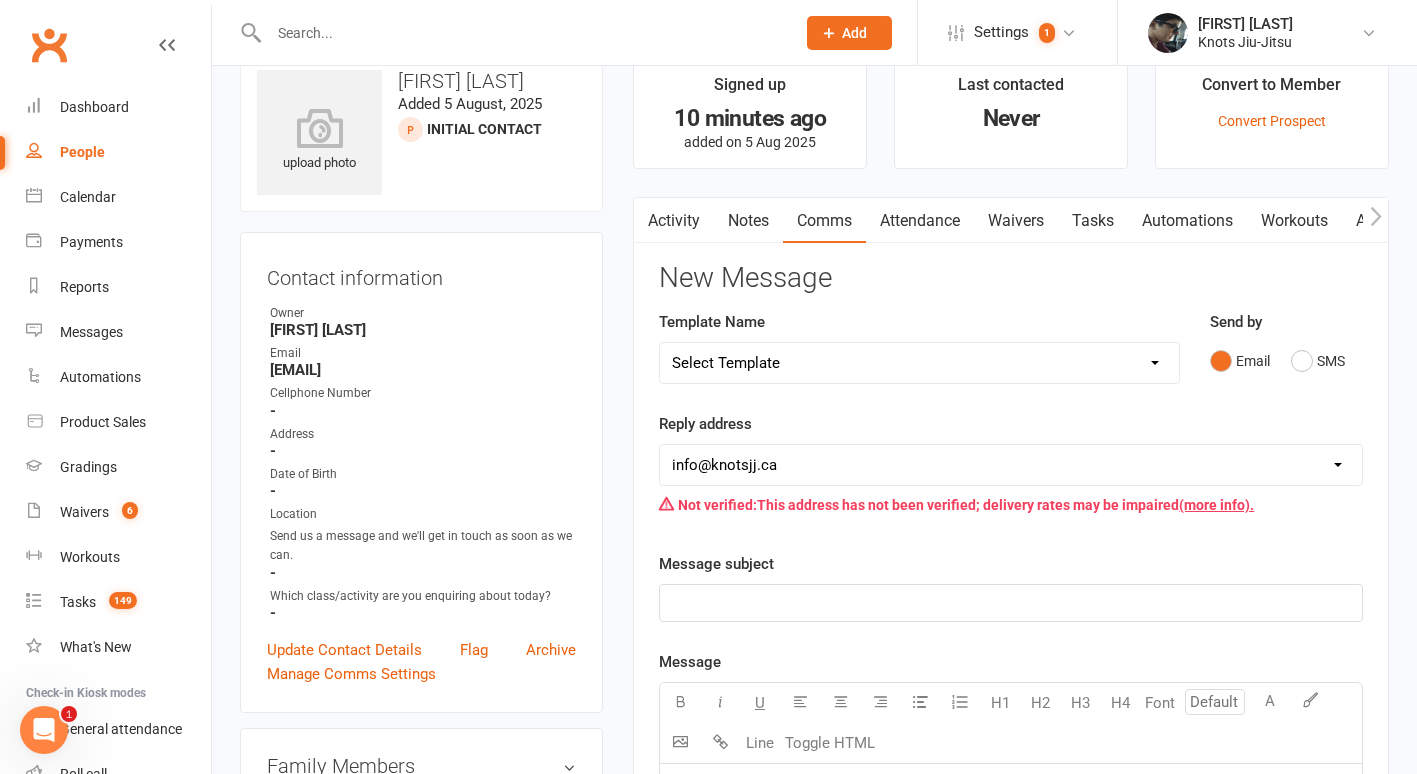 scroll, scrollTop: 0, scrollLeft: 0, axis: both 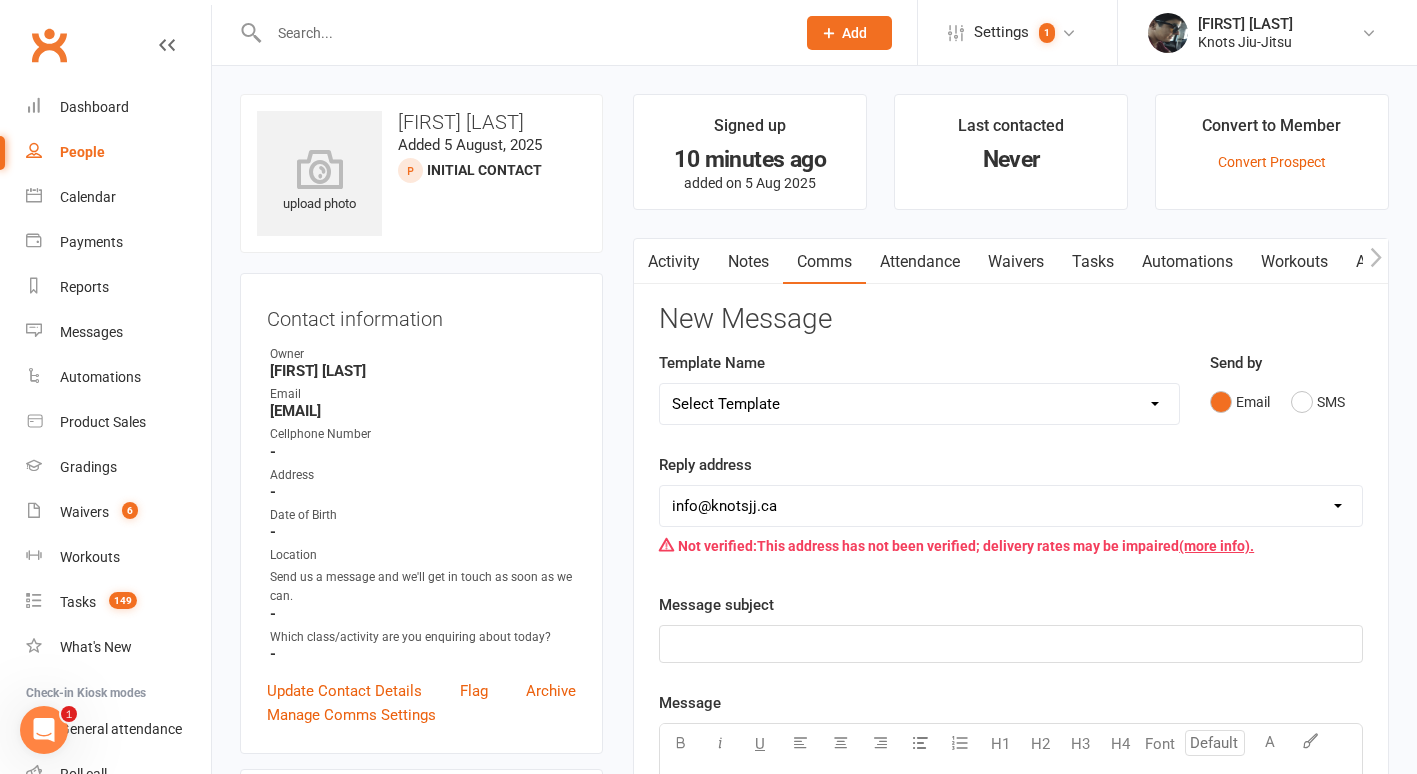 click on "People" at bounding box center (118, 152) 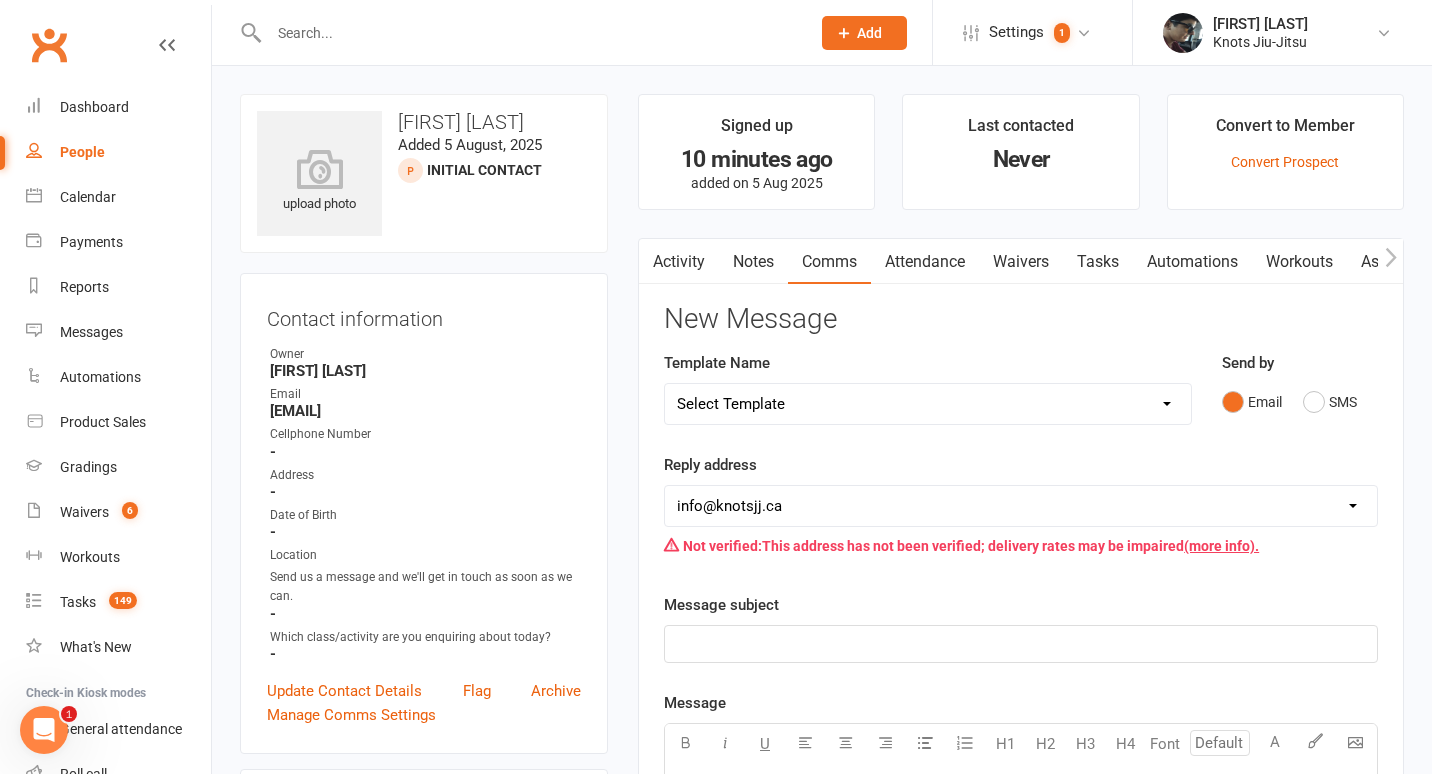 select on "100" 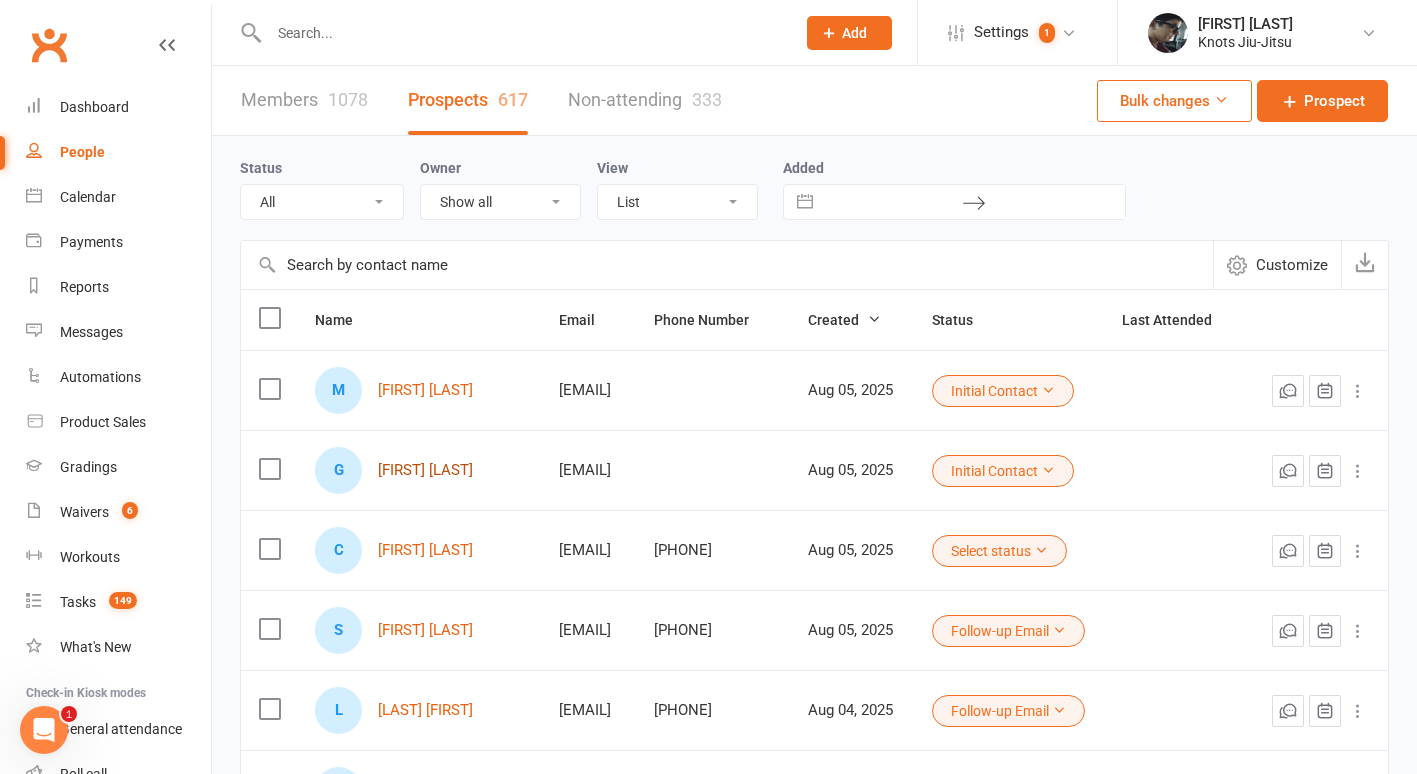 click on "[FIRST] [LAST]" at bounding box center [425, 470] 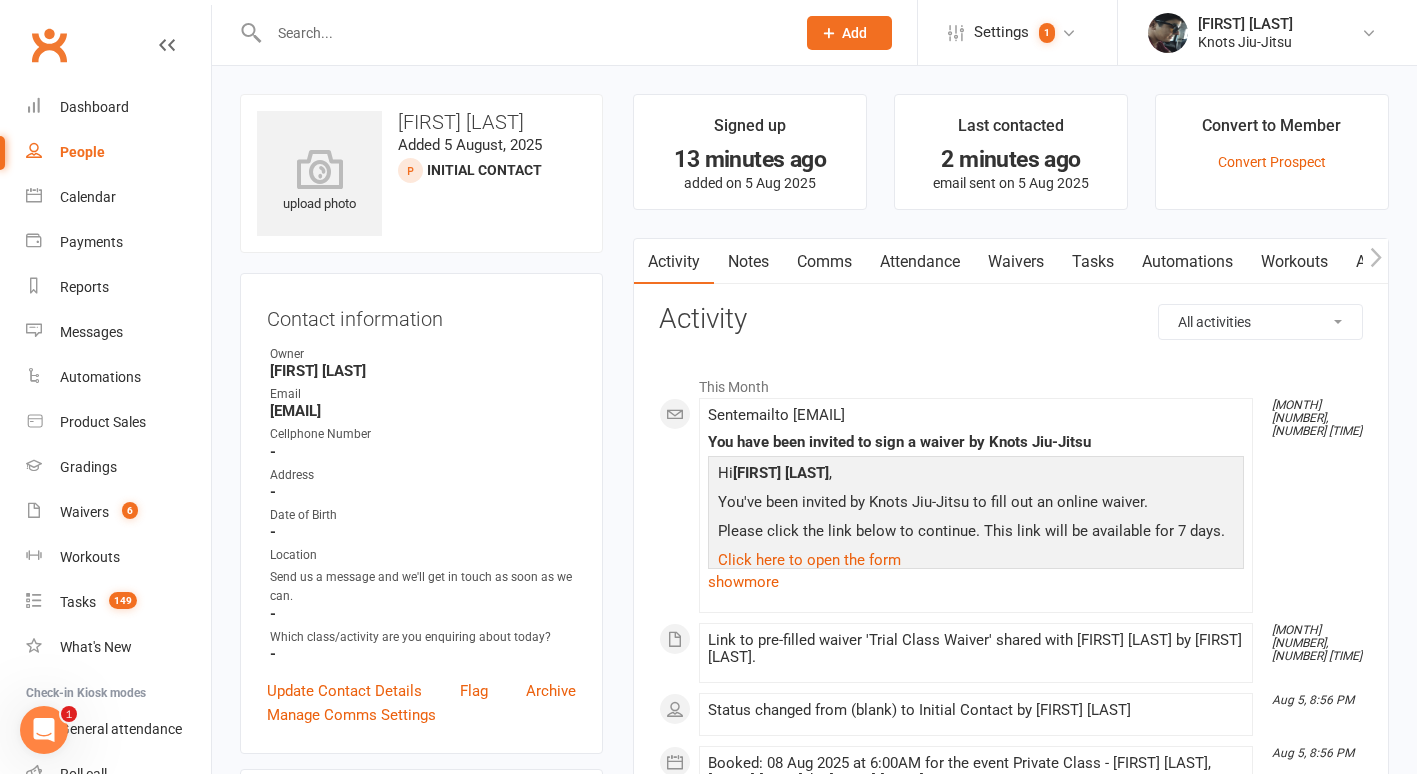 click on "Waivers" at bounding box center [1016, 262] 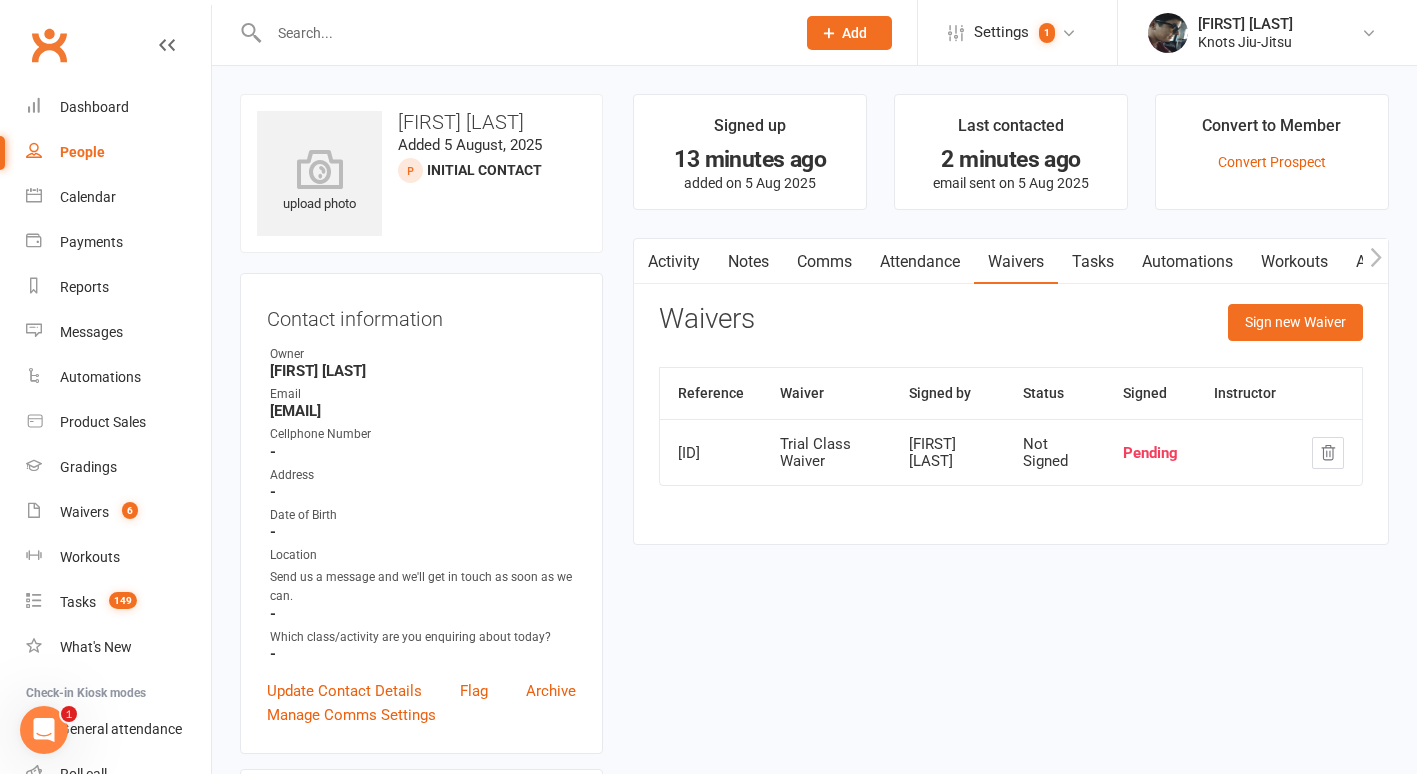 click on "Comms" at bounding box center [824, 262] 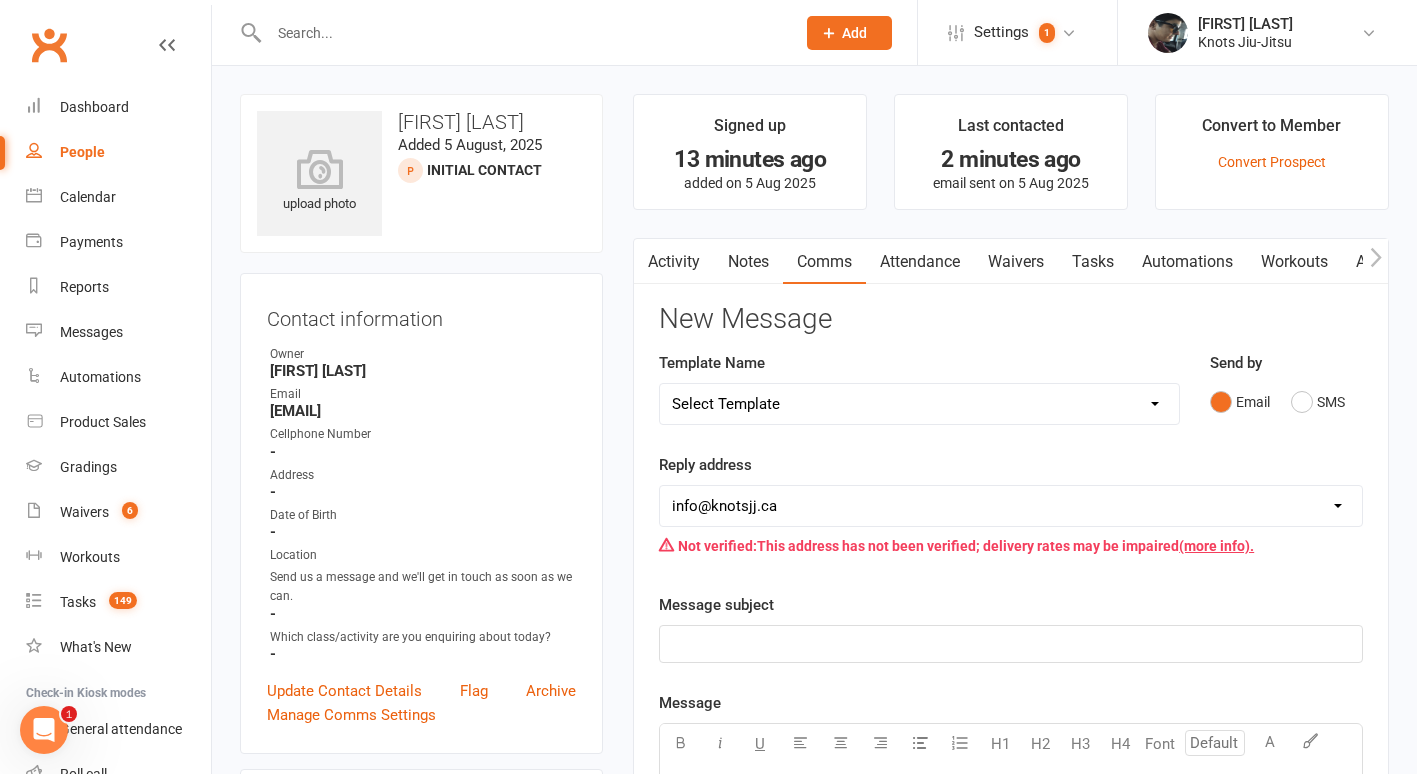 click on "Select Template [EMAIL] Cancellation [EMAIL] Failure of Payment [EMAIL] Overdue Balance [EMAIL] Belt Test Preparation (Kids) [EMAIL] Grading Kids [EMAIL] Boxing First Info [EMAIL] Boxing + Jiu [EMAIL] Competition [EMAIL] Competition Correction [EMAIL] Competition Sign-up [EMAIL] Reverse Advent Box Collection [EMAIL] Reverse Advent Calendar [EMAIL] Reverse Advent Wishlist Crossroads for Women [EMAIL] Reverse Advent Wishlist FTLOG [EMAIL] Reverse Advent Wishlist PAW [EMAIL] Reverse Advent Wishlist Queens of Heart [EMAIL] Schedule Update [EMAIL] Schedule Update (1) [EMAIL] Functional Training First Info [EMAIL] Functional Training Free Trial Message [EMAIL] Functional Training Offer [EMAIL] Existing Member Waiver [EMAIL] Holiday Hours [EMAIL] Spots Opened  [EMAIL] Spots Open for Baby Jitsu, LT and Kids [EMAIL] Follow Up Email Jiu-Jitsu + Programs Offer [EMAIL] Follow Up Email Jiu-Jitsu to Opened Email and No Answer [EMAIL] Jiu-JItsu First Info 14+ [EMAIL] Jiu-JItsu First Info Kids [EMAIL] Cancel [EMAIL] Enquiry" at bounding box center [919, 404] 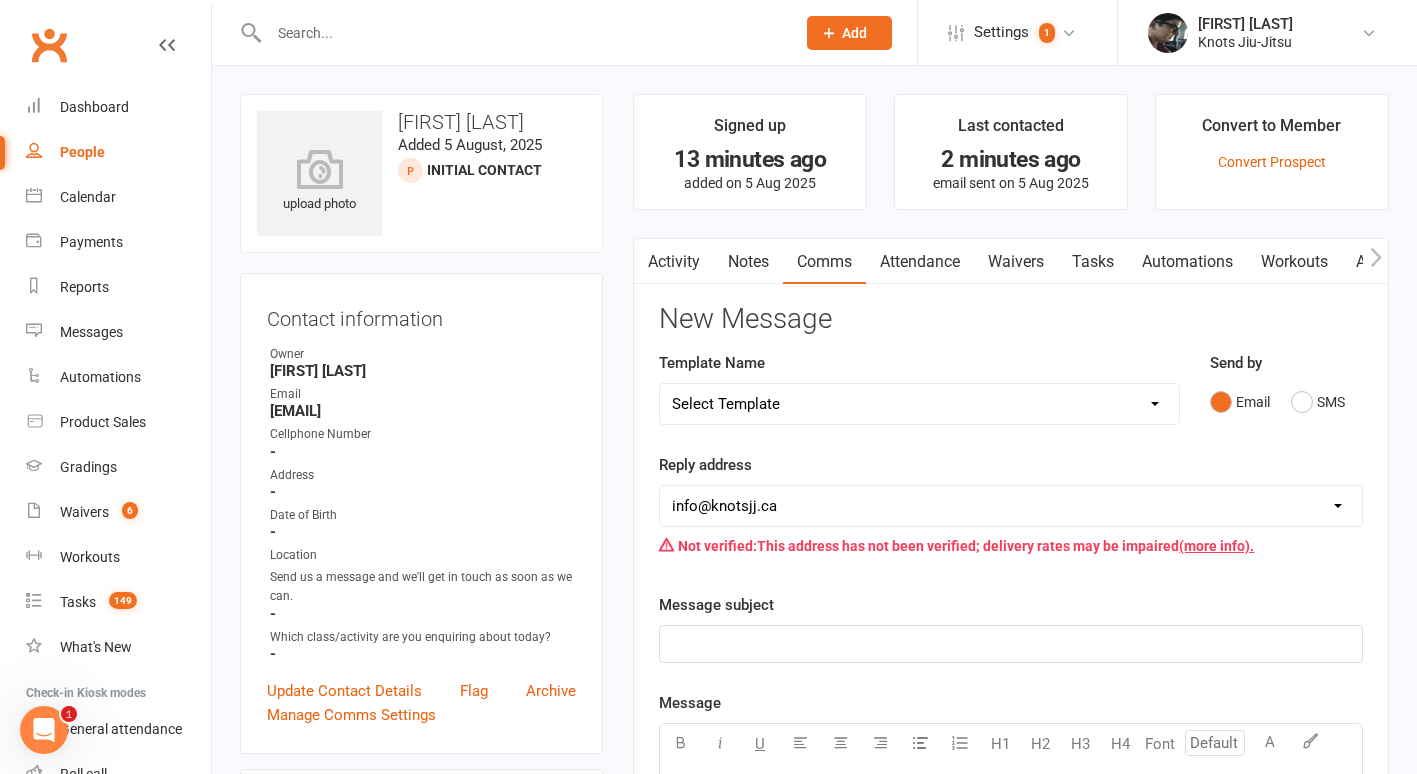 select on "40" 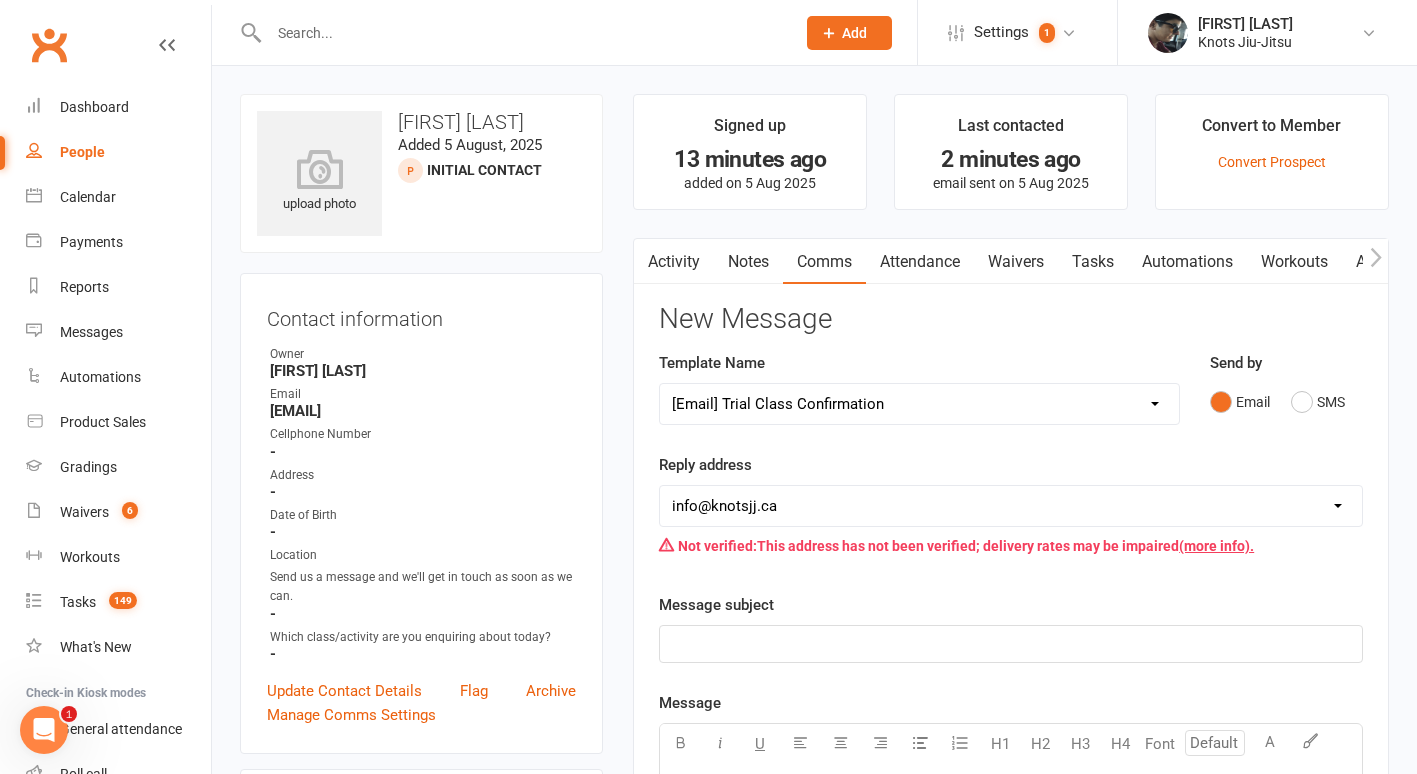 click on "Select Template [EMAIL] Cancellation [EMAIL] Failure of Payment [EMAIL] Overdue Balance [EMAIL] Belt Test Preparation (Kids) [EMAIL] Grading Kids [EMAIL] Boxing First Info [EMAIL] Boxing + Jiu [EMAIL] Competition [EMAIL] Competition Correction [EMAIL] Competition Sign-up [EMAIL] Reverse Advent Box Collection [EMAIL] Reverse Advent Calendar [EMAIL] Reverse Advent Wishlist Crossroads for Women [EMAIL] Reverse Advent Wishlist FTLOG [EMAIL] Reverse Advent Wishlist PAW [EMAIL] Reverse Advent Wishlist Queens of Heart [EMAIL] Schedule Update [EMAIL] Schedule Update (1) [EMAIL] Functional Training First Info [EMAIL] Functional Training Free Trial Message [EMAIL] Functional Training Offer [EMAIL] Existing Member Waiver [EMAIL] Holiday Hours [EMAIL] Spots Opened  [EMAIL] Spots Open for Baby Jitsu, LT and Kids [EMAIL] Follow Up Email Jiu-Jitsu + Programs Offer [EMAIL] Follow Up Email Jiu-Jitsu to Opened Email and No Answer [EMAIL] Jiu-JItsu First Info 14+ [EMAIL] Jiu-JItsu First Info Kids [EMAIL] Cancel [EMAIL] Enquiry" at bounding box center [919, 404] 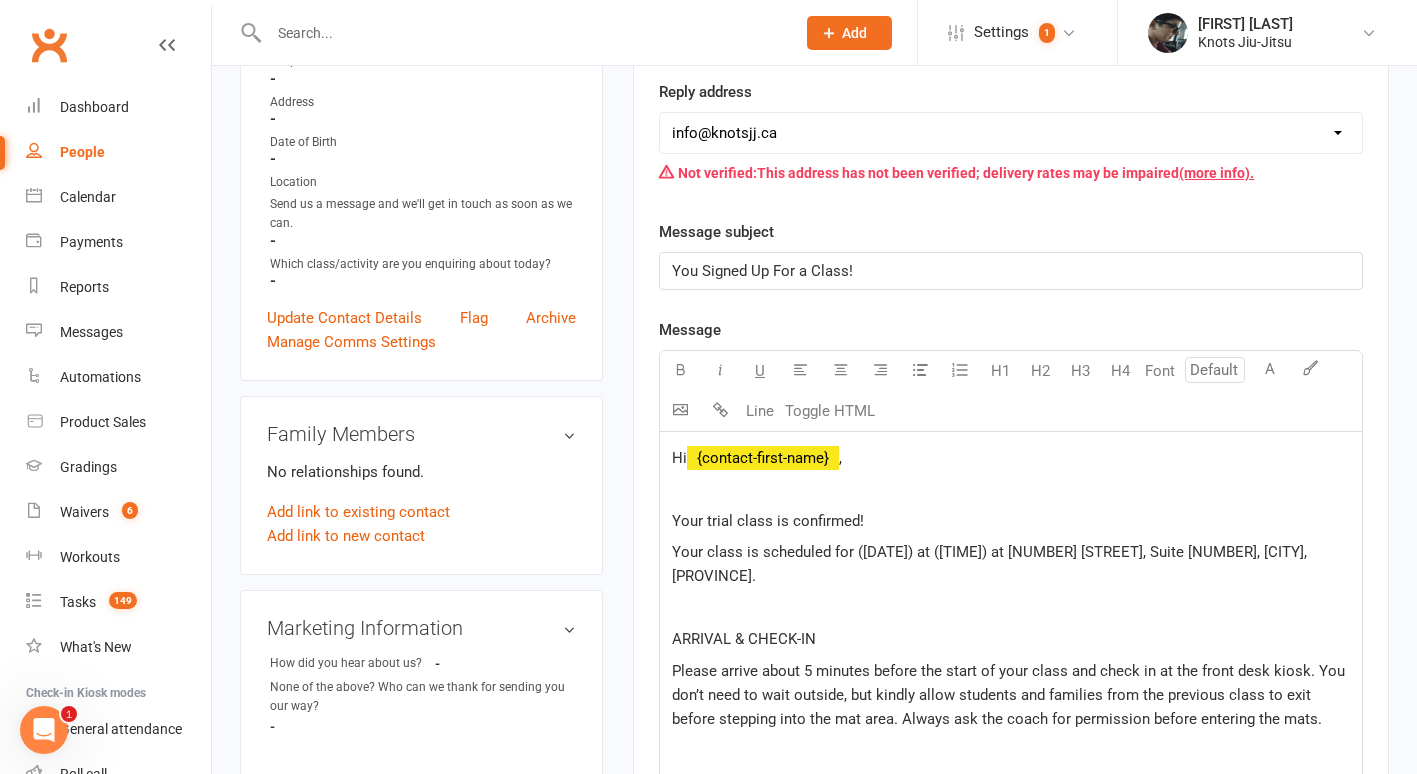 scroll, scrollTop: 382, scrollLeft: 0, axis: vertical 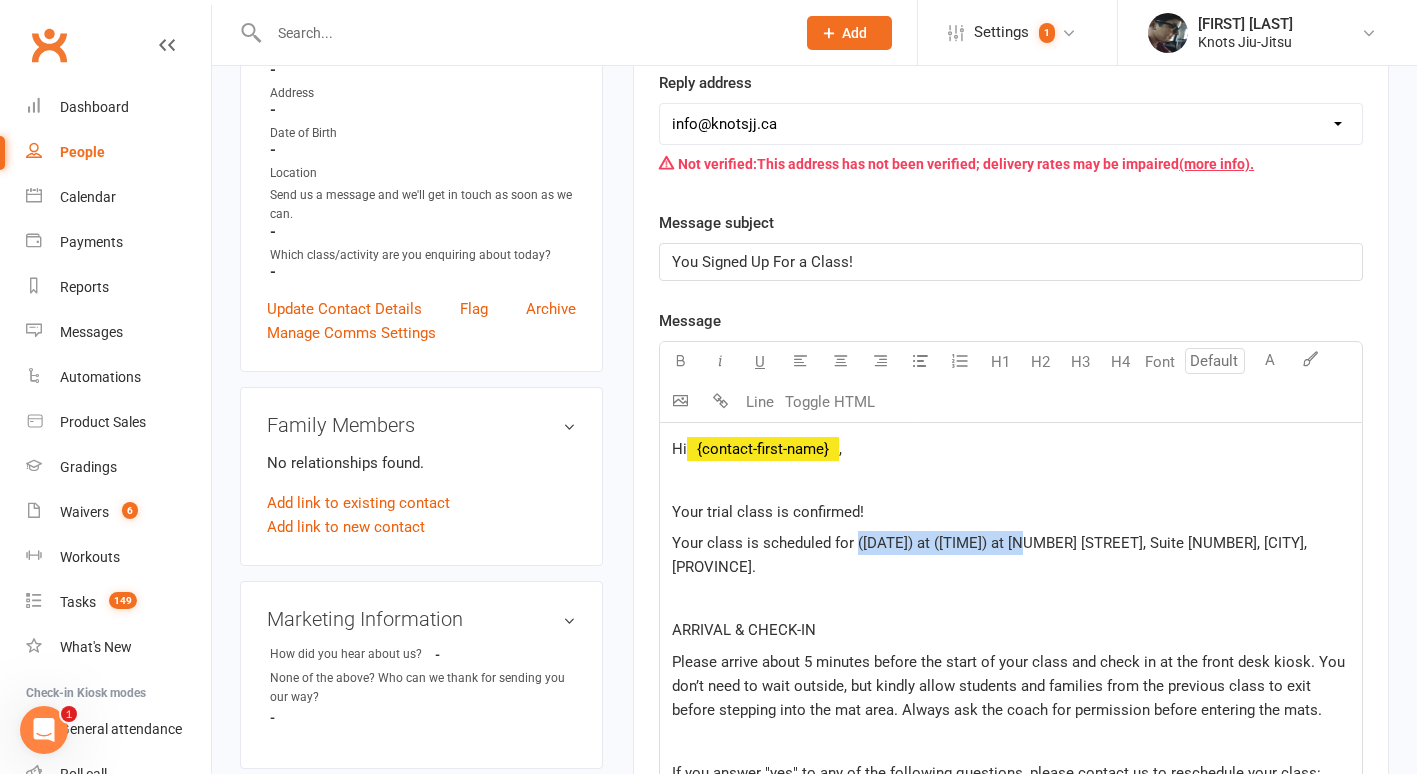 drag, startPoint x: 1051, startPoint y: 544, endPoint x: 855, endPoint y: 543, distance: 196.00255 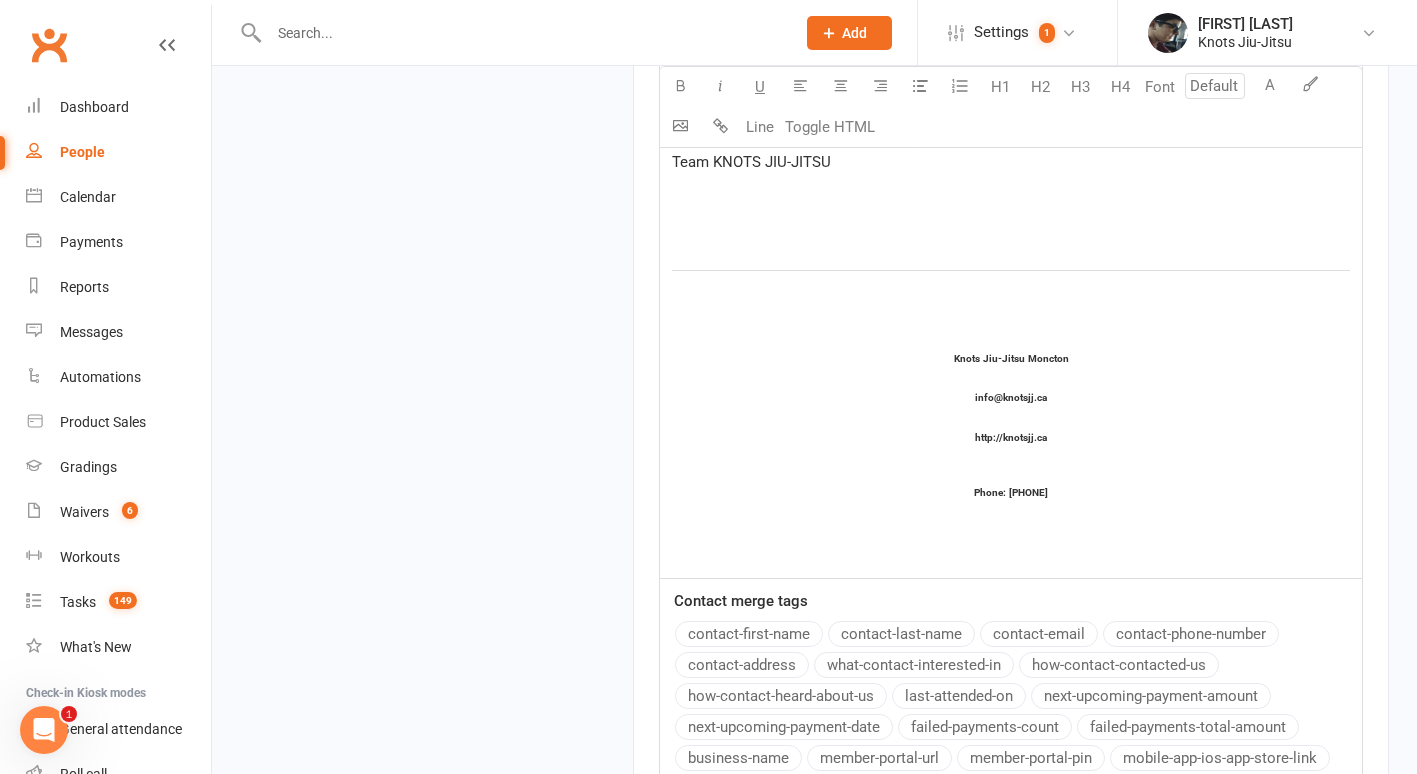 scroll, scrollTop: 2136, scrollLeft: 0, axis: vertical 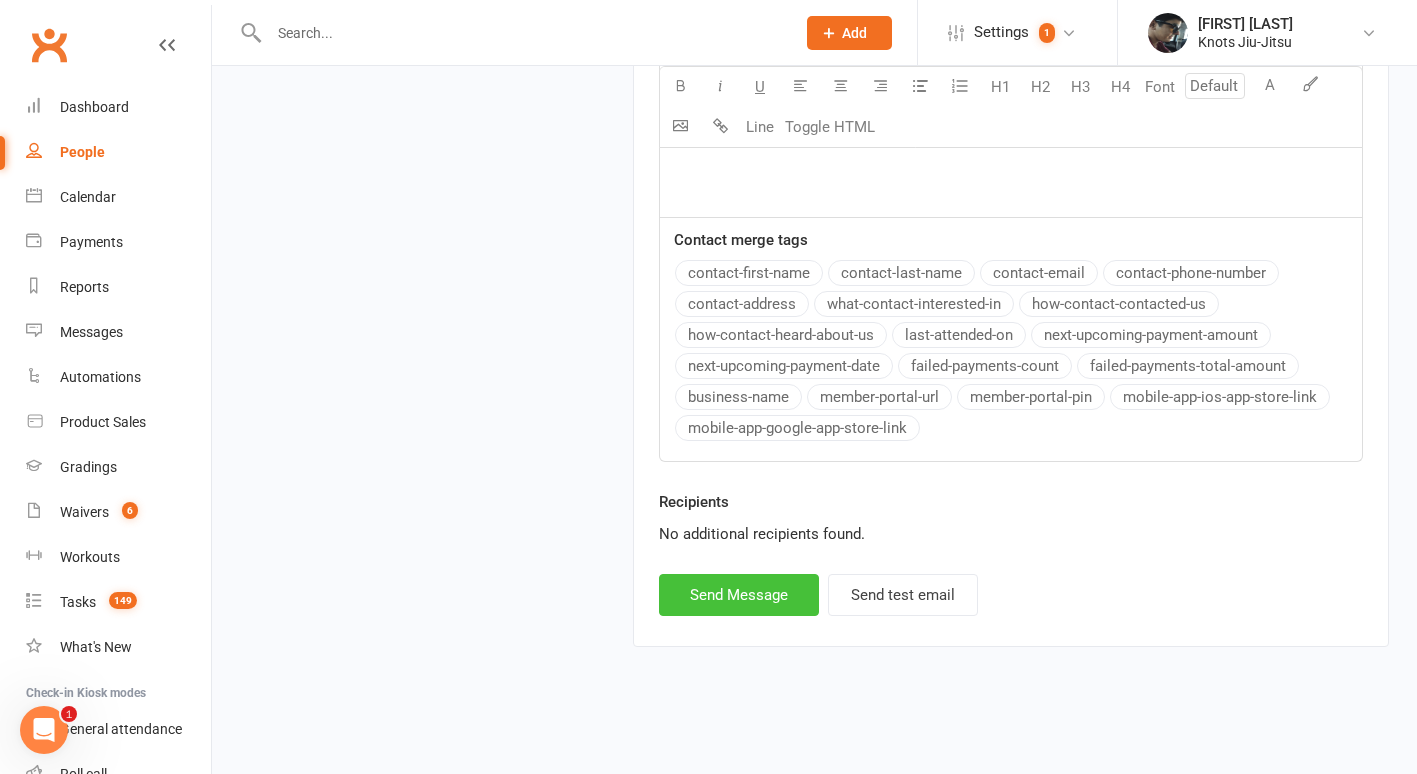 click on "Send Message" at bounding box center [739, 595] 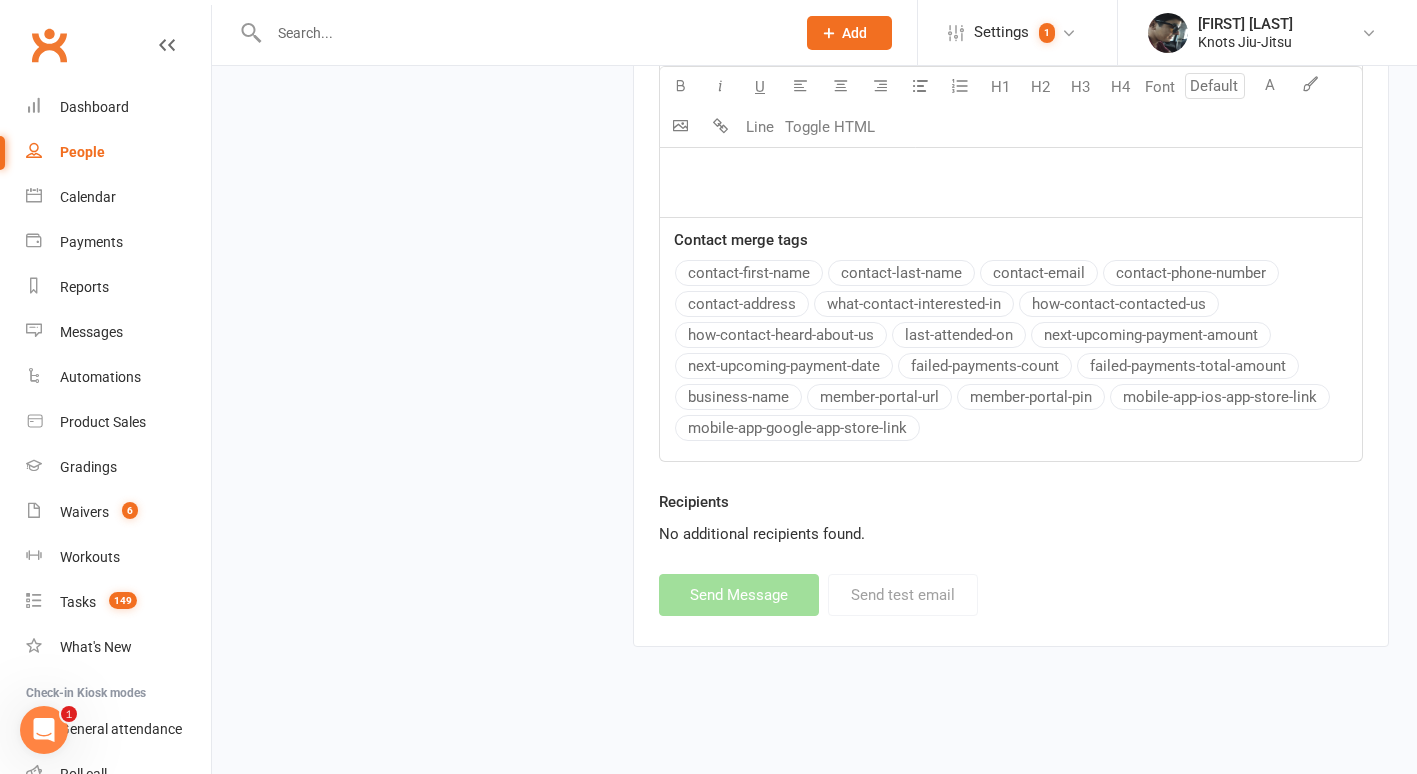 select 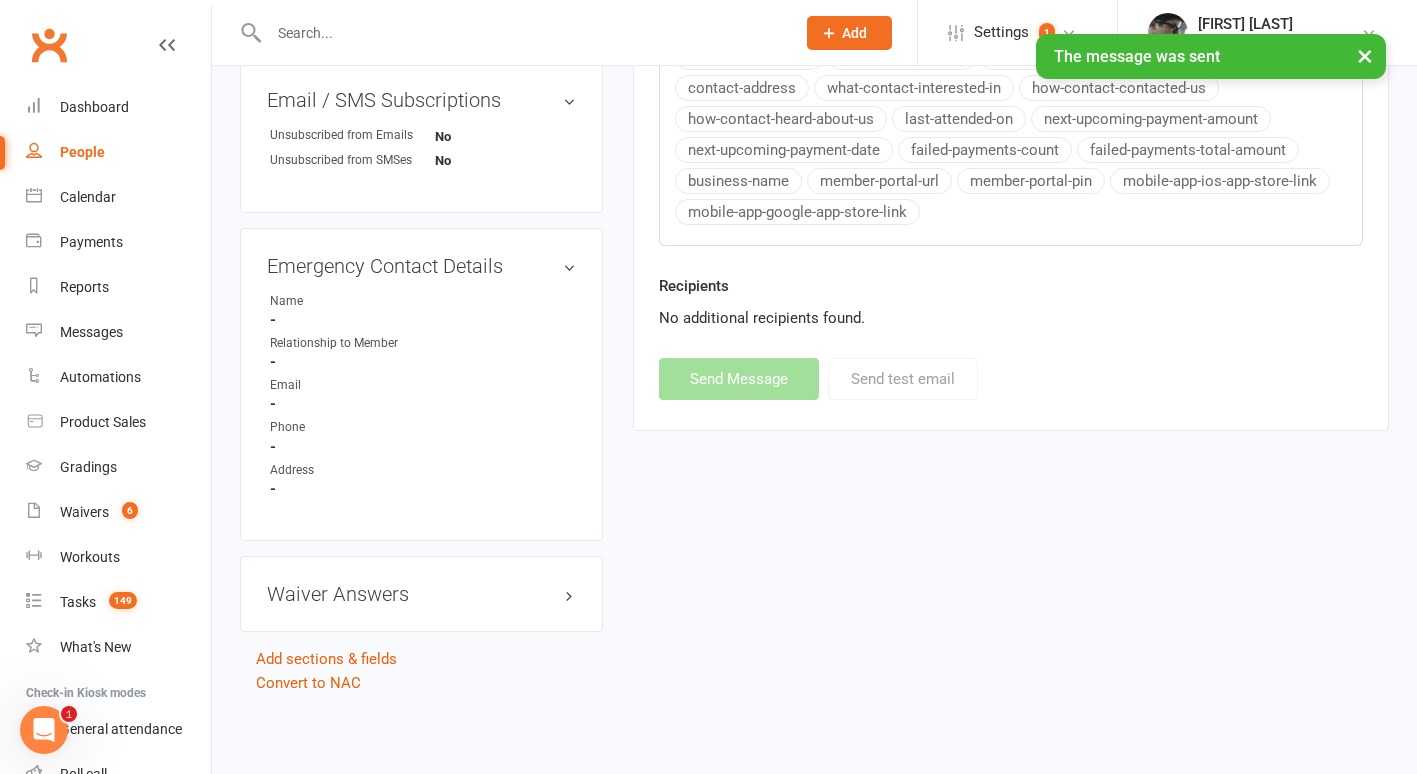 scroll, scrollTop: 888, scrollLeft: 0, axis: vertical 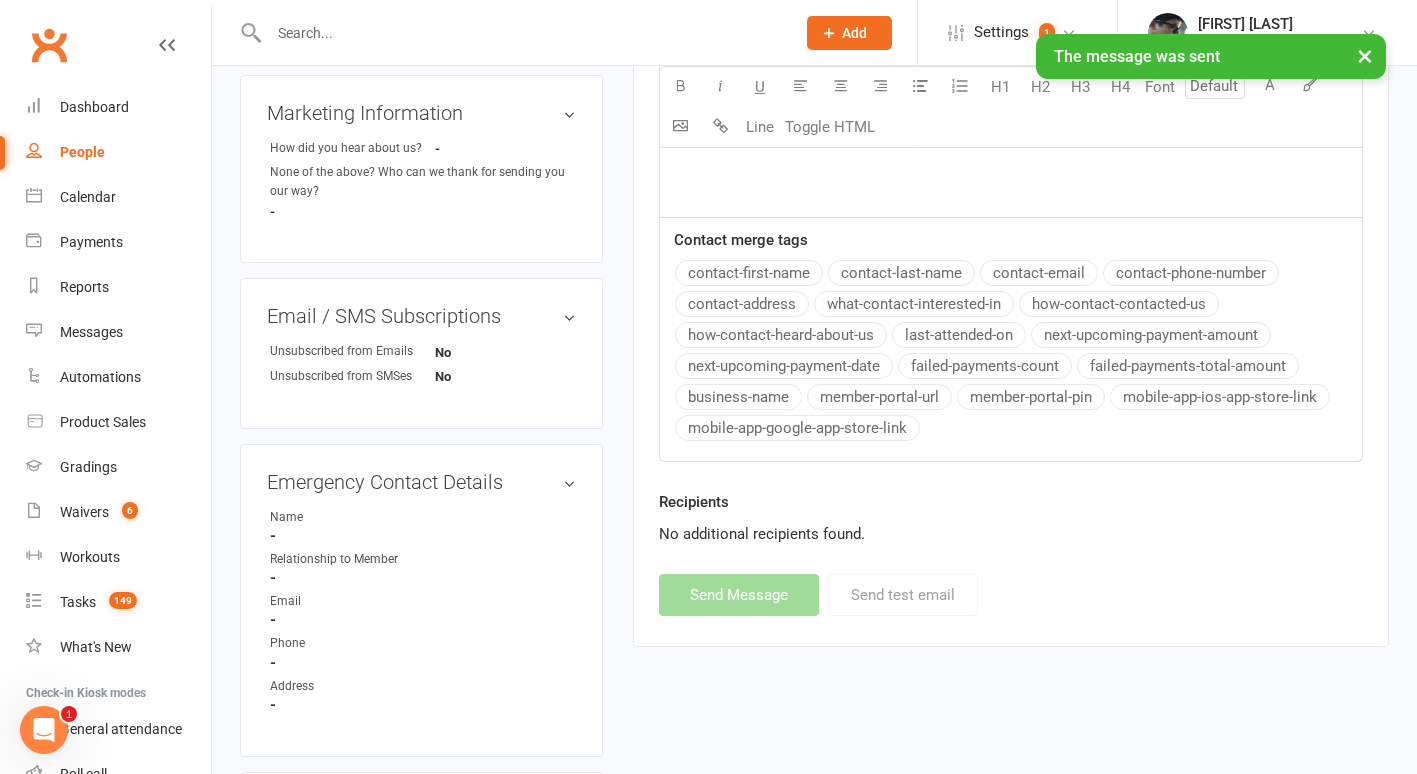 click on "People" at bounding box center (82, 152) 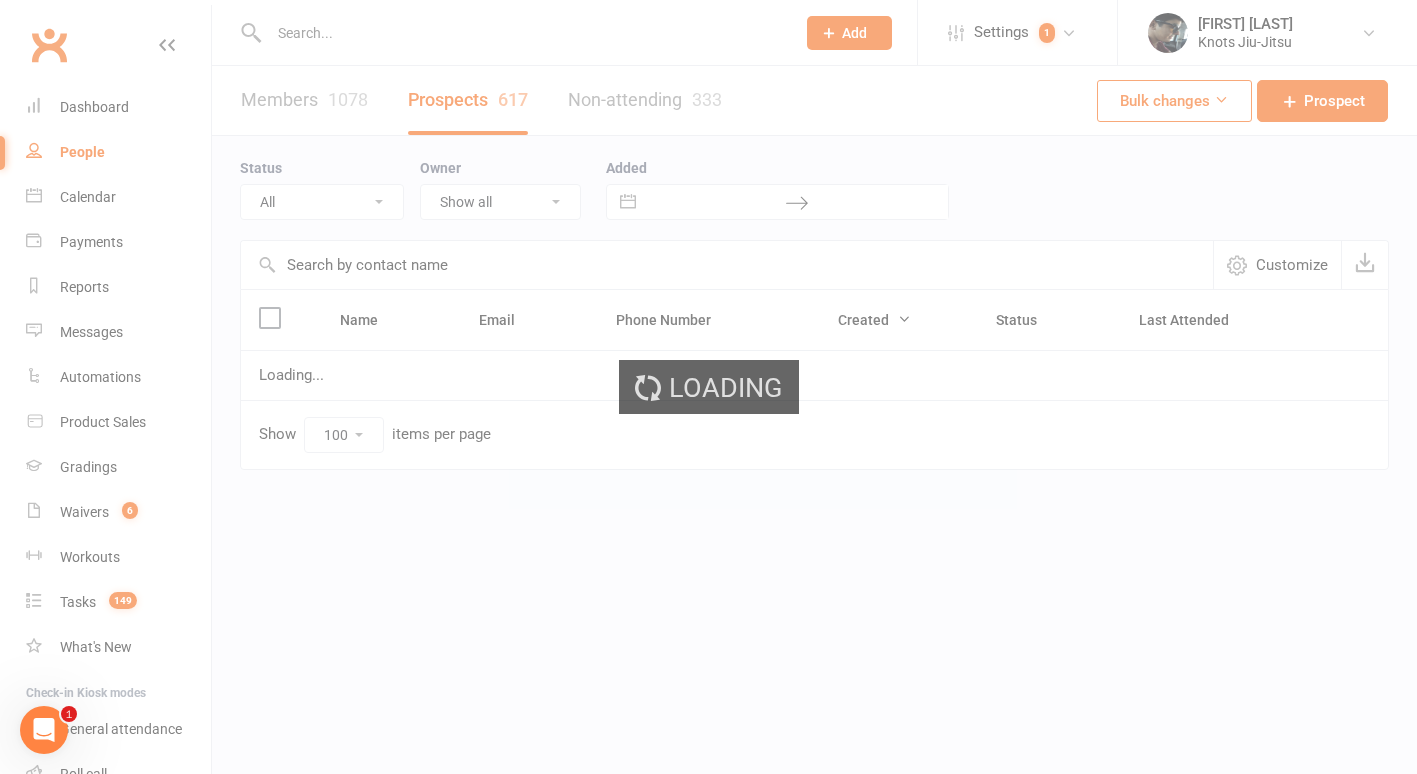 scroll, scrollTop: 0, scrollLeft: 0, axis: both 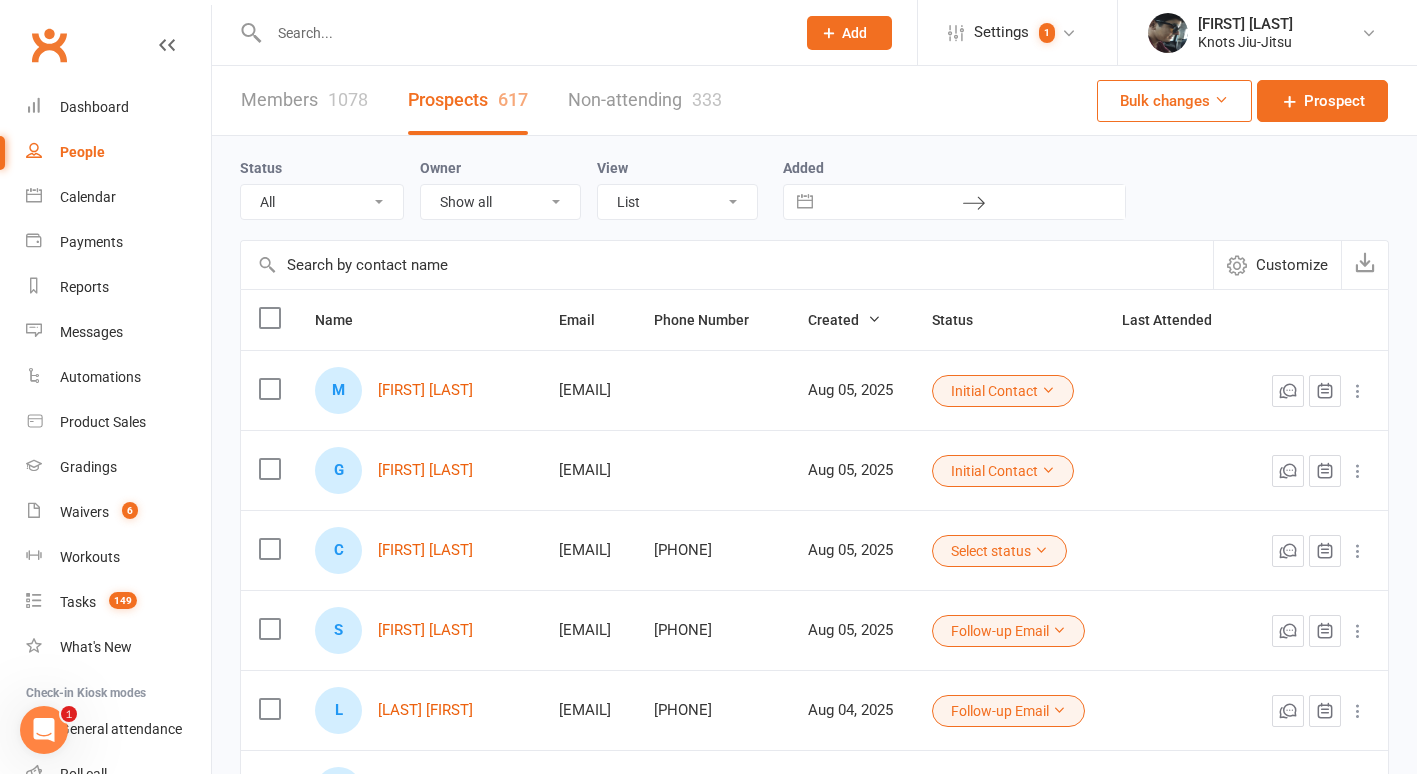 click on "[FIRST] [LAST]" at bounding box center (419, 550) 